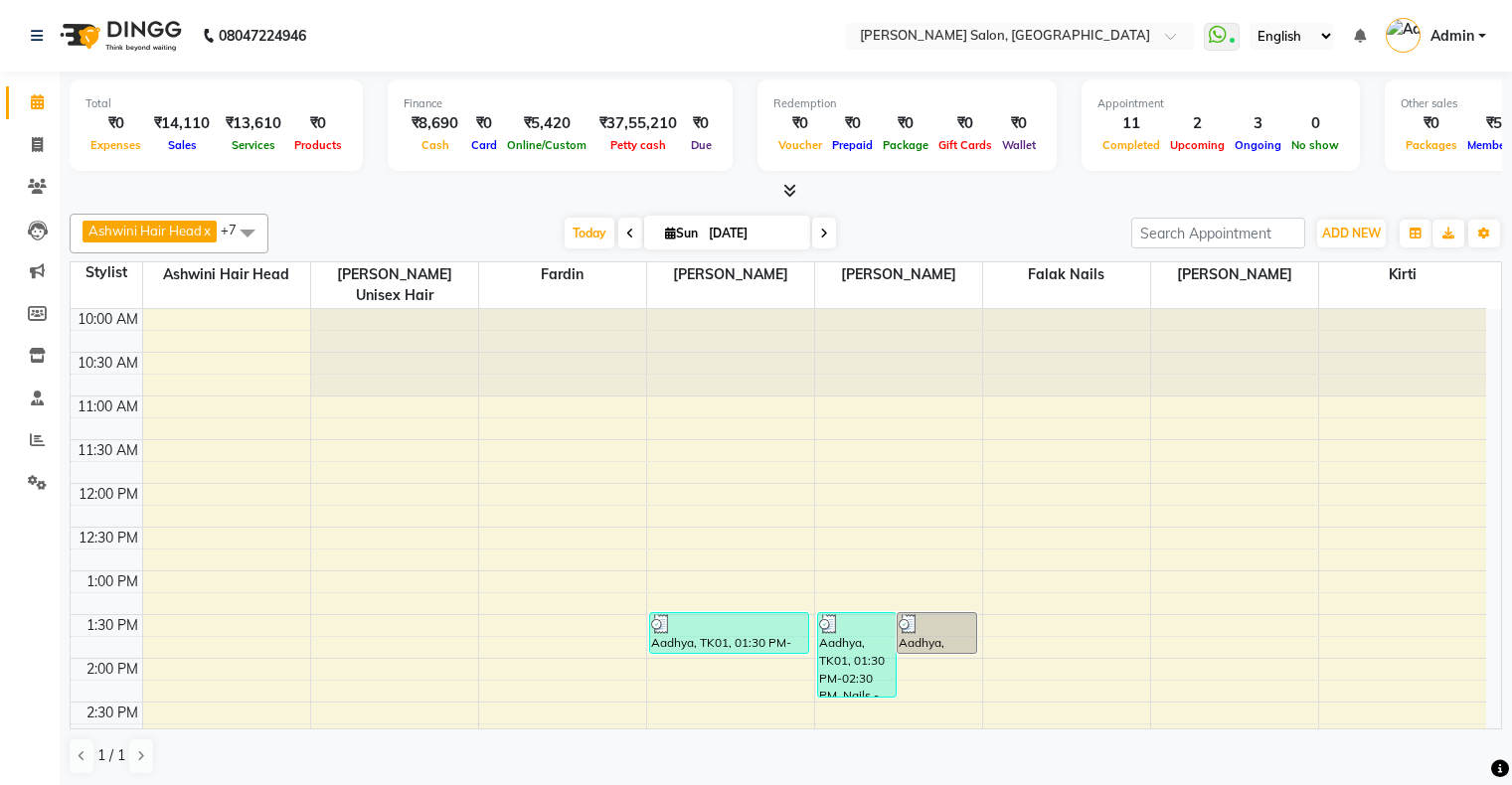 scroll, scrollTop: 0, scrollLeft: 0, axis: both 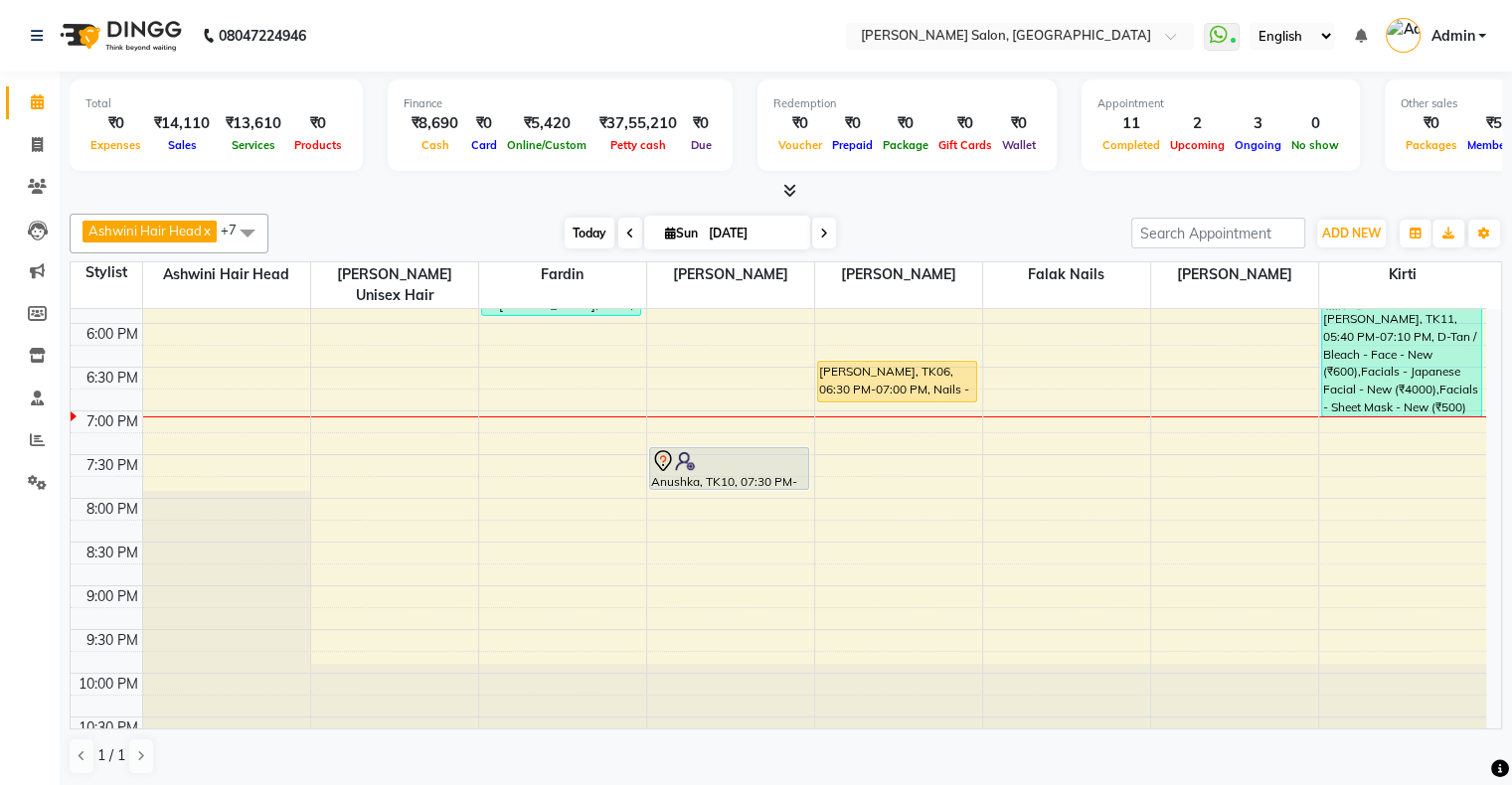 click on "Today" at bounding box center (589, 233) 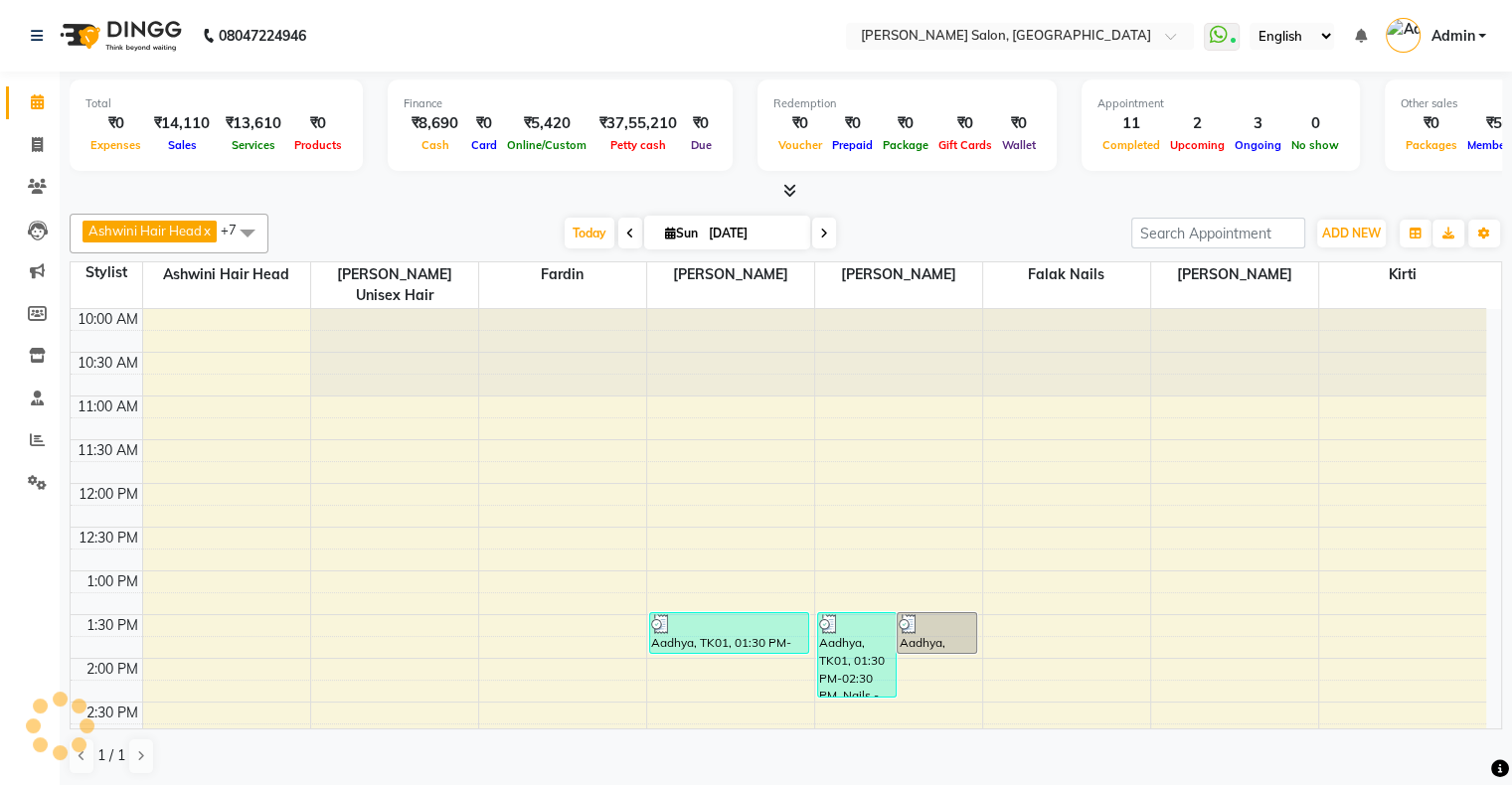 scroll, scrollTop: 685, scrollLeft: 0, axis: vertical 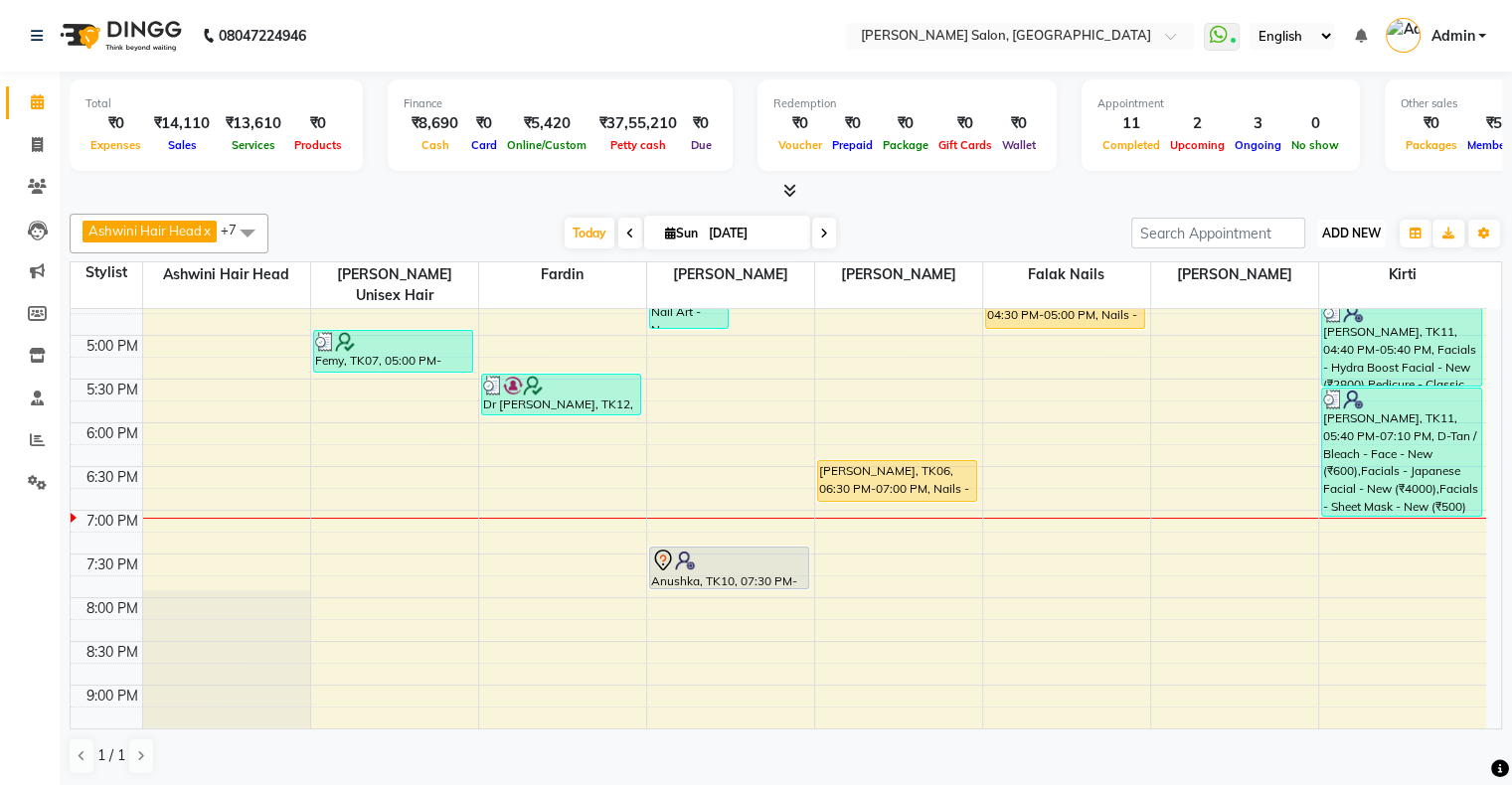 click on "ADD NEW" at bounding box center [1351, 233] 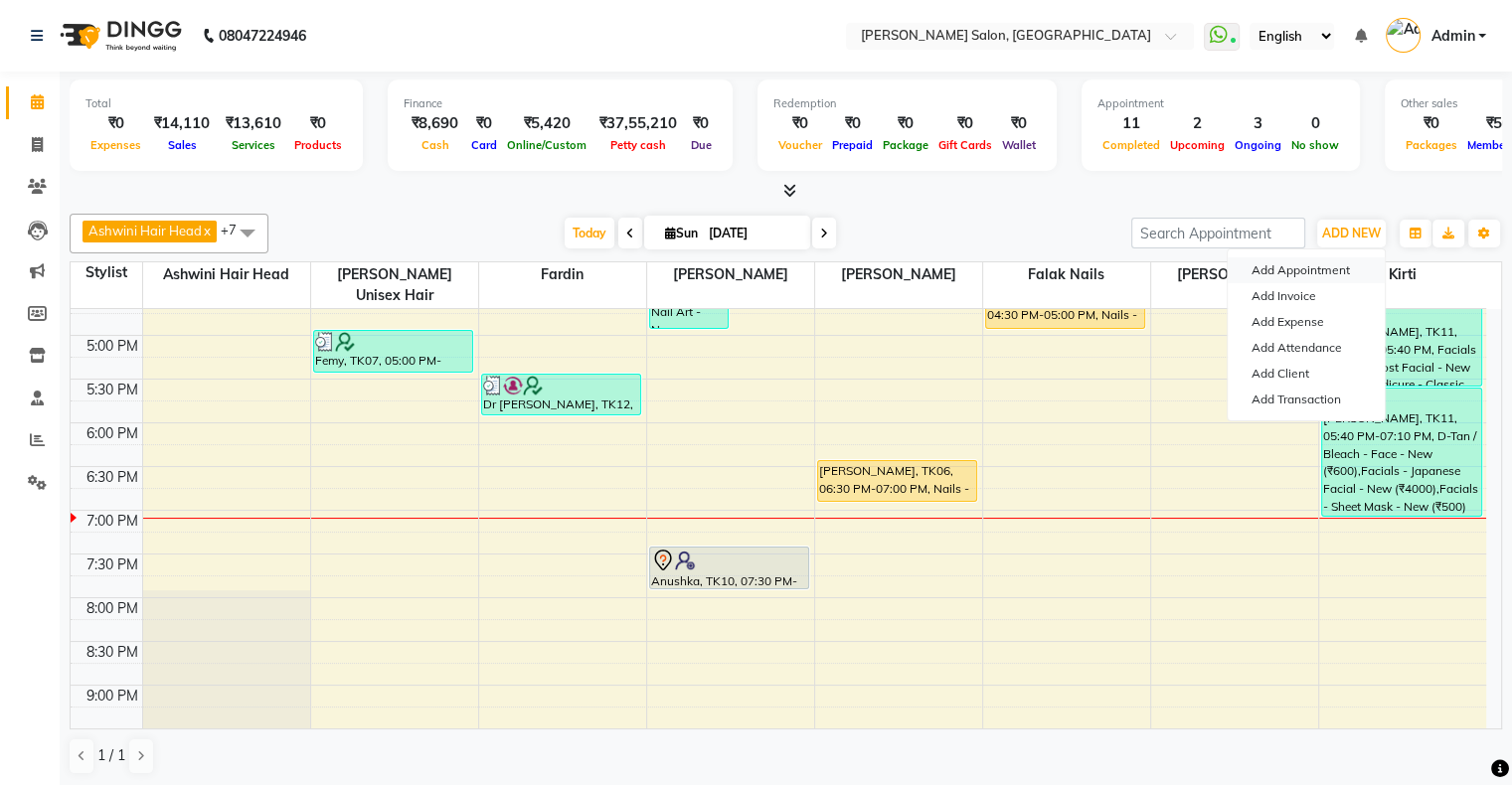 click on "Add Appointment" at bounding box center [1306, 270] 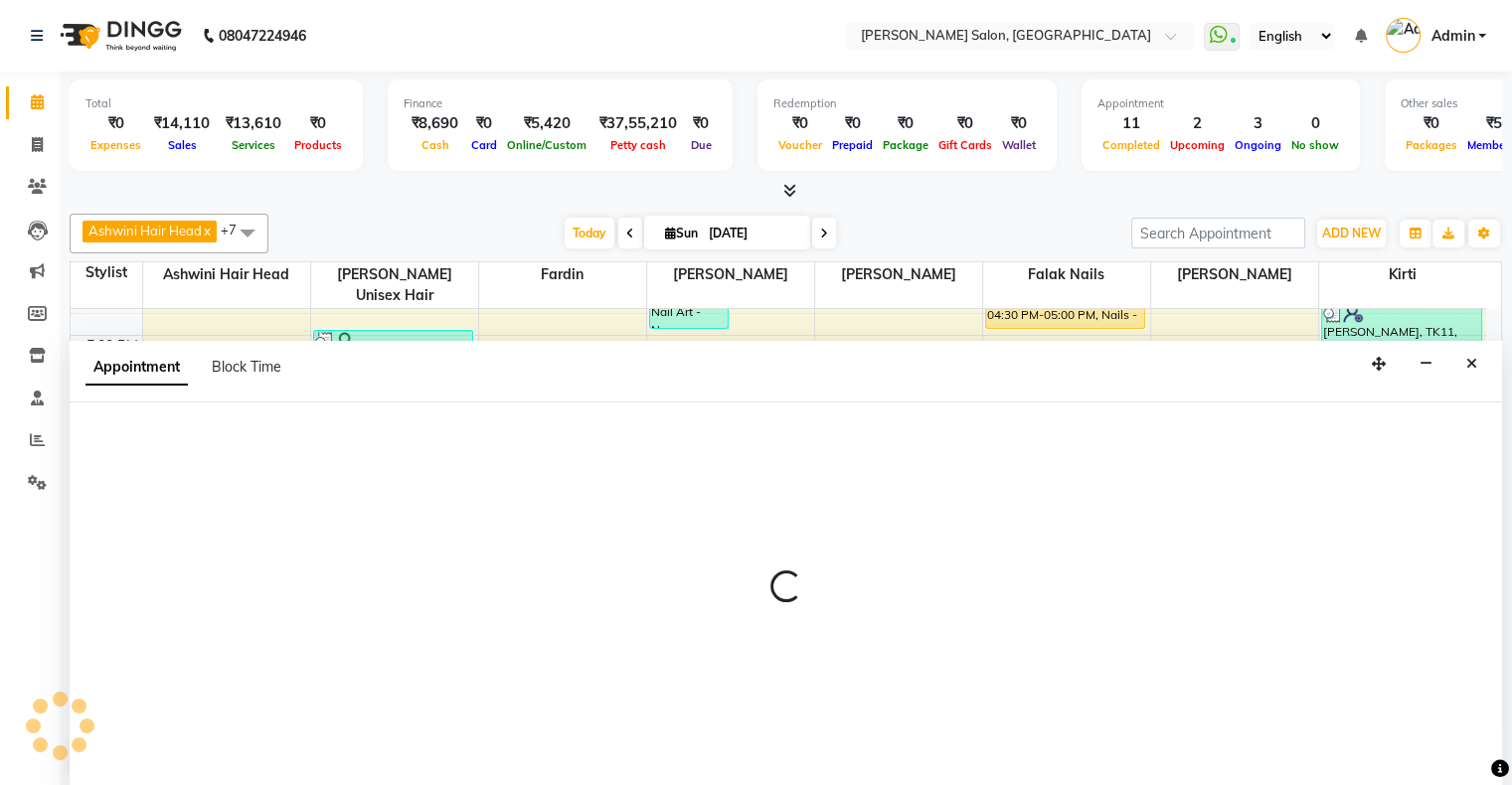 select on "660" 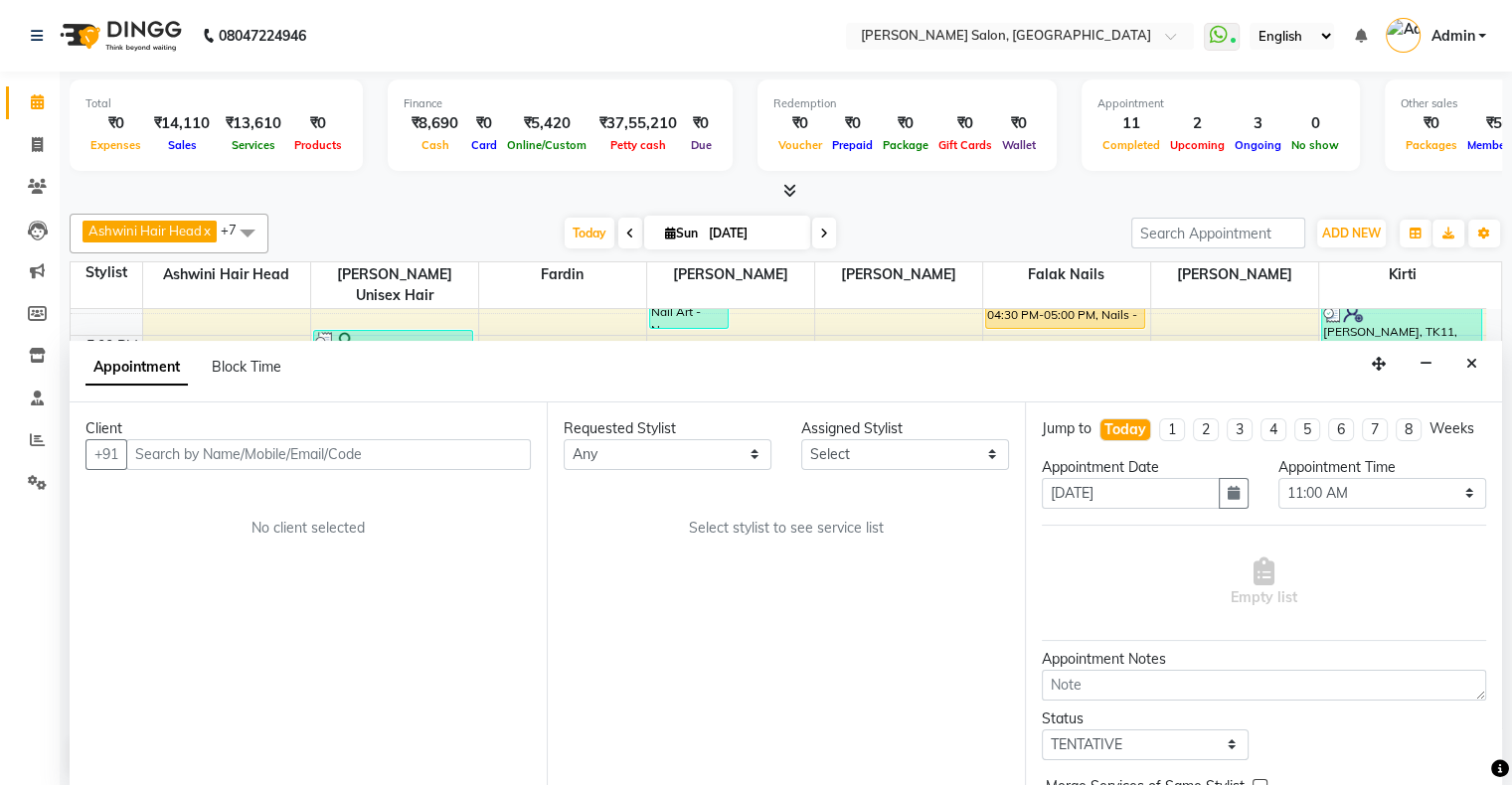 click at bounding box center [328, 454] 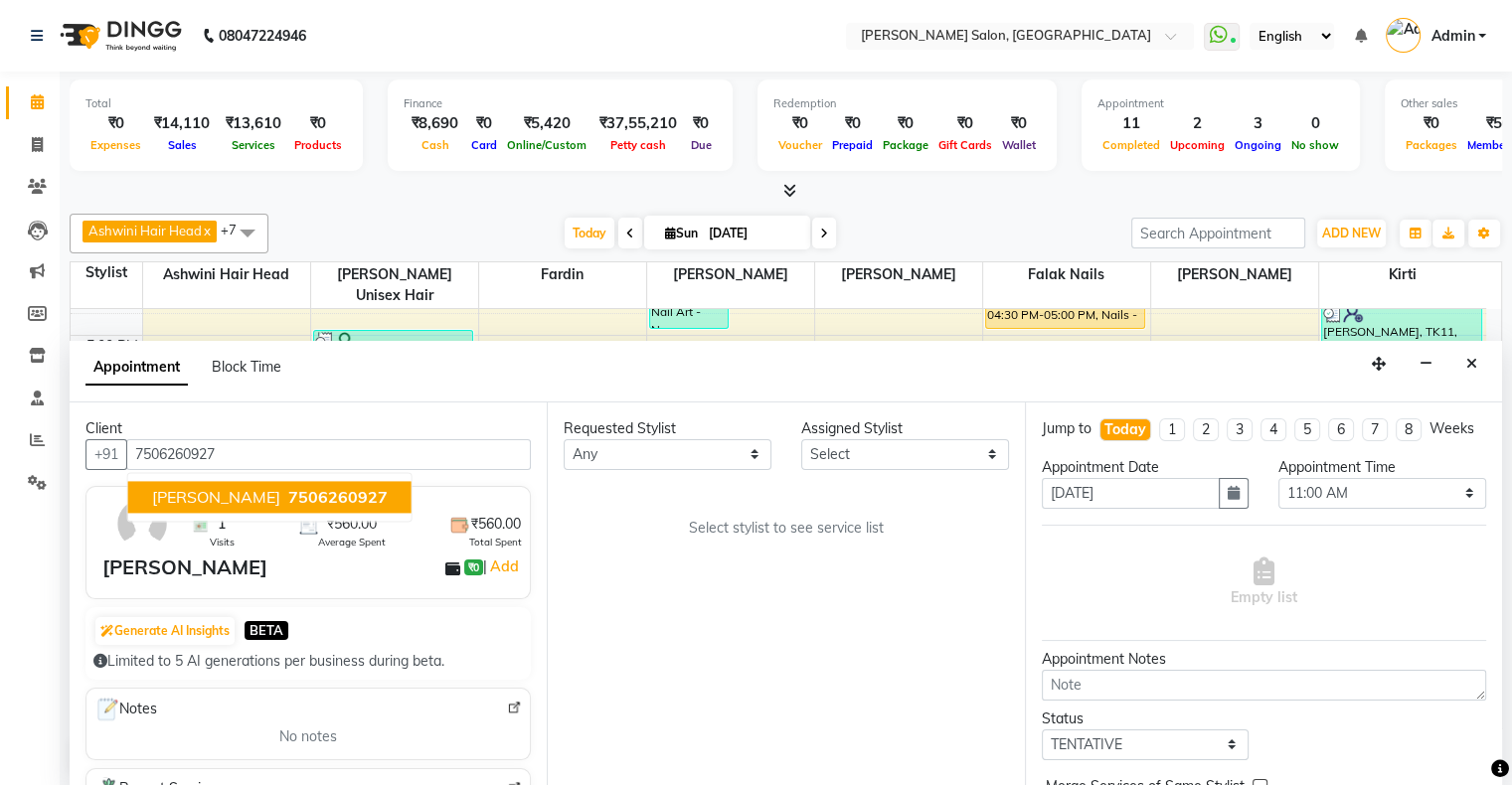 click on "[PERSON_NAME]   7506260927" at bounding box center (269, 497) 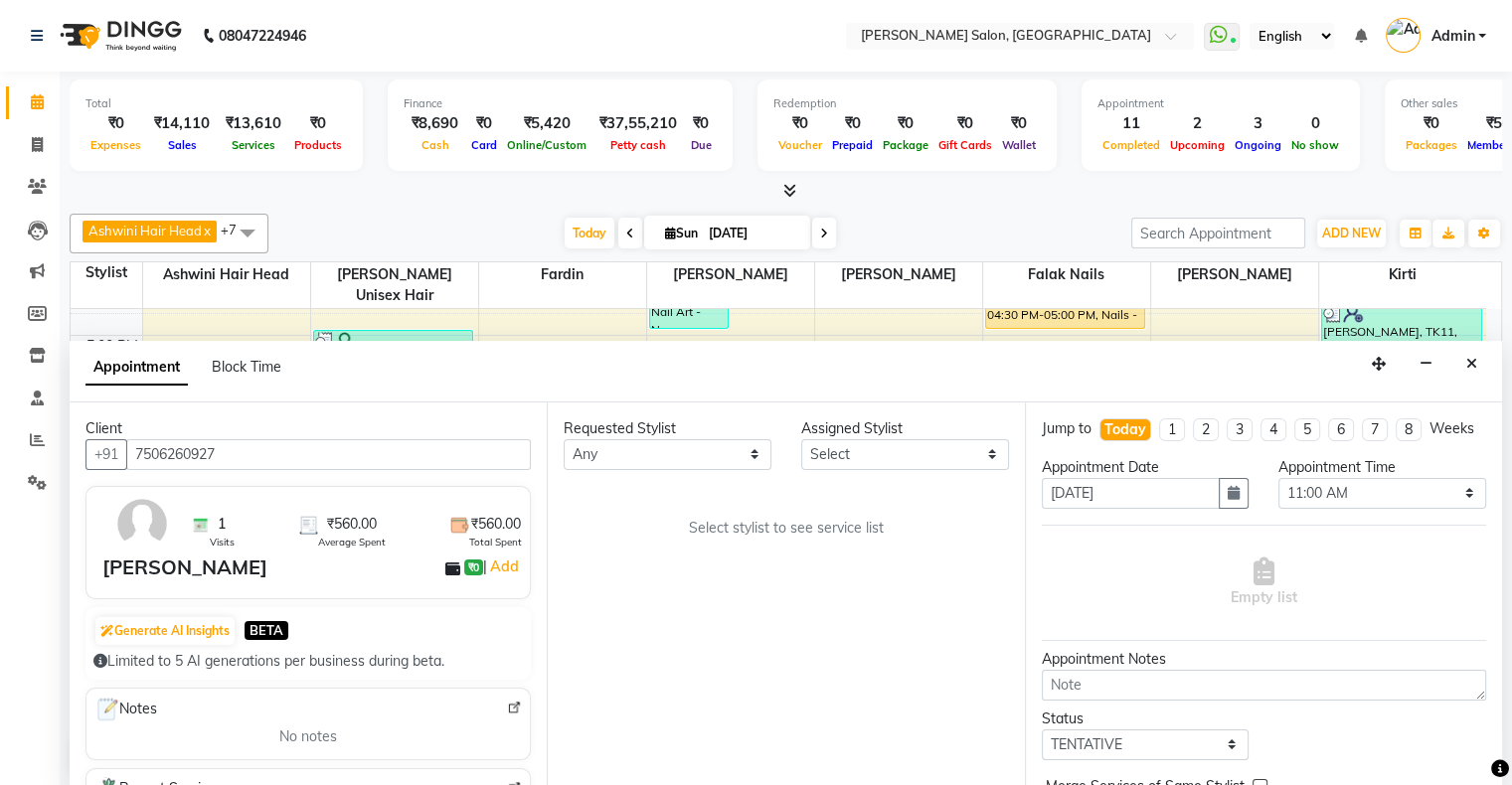 type on "7506260927" 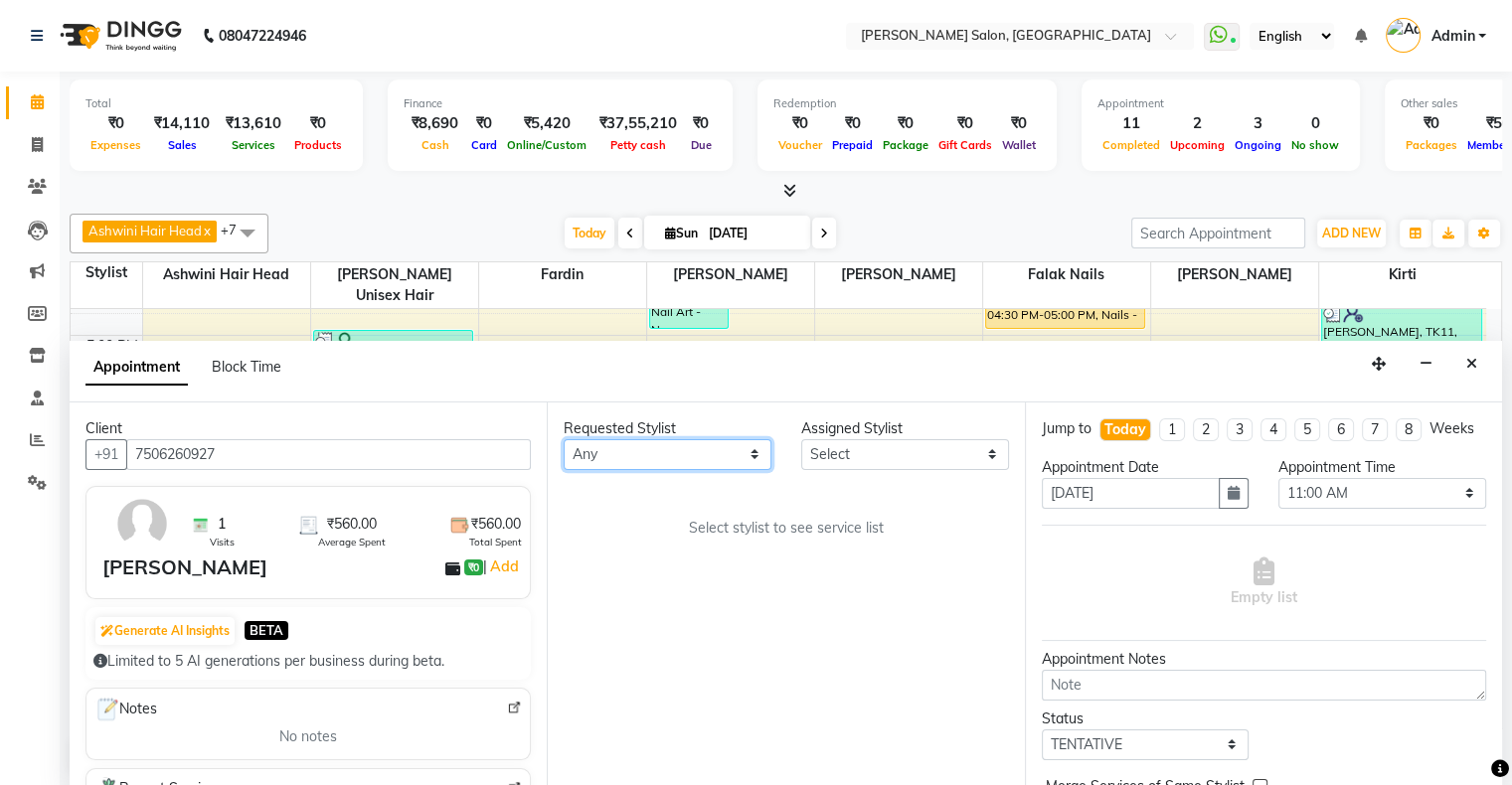 click on "Any Ashwini Hair Head Falak Nails [PERSON_NAME] [PERSON_NAME] [PERSON_NAME] [PERSON_NAME]  [PERSON_NAME] [PERSON_NAME] Veera [PERSON_NAME] Unisex hair" at bounding box center [667, 454] 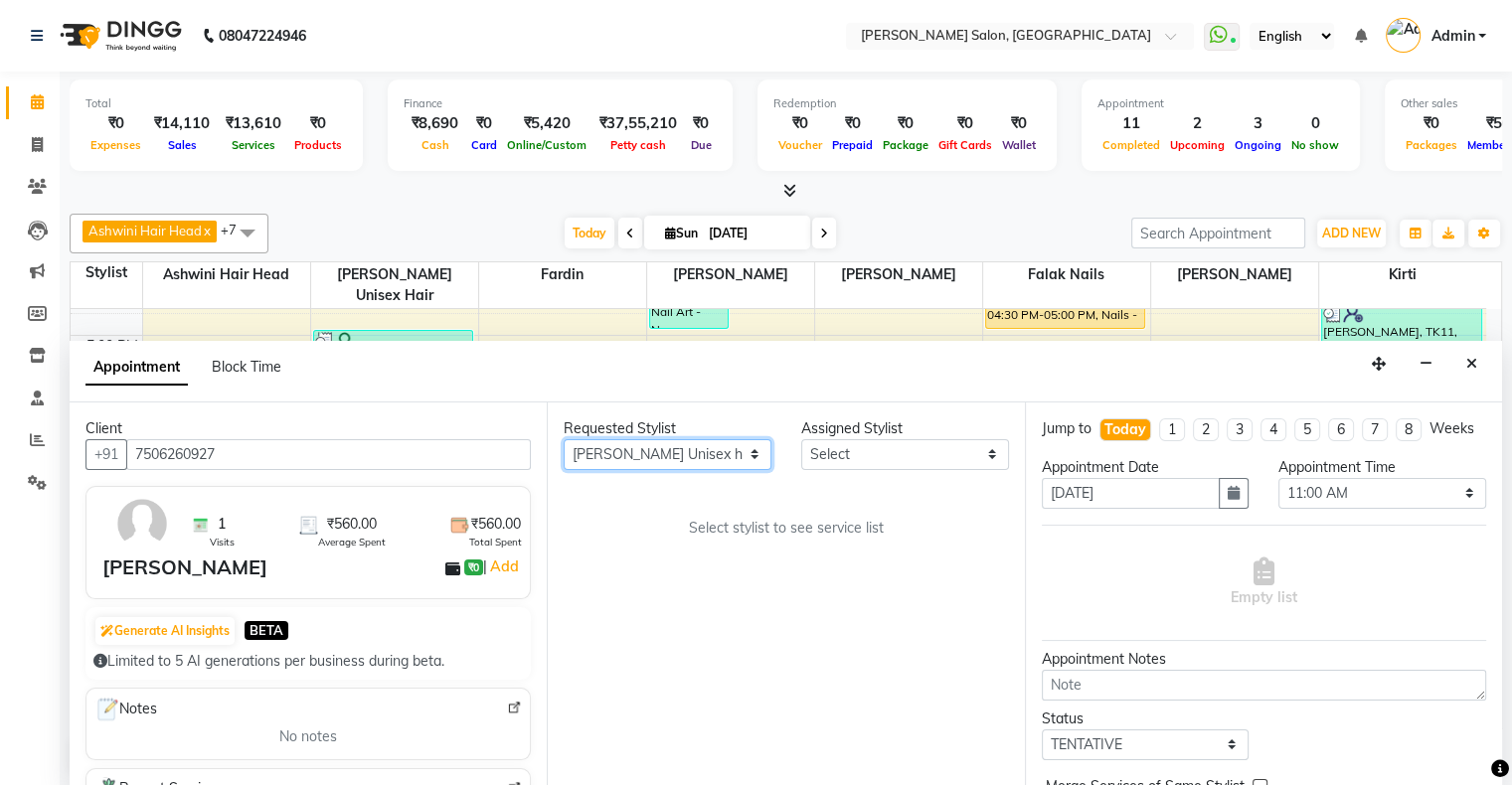 click on "Any Ashwini Hair Head Falak Nails [PERSON_NAME] [PERSON_NAME] [PERSON_NAME] [PERSON_NAME]  [PERSON_NAME] [PERSON_NAME] Veera [PERSON_NAME] Unisex hair" at bounding box center [667, 454] 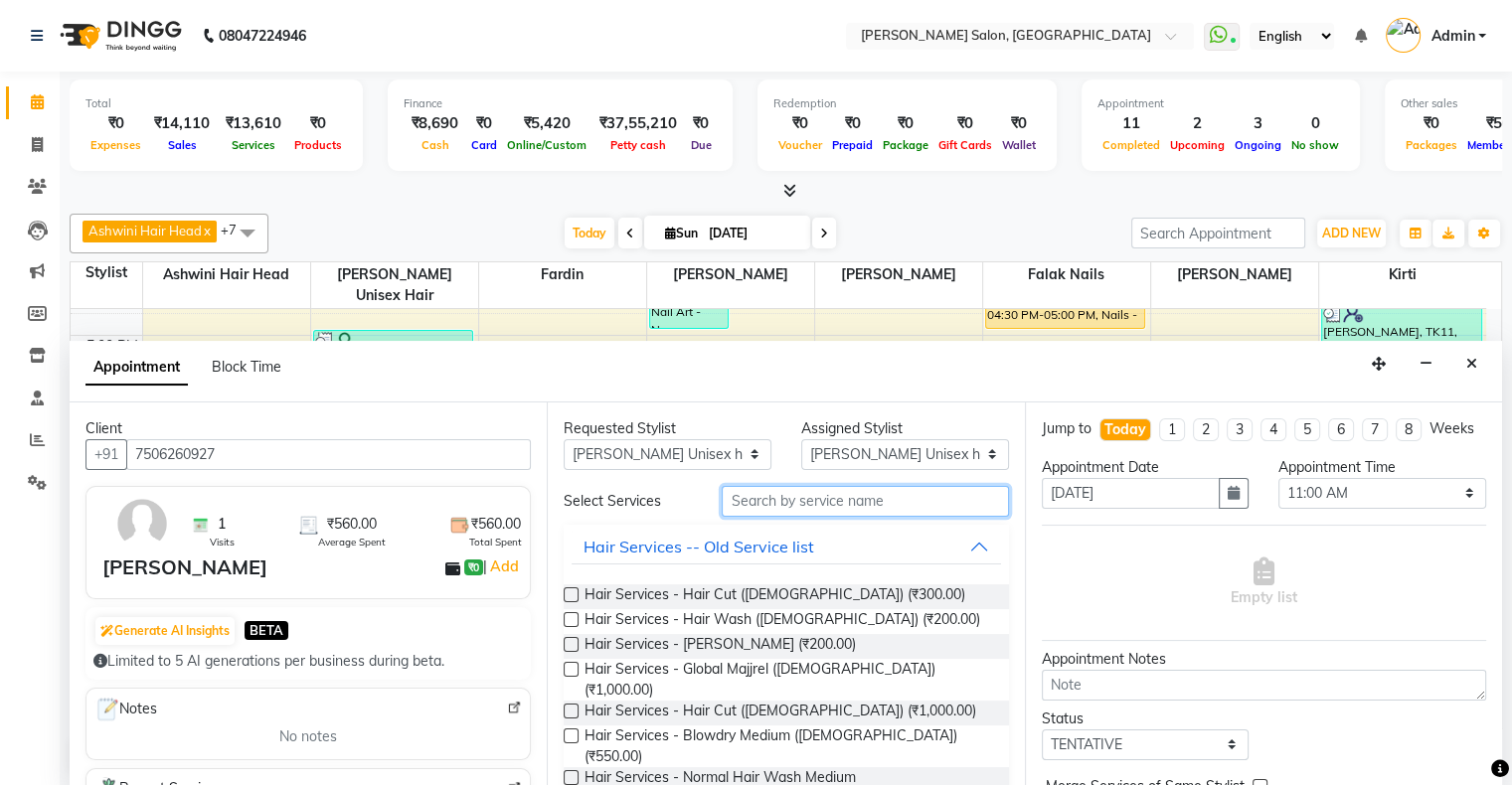 click at bounding box center [865, 501] 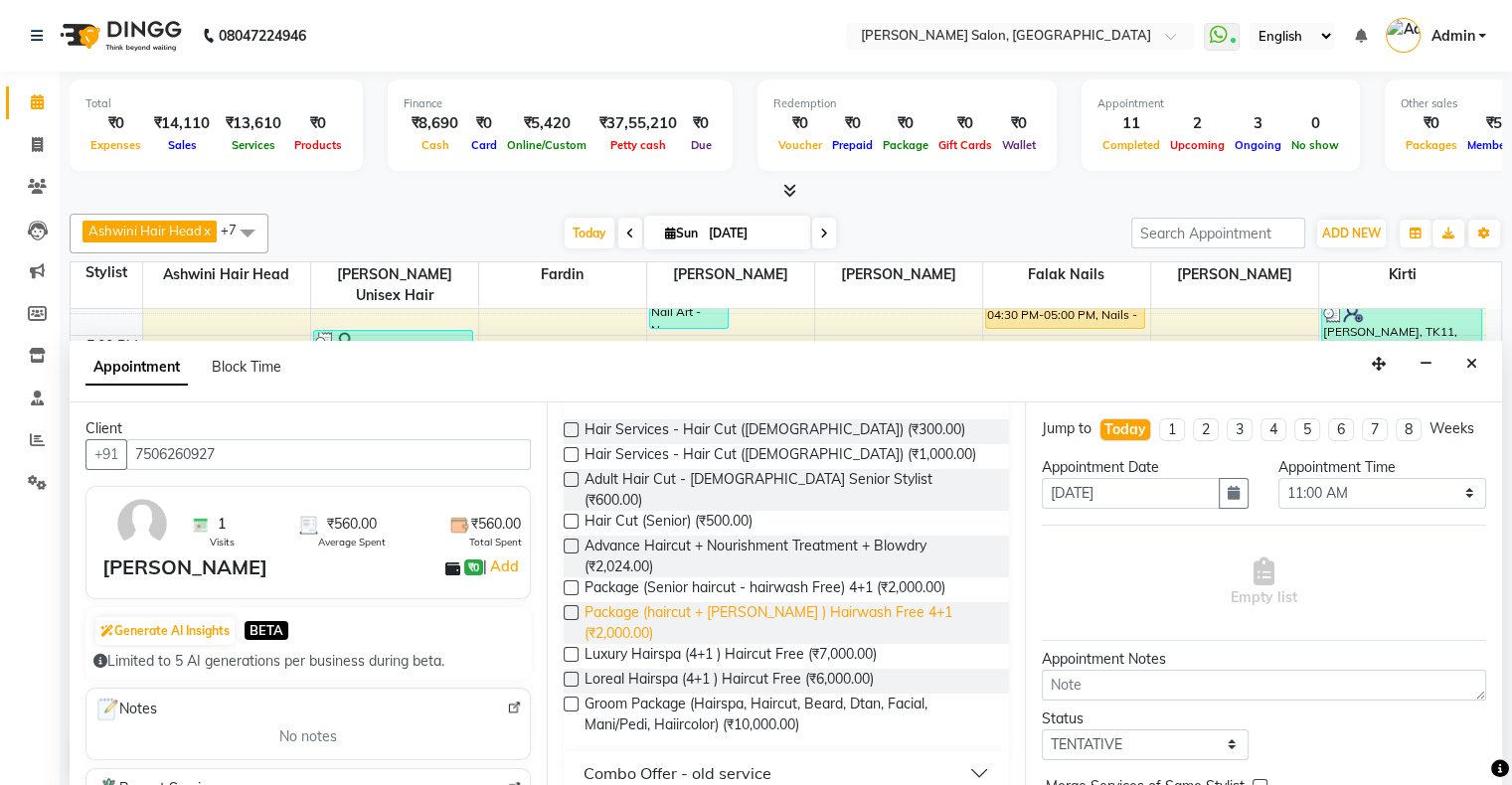 scroll, scrollTop: 240, scrollLeft: 0, axis: vertical 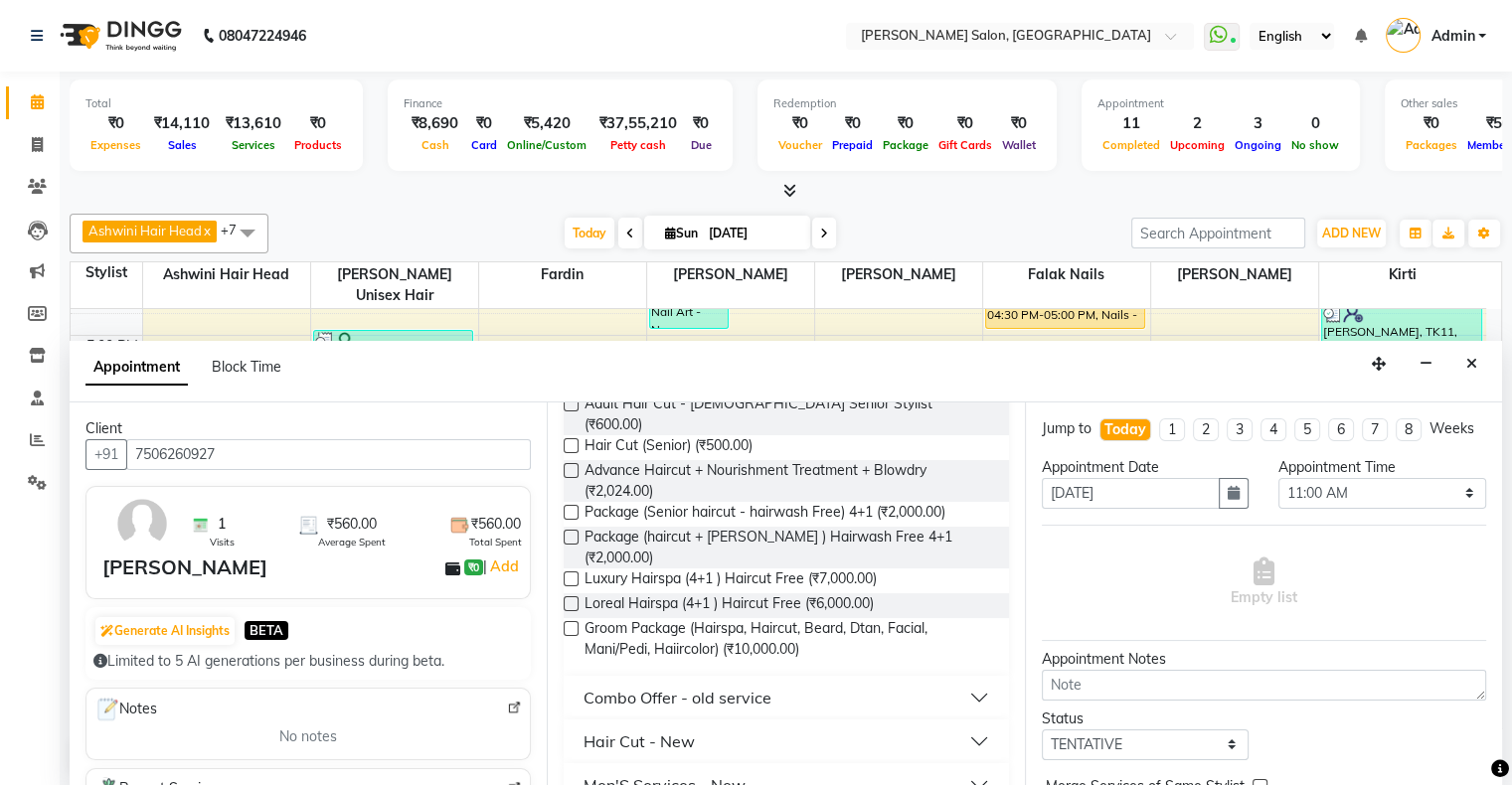 type on "HAIR CUT" 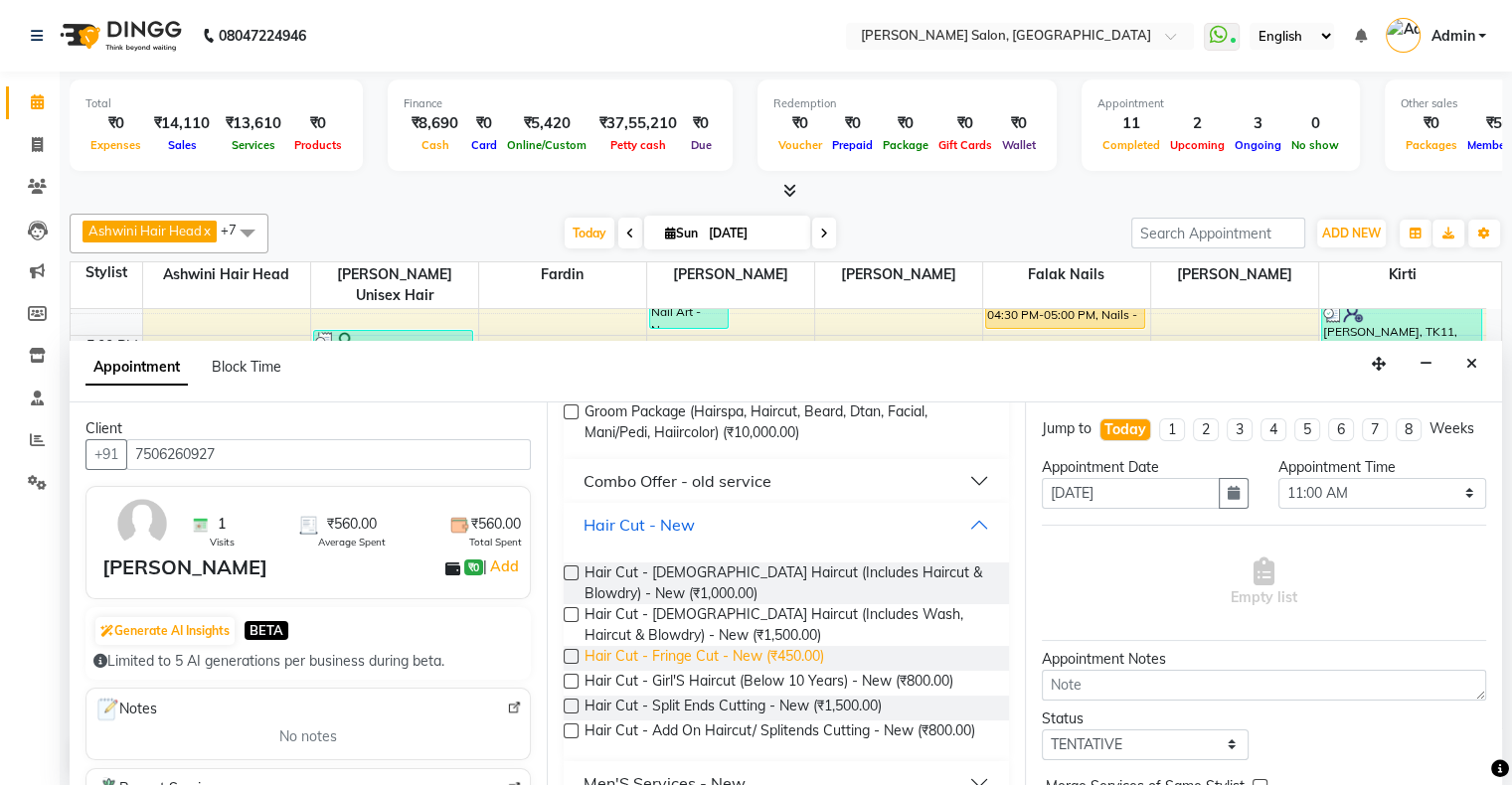 scroll, scrollTop: 473, scrollLeft: 0, axis: vertical 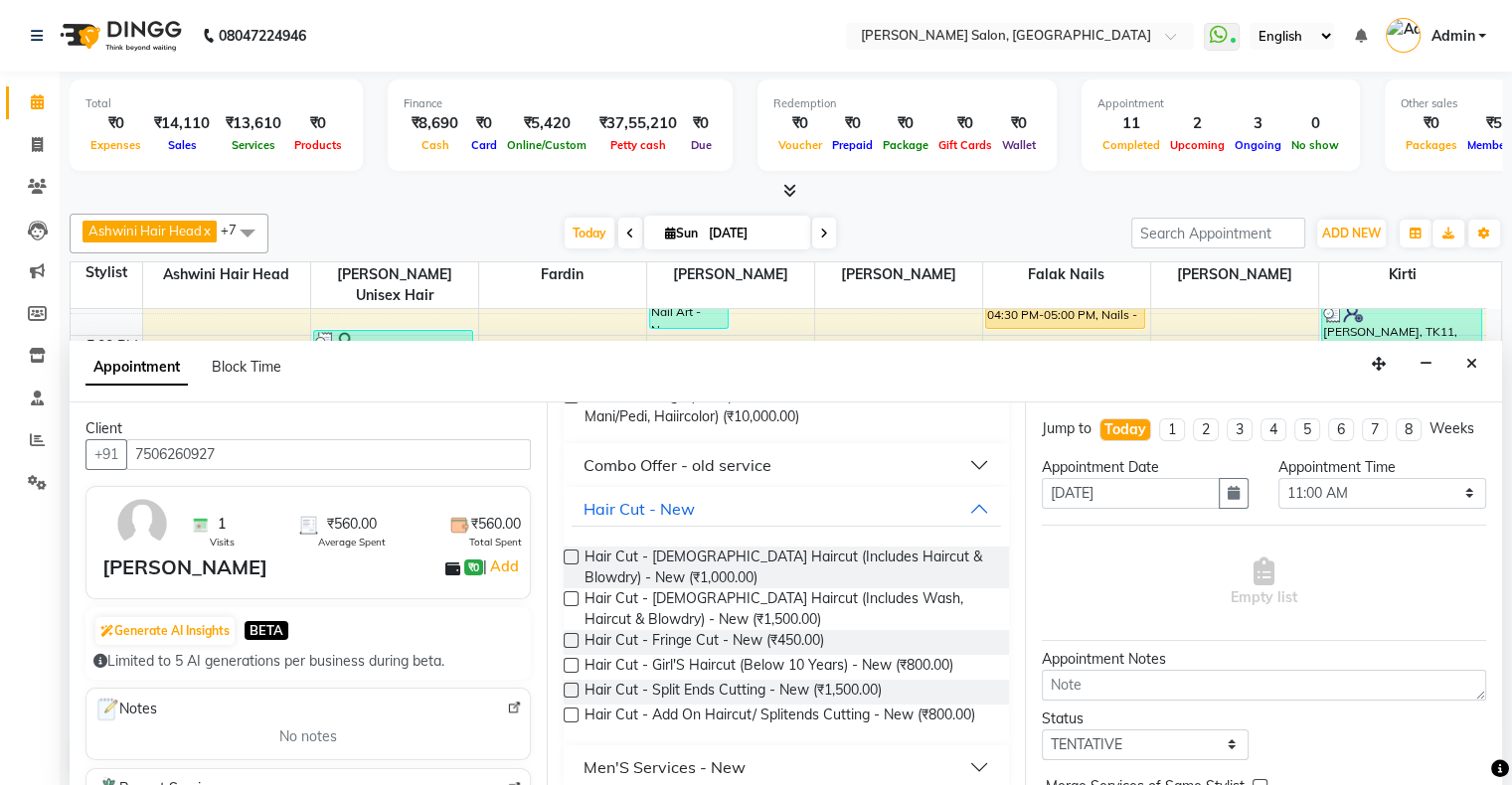 click on "Men'S Services - New" at bounding box center (664, 767) 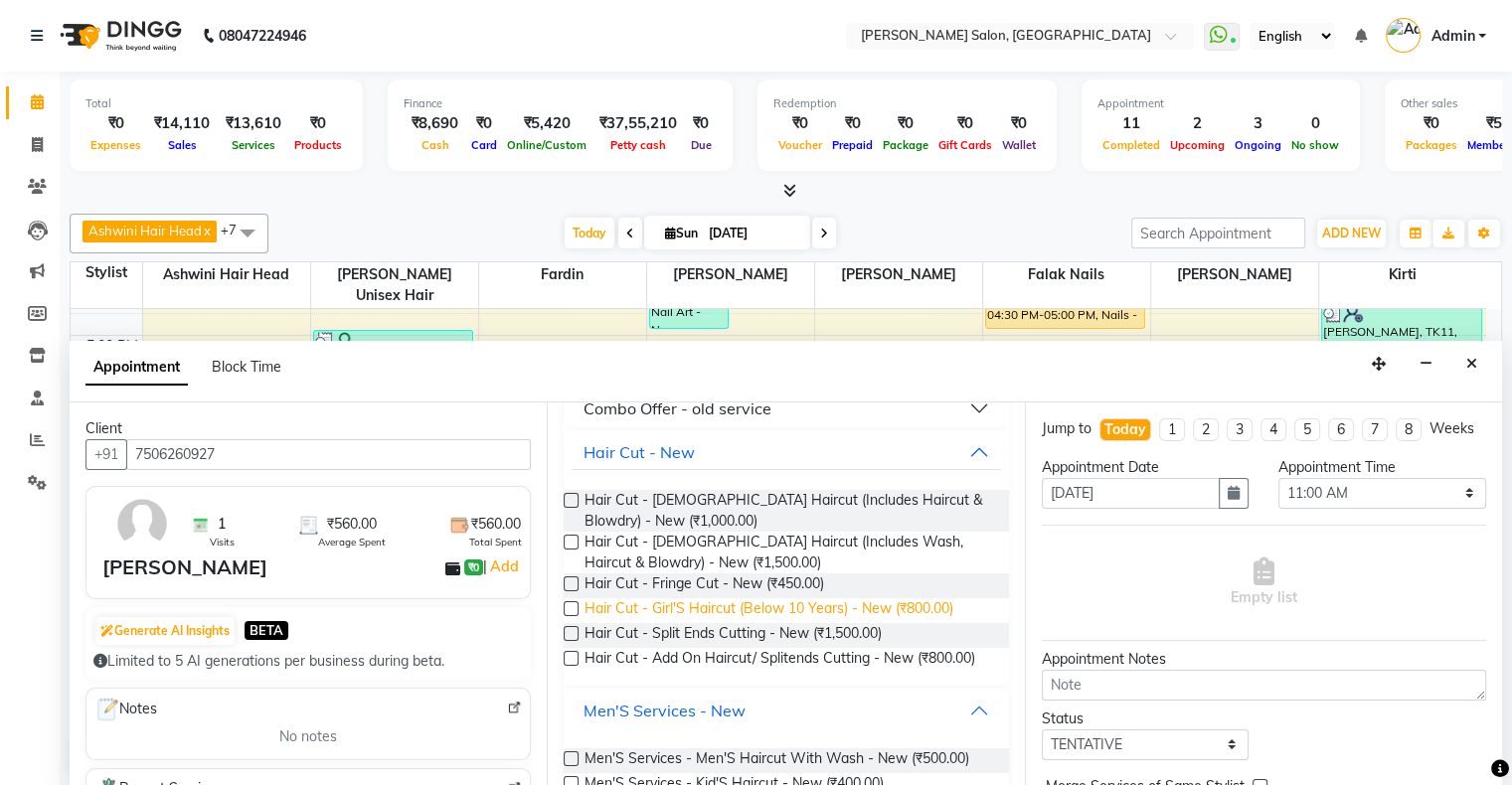 scroll, scrollTop: 578, scrollLeft: 0, axis: vertical 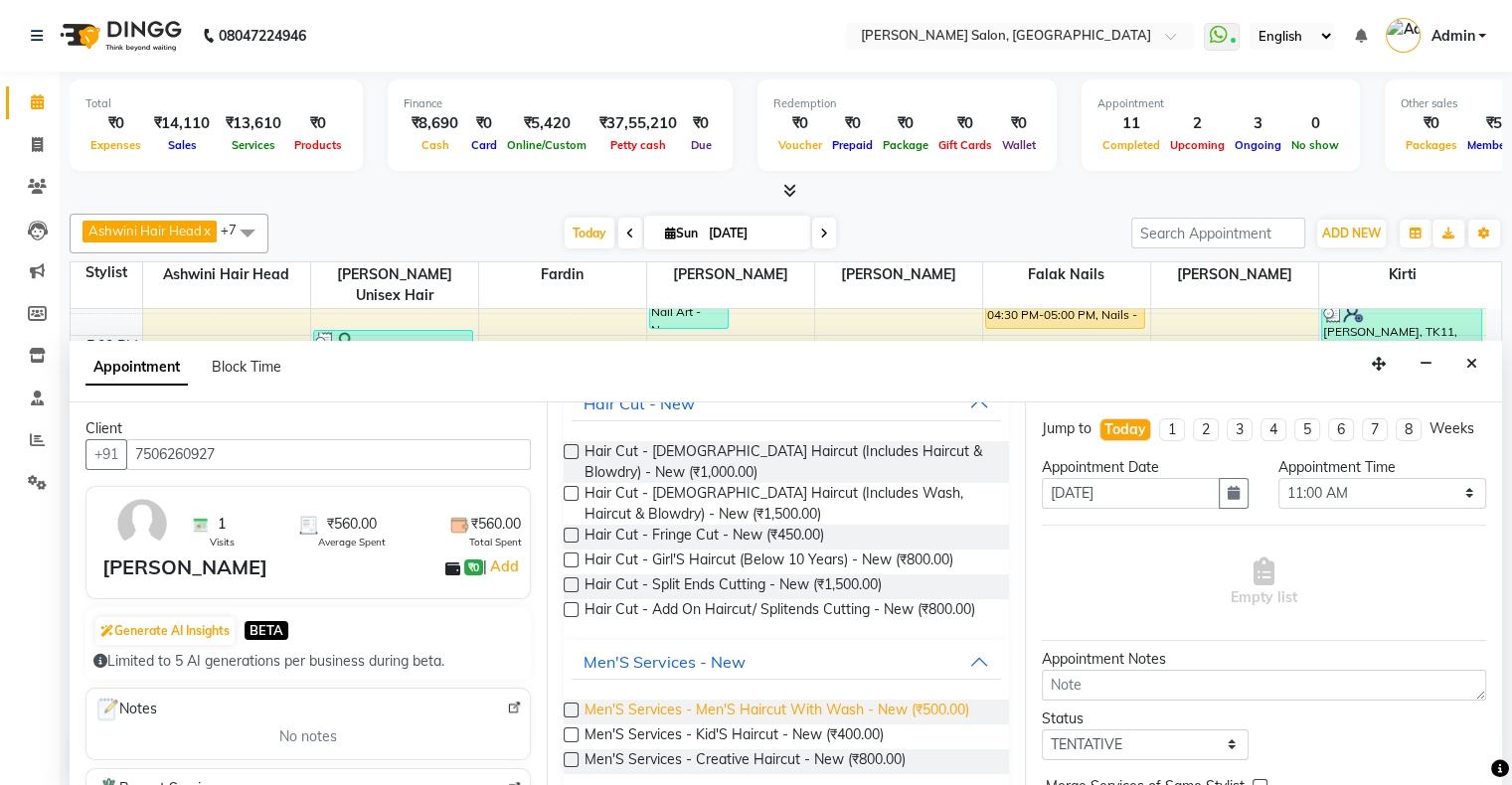 click on "Men'S Services - Men'S Haircut With Wash - New (₹500.00)" at bounding box center [776, 711] 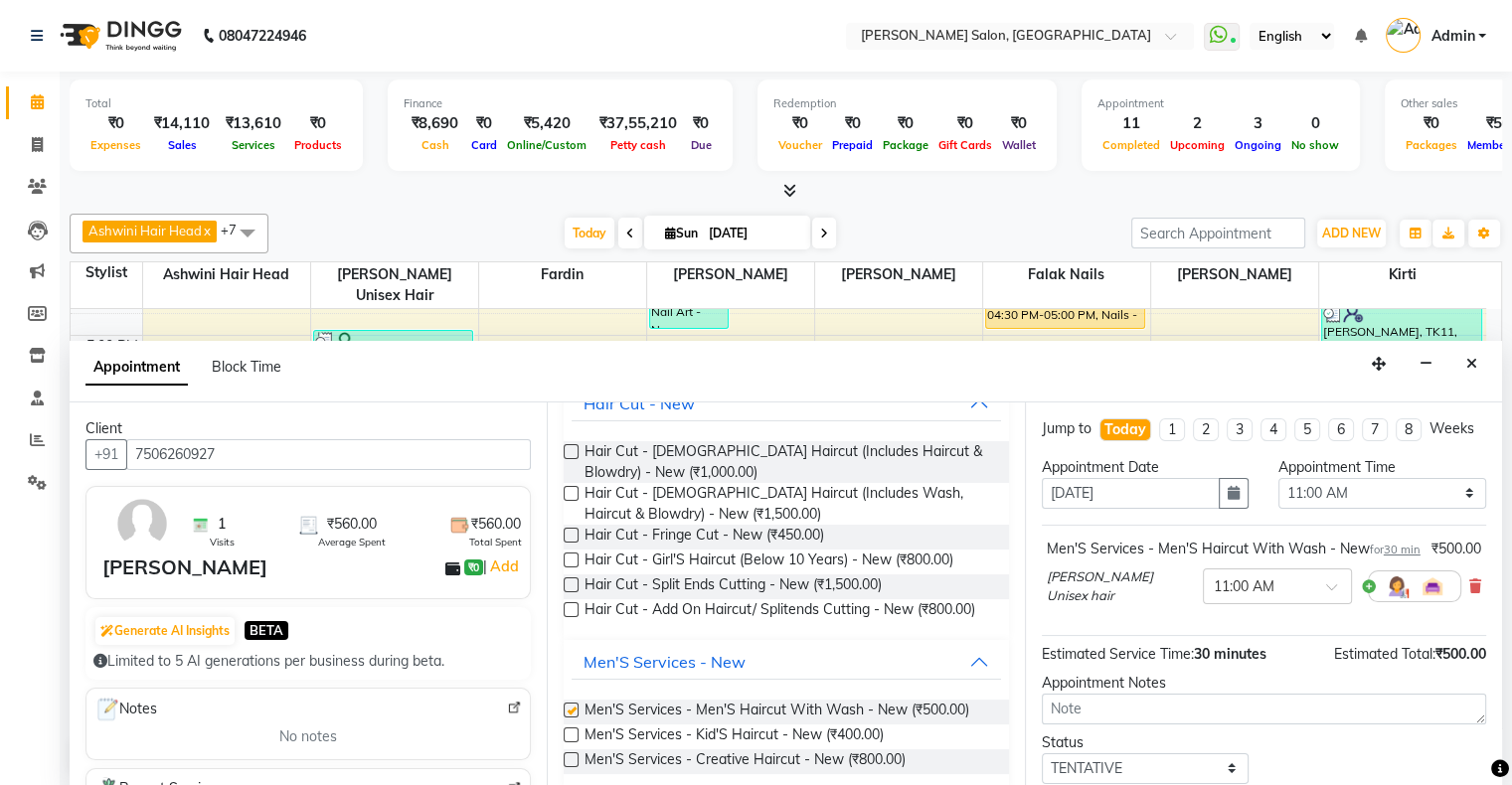 checkbox on "false" 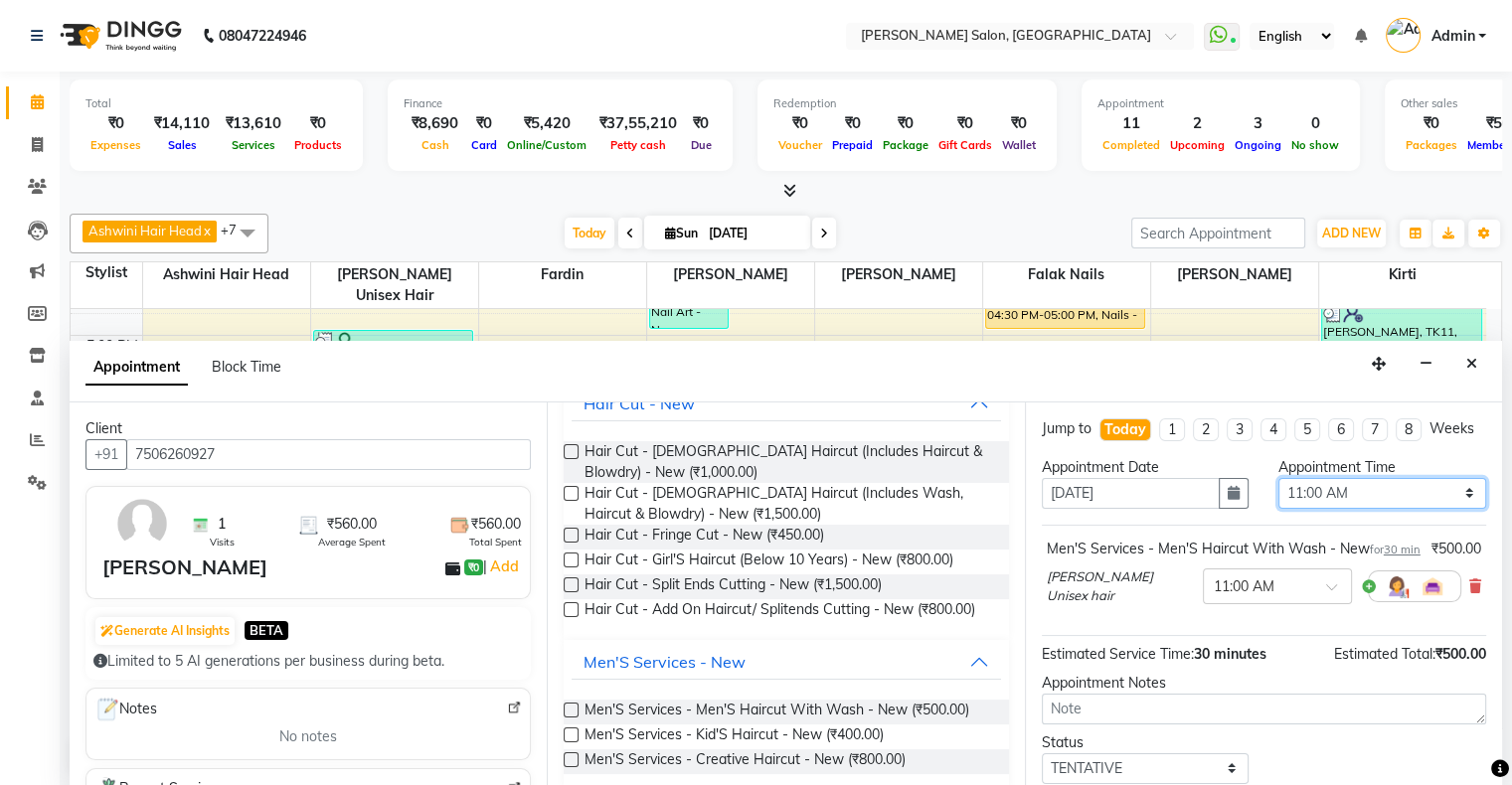 click on "Select 11:00 AM 11:15 AM 11:30 AM 11:45 AM 12:00 PM 12:15 PM 12:30 PM 12:45 PM 01:00 PM 01:15 PM 01:30 PM 01:45 PM 02:00 PM 02:15 PM 02:30 PM 02:45 PM 03:00 PM 03:15 PM 03:30 PM 03:45 PM 04:00 PM 04:15 PM 04:30 PM 04:45 PM 05:00 PM 05:15 PM 05:30 PM 05:45 PM 06:00 PM 06:15 PM 06:30 PM 06:45 PM 07:00 PM 07:15 PM 07:30 PM 07:45 PM 08:00 PM 08:15 PM 08:30 PM 08:45 PM 09:00 PM 09:15 PM 09:30 PM 09:45 PM 10:00 PM" at bounding box center (1382, 493) 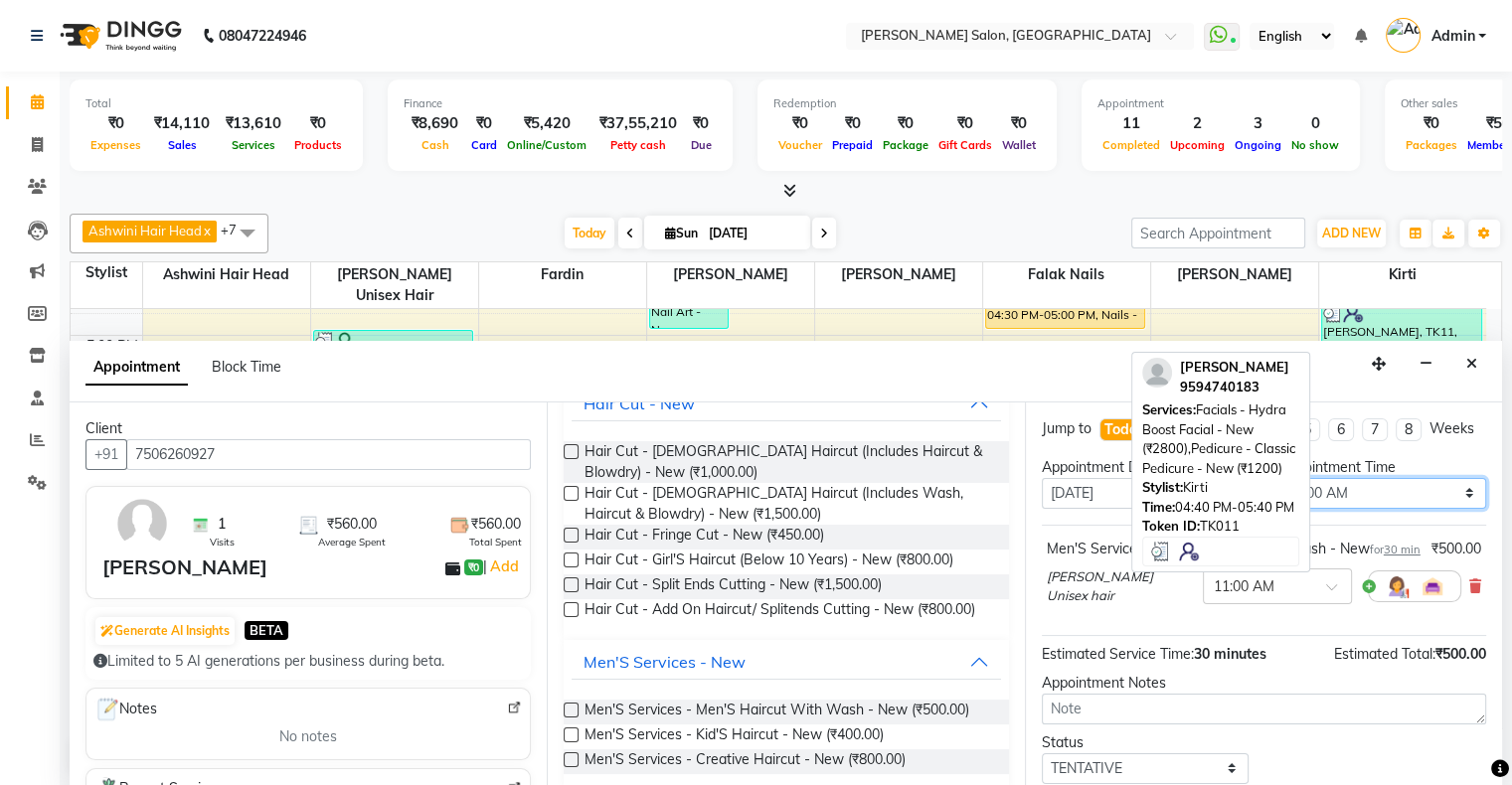 select on "1170" 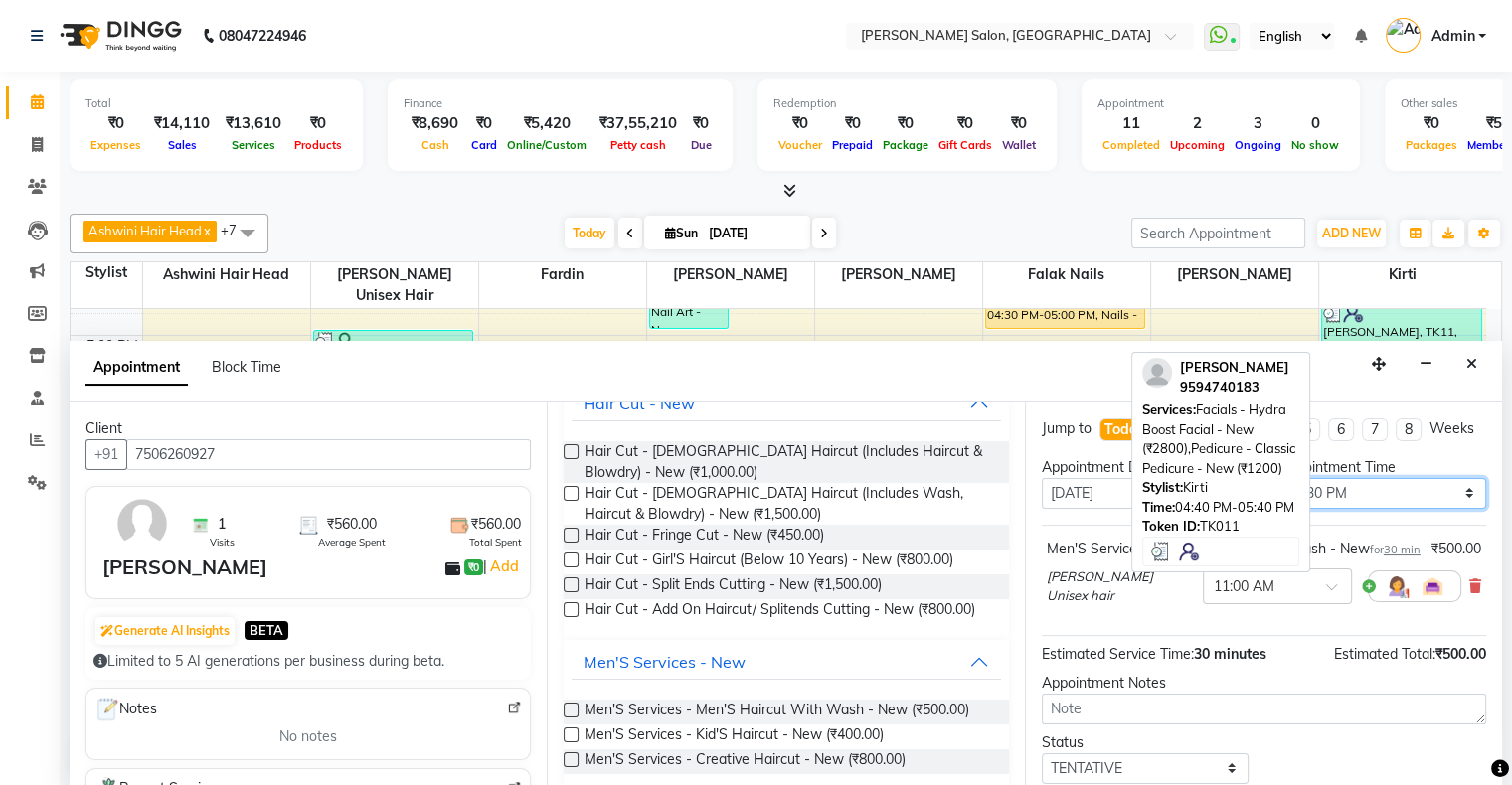click on "Select 11:00 AM 11:15 AM 11:30 AM 11:45 AM 12:00 PM 12:15 PM 12:30 PM 12:45 PM 01:00 PM 01:15 PM 01:30 PM 01:45 PM 02:00 PM 02:15 PM 02:30 PM 02:45 PM 03:00 PM 03:15 PM 03:30 PM 03:45 PM 04:00 PM 04:15 PM 04:30 PM 04:45 PM 05:00 PM 05:15 PM 05:30 PM 05:45 PM 06:00 PM 06:15 PM 06:30 PM 06:45 PM 07:00 PM 07:15 PM 07:30 PM 07:45 PM 08:00 PM 08:15 PM 08:30 PM 08:45 PM 09:00 PM 09:15 PM 09:30 PM 09:45 PM 10:00 PM" at bounding box center (1382, 493) 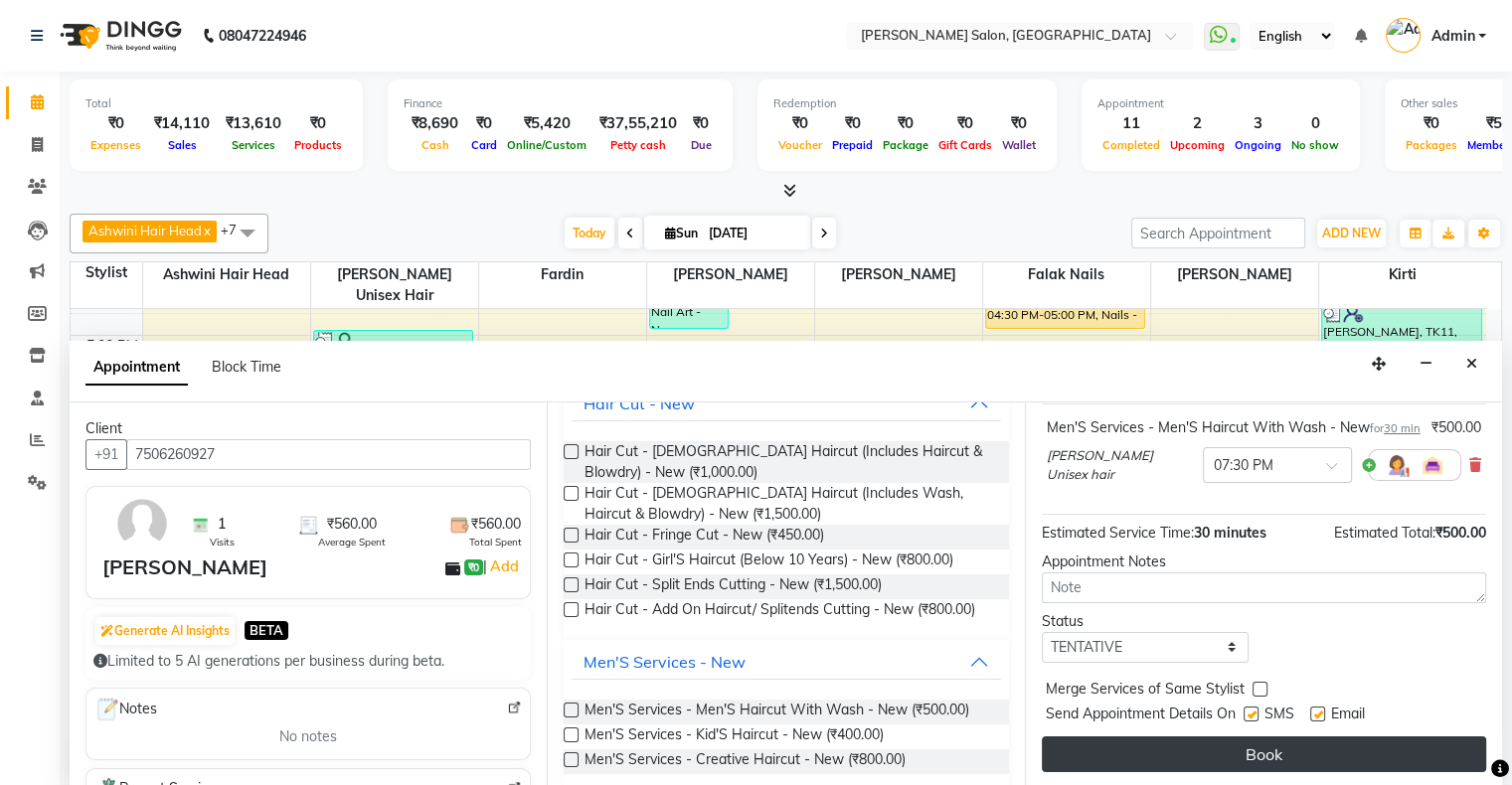 scroll, scrollTop: 157, scrollLeft: 0, axis: vertical 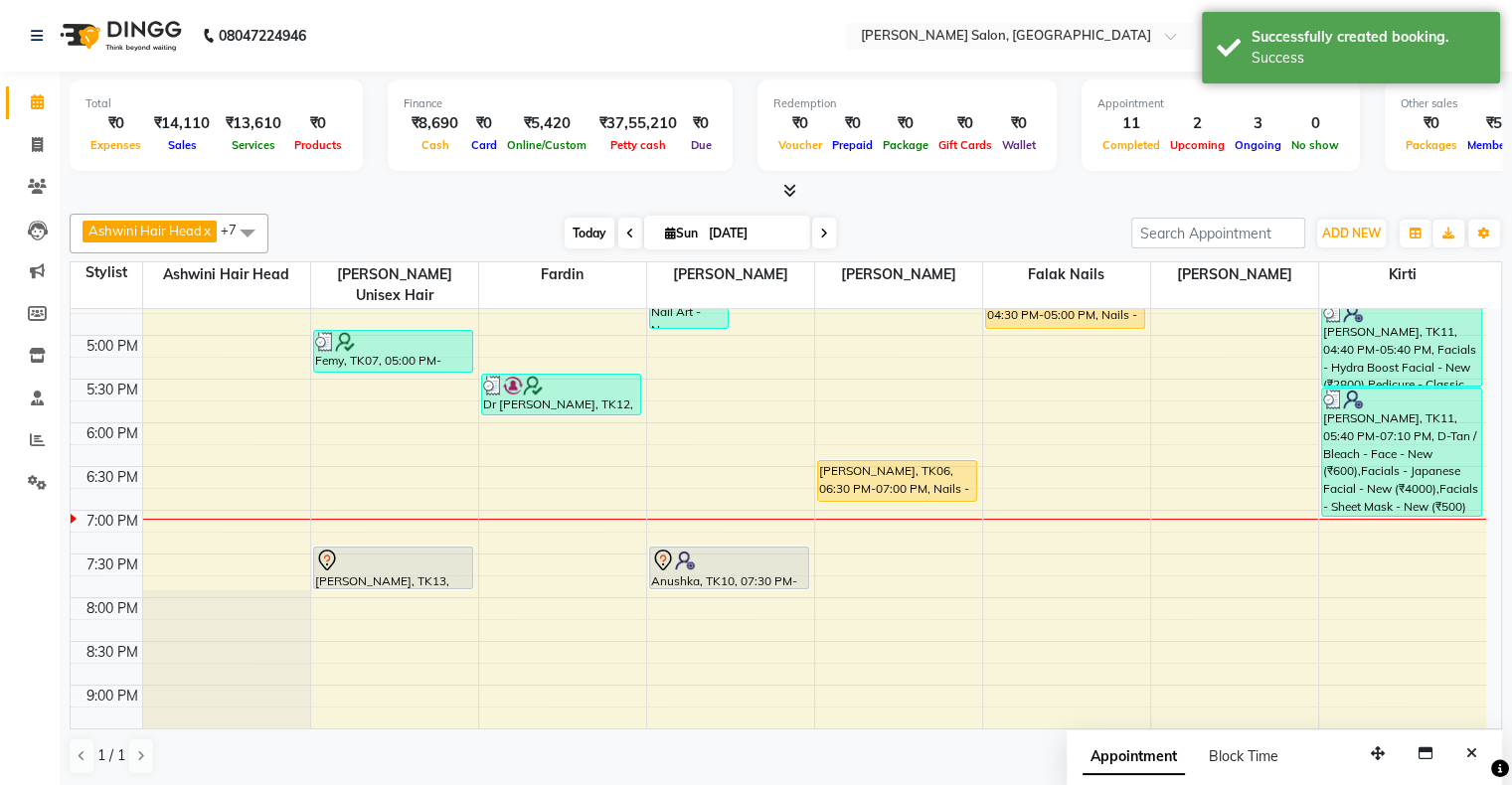click on "Today" at bounding box center (589, 233) 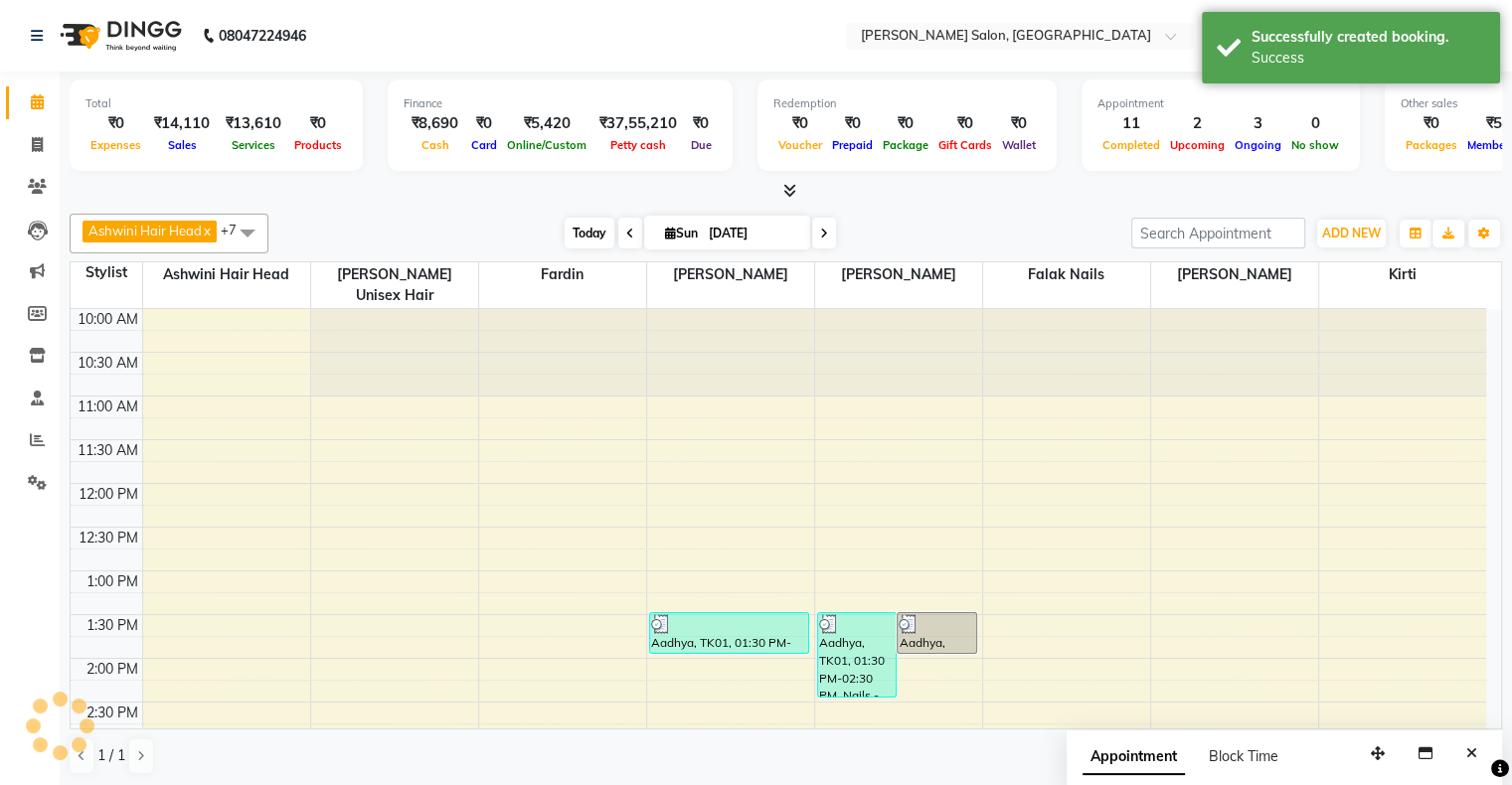 scroll, scrollTop: 685, scrollLeft: 0, axis: vertical 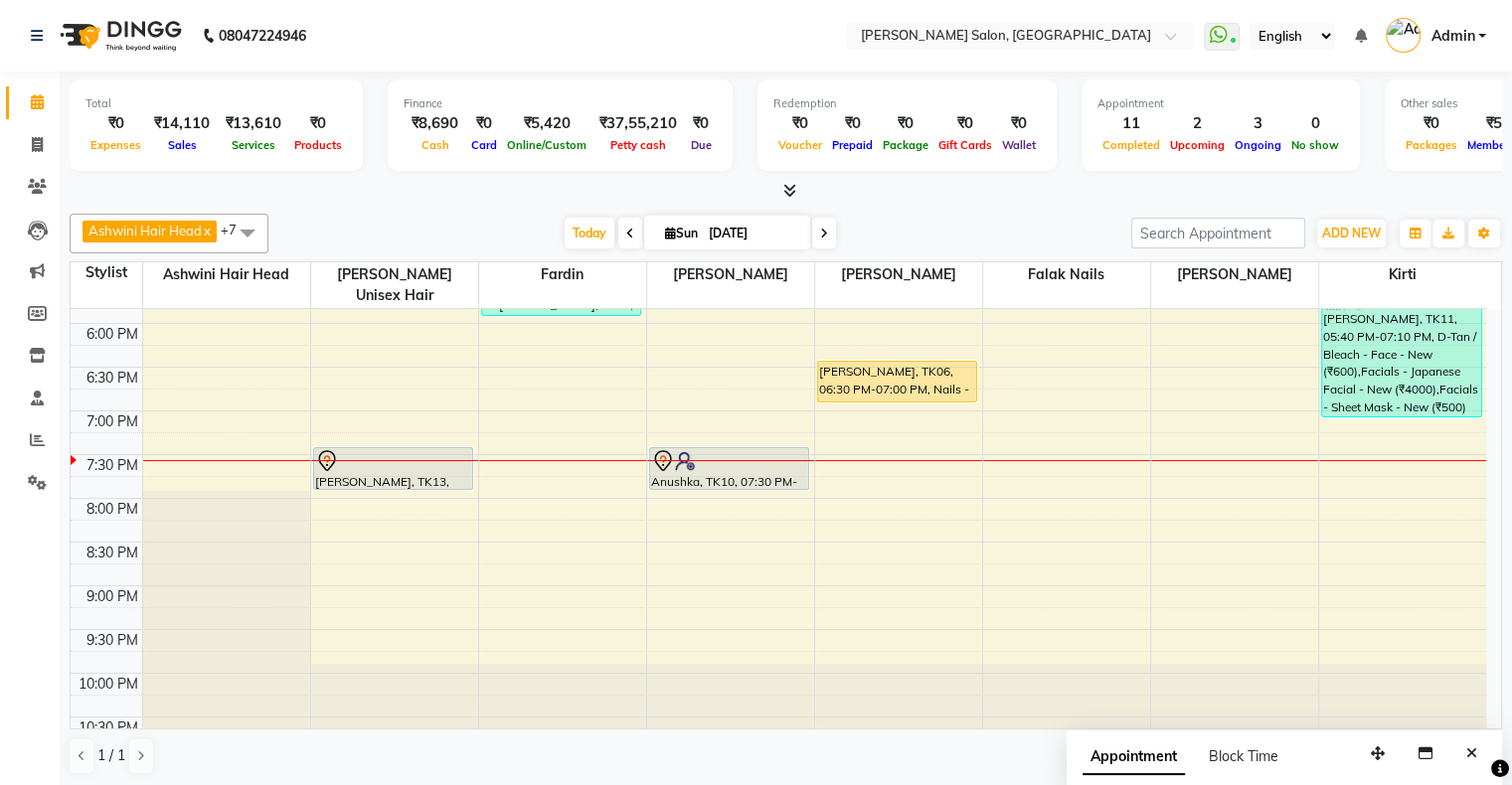 click at bounding box center [824, 234] 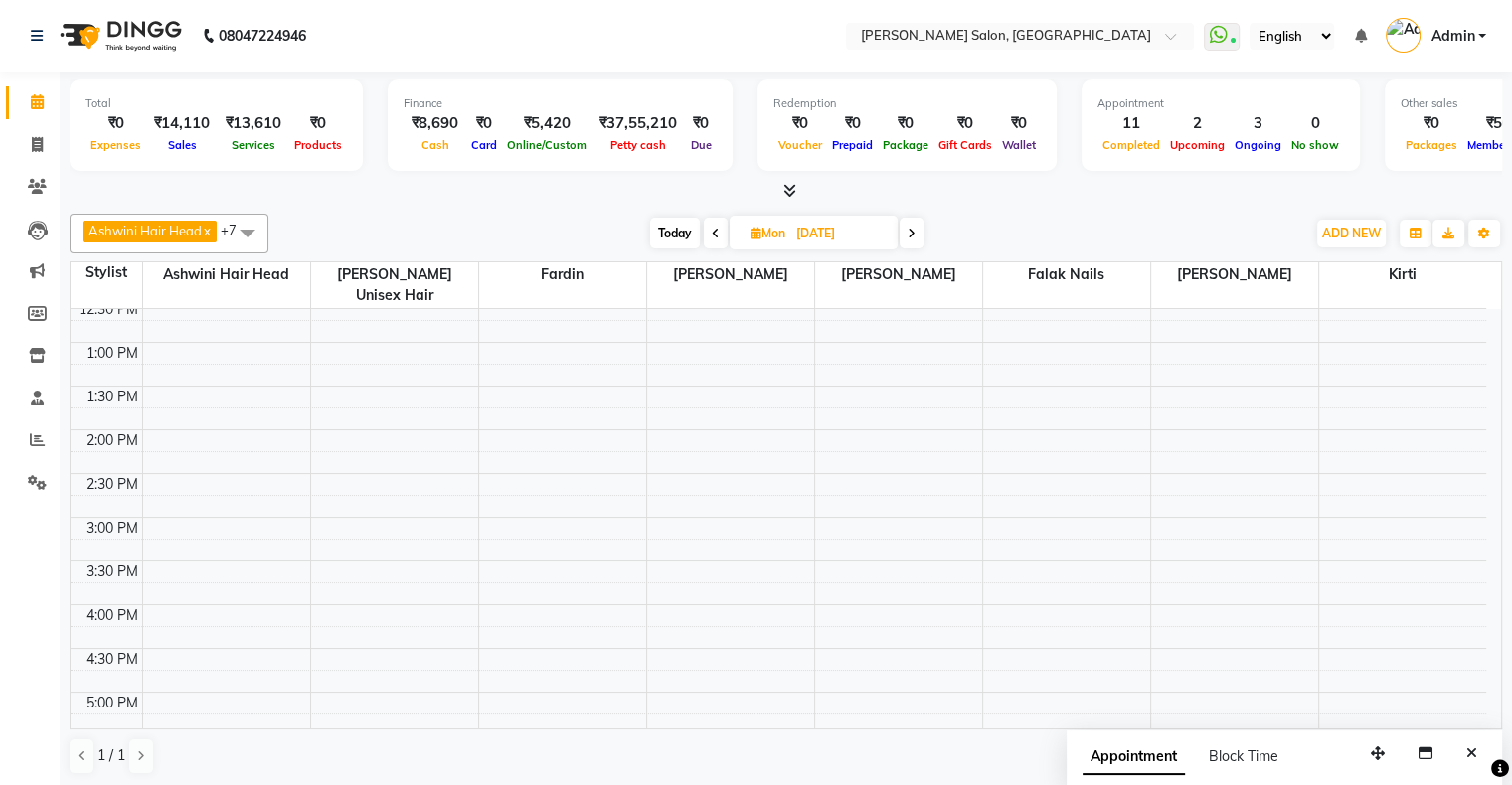 scroll, scrollTop: 497, scrollLeft: 0, axis: vertical 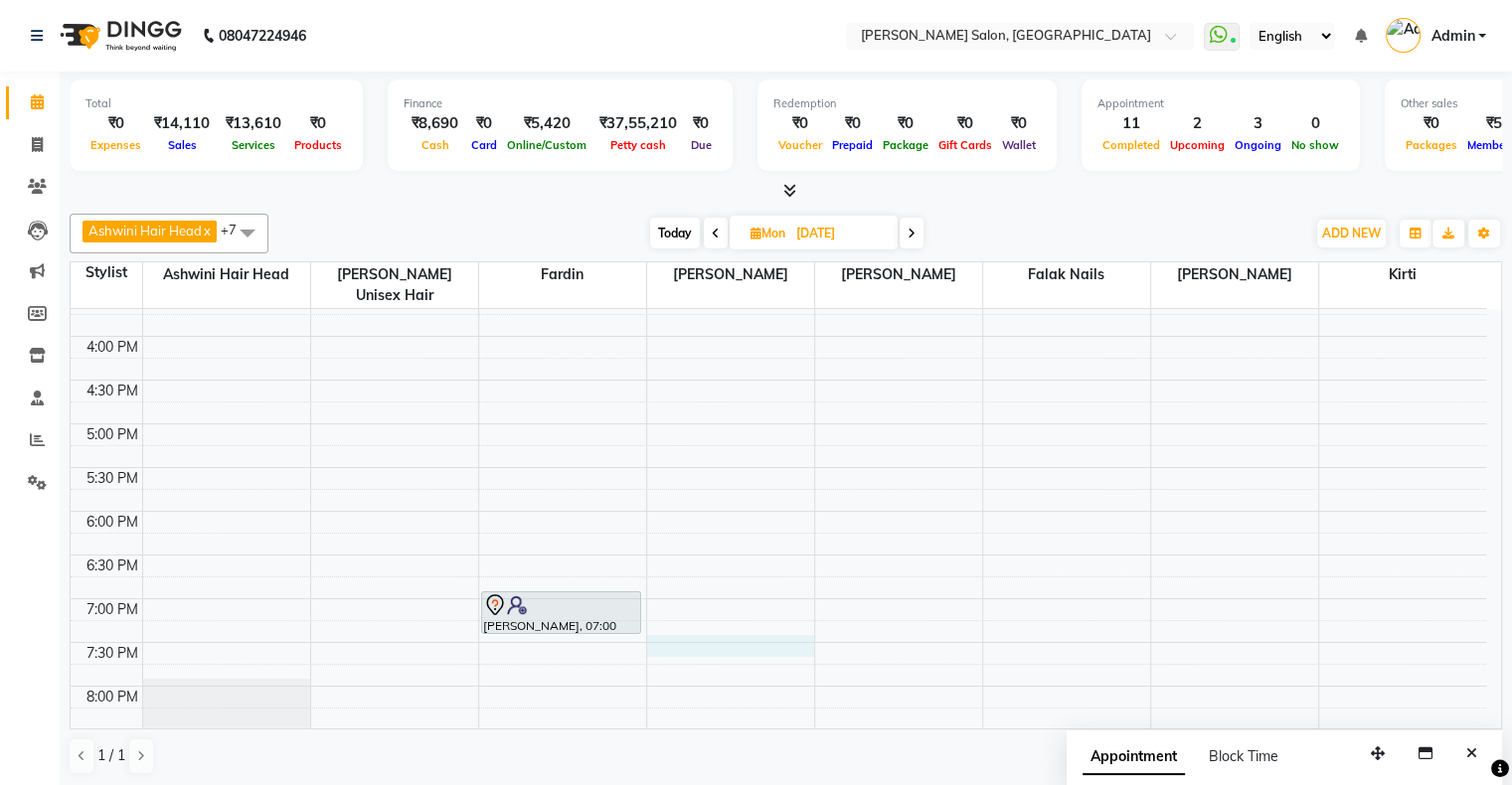 click on "10:00 AM 10:30 AM 11:00 AM 11:30 AM 12:00 PM 12:30 PM 1:00 PM 1:30 PM 2:00 PM 2:30 PM 3:00 PM 3:30 PM 4:00 PM 4:30 PM 5:00 PM 5:30 PM 6:00 PM 6:30 PM 7:00 PM 7:30 PM 8:00 PM 8:30 PM 9:00 PM 9:30 PM 10:00 PM 10:30 PM             [PERSON_NAME], 07:00 PM-07:30 PM, Men'S Services - Men'S Haircut With Wash - New" at bounding box center (778, 380) 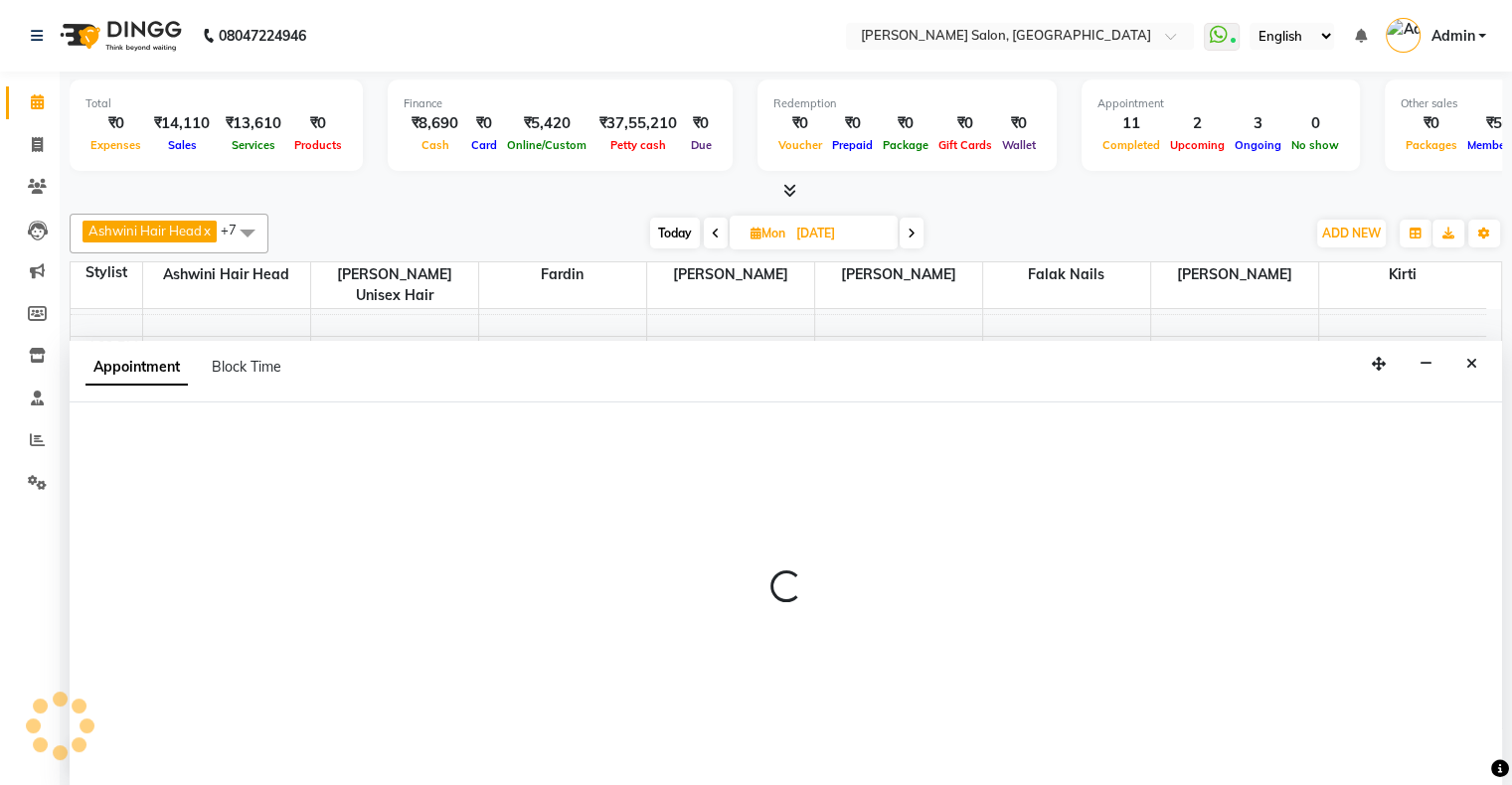 select on "58056" 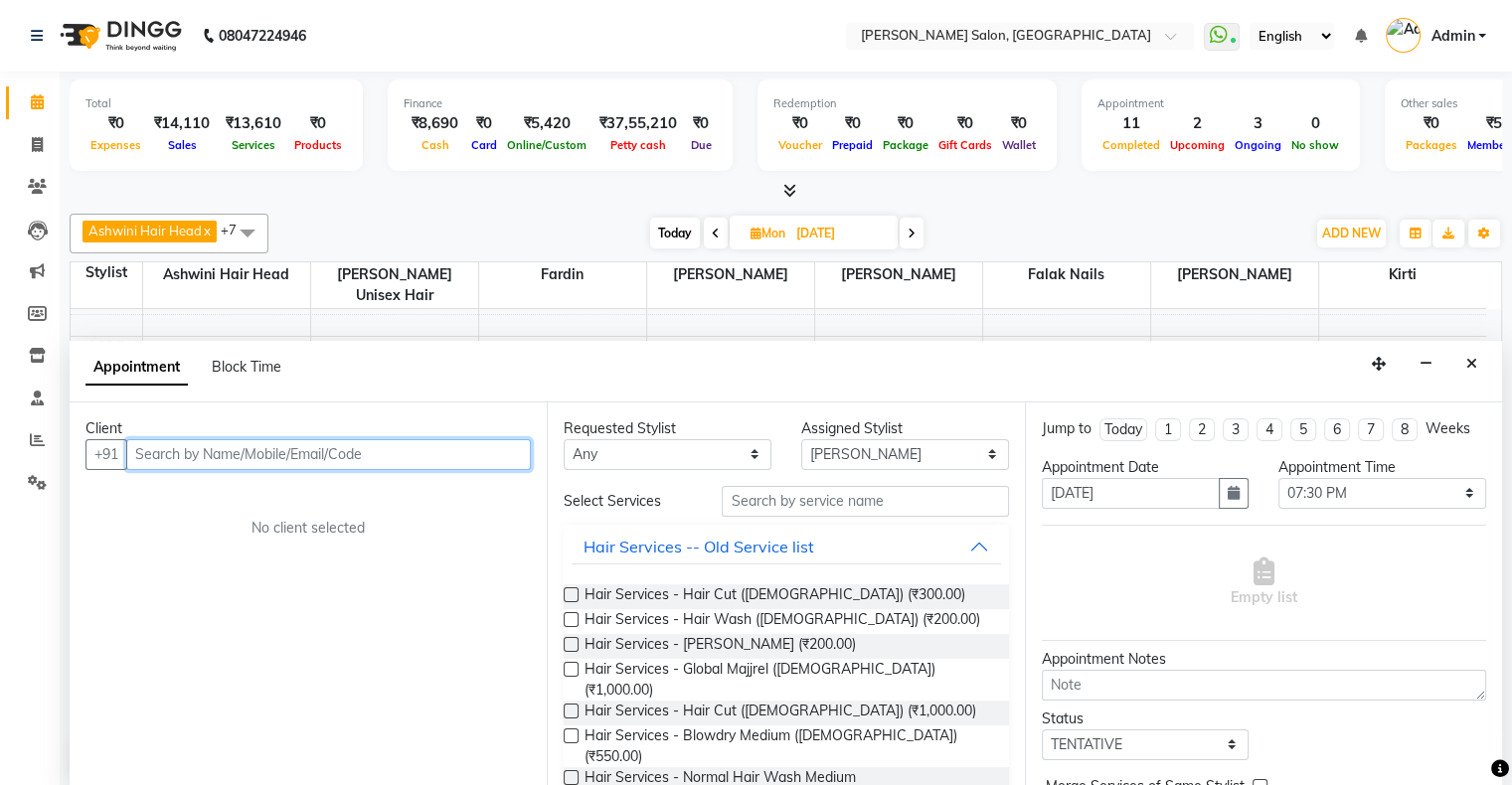 click at bounding box center [328, 454] 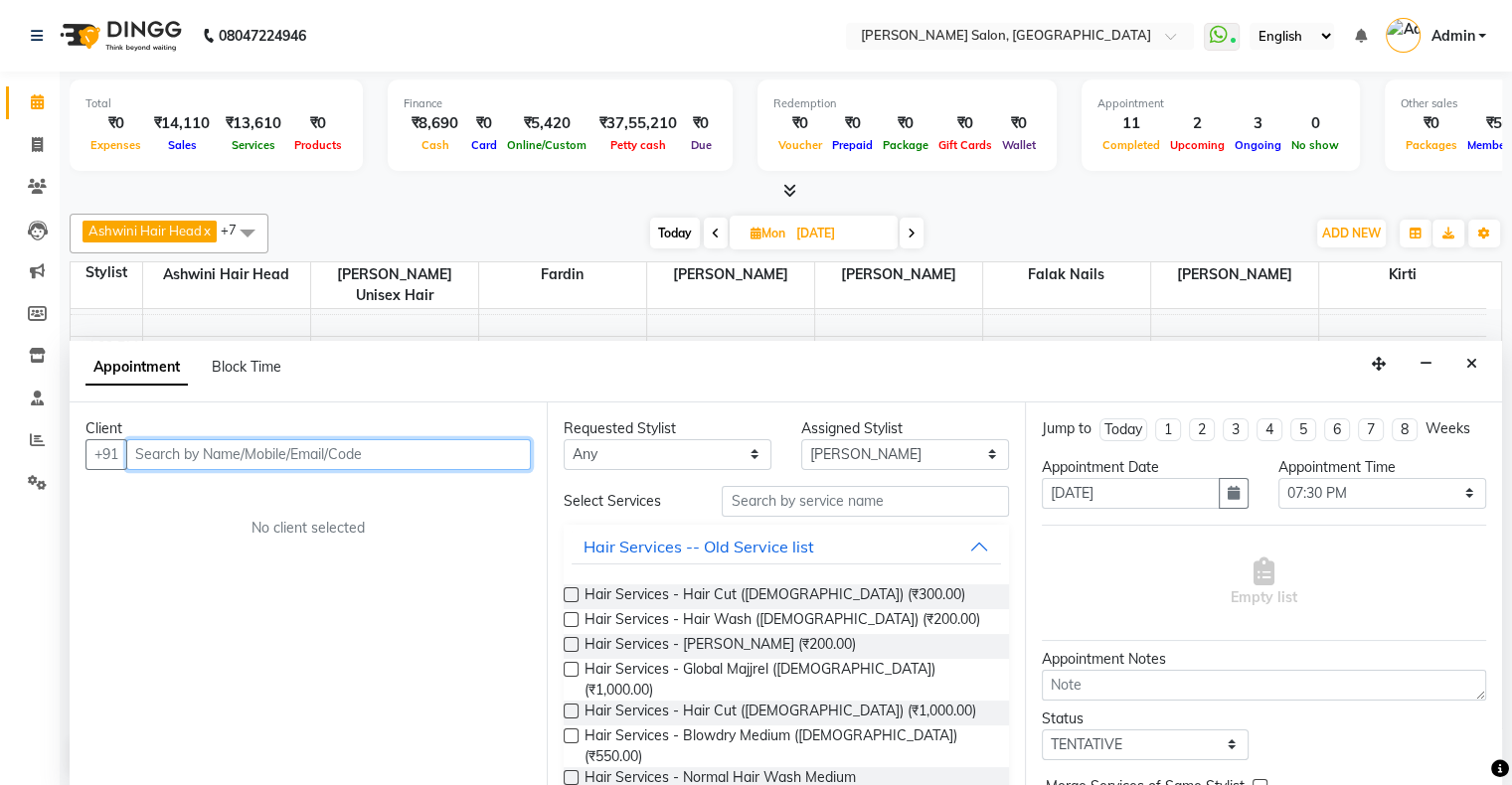 paste on "91362 62599" 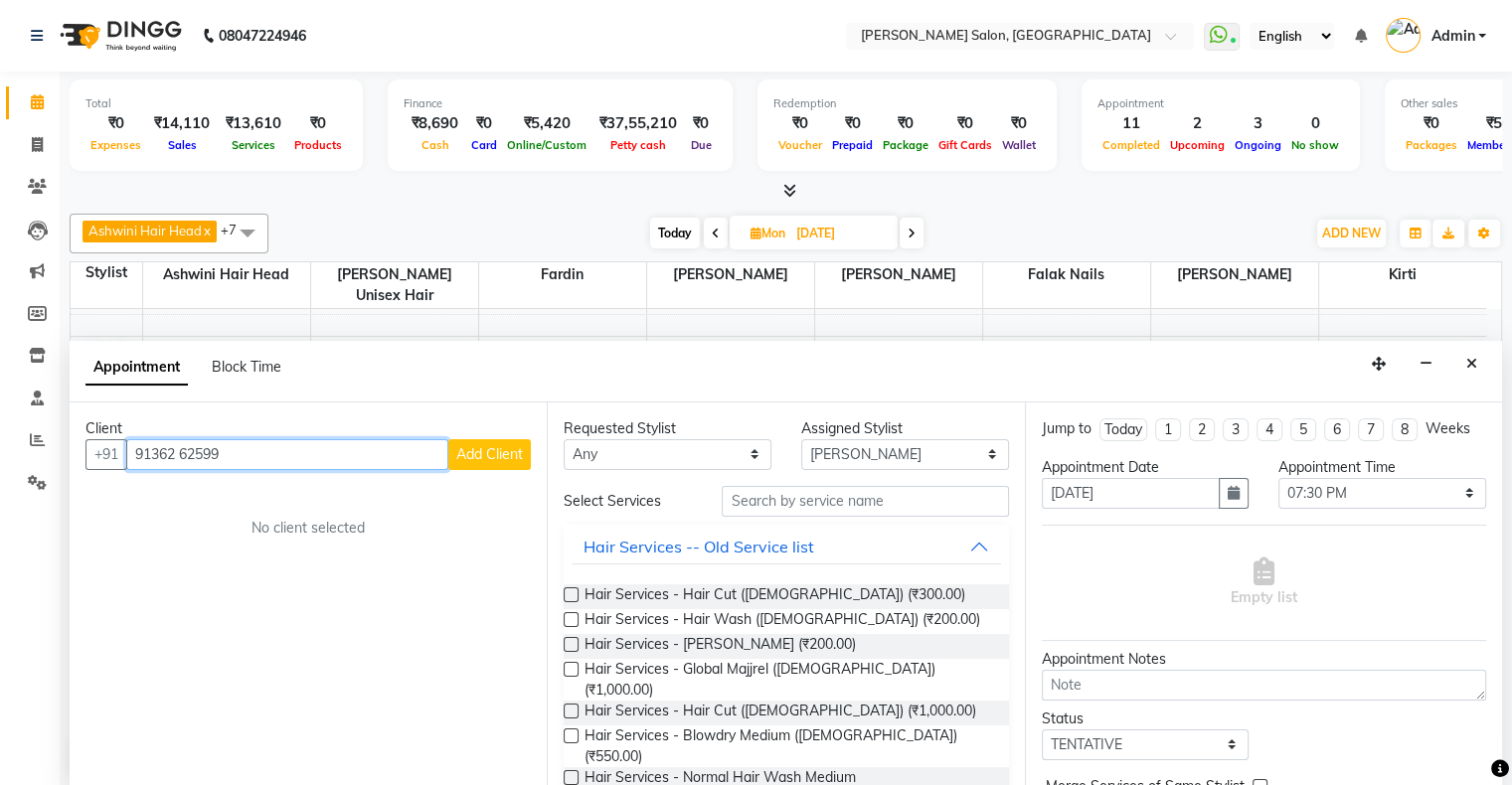 click on "91362 62599" at bounding box center [287, 454] 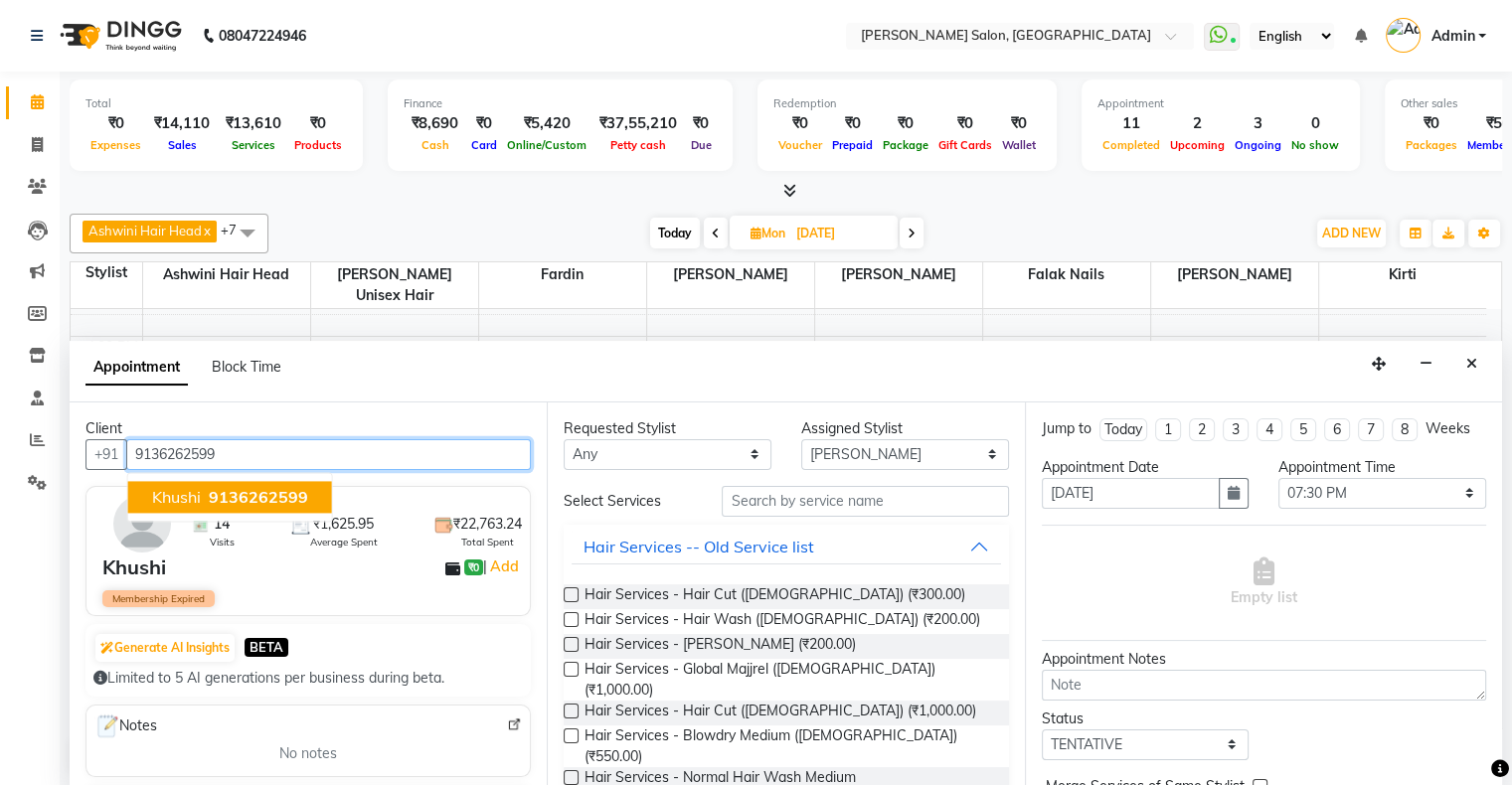 type on "9136262599" 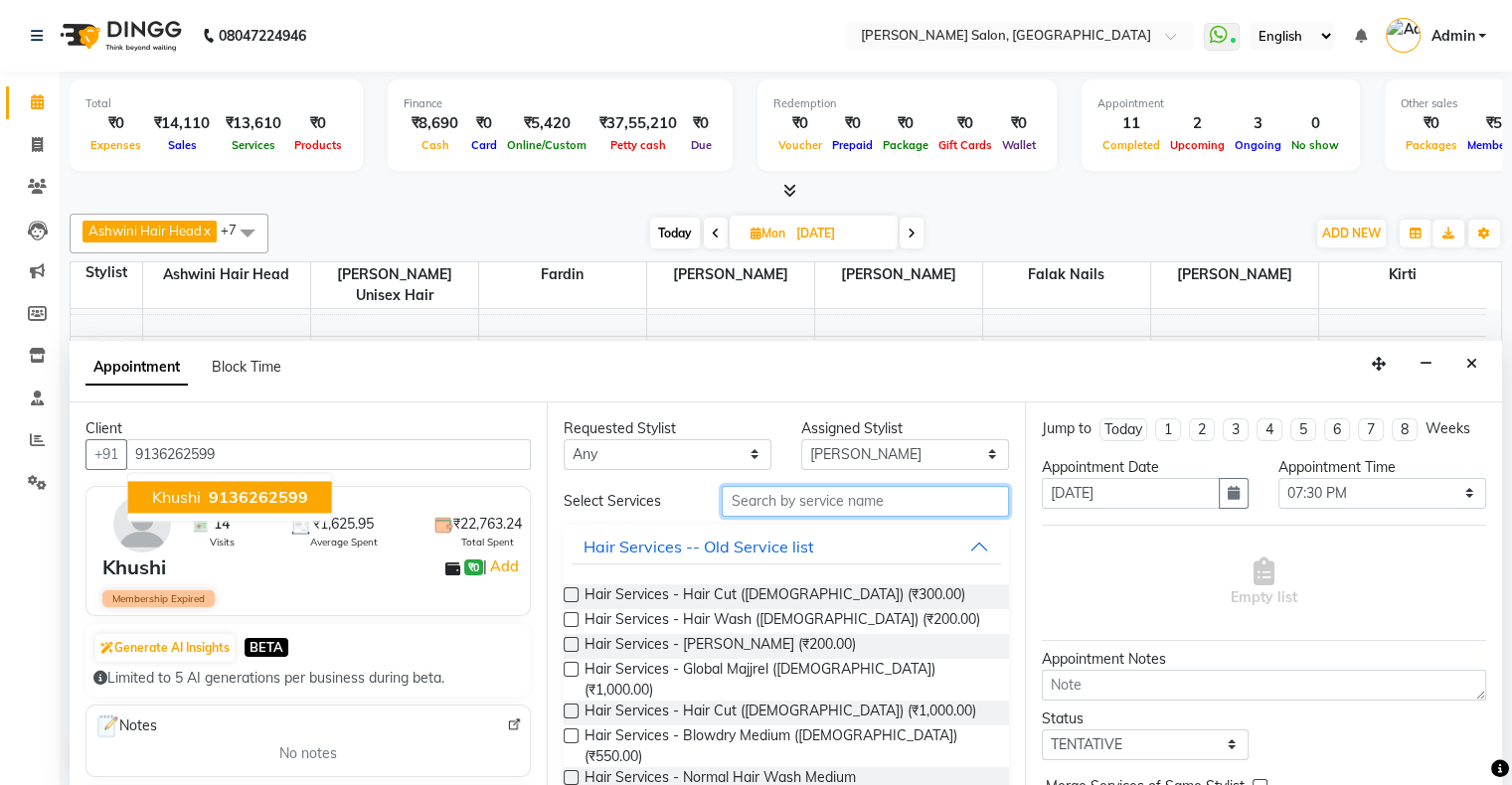 click at bounding box center [865, 501] 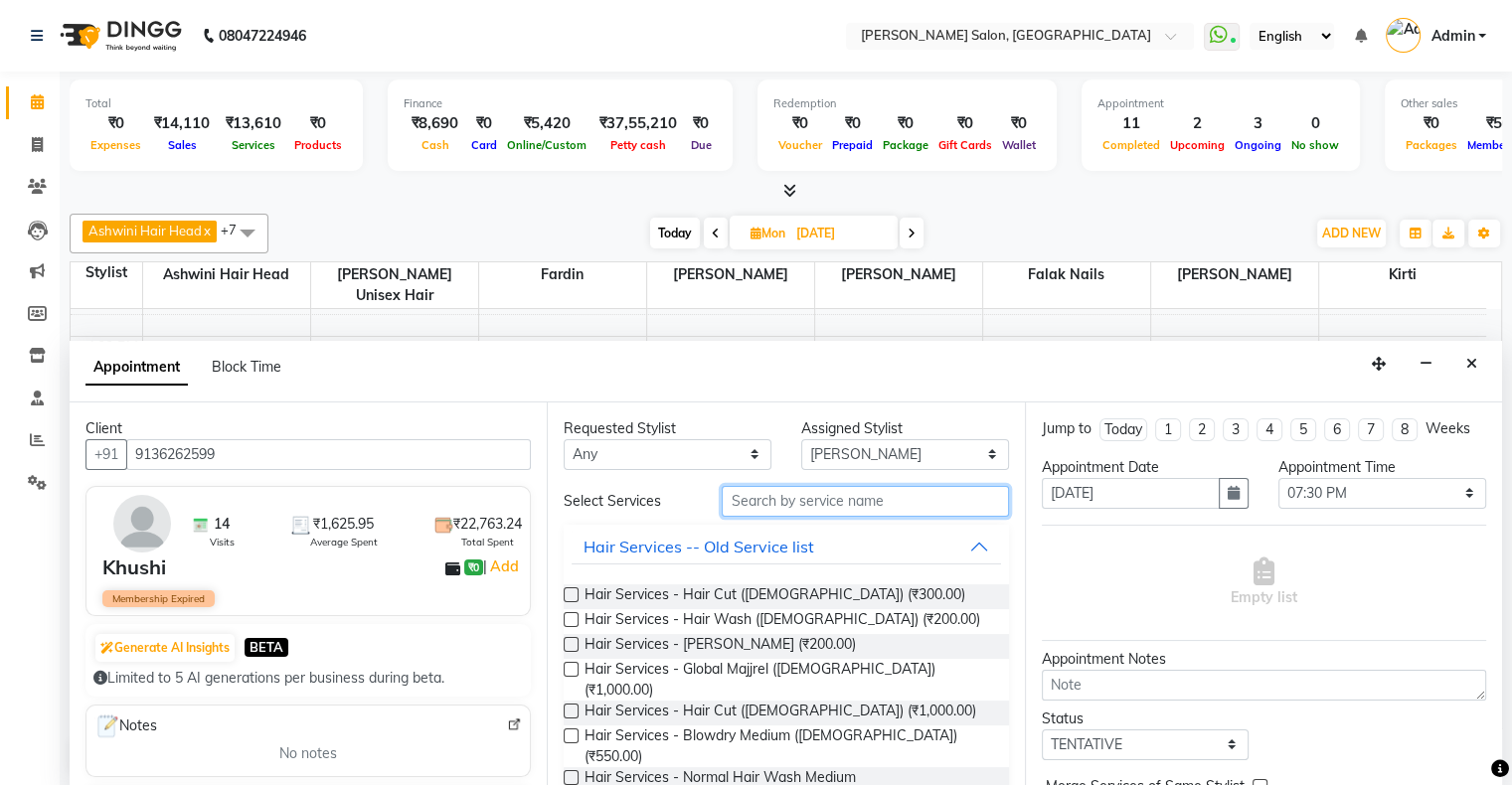 type on "a" 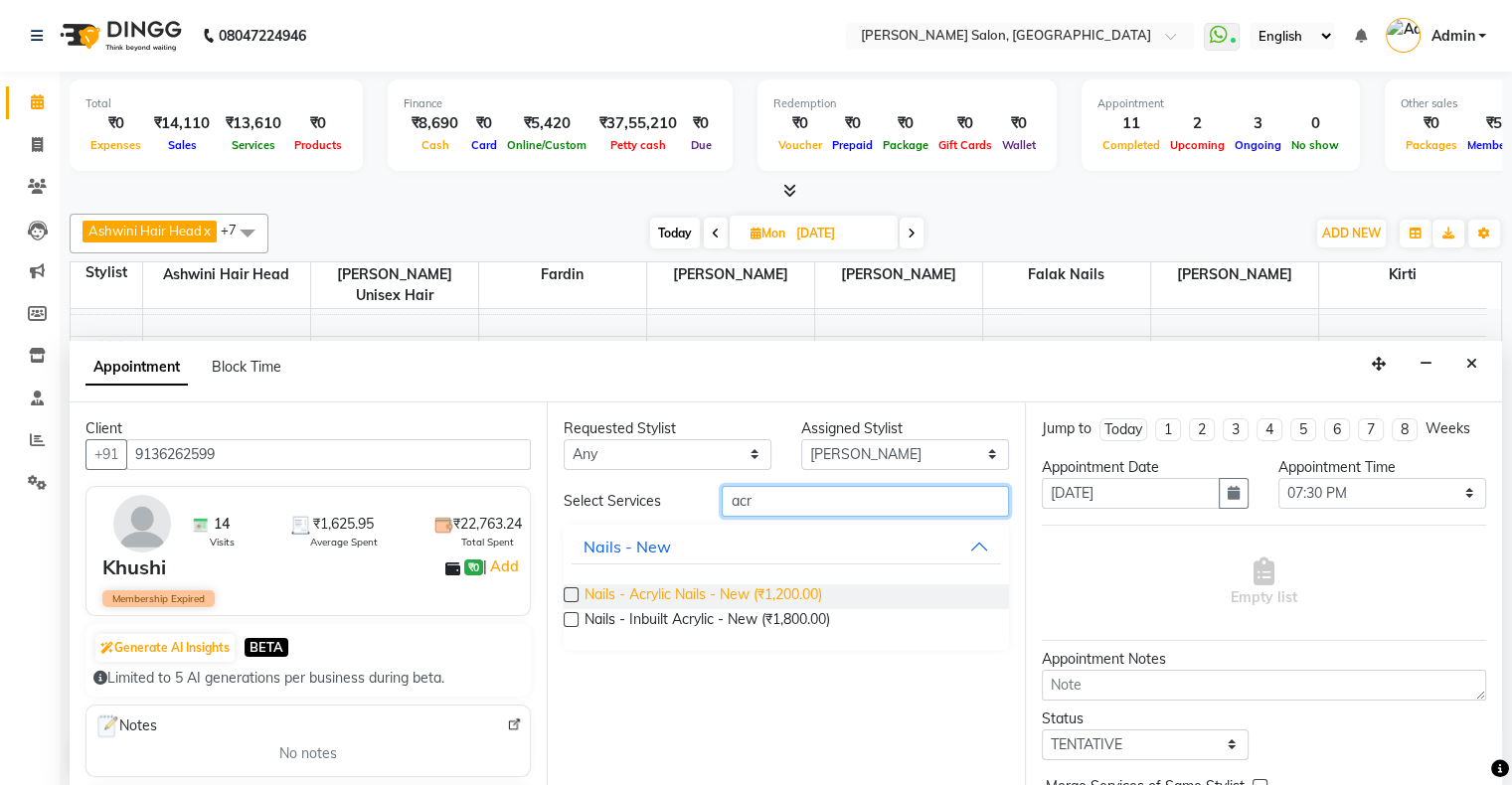 type on "acr" 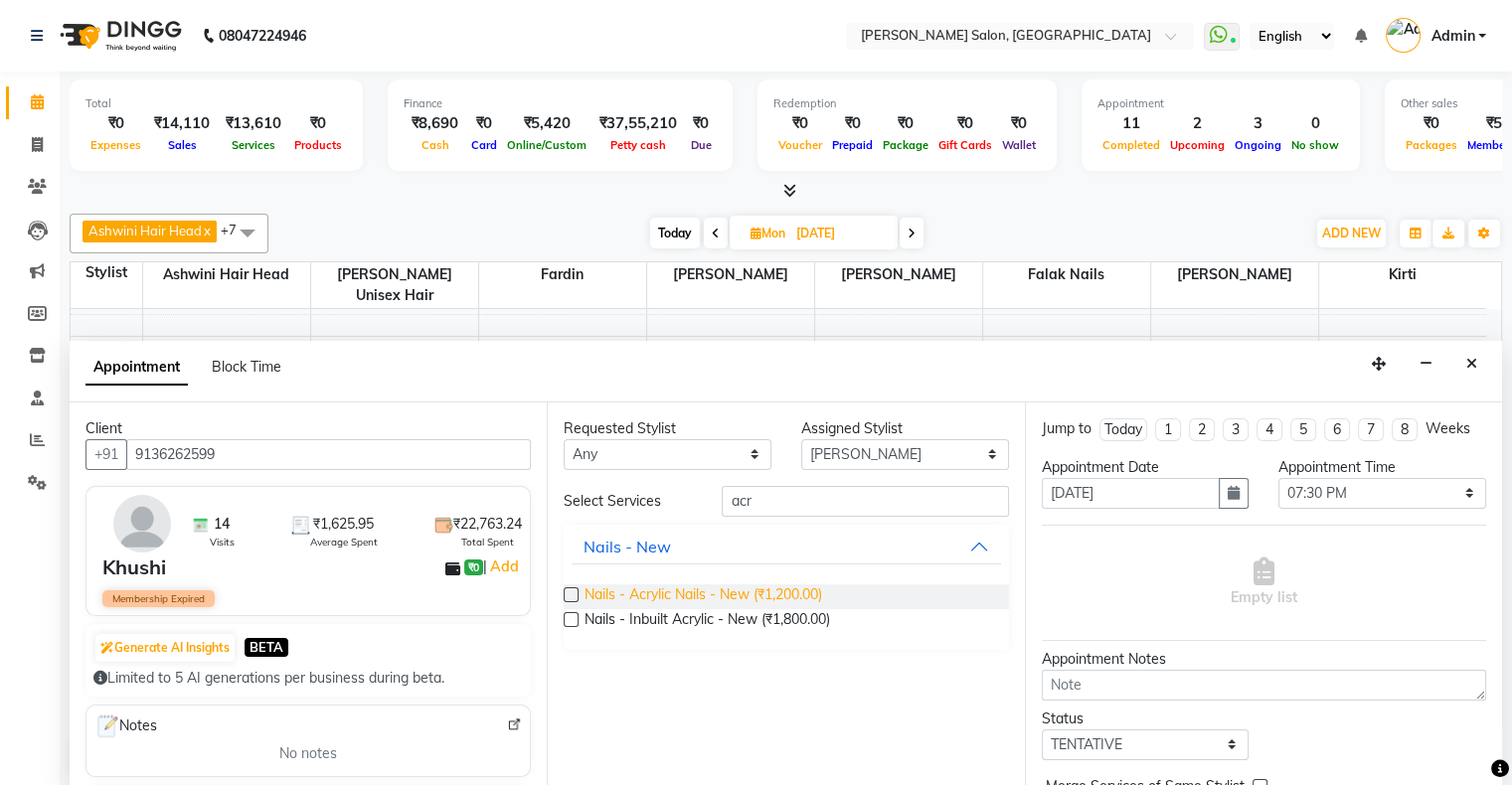 click on "Nails - Acrylic Nails - New (₹1,200.00)" at bounding box center [703, 596] 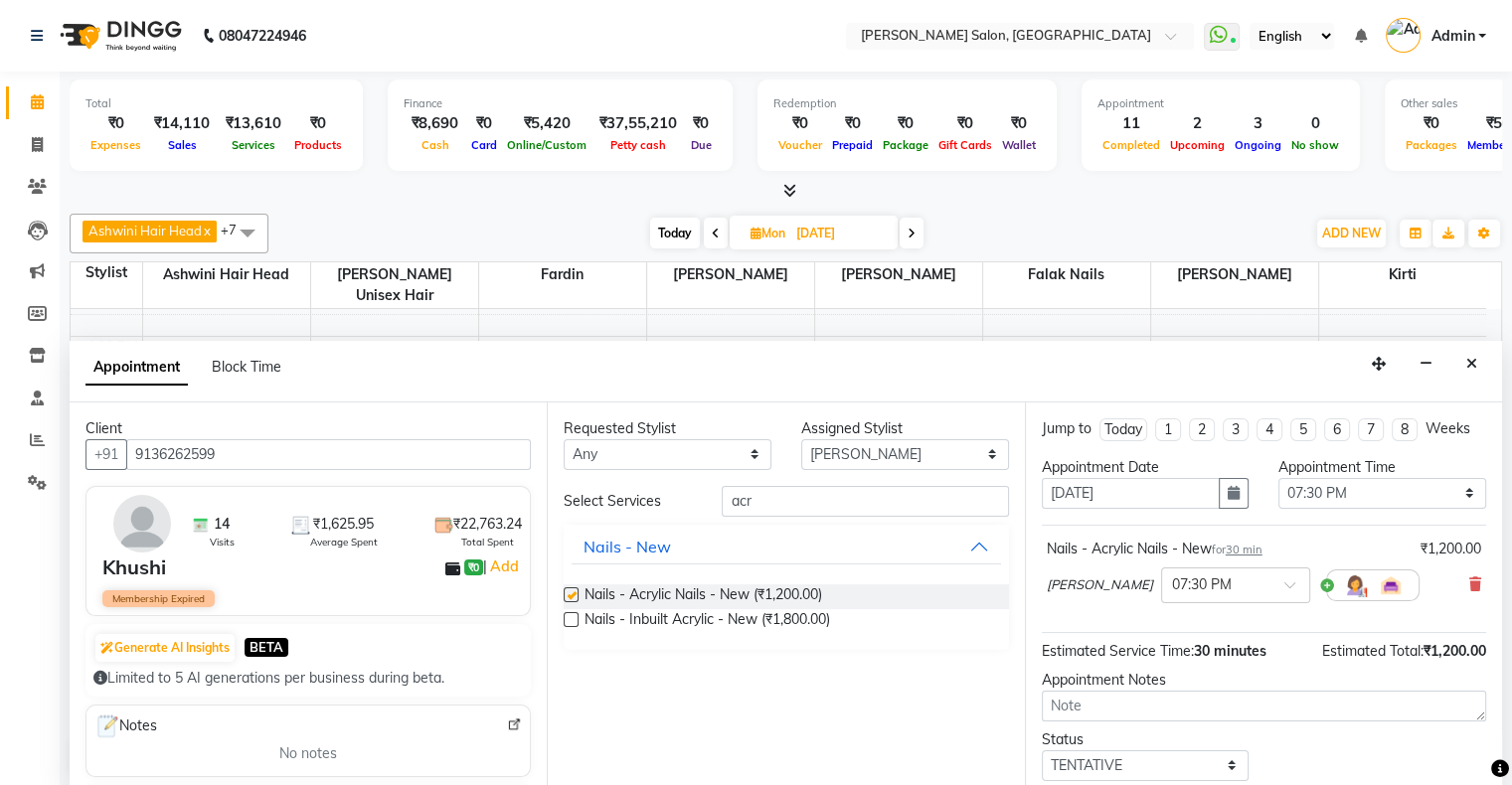 checkbox on "false" 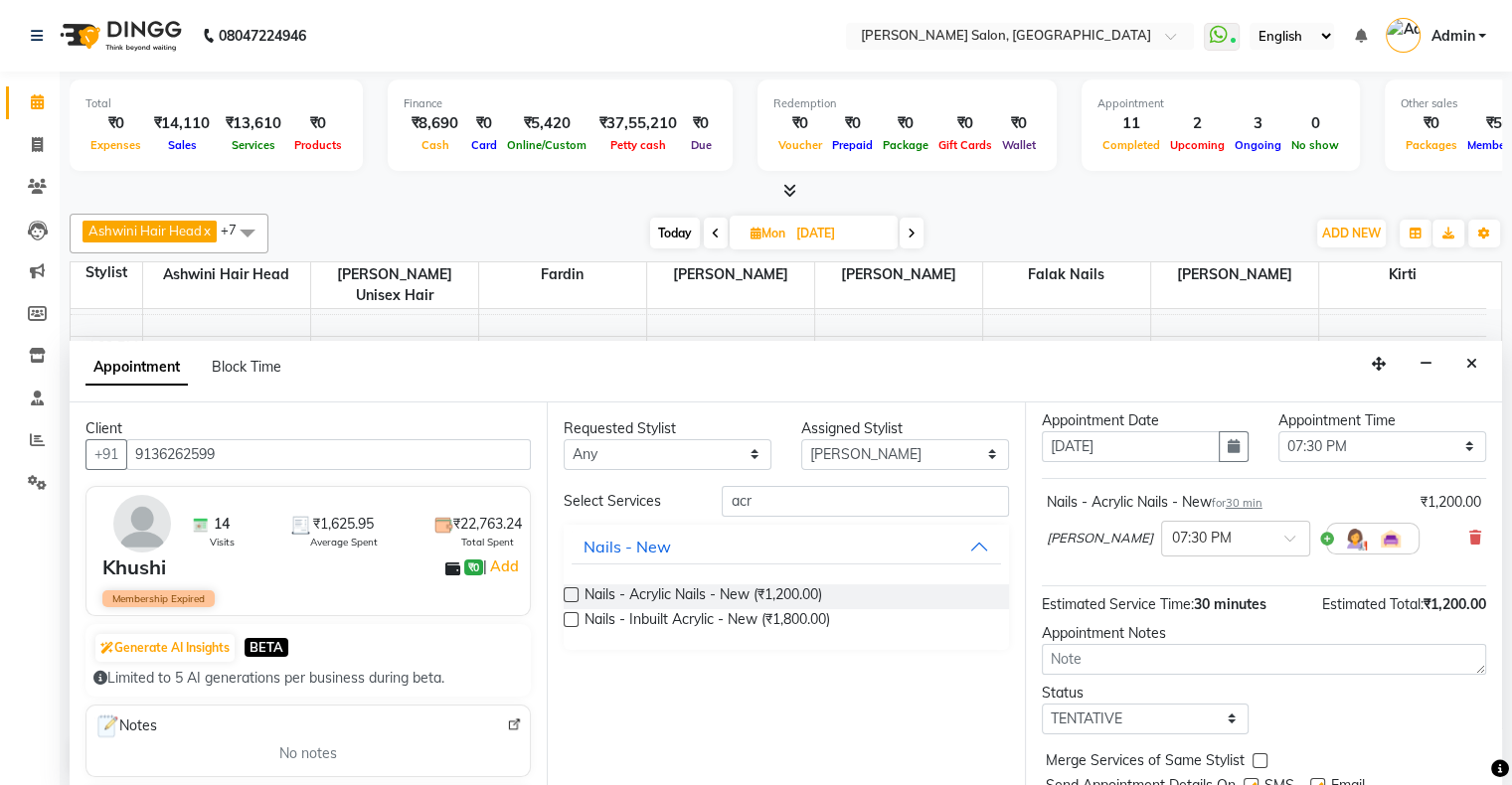 scroll, scrollTop: 116, scrollLeft: 0, axis: vertical 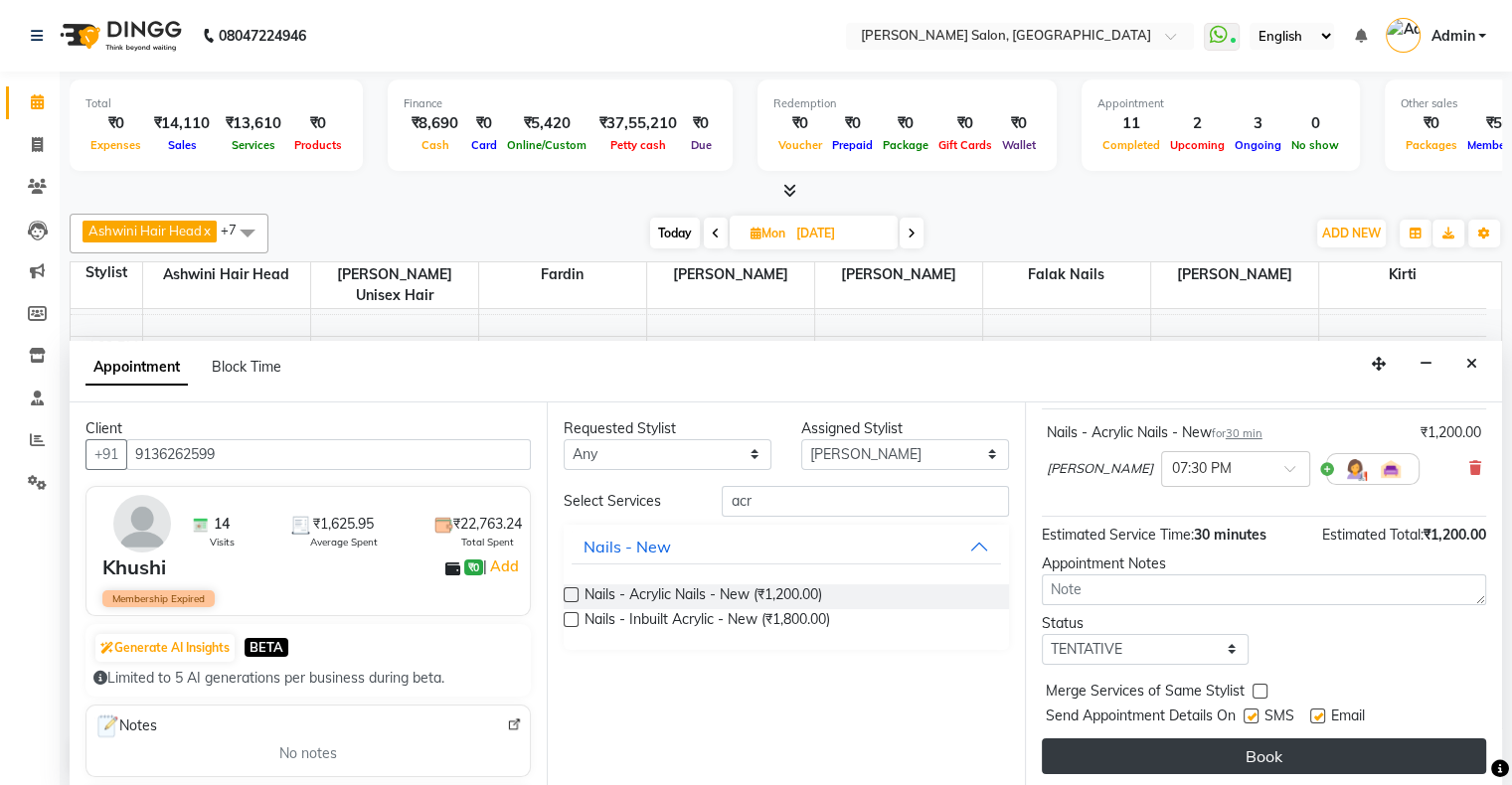 click on "Book" at bounding box center (1263, 756) 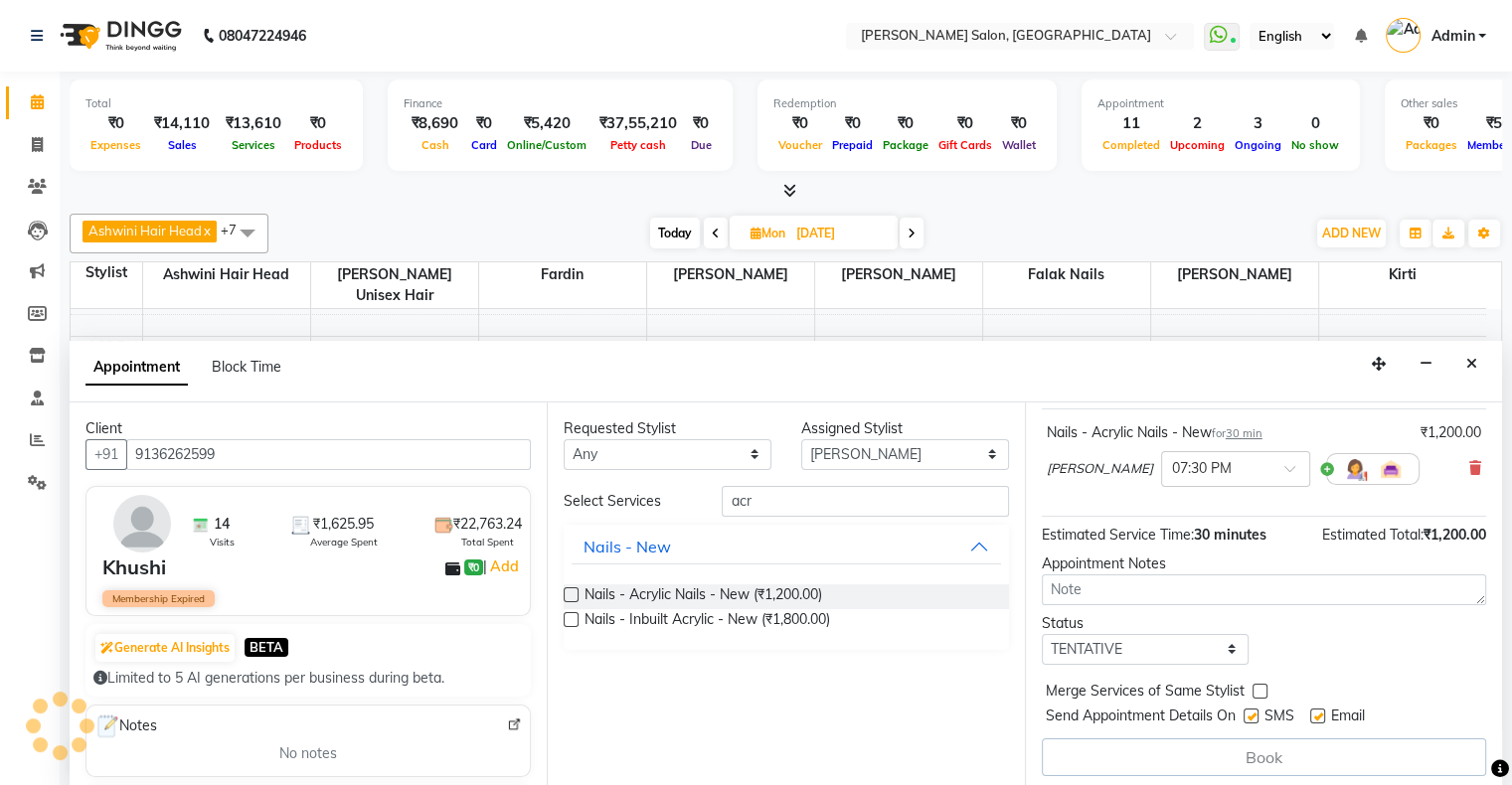 scroll, scrollTop: 118, scrollLeft: 0, axis: vertical 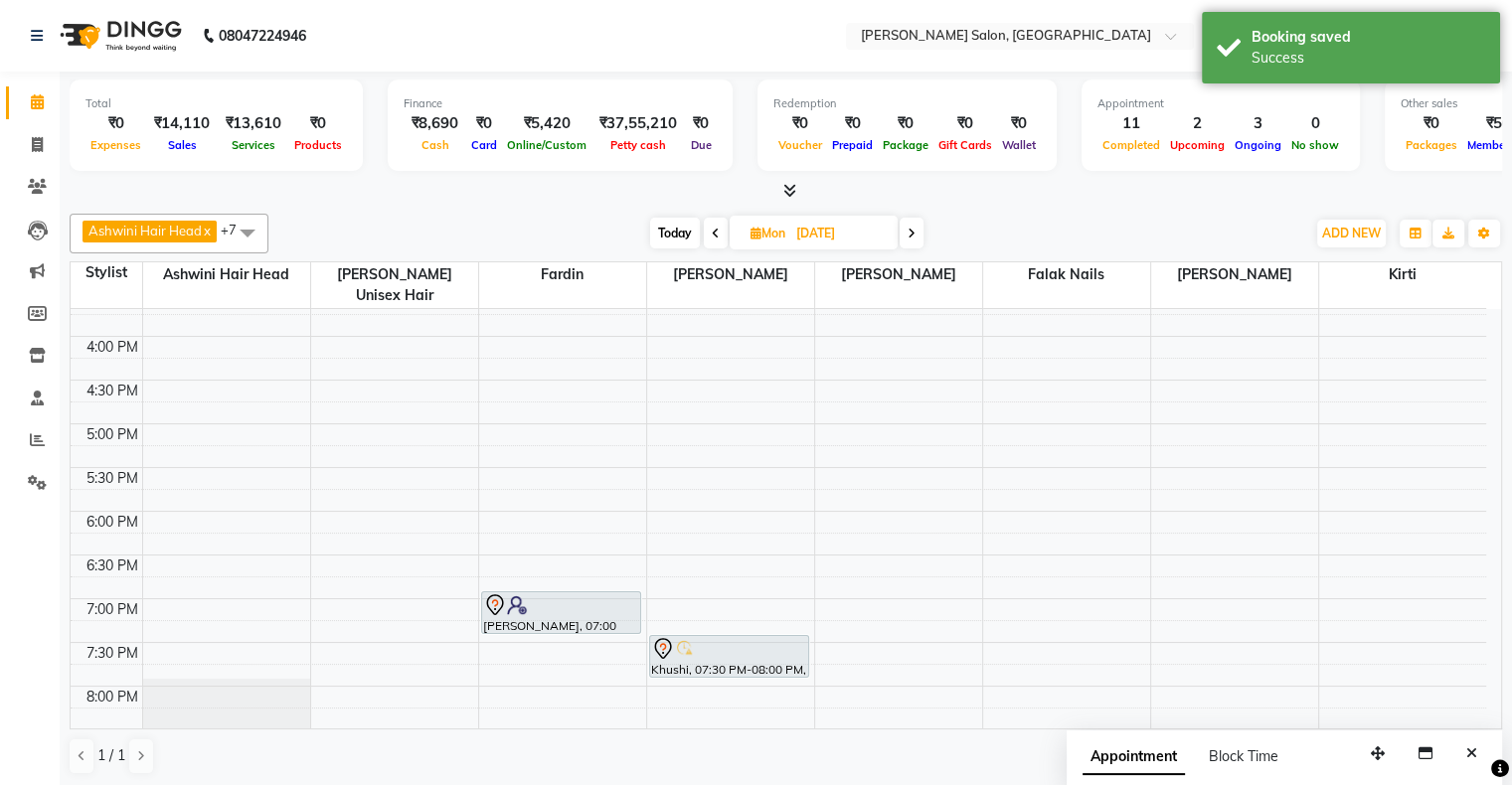 click on "Today" at bounding box center (675, 233) 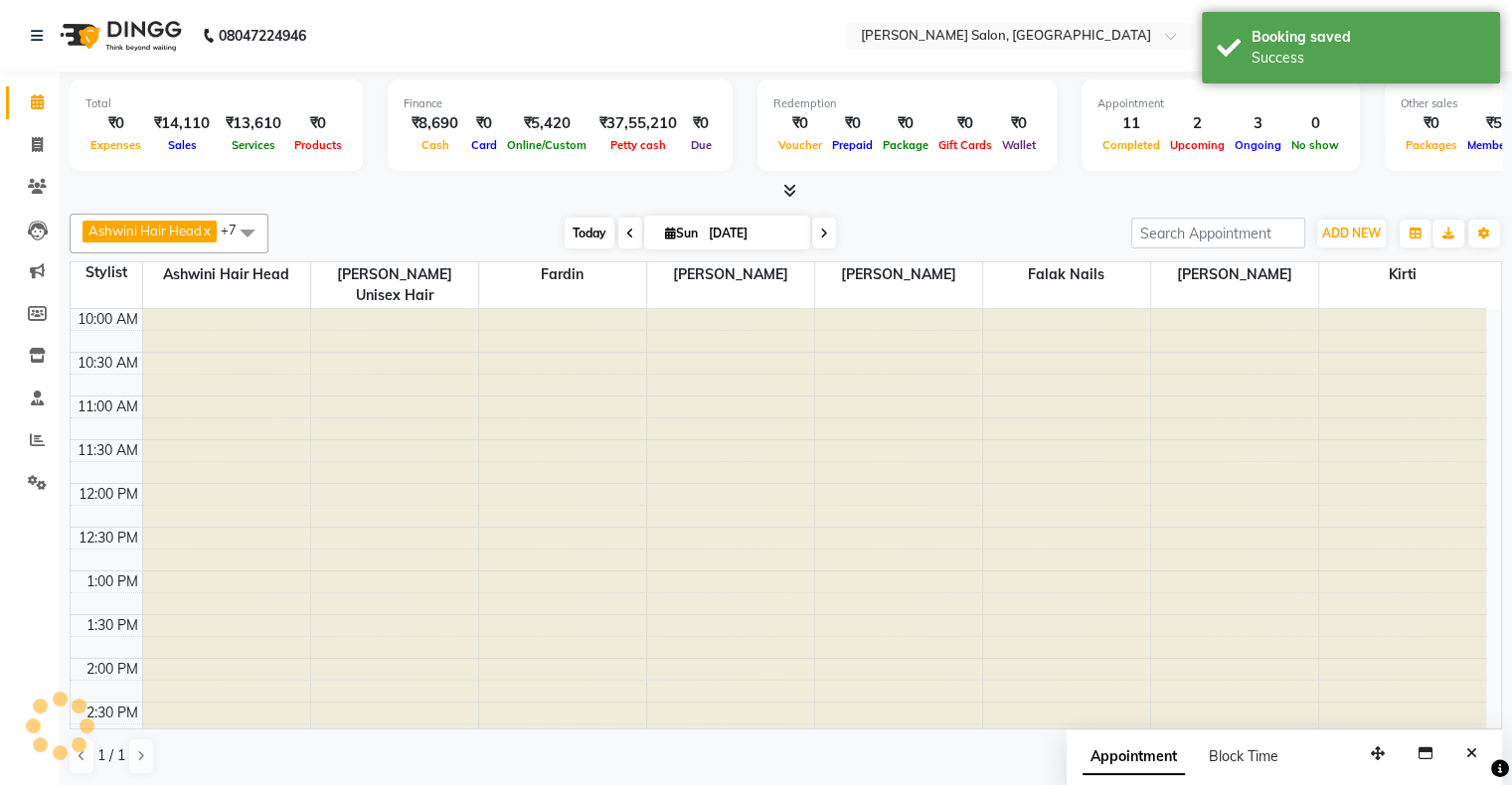 scroll, scrollTop: 685, scrollLeft: 0, axis: vertical 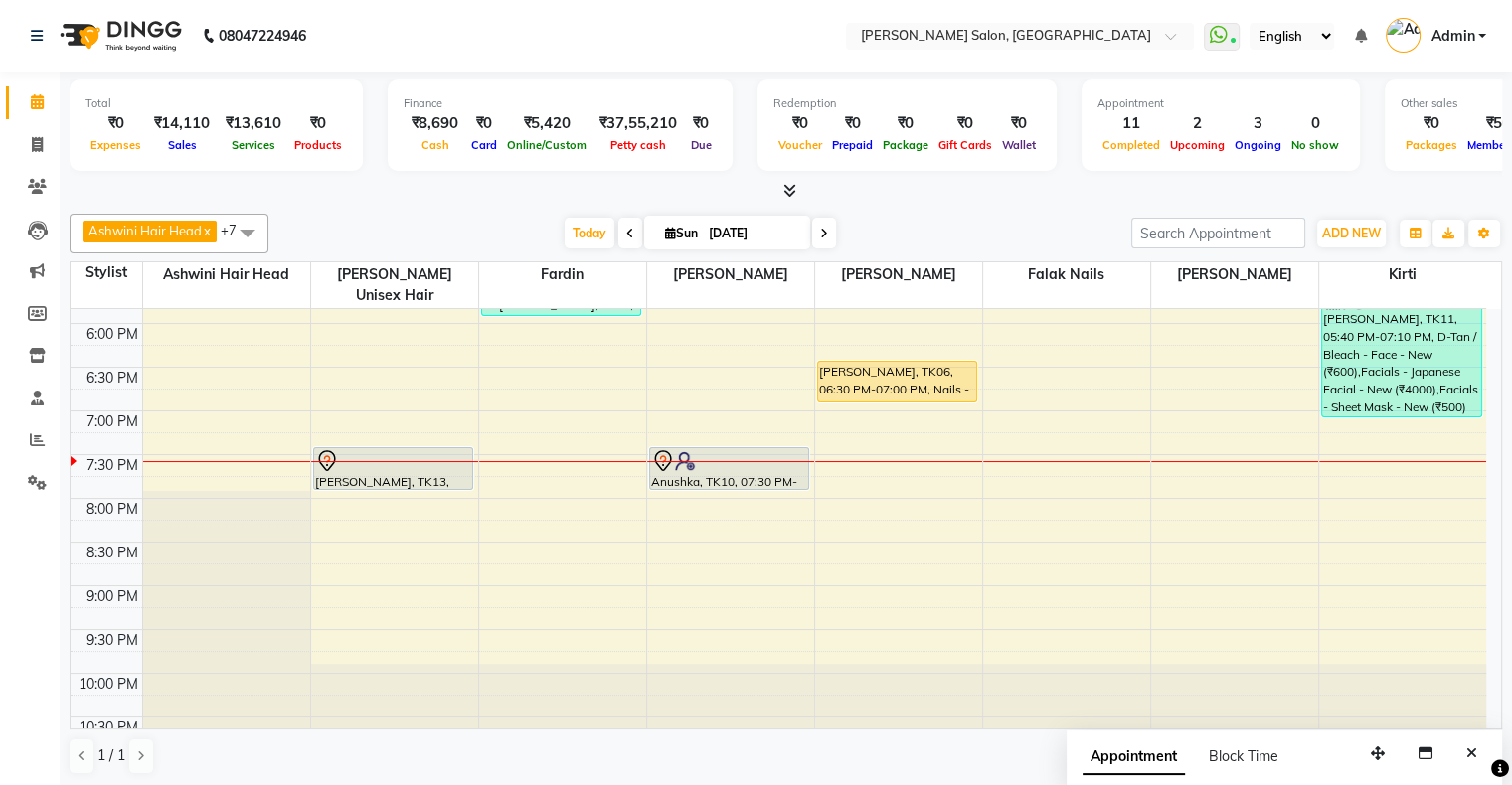 drag, startPoint x: 1021, startPoint y: 786, endPoint x: 1089, endPoint y: 815, distance: 73.92564 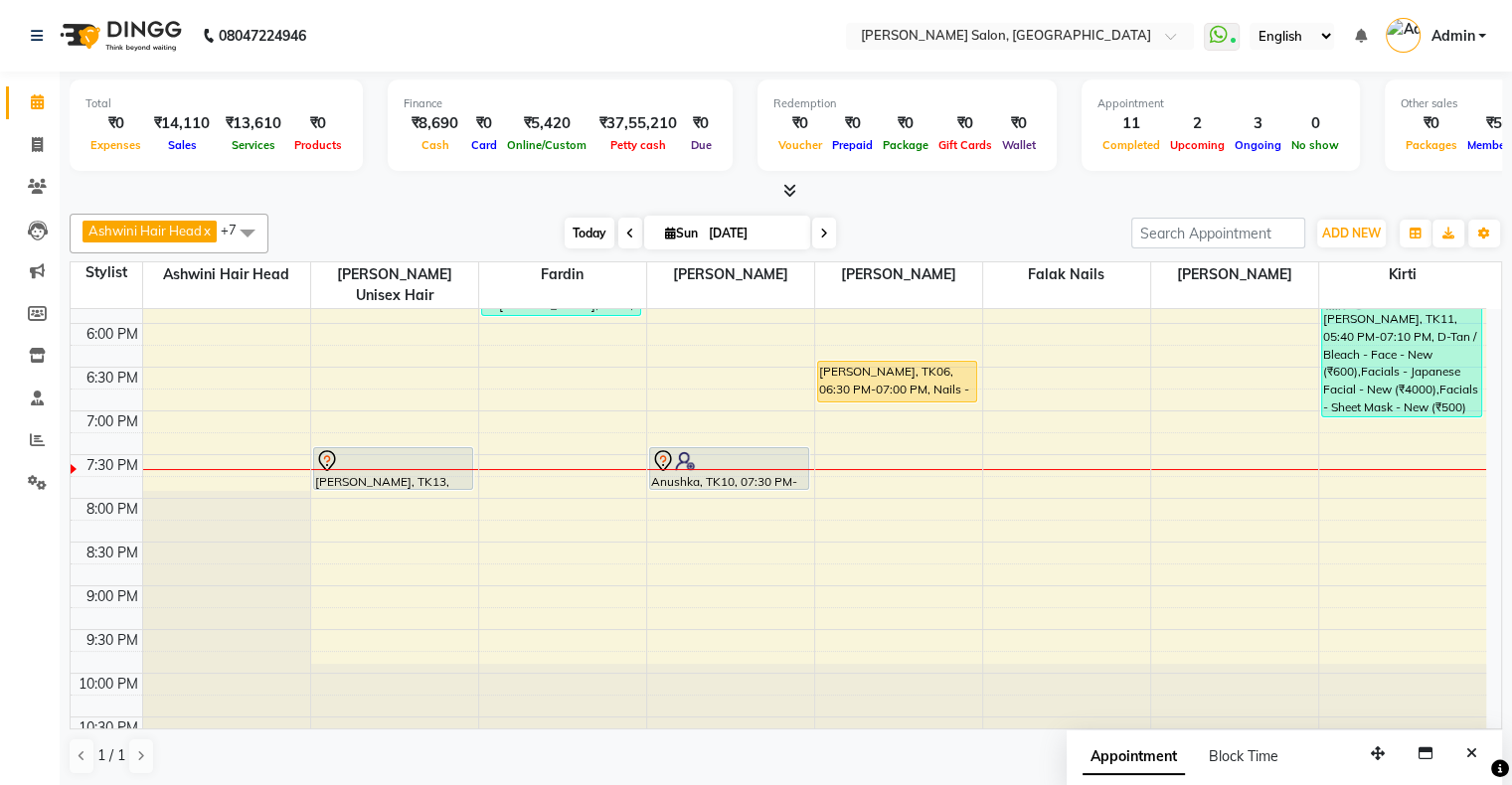 click on "Today" at bounding box center [589, 233] 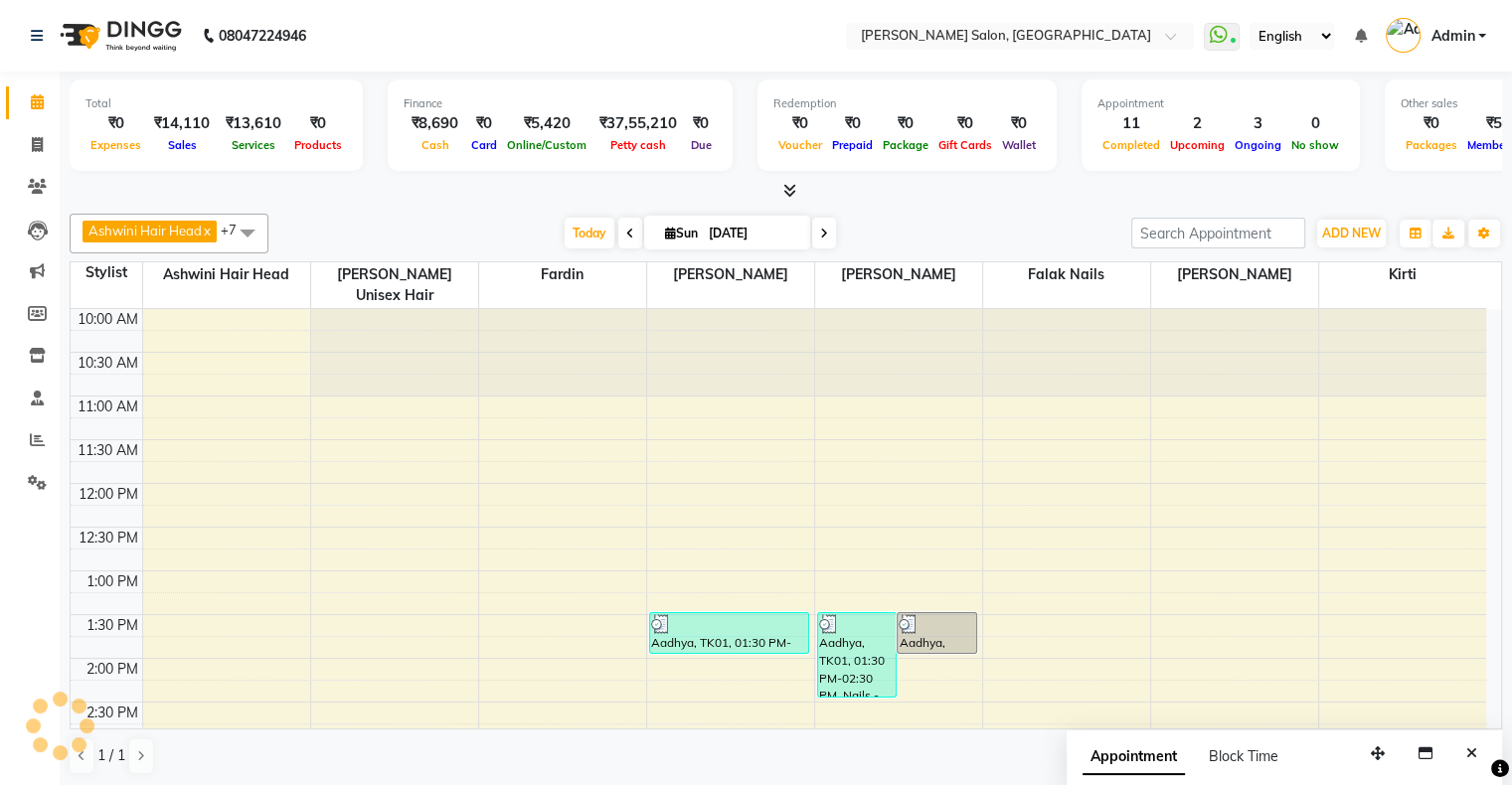 scroll, scrollTop: 685, scrollLeft: 0, axis: vertical 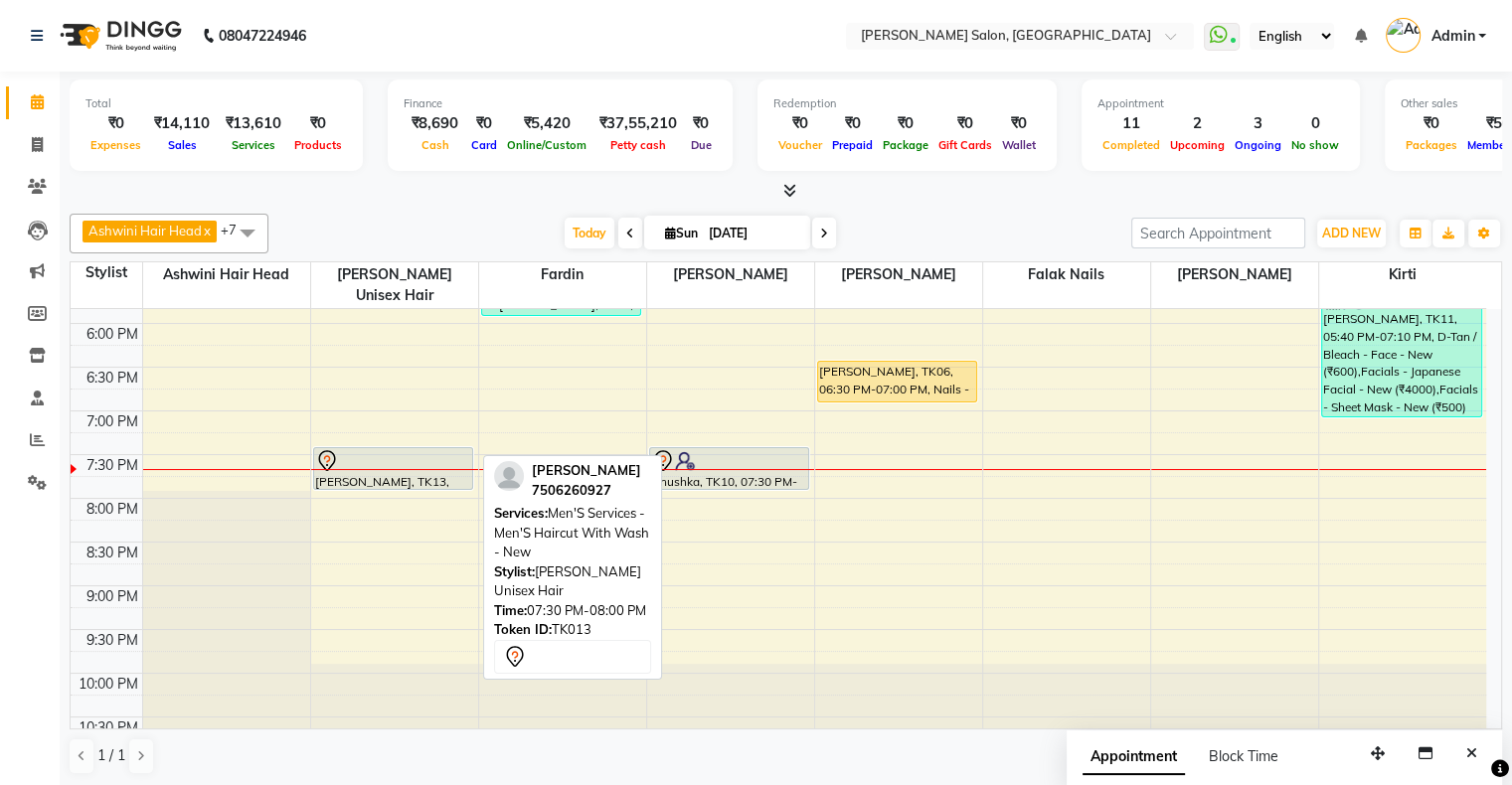 click on "[PERSON_NAME], TK13, 07:30 PM-08:00 PM, Men'S Services - Men'S Haircut With Wash - New" at bounding box center [394, 468] 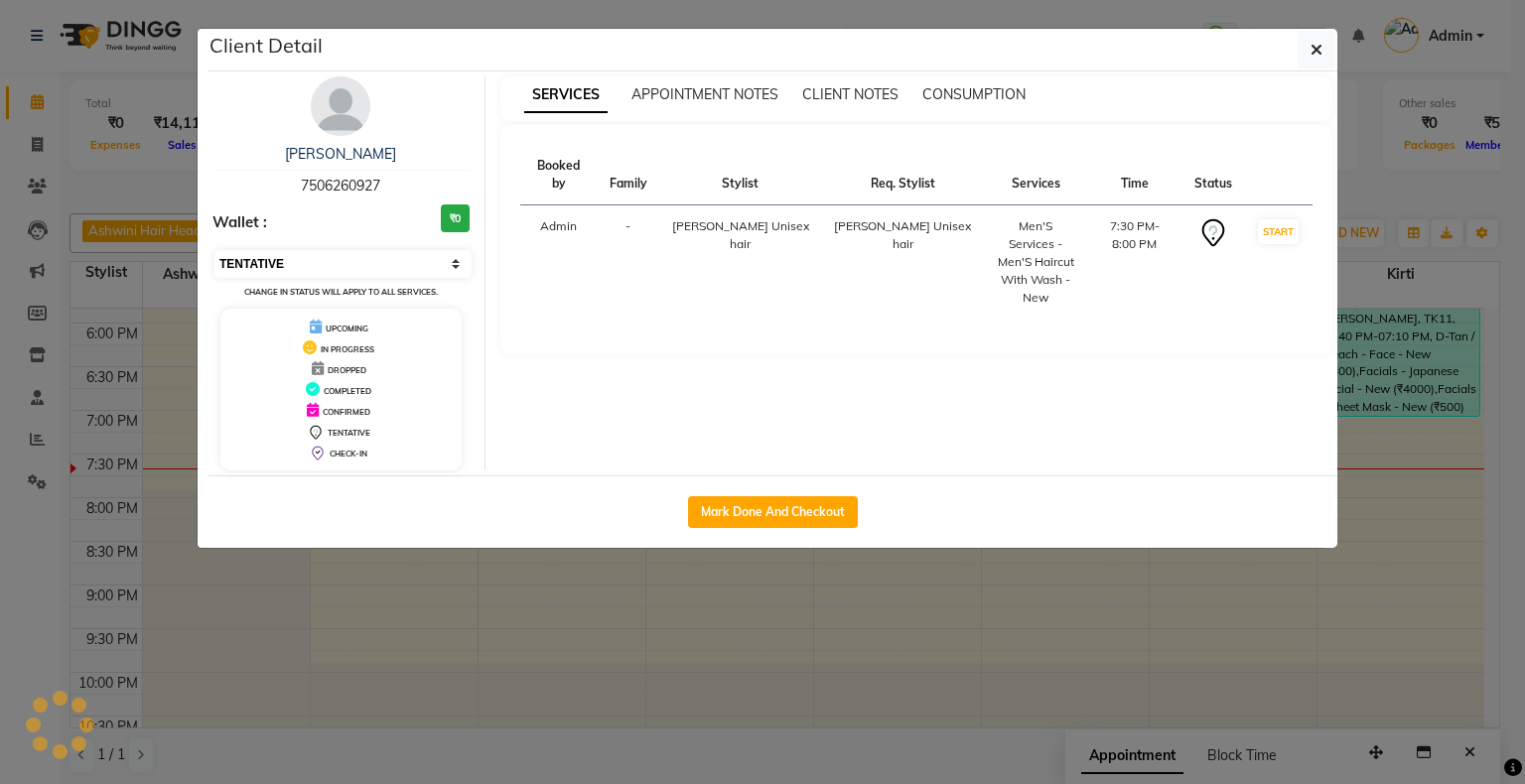 click on "Select IN SERVICE CONFIRMED TENTATIVE CHECK IN MARK DONE DROPPED UPCOMING" at bounding box center (343, 264) 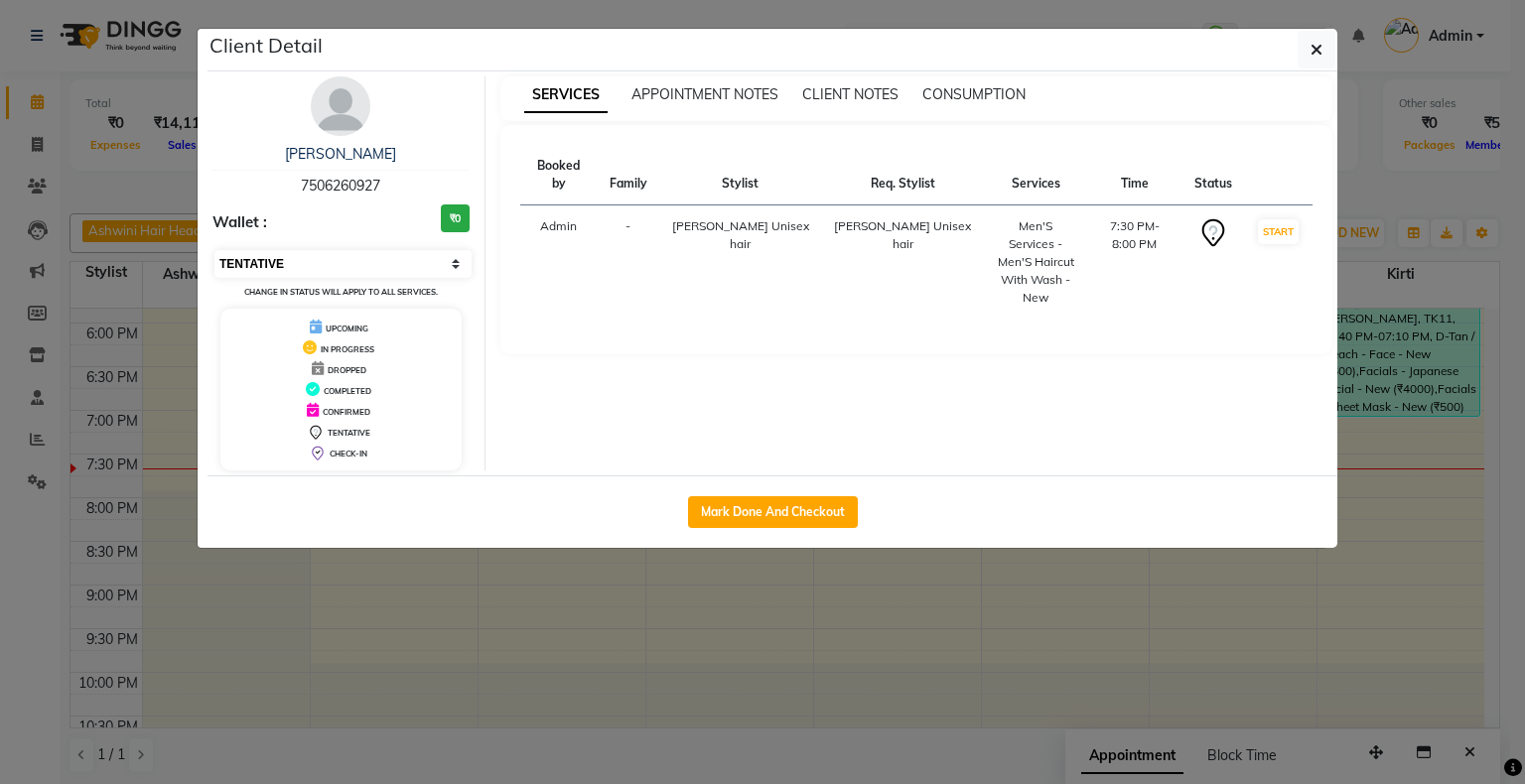 select on "1" 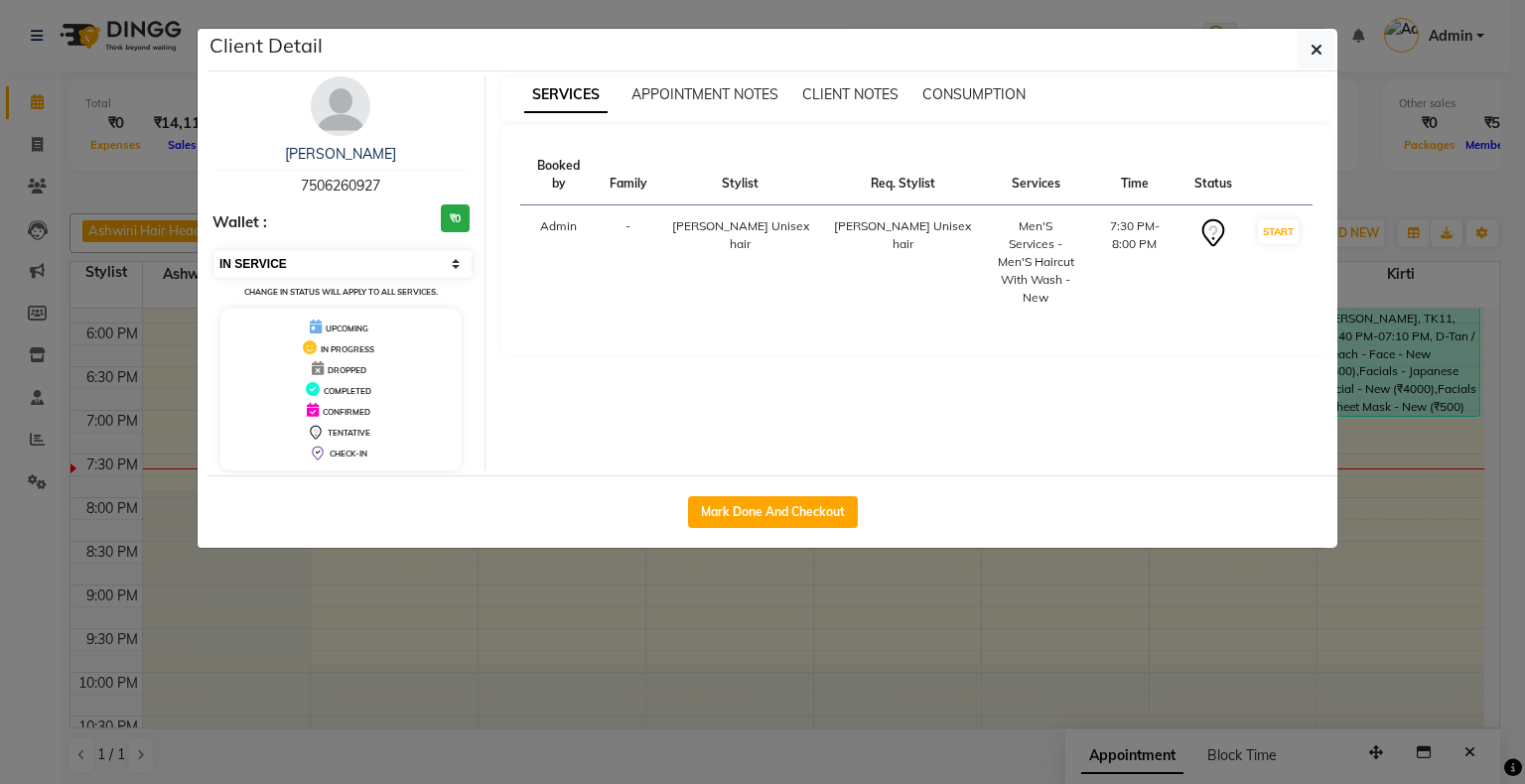click on "Select IN SERVICE CONFIRMED TENTATIVE CHECK IN MARK DONE DROPPED UPCOMING" at bounding box center [343, 264] 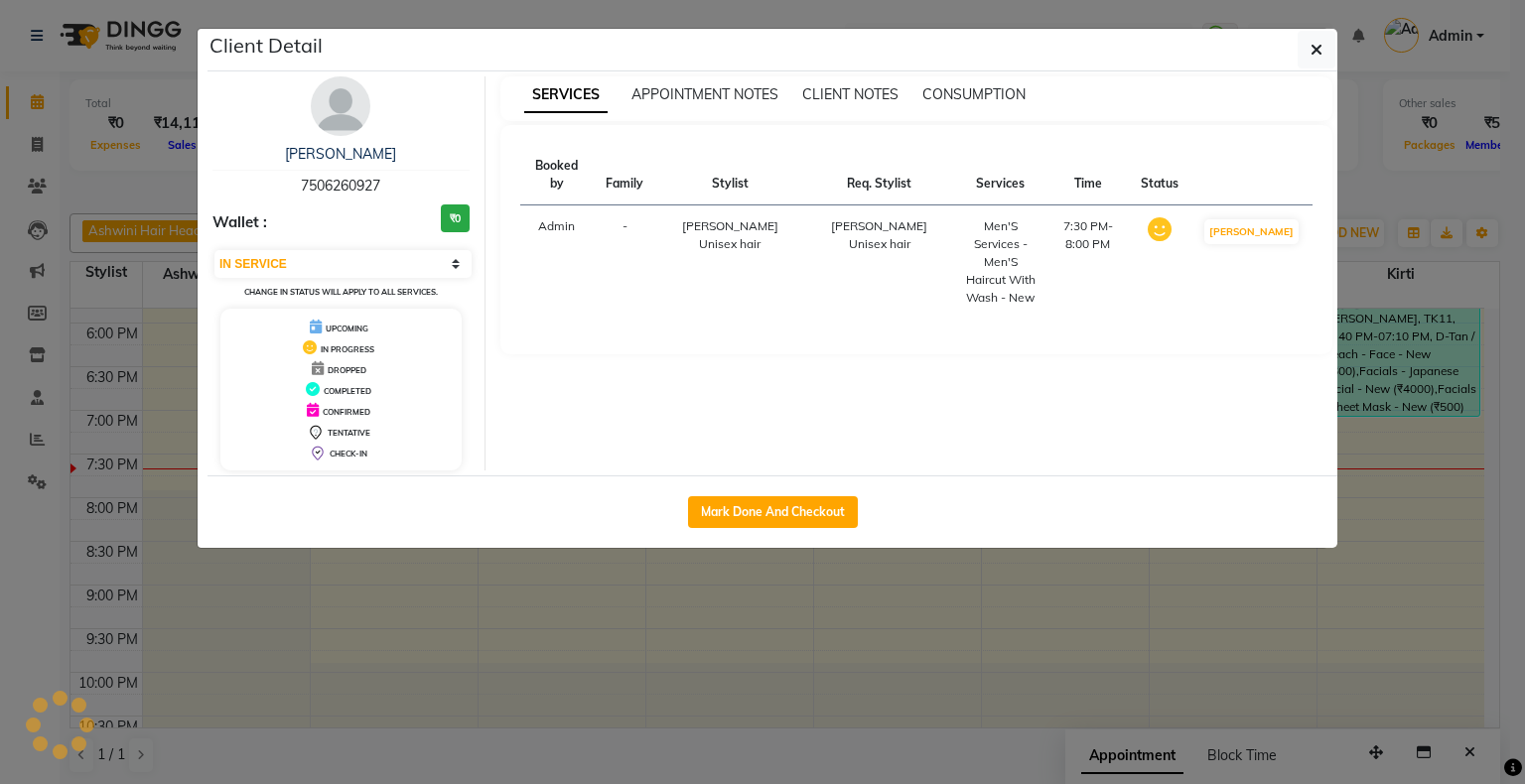 click on "Client Detail  [PERSON_NAME]    7506260927 Wallet : ₹0 Select IN SERVICE CONFIRMED TENTATIVE CHECK IN MARK DONE DROPPED UPCOMING Change in status will apply to all services. UPCOMING IN PROGRESS DROPPED COMPLETED CONFIRMED TENTATIVE CHECK-IN SERVICES APPOINTMENT NOTES CLIENT NOTES CONSUMPTION Booked by Family Stylist Req. Stylist Services Time Status  Admin  - [PERSON_NAME] Unisex hair [PERSON_NAME] Unisex hair  Men'S Services - Men'S Haircut With Wash - New   7:30 PM-8:00 PM   MARK DONE   Mark Done And Checkout" 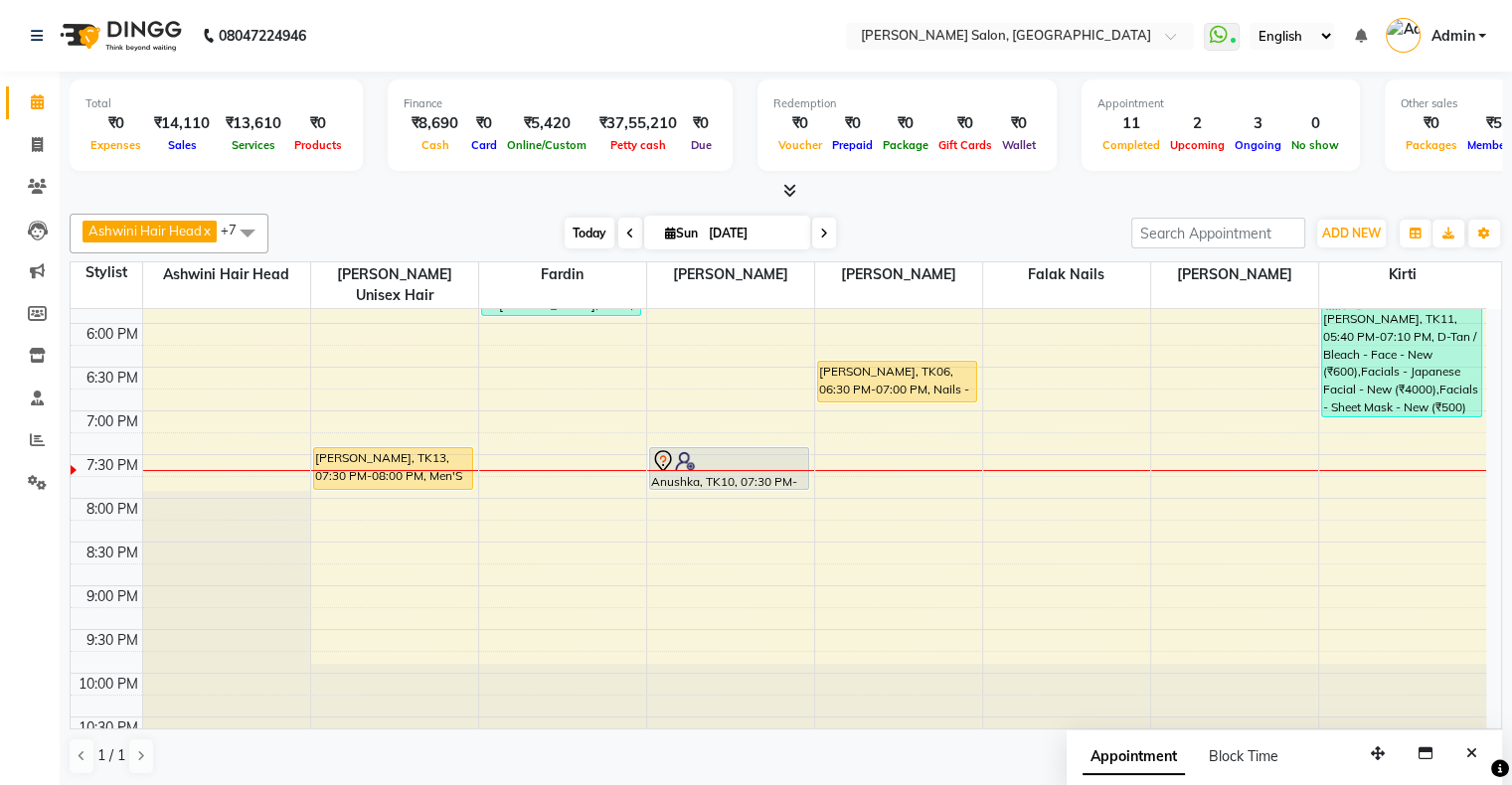 click on "Today" at bounding box center (589, 233) 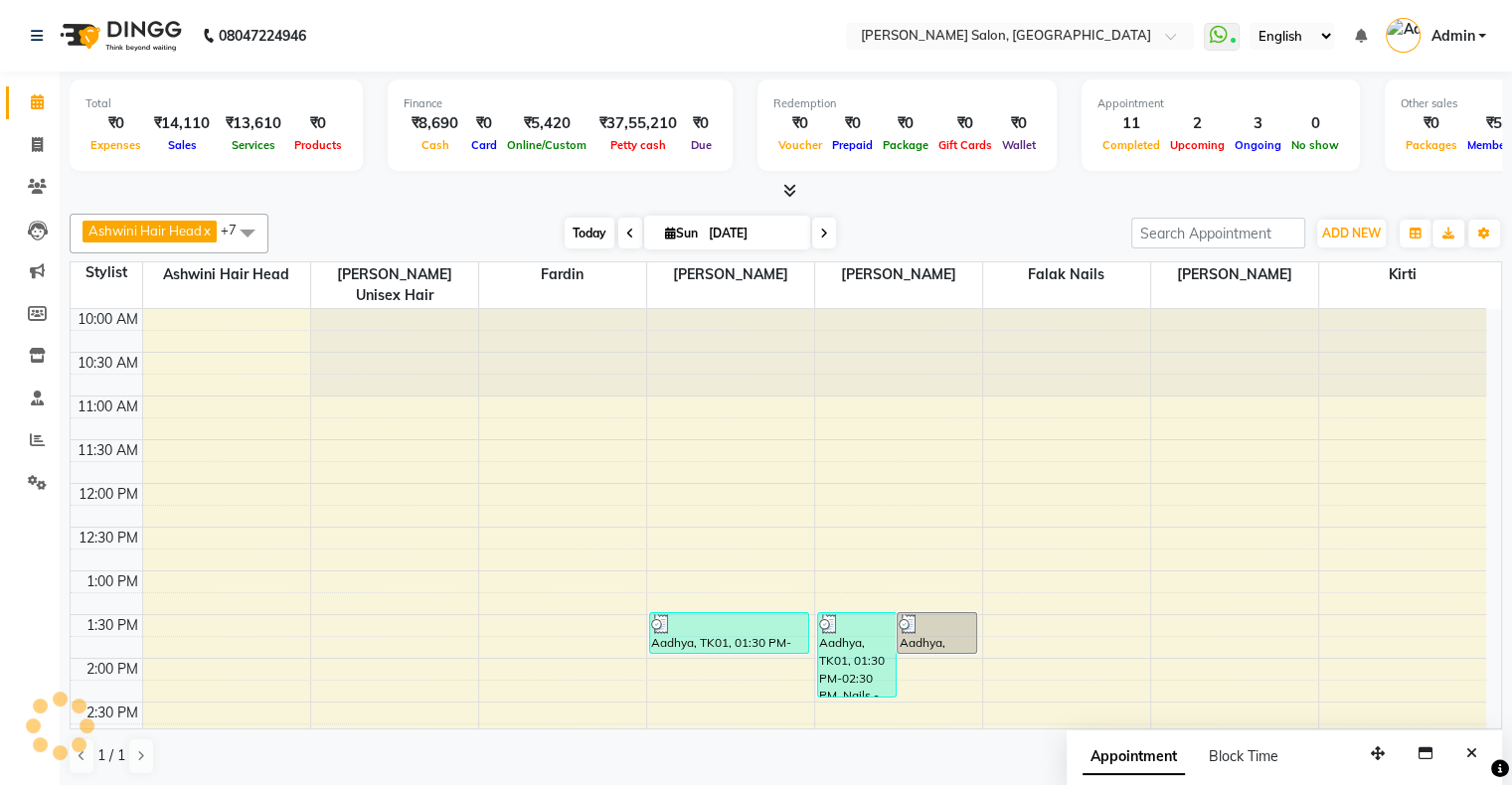 scroll, scrollTop: 685, scrollLeft: 0, axis: vertical 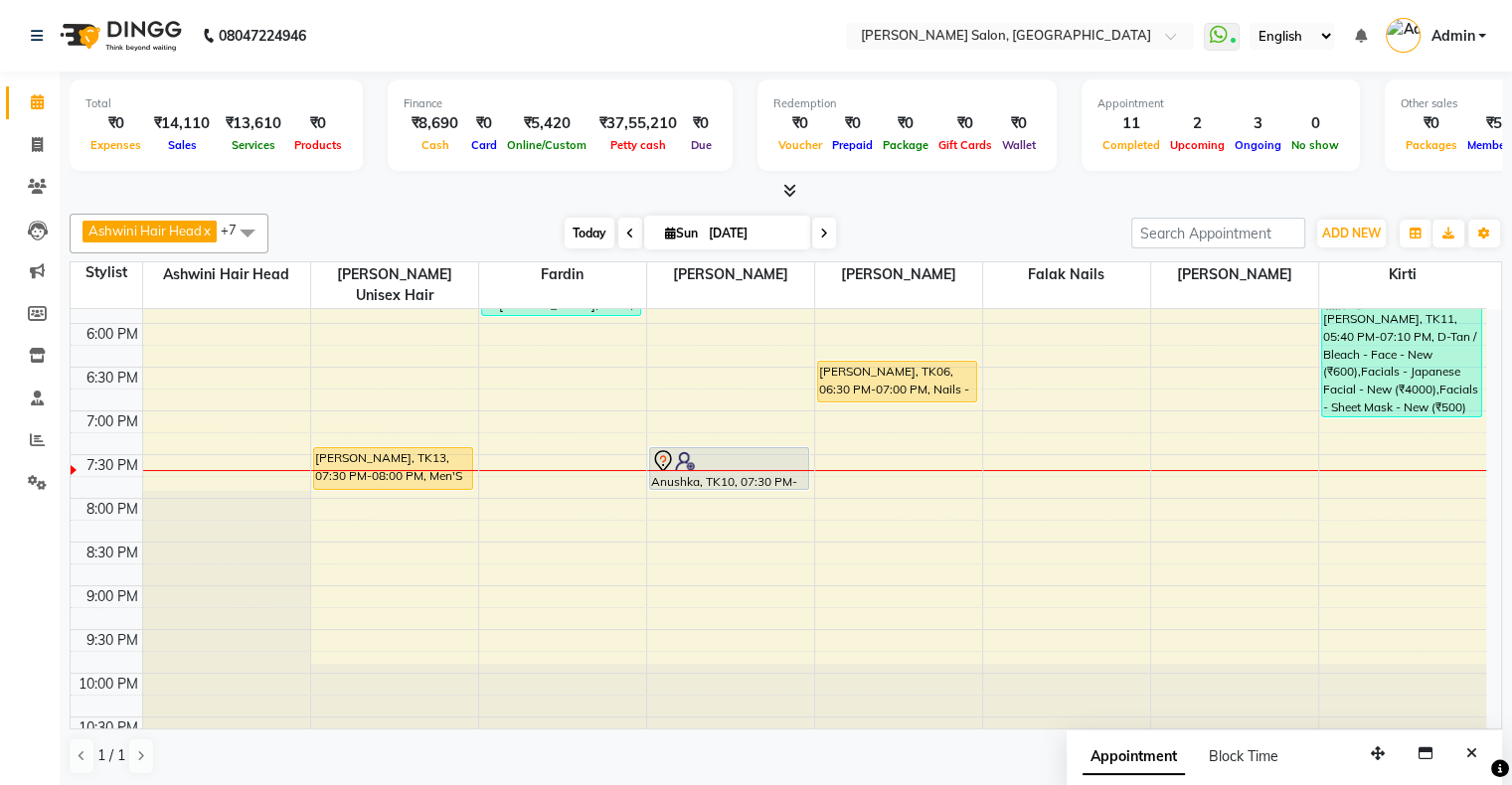 click on "Today" at bounding box center (589, 233) 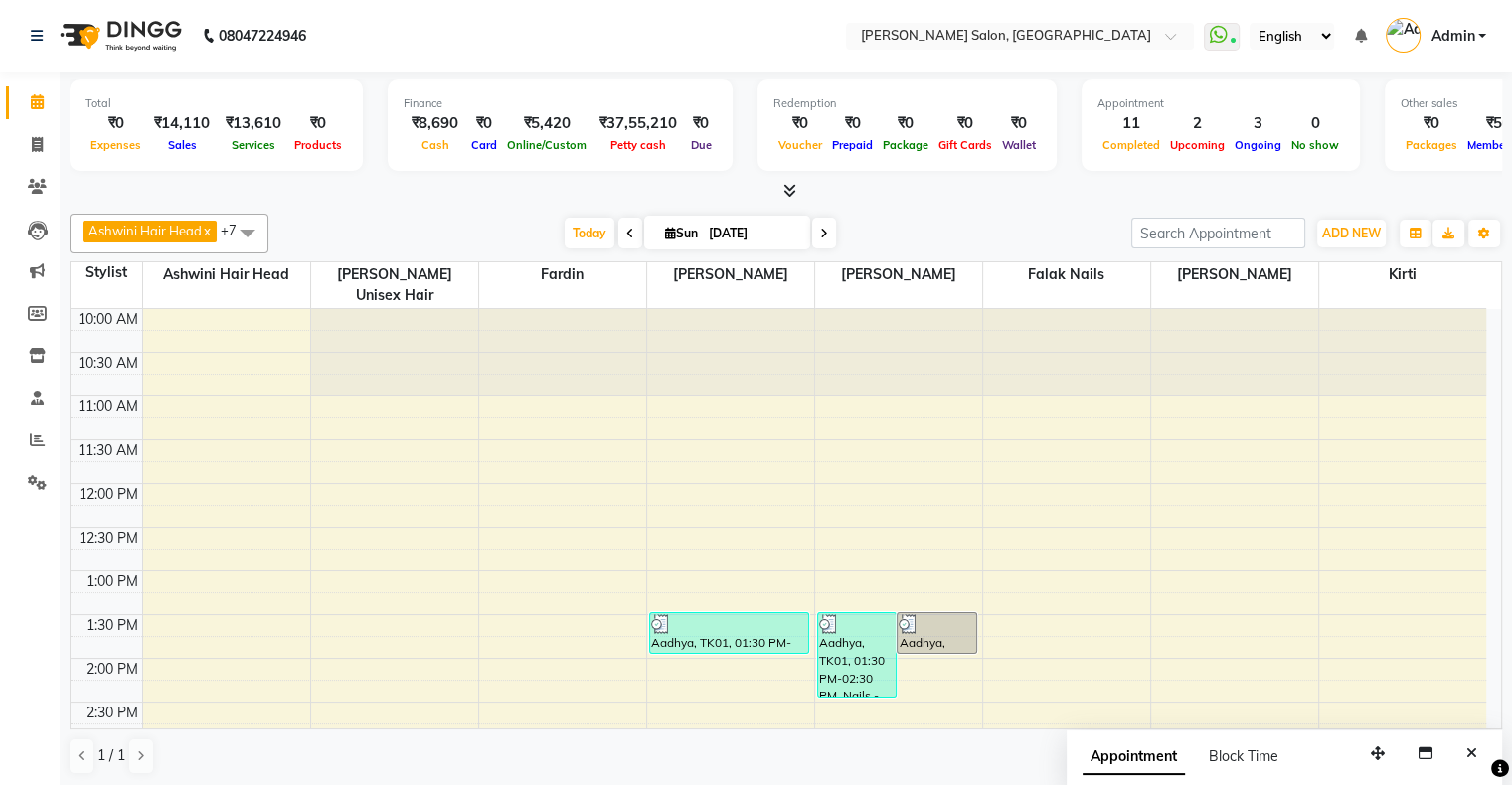 scroll, scrollTop: 685, scrollLeft: 0, axis: vertical 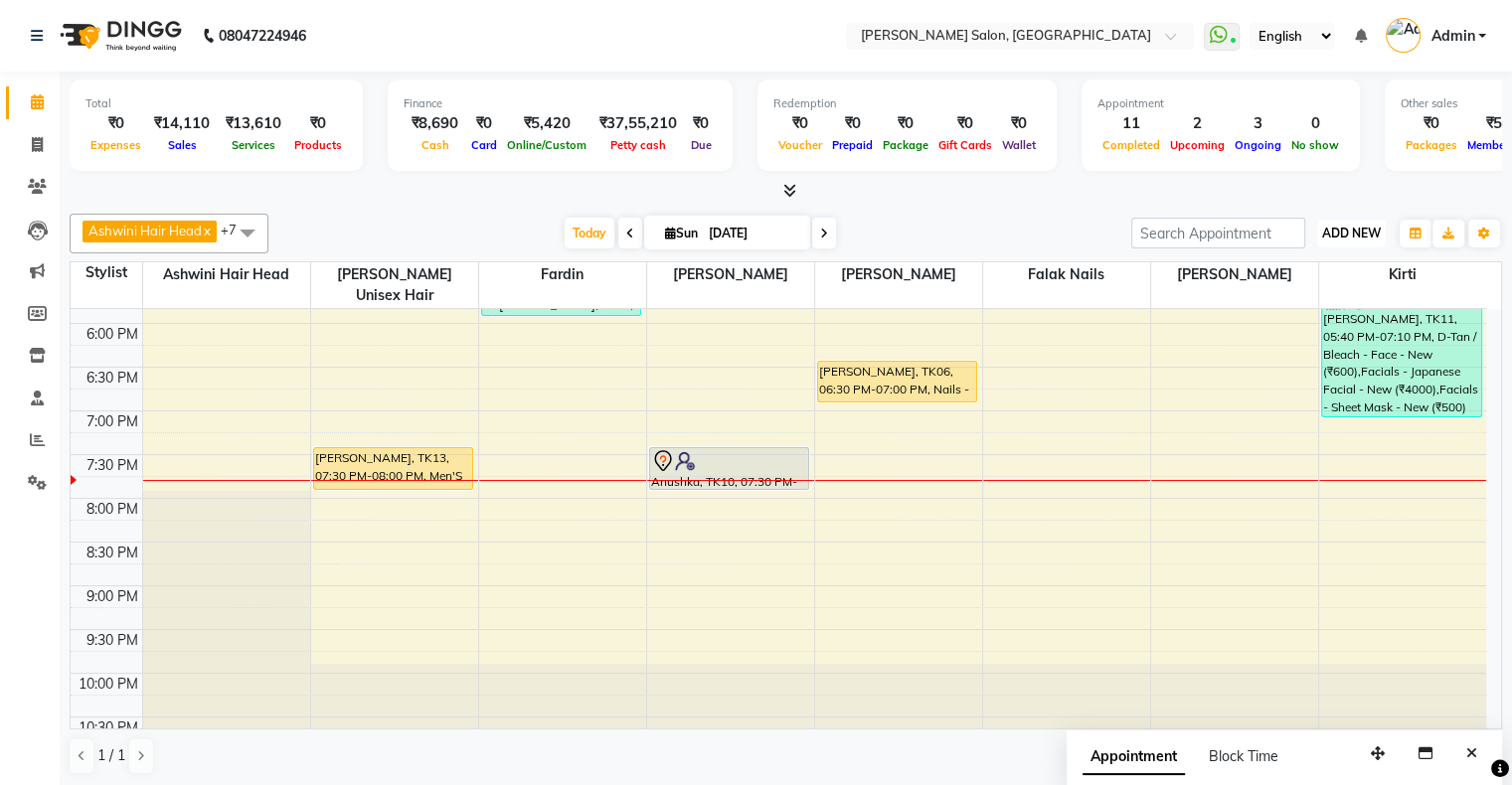 click on "ADD NEW" at bounding box center (1351, 233) 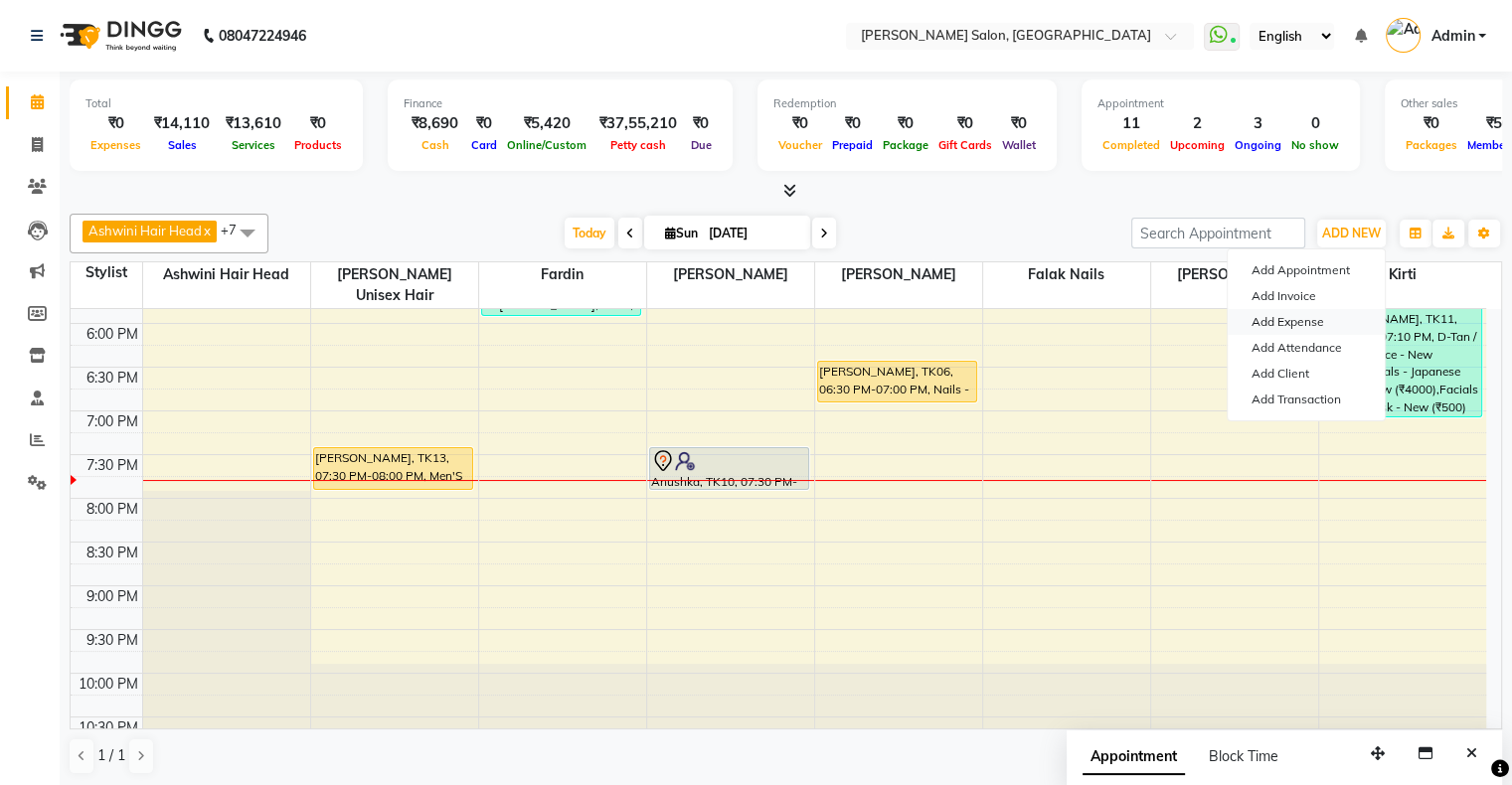 click on "Add Expense" at bounding box center (1306, 322) 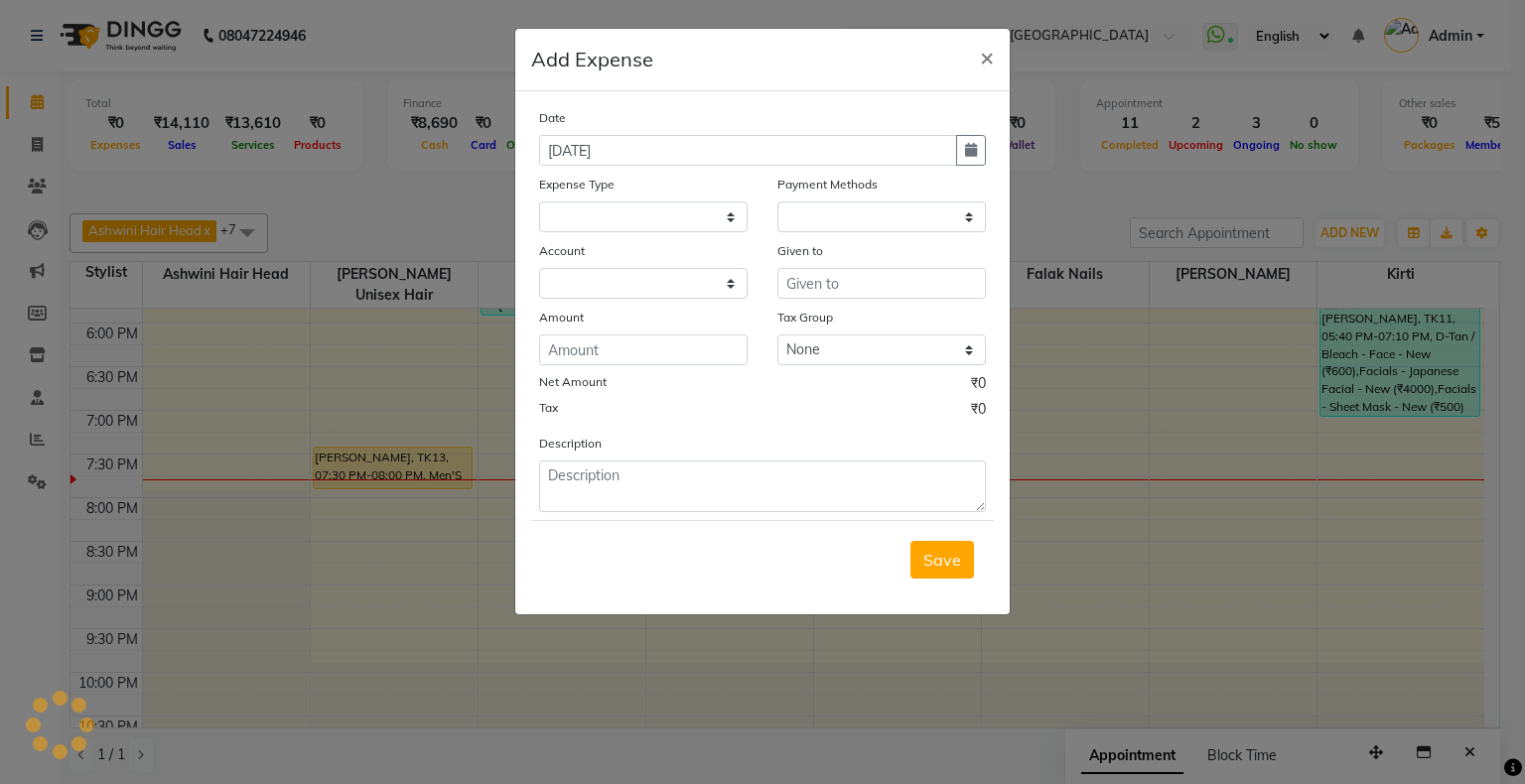 select on "1" 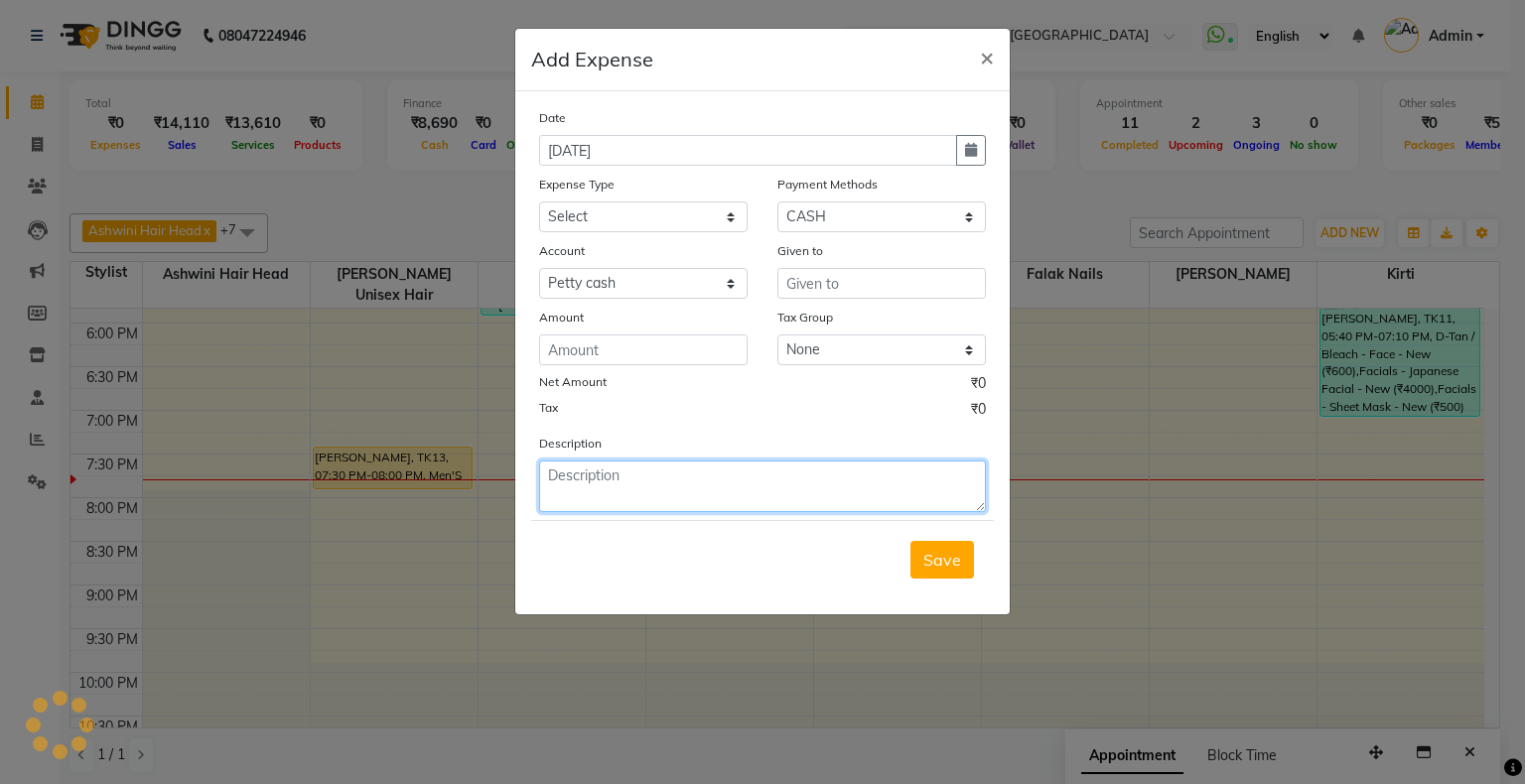 click 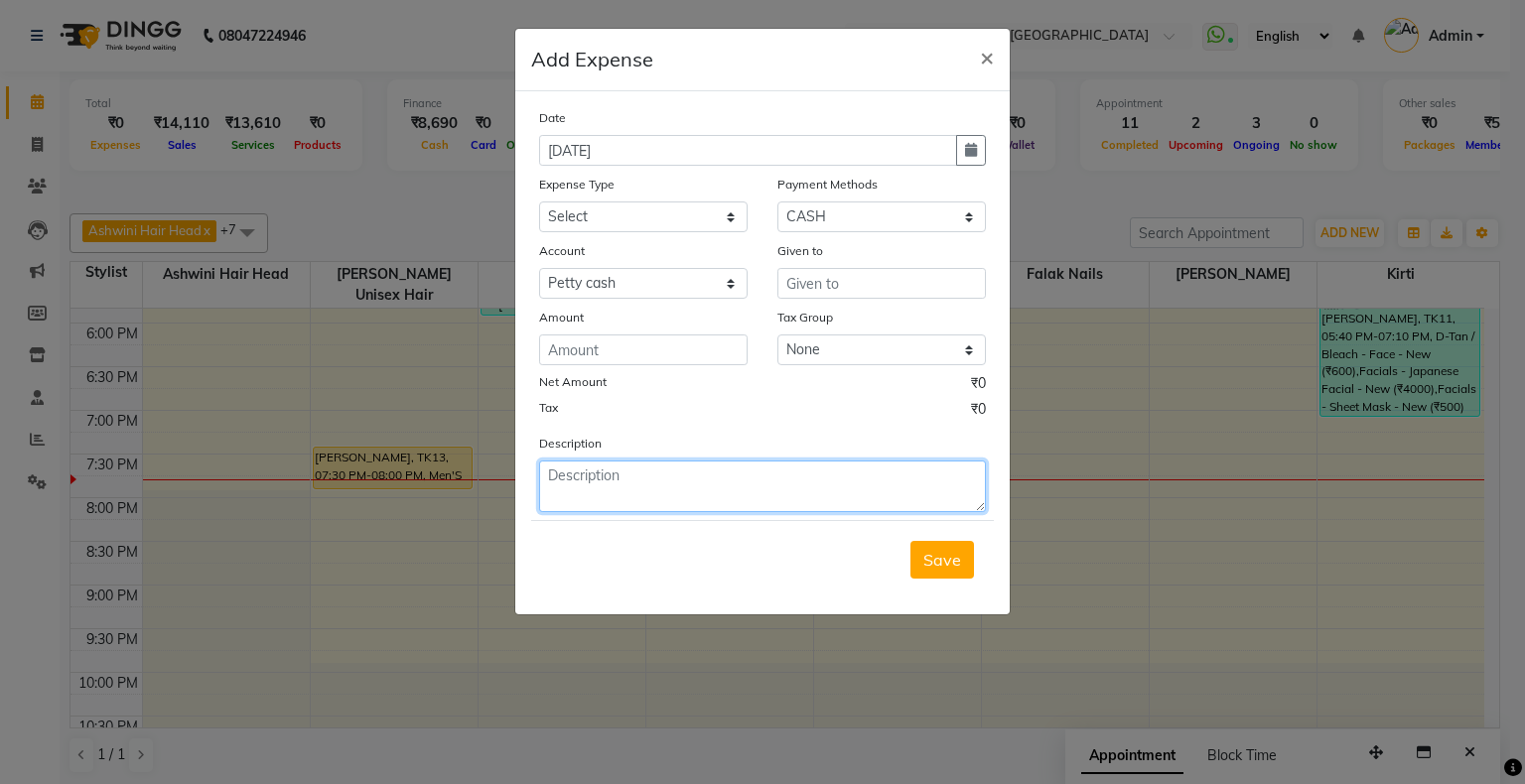 paste on "Client snacks" 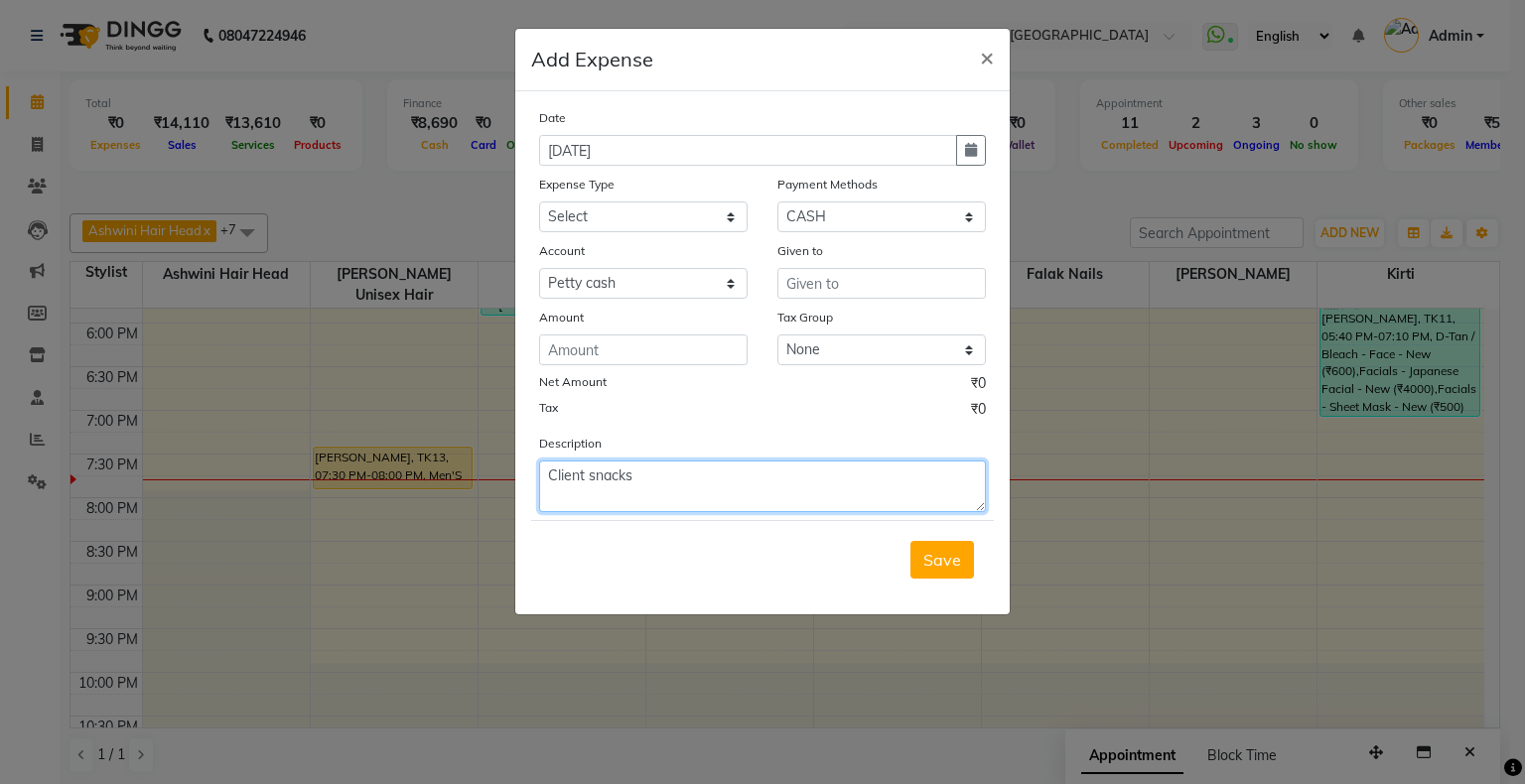 type on "Client snacks" 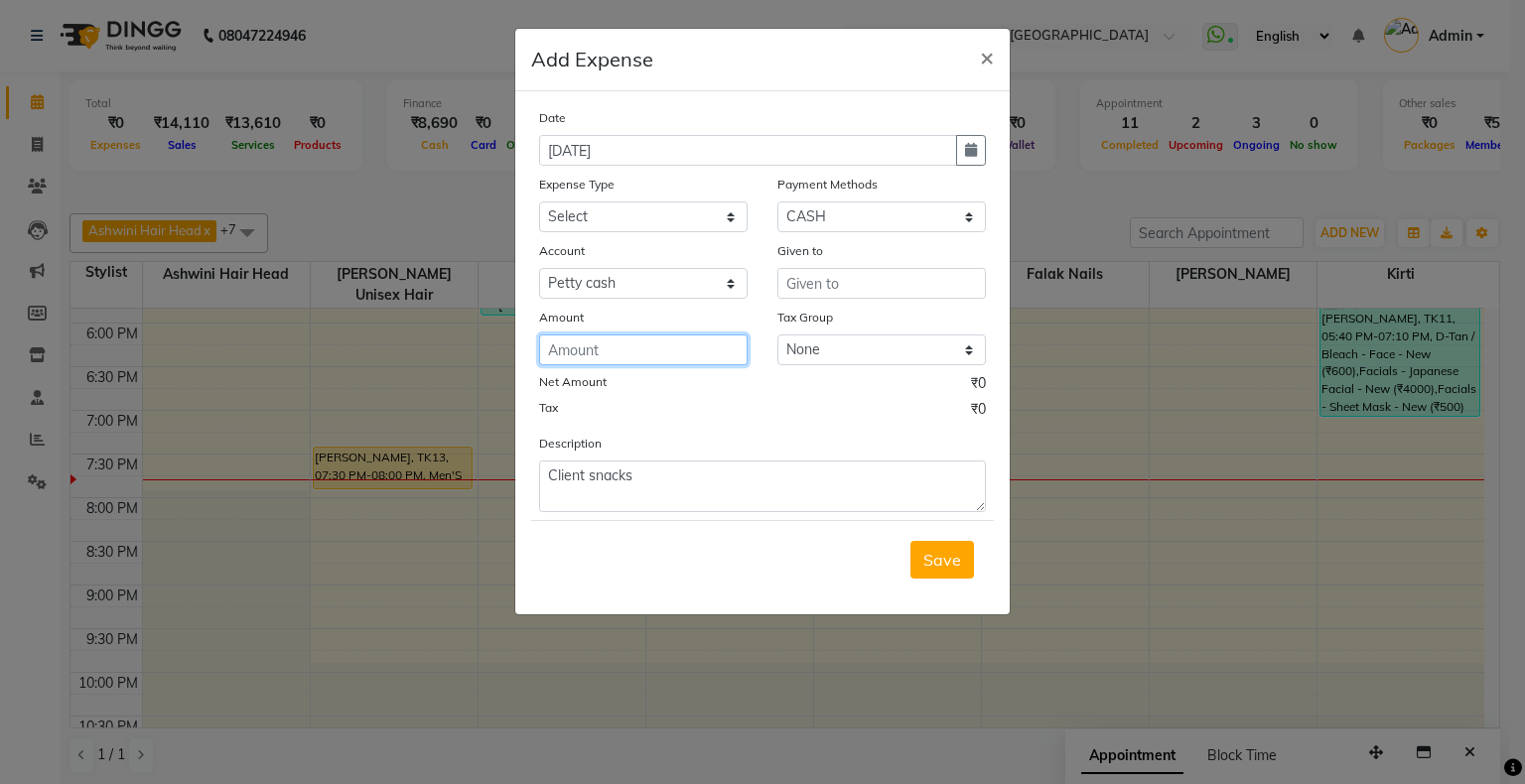 click 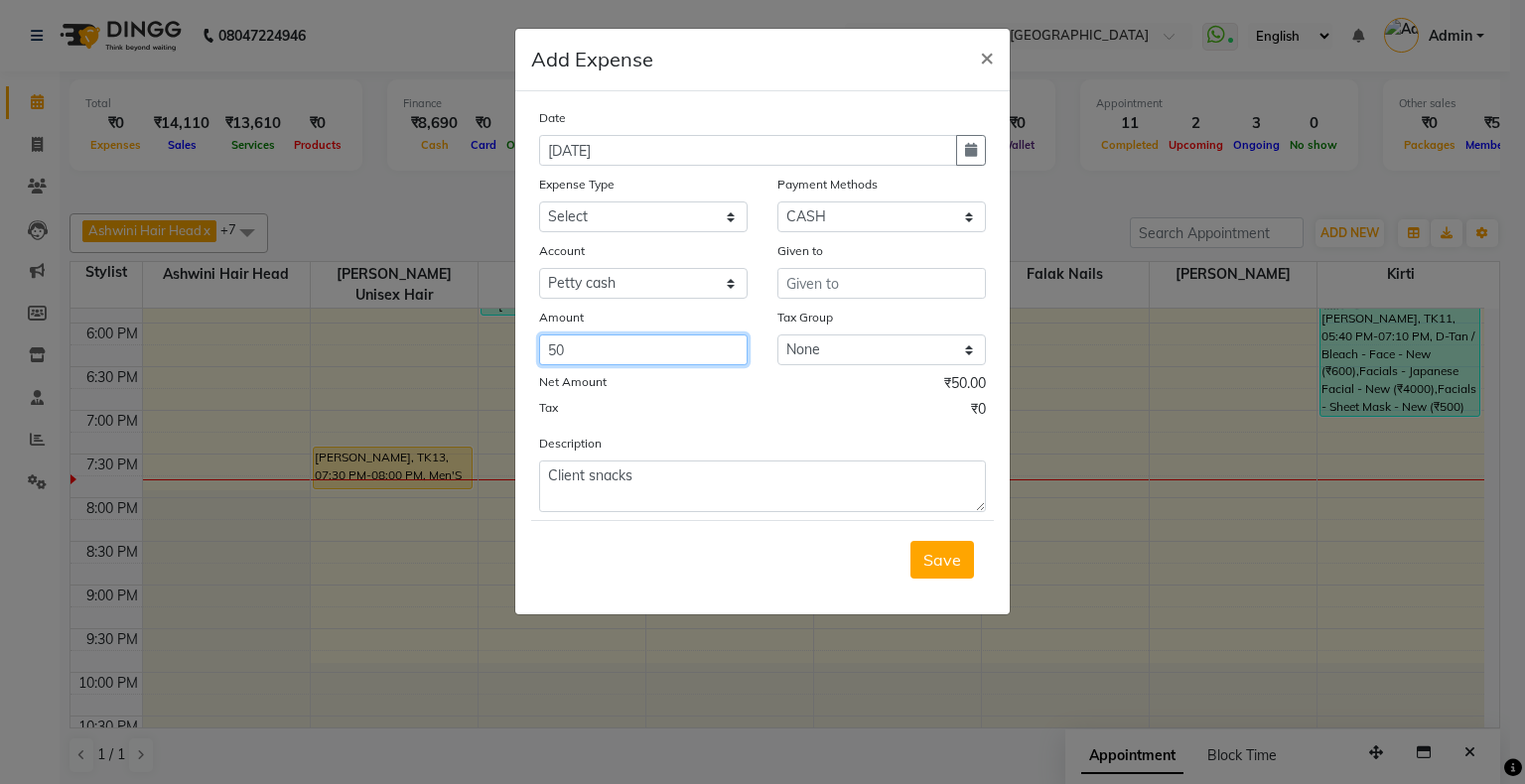 type on "50" 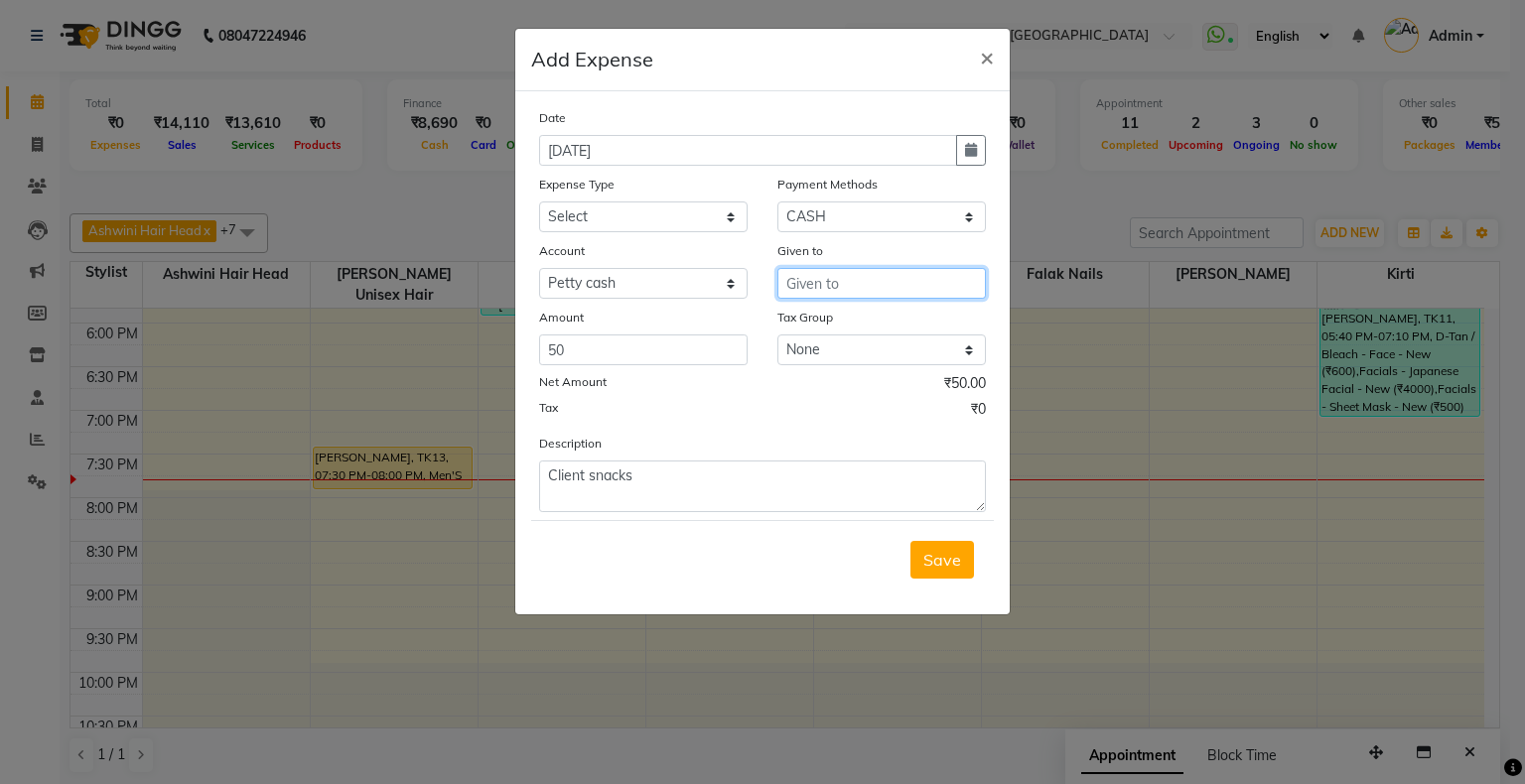 click at bounding box center [882, 283] 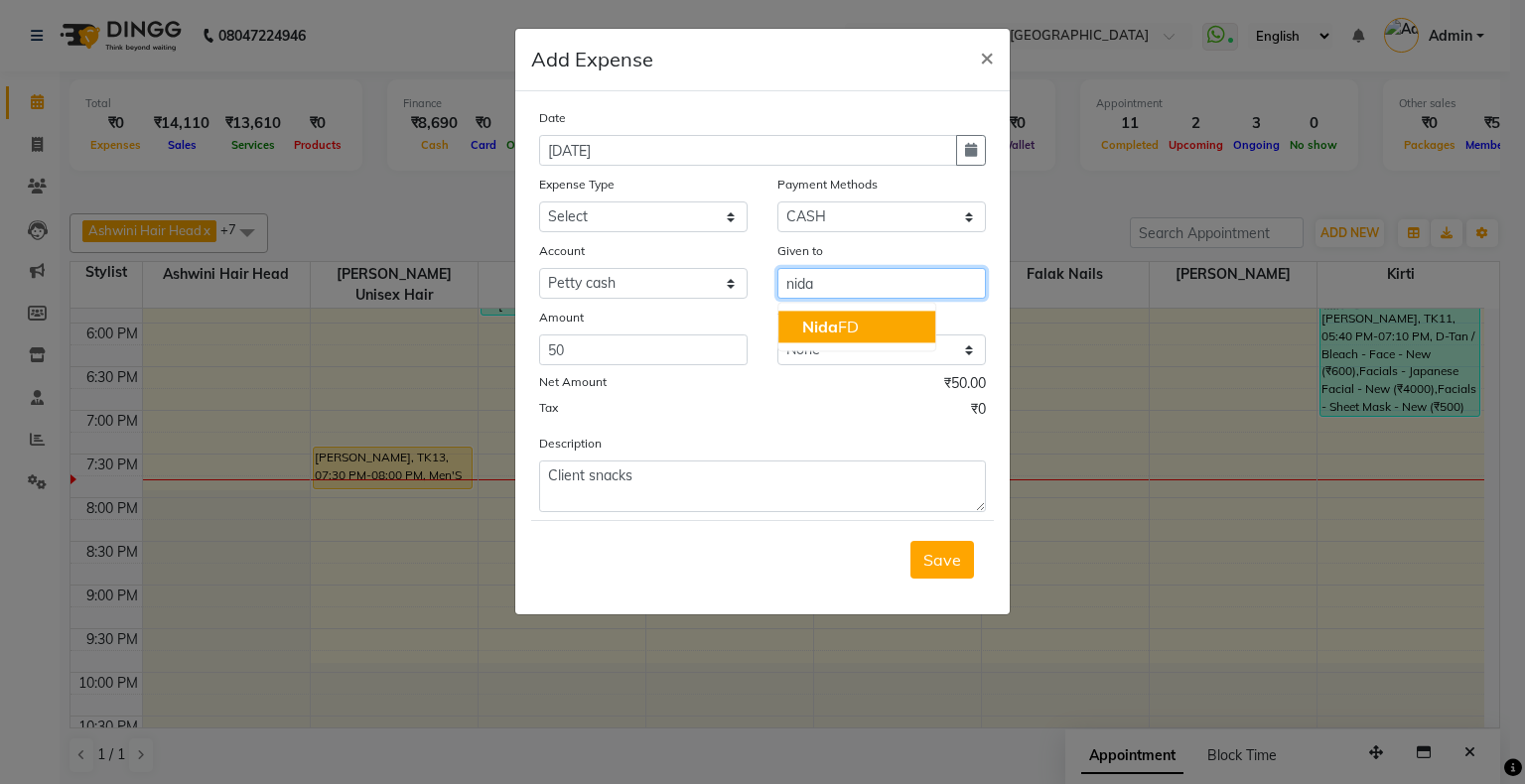 click on "[PERSON_NAME]" at bounding box center [830, 327] 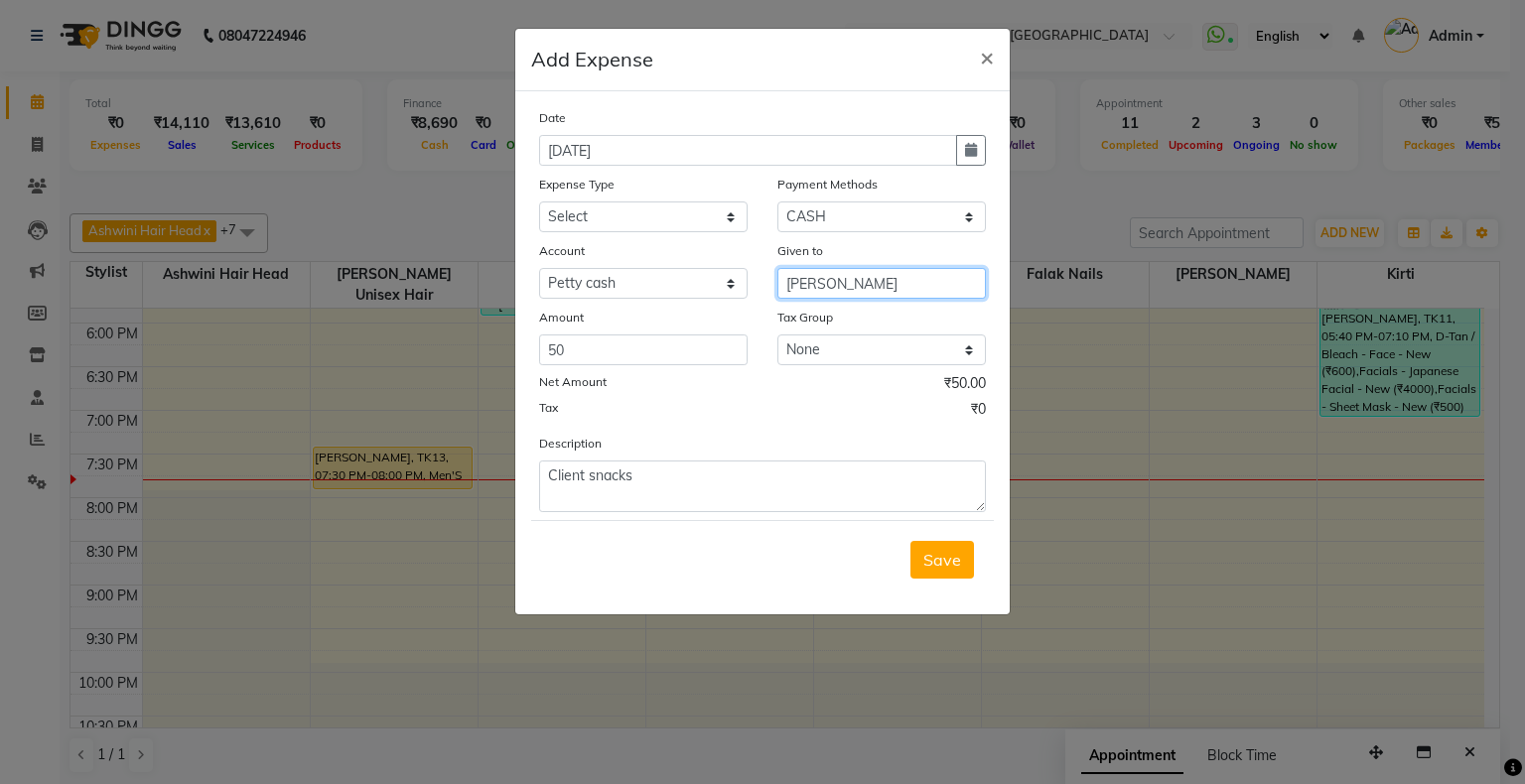 type on "[PERSON_NAME]" 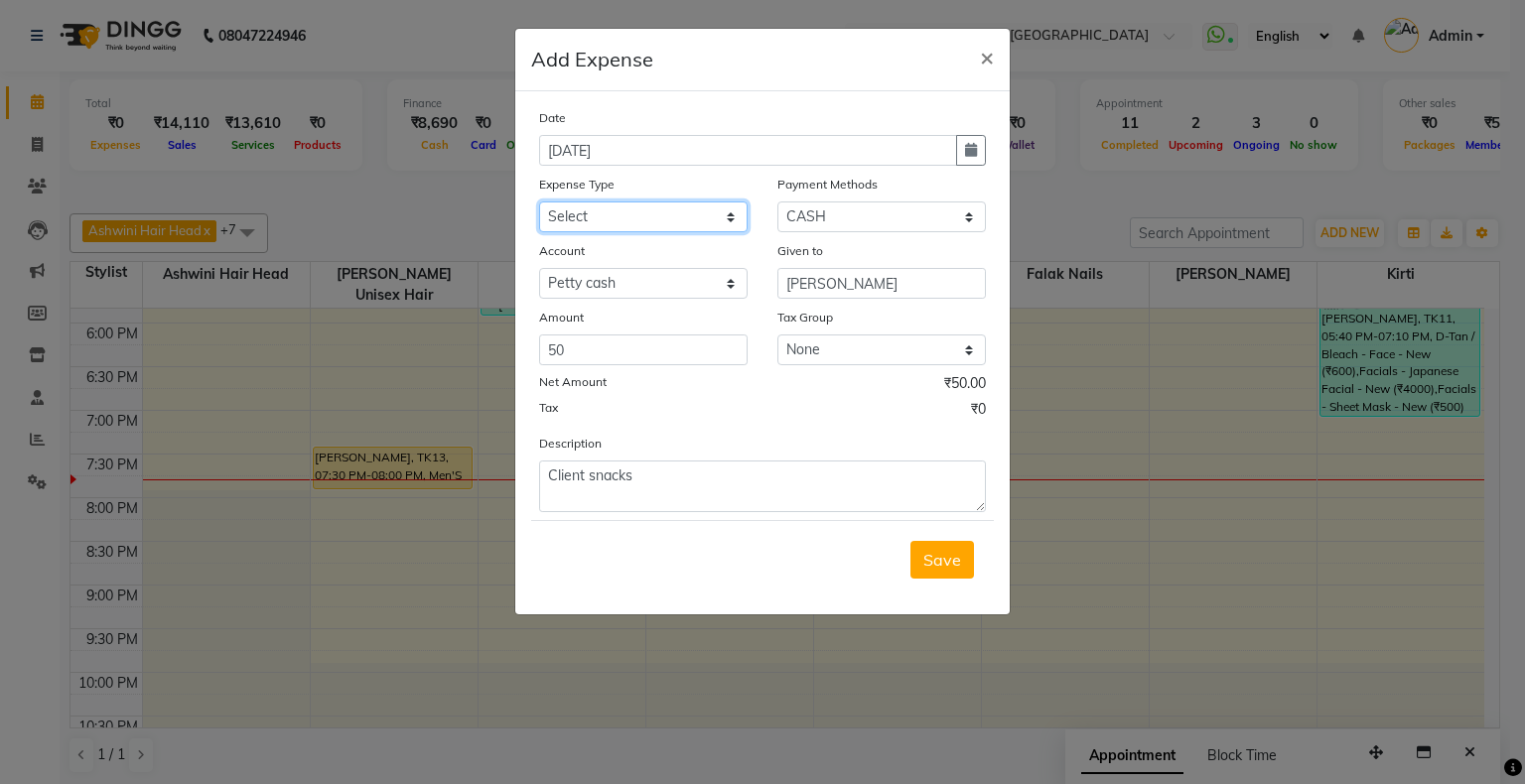 click on "Select Advance Salary Bank charges Cash transfer to bank Cash transfer to hub Client Snacks Clinical charges Equipment Fuel Govt fee Incentive Insurance International purchase Loan Repayment Maintenance Marketing Miscellaneous MRA Other Pantry Product Rent Salary Staff Snacks Tax Tea & Refreshment Tip Travelling Utilities" 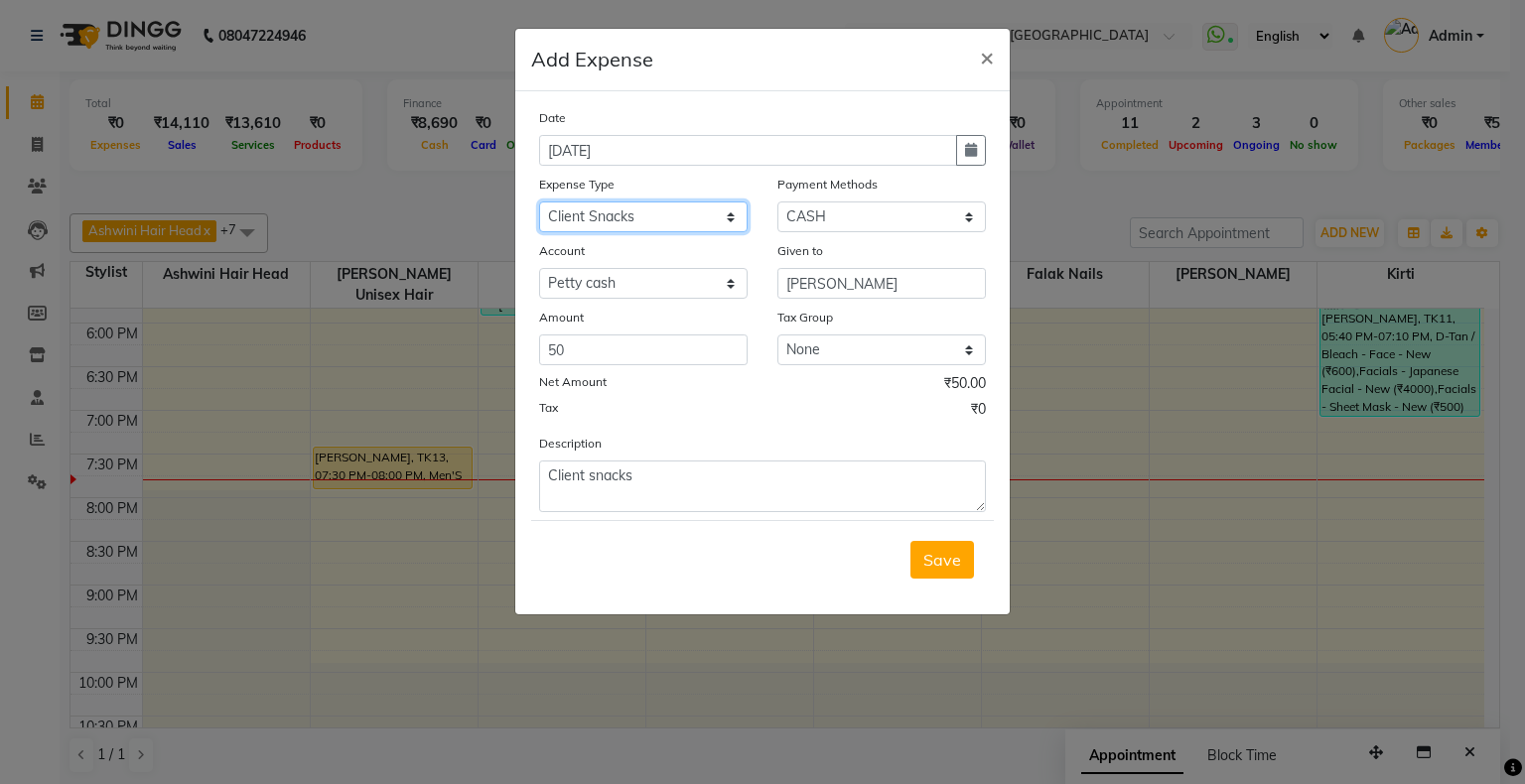 click on "Select Advance Salary Bank charges Cash transfer to bank Cash transfer to hub Client Snacks Clinical charges Equipment Fuel Govt fee Incentive Insurance International purchase Loan Repayment Maintenance Marketing Miscellaneous MRA Other Pantry Product Rent Salary Staff Snacks Tax Tea & Refreshment Tip Travelling Utilities" 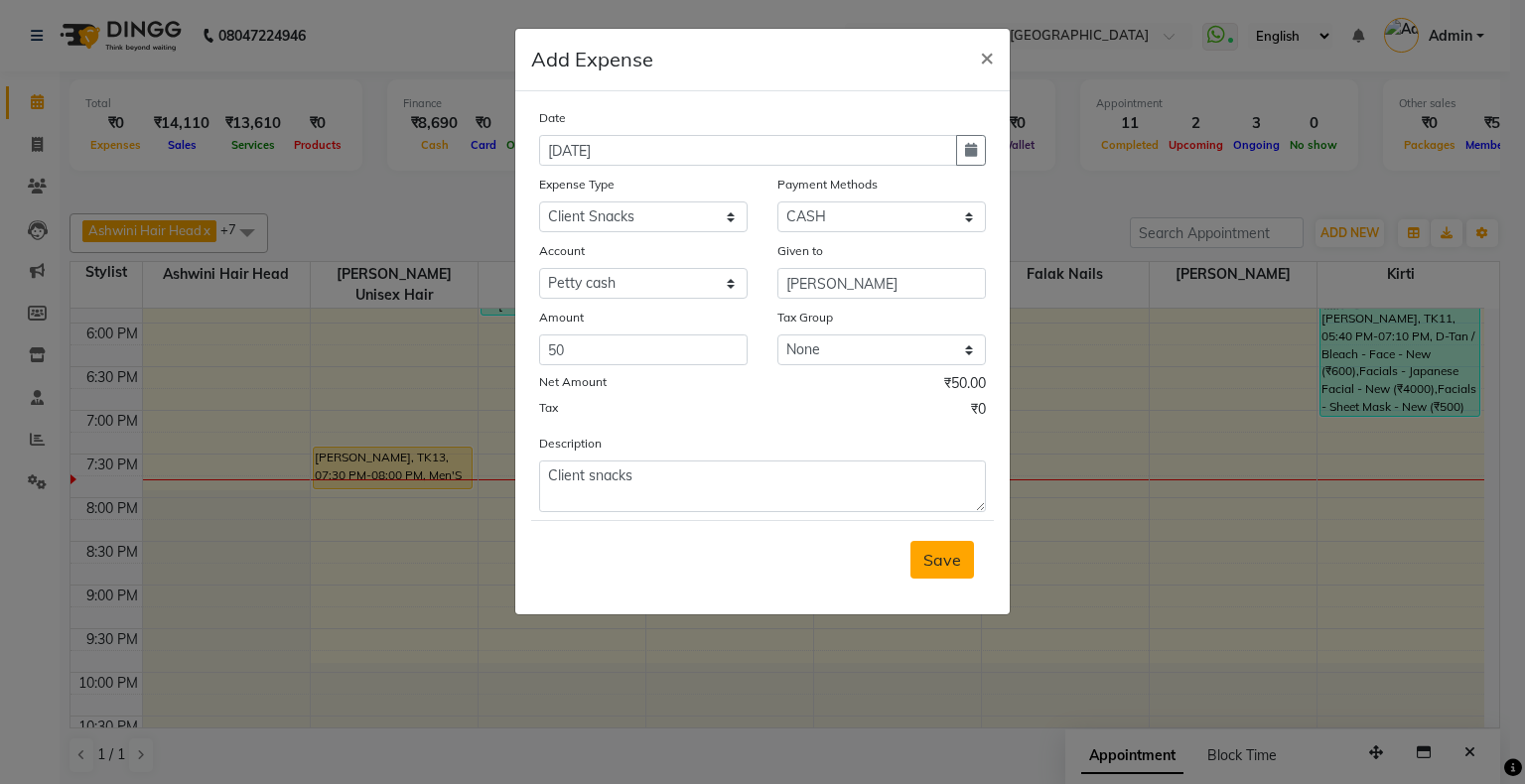 click on "Save" at bounding box center [942, 560] 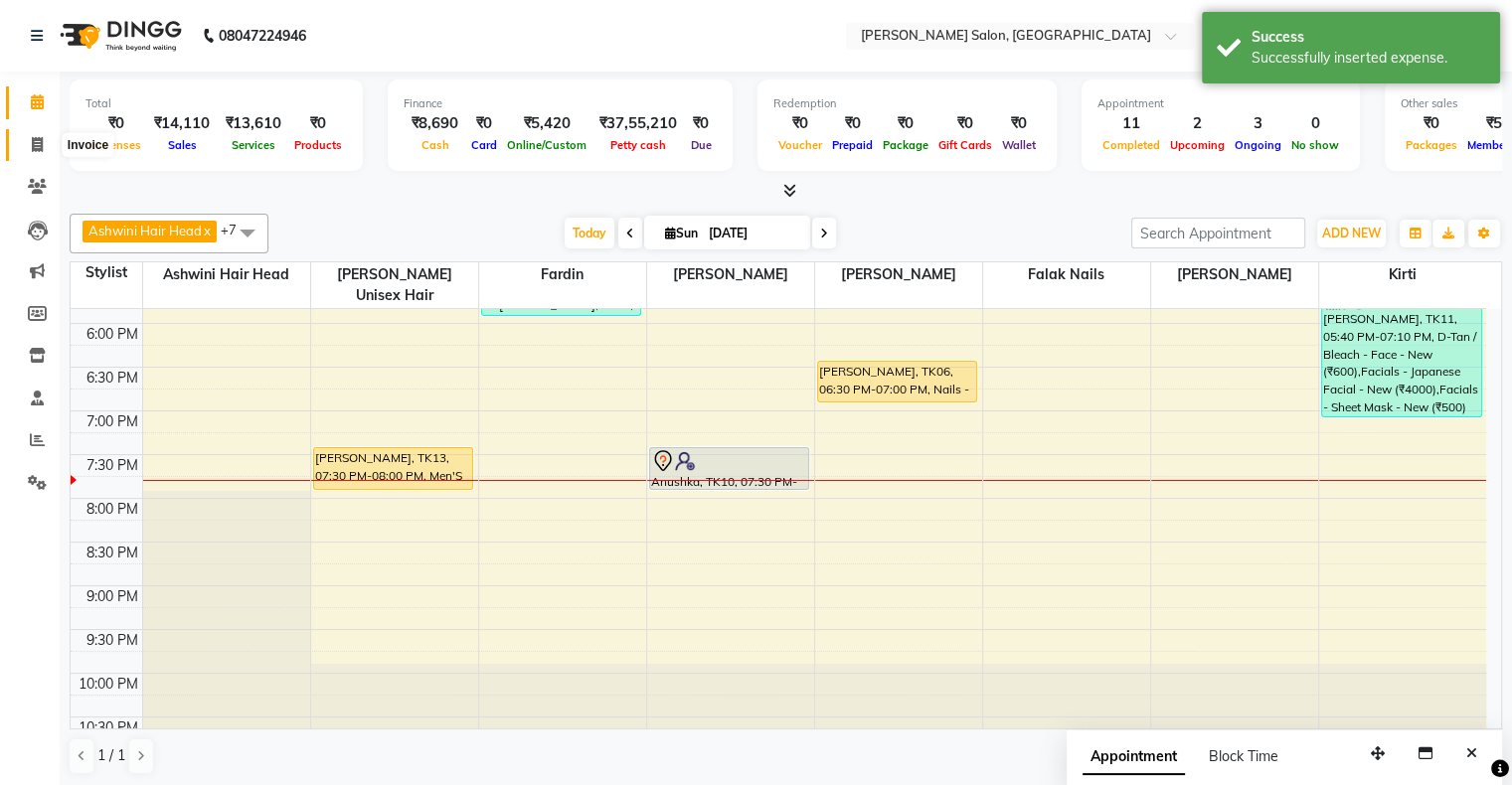 click 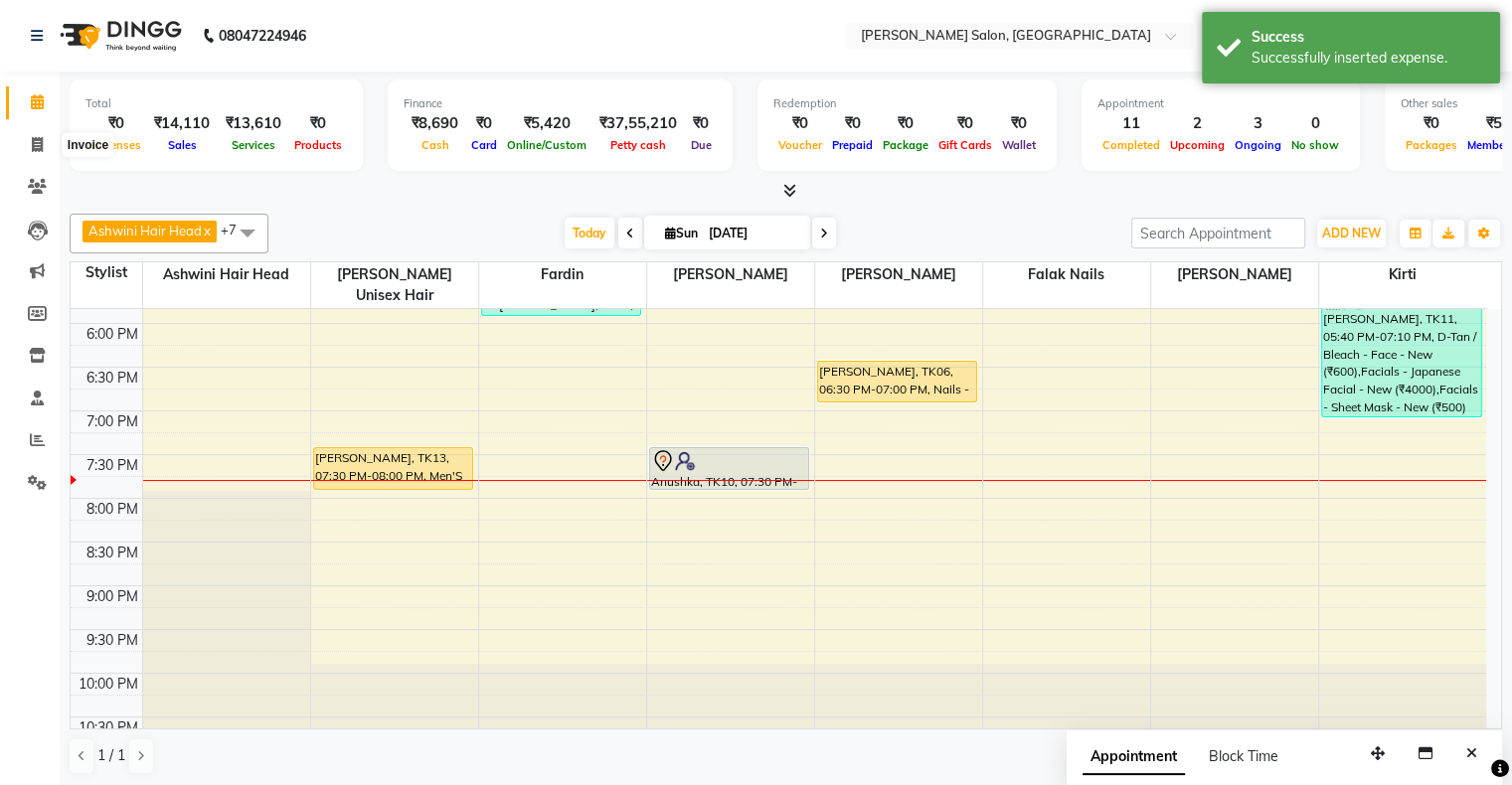 select on "service" 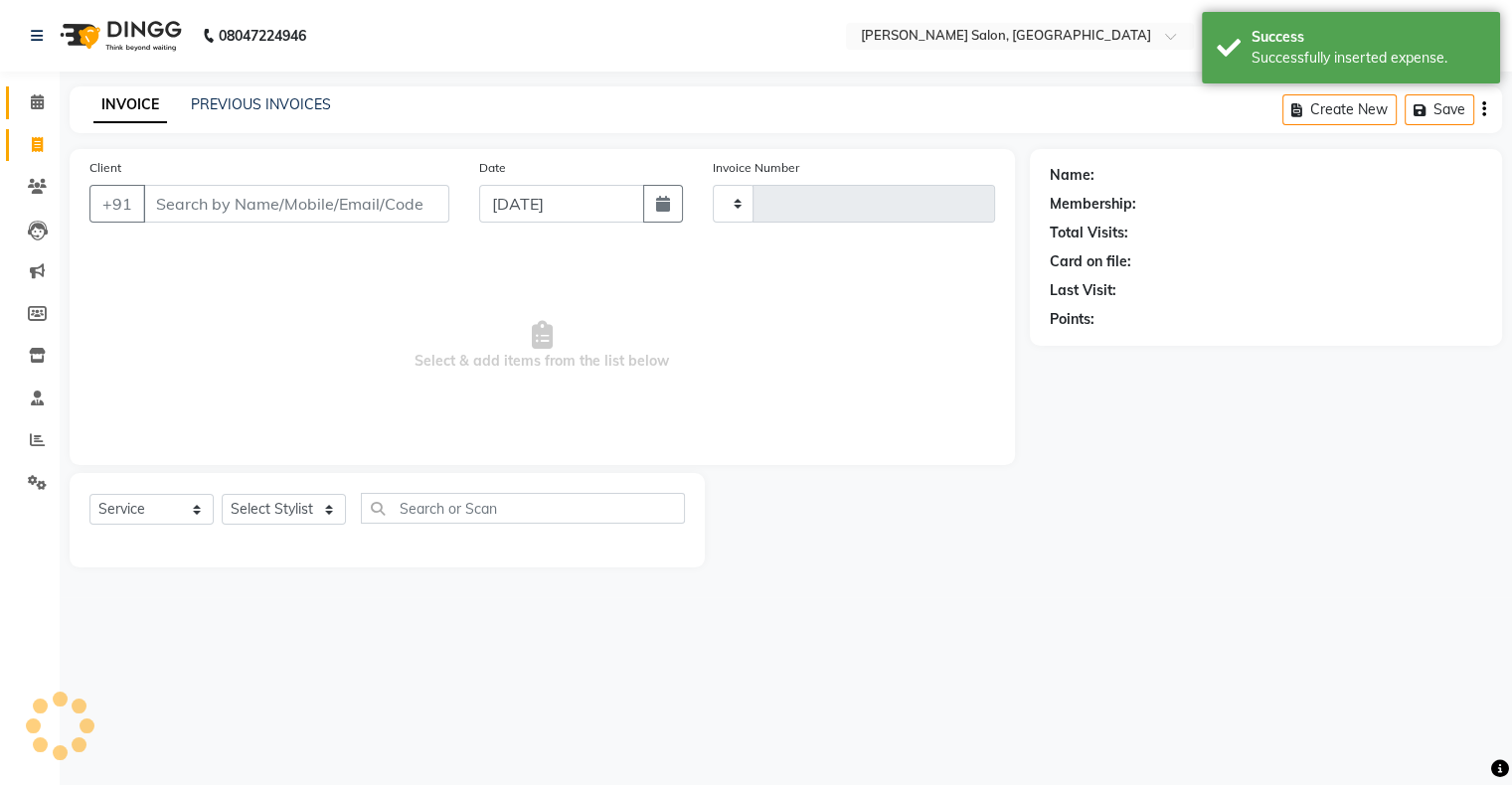 type on "1119" 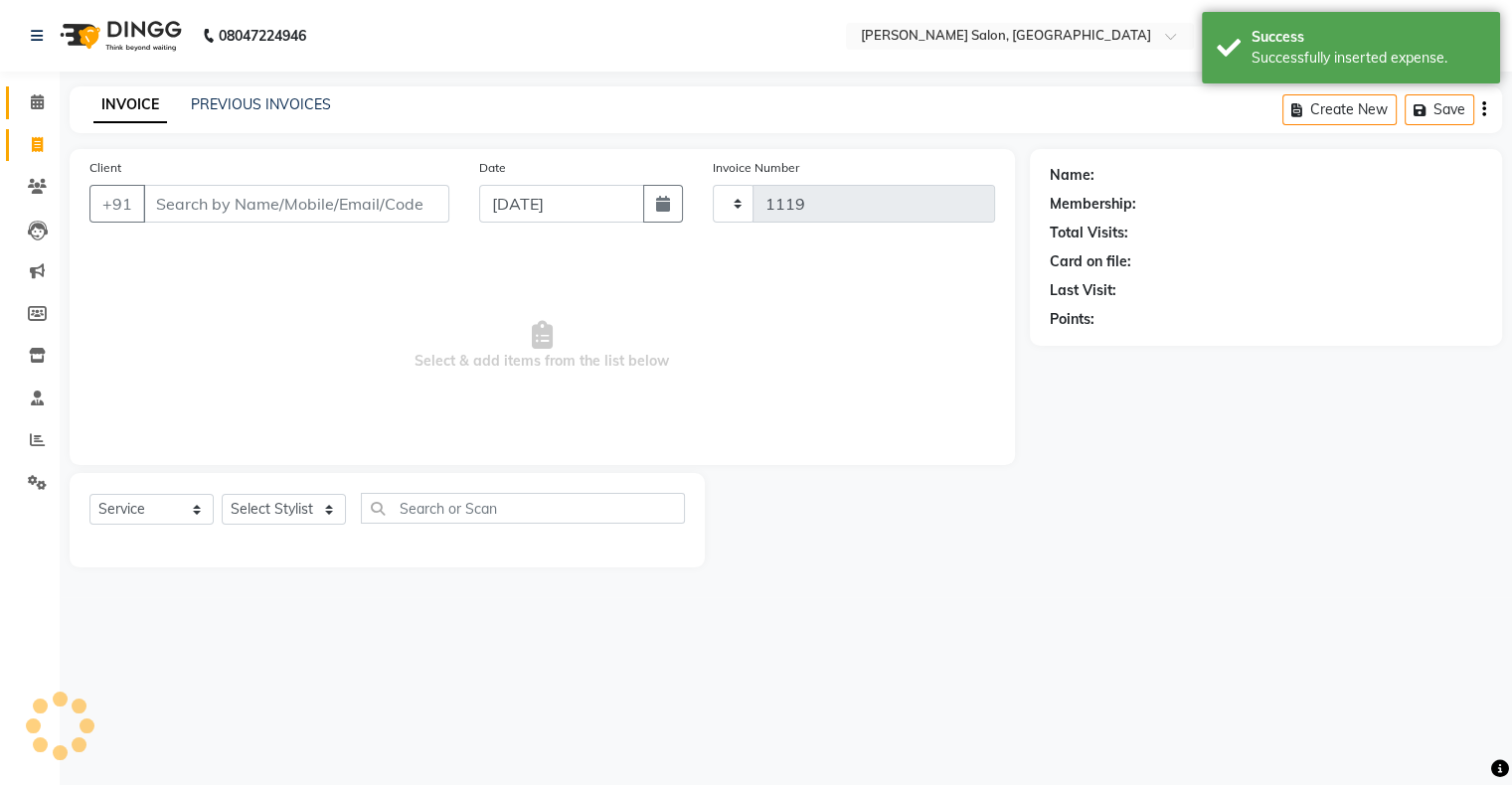 scroll, scrollTop: 0, scrollLeft: 0, axis: both 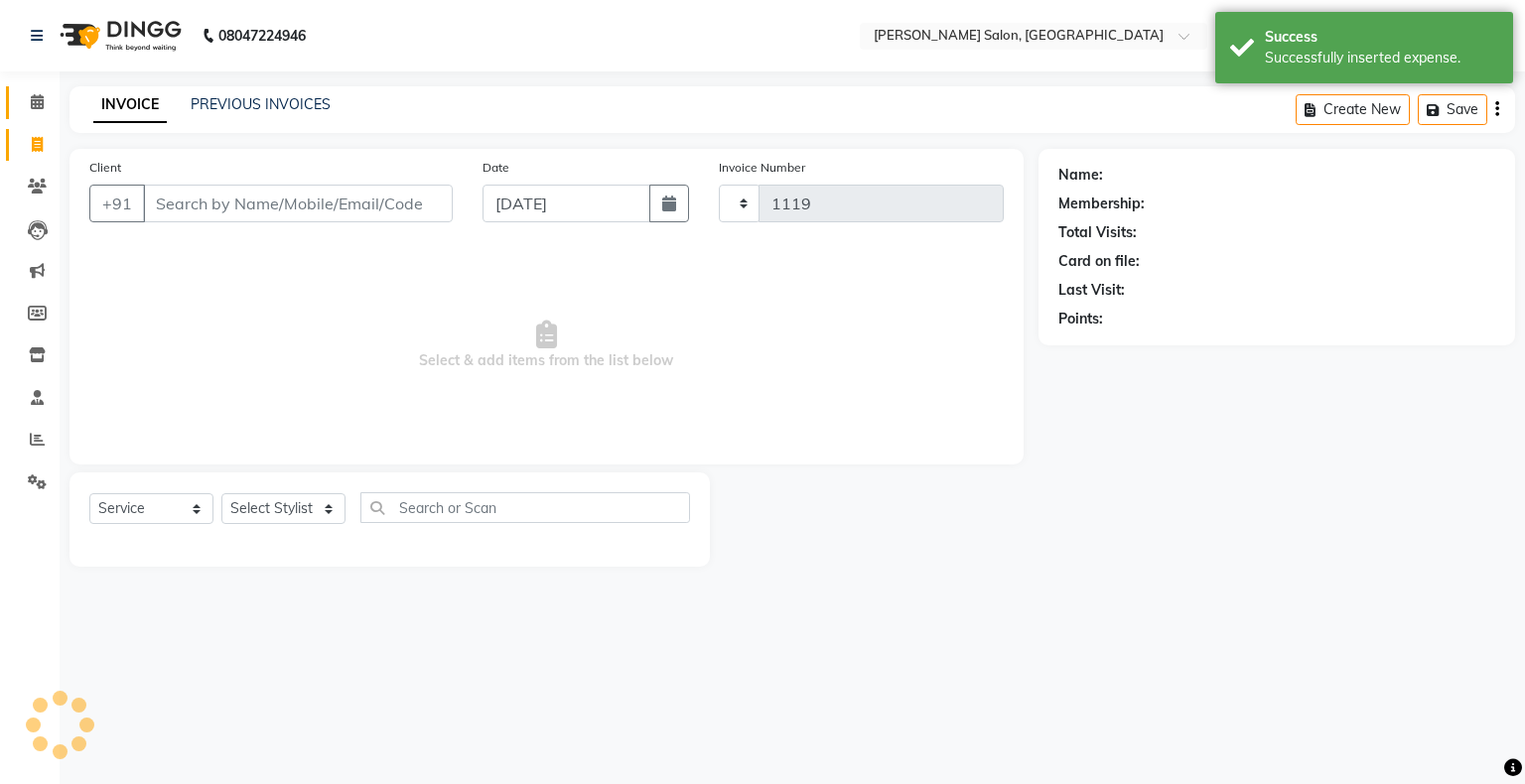 select on "4073" 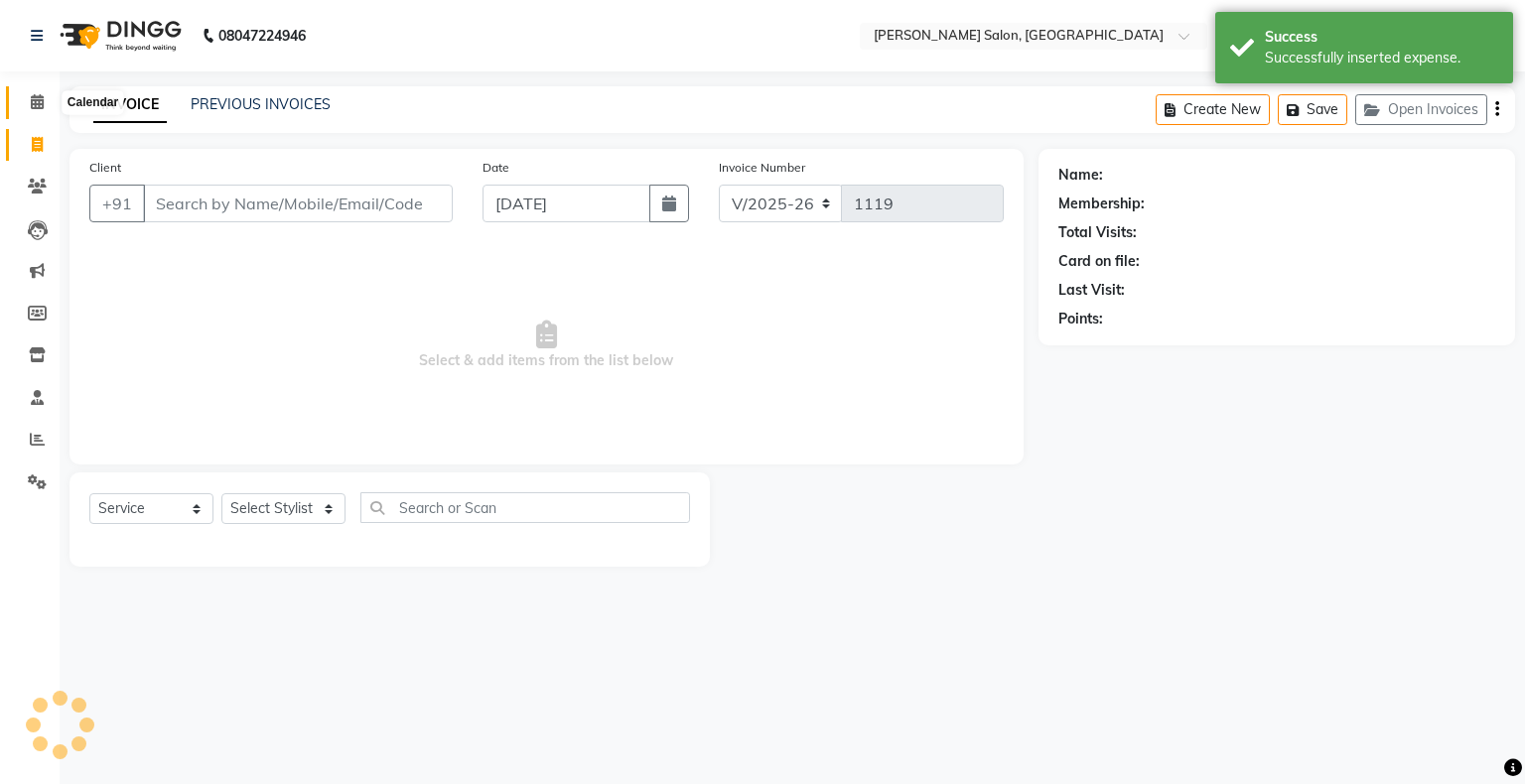 click 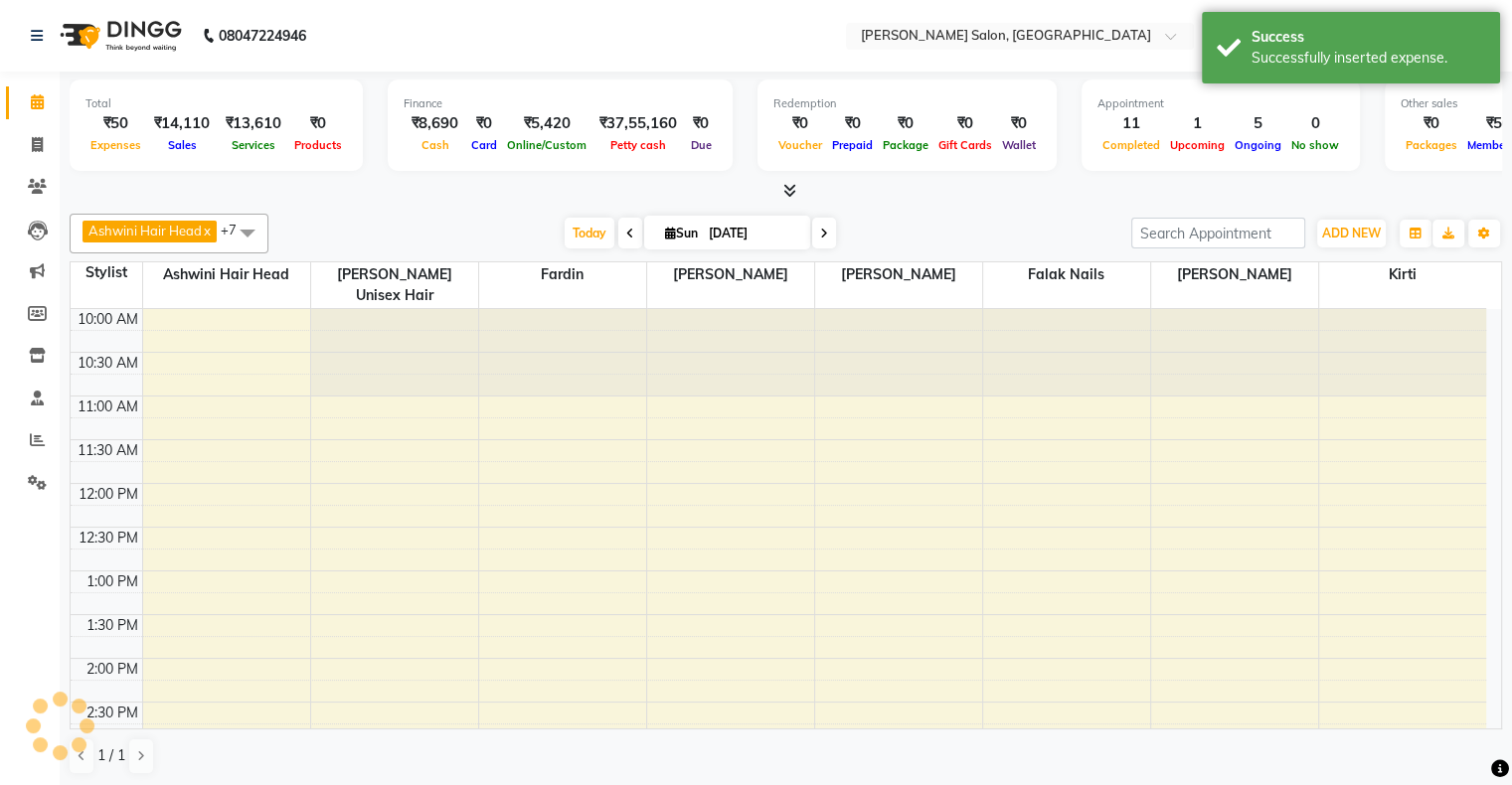 scroll, scrollTop: 0, scrollLeft: 0, axis: both 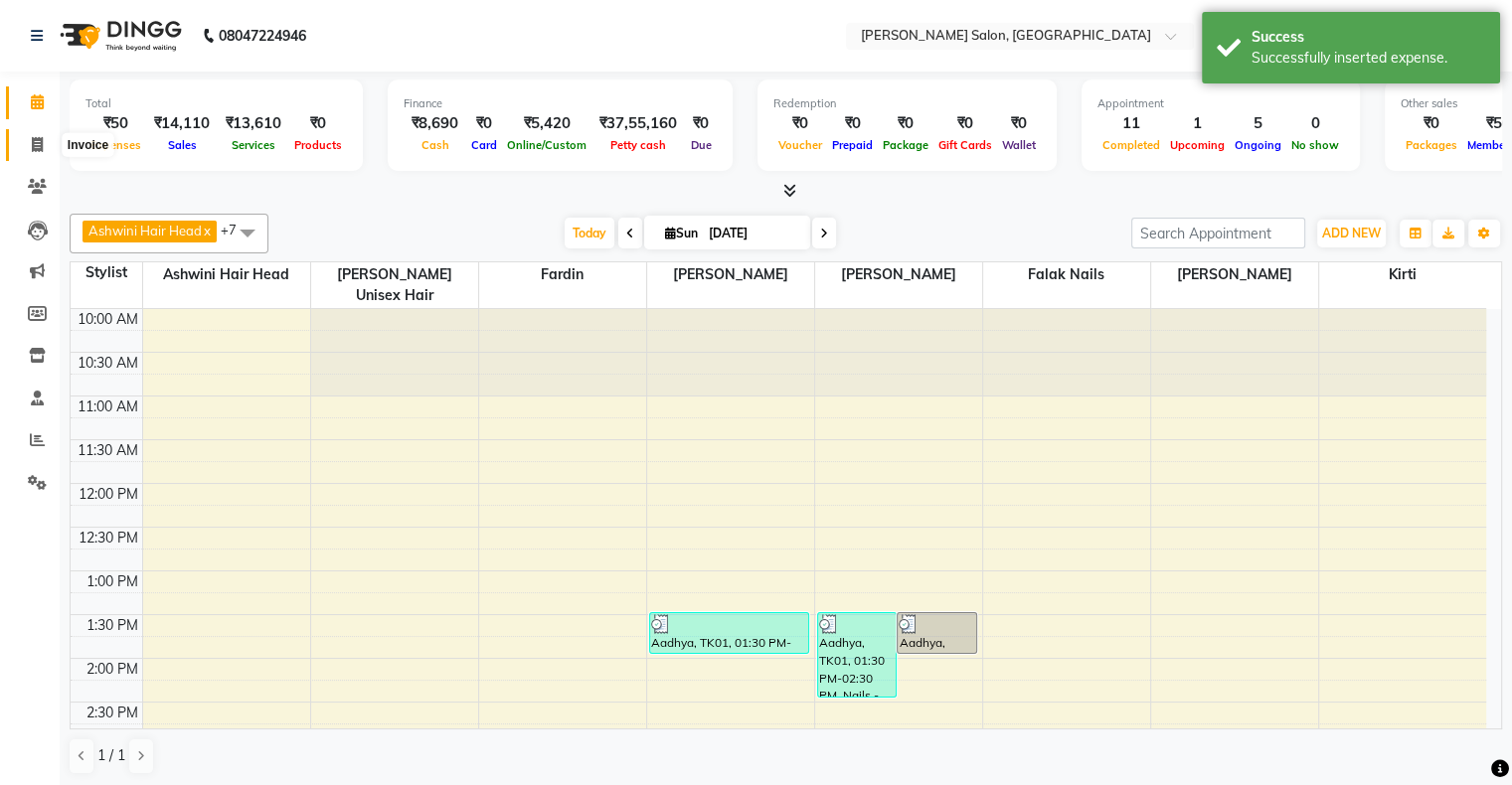 click 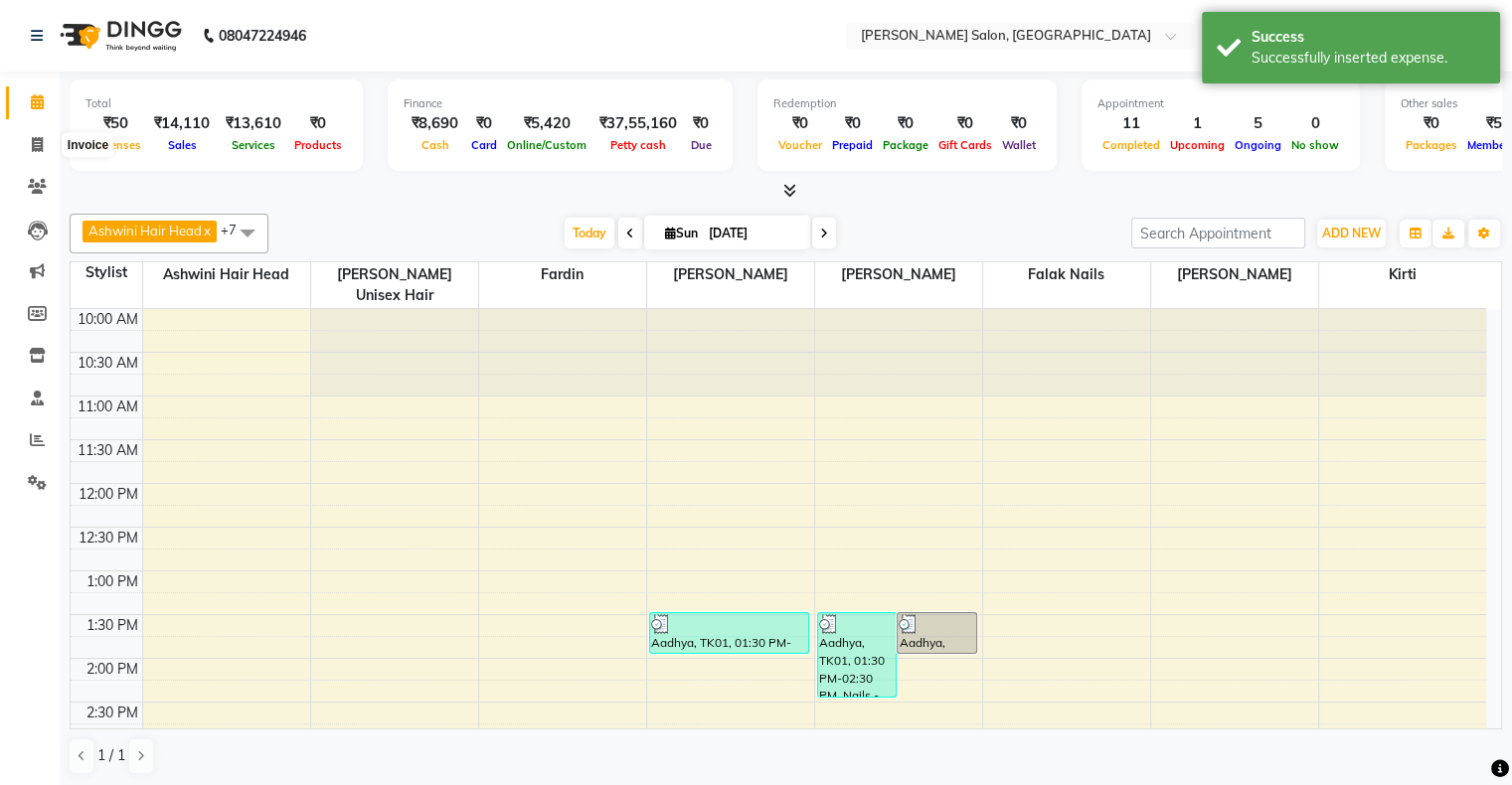 select on "service" 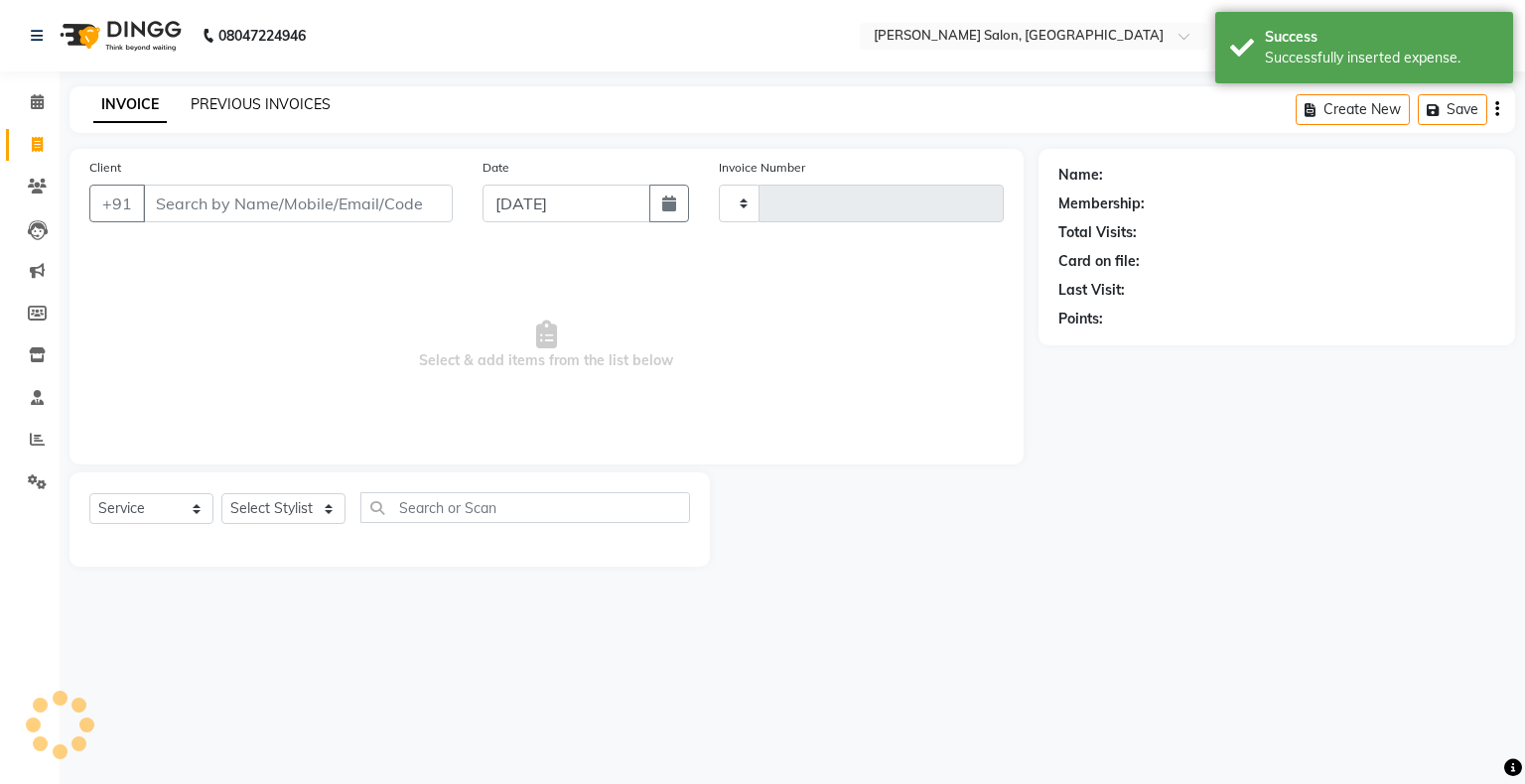 type on "1119" 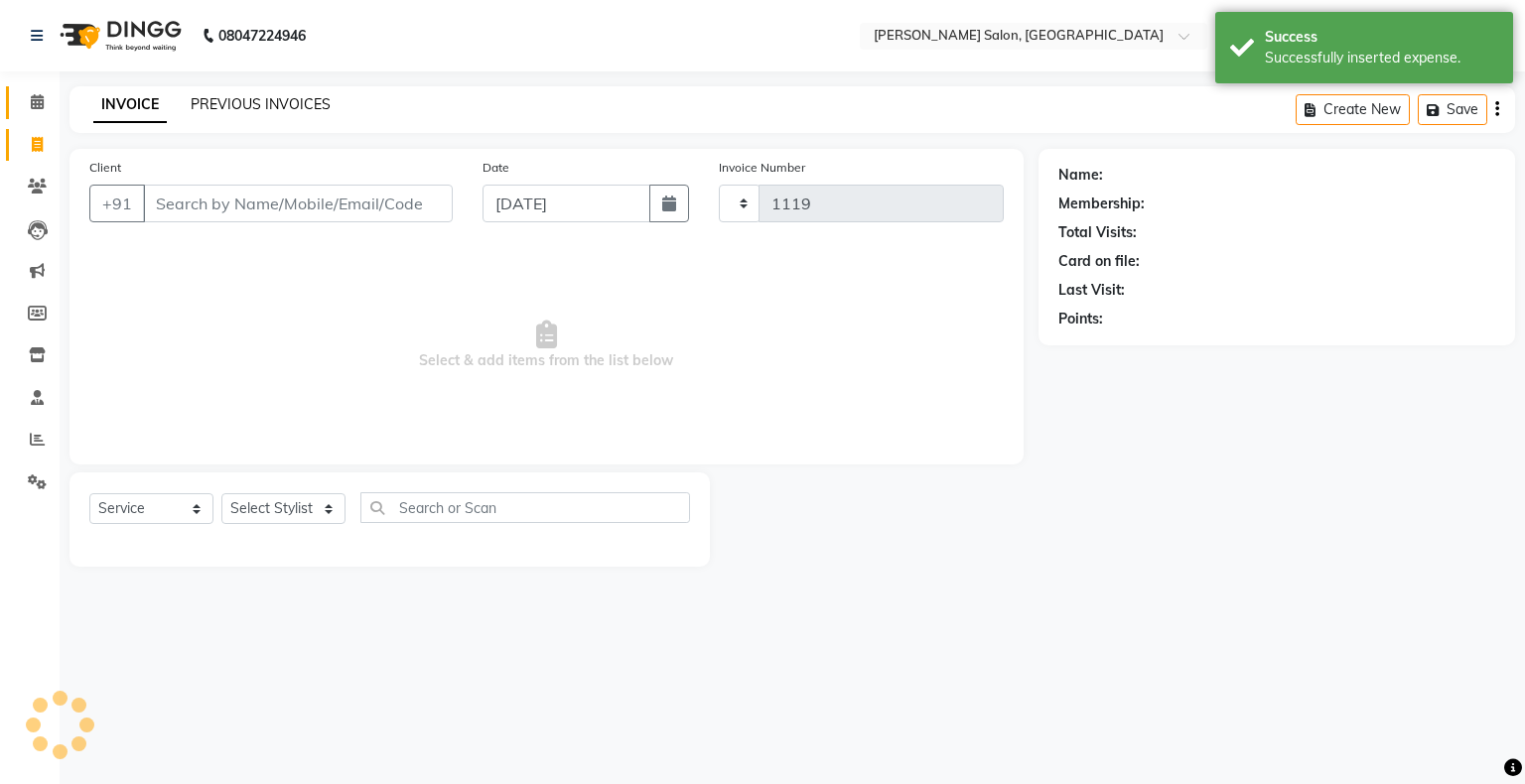 select on "4073" 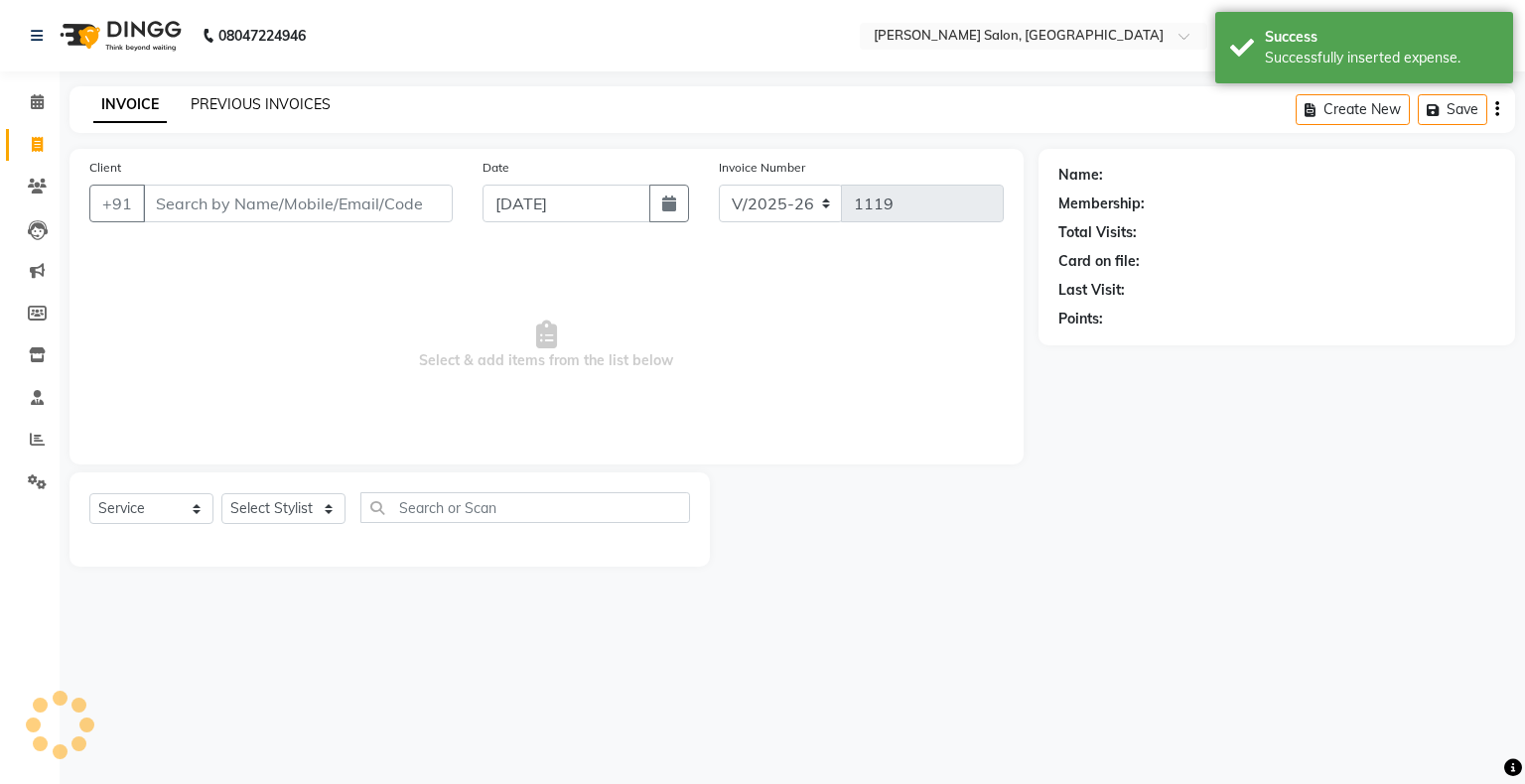 click on "PREVIOUS INVOICES" 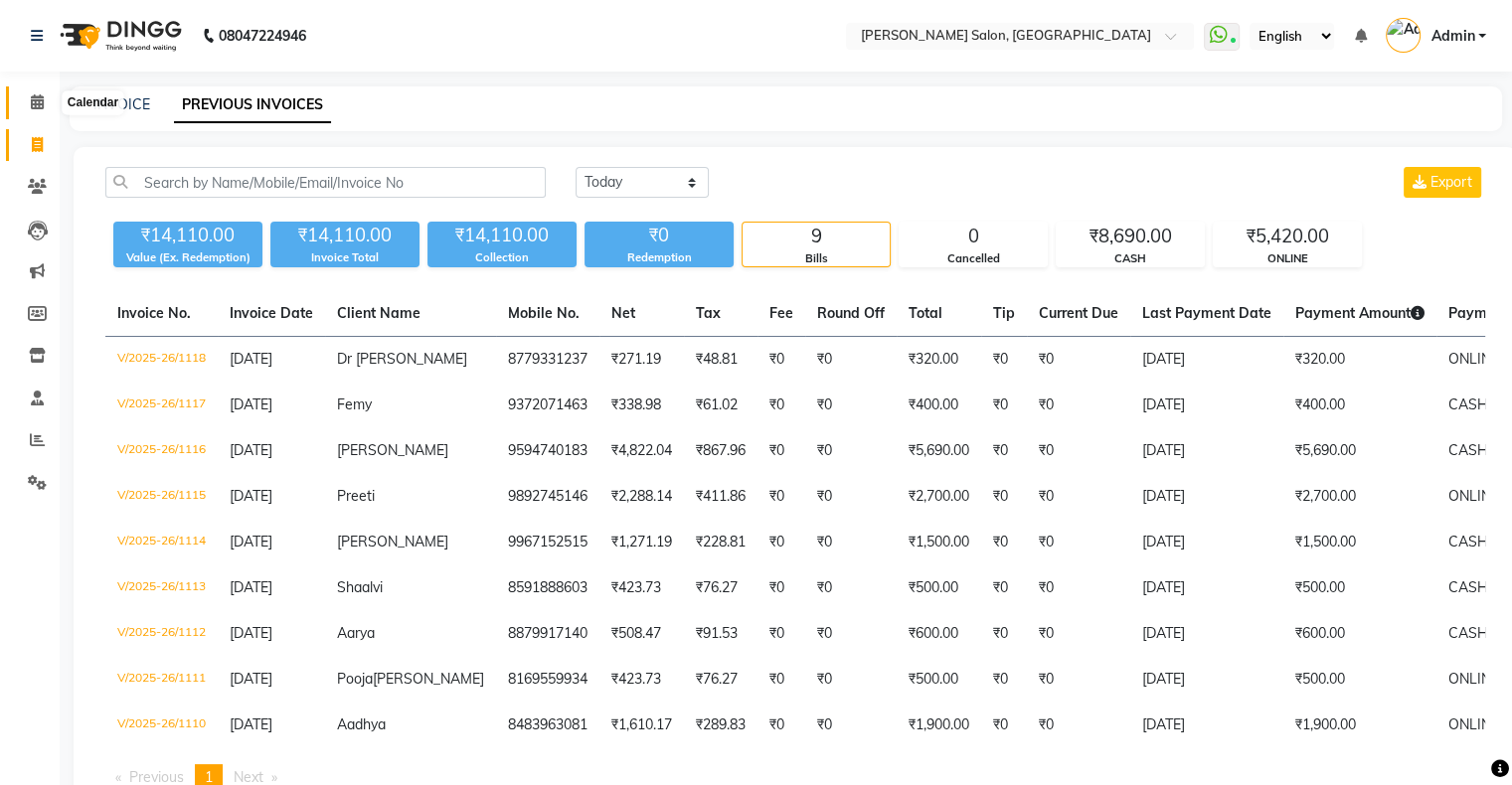 click 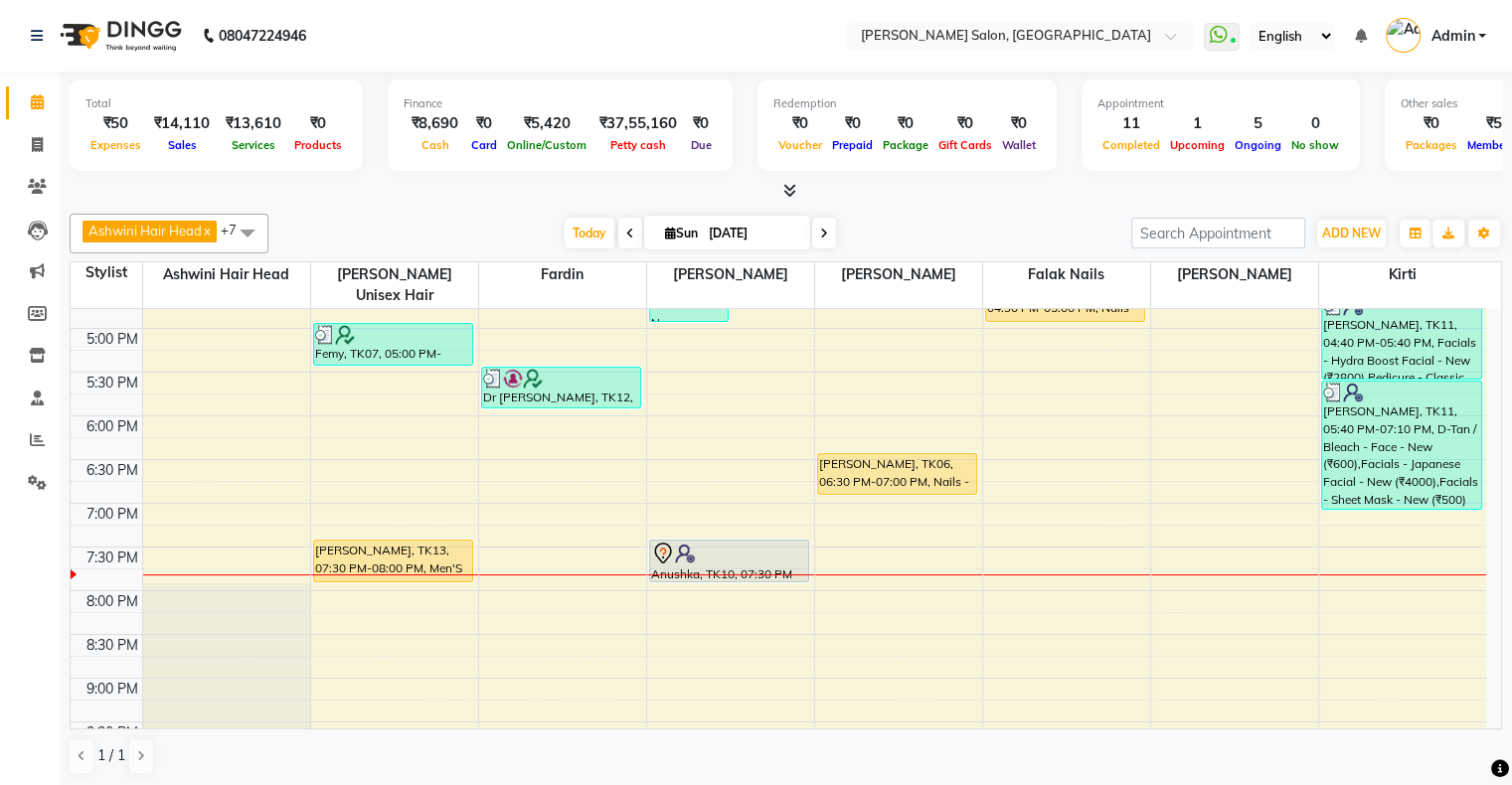 scroll, scrollTop: 596, scrollLeft: 0, axis: vertical 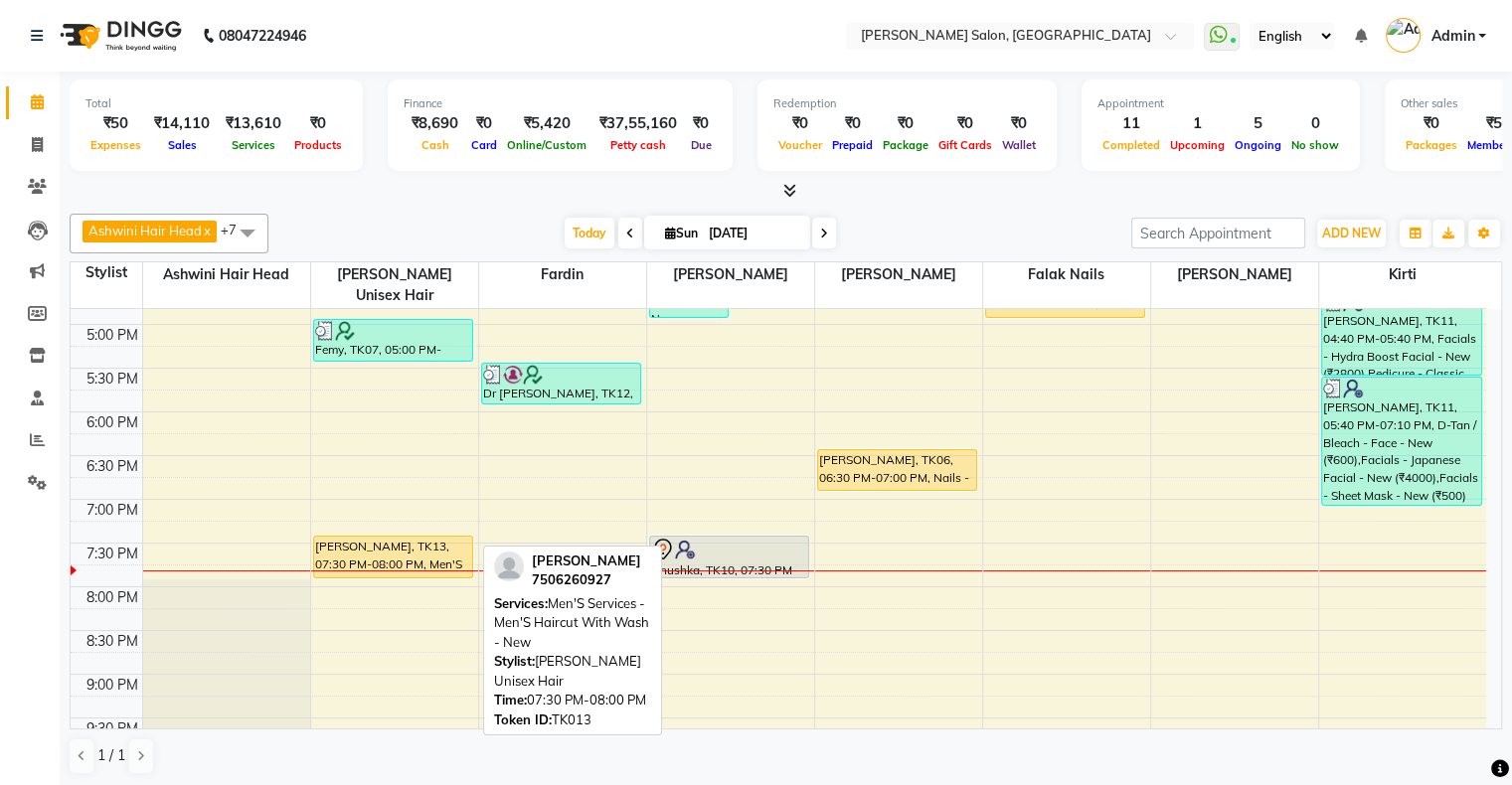 click on "[PERSON_NAME], TK13, 07:30 PM-08:00 PM, Men'S Services - Men'S Haircut With Wash - New" at bounding box center (394, 556) 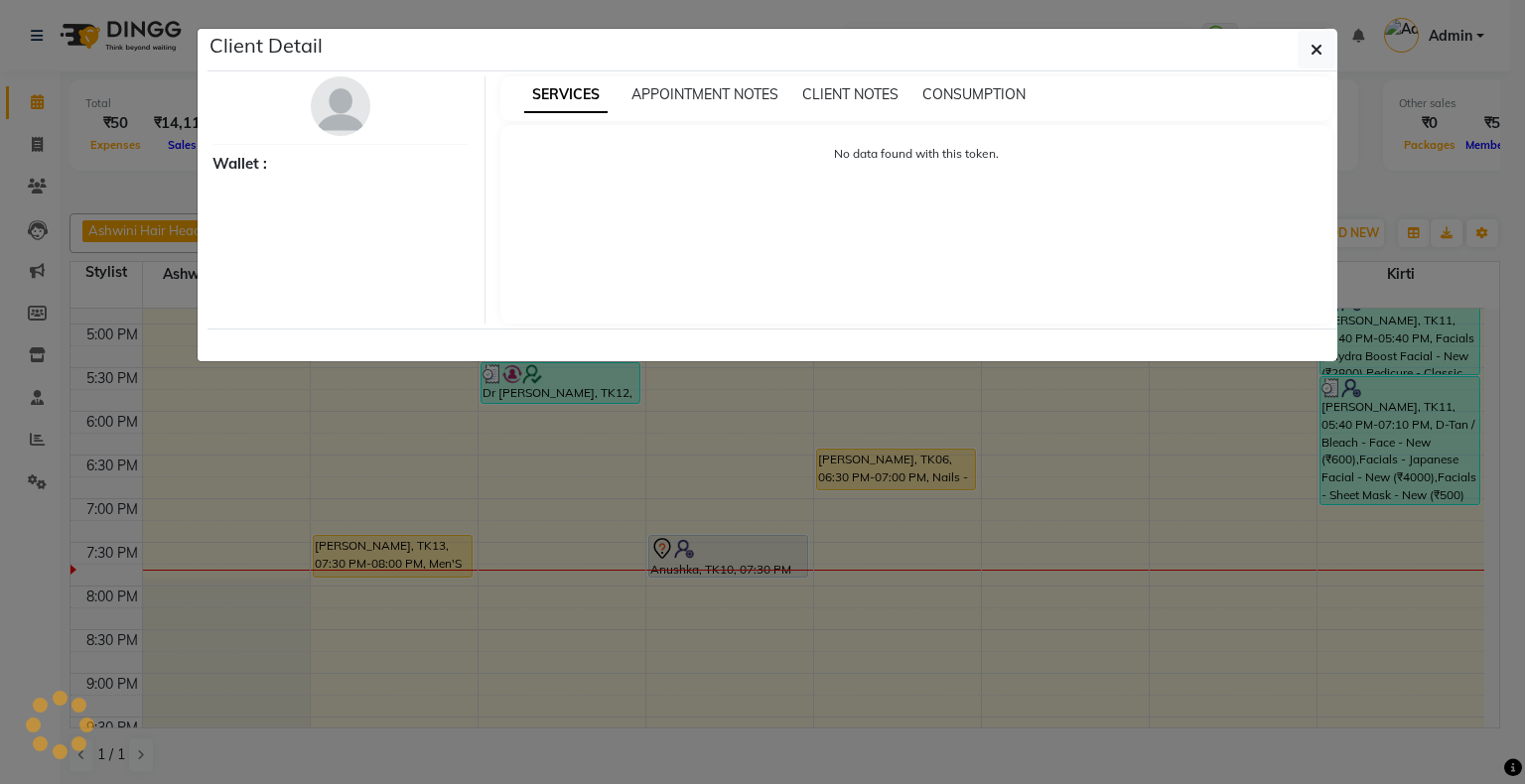 select on "1" 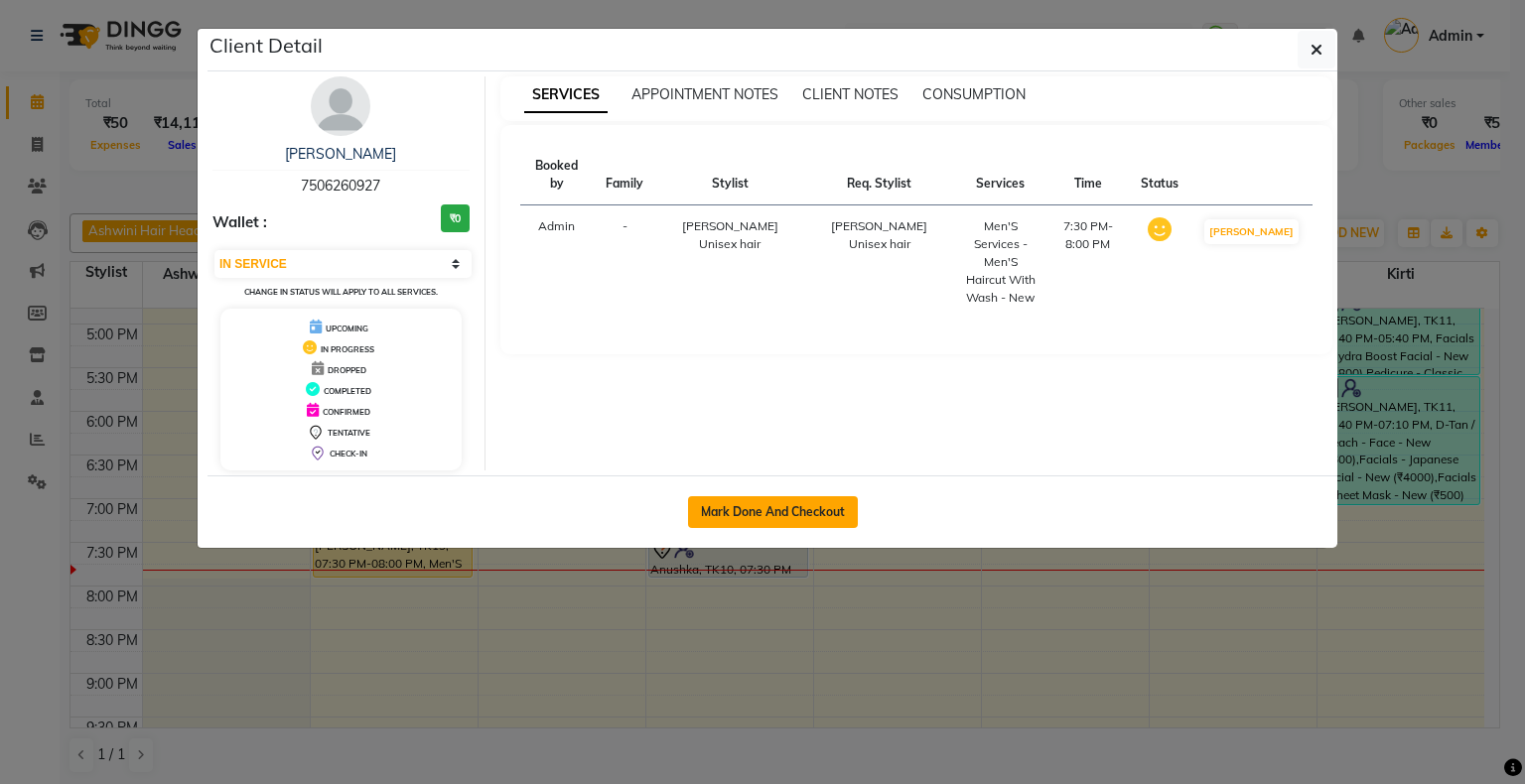 click on "Mark Done And Checkout" 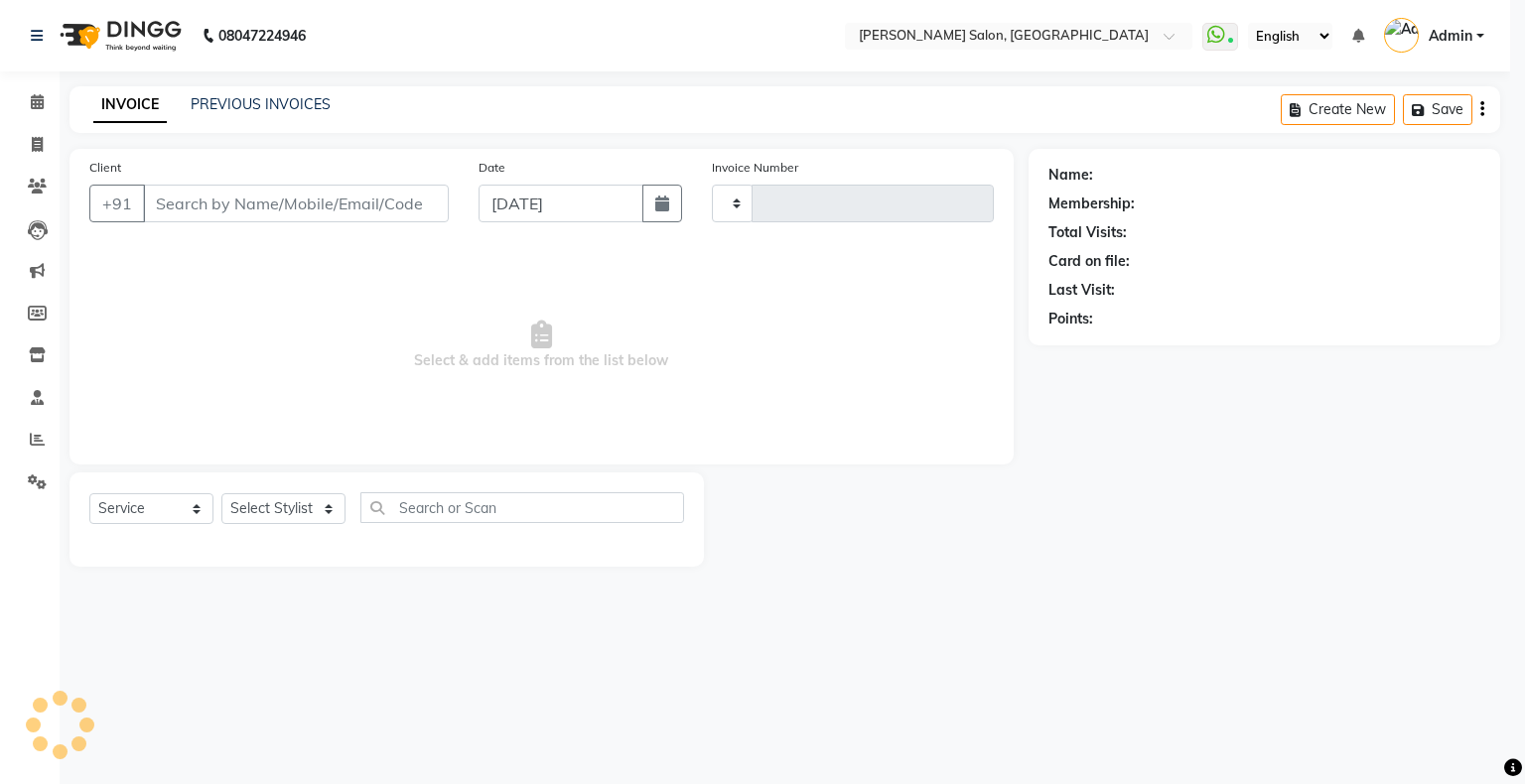 type on "1119" 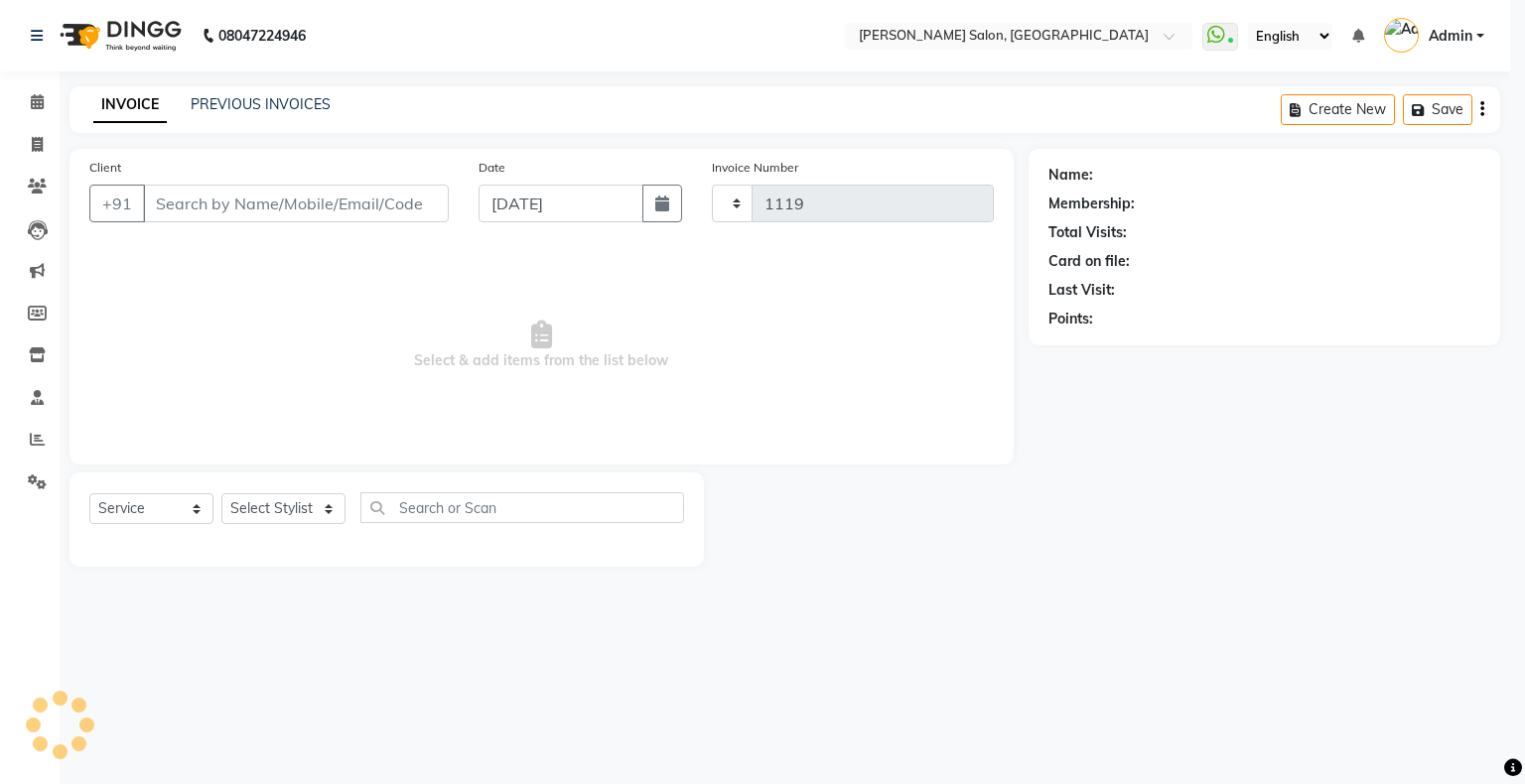 select on "4073" 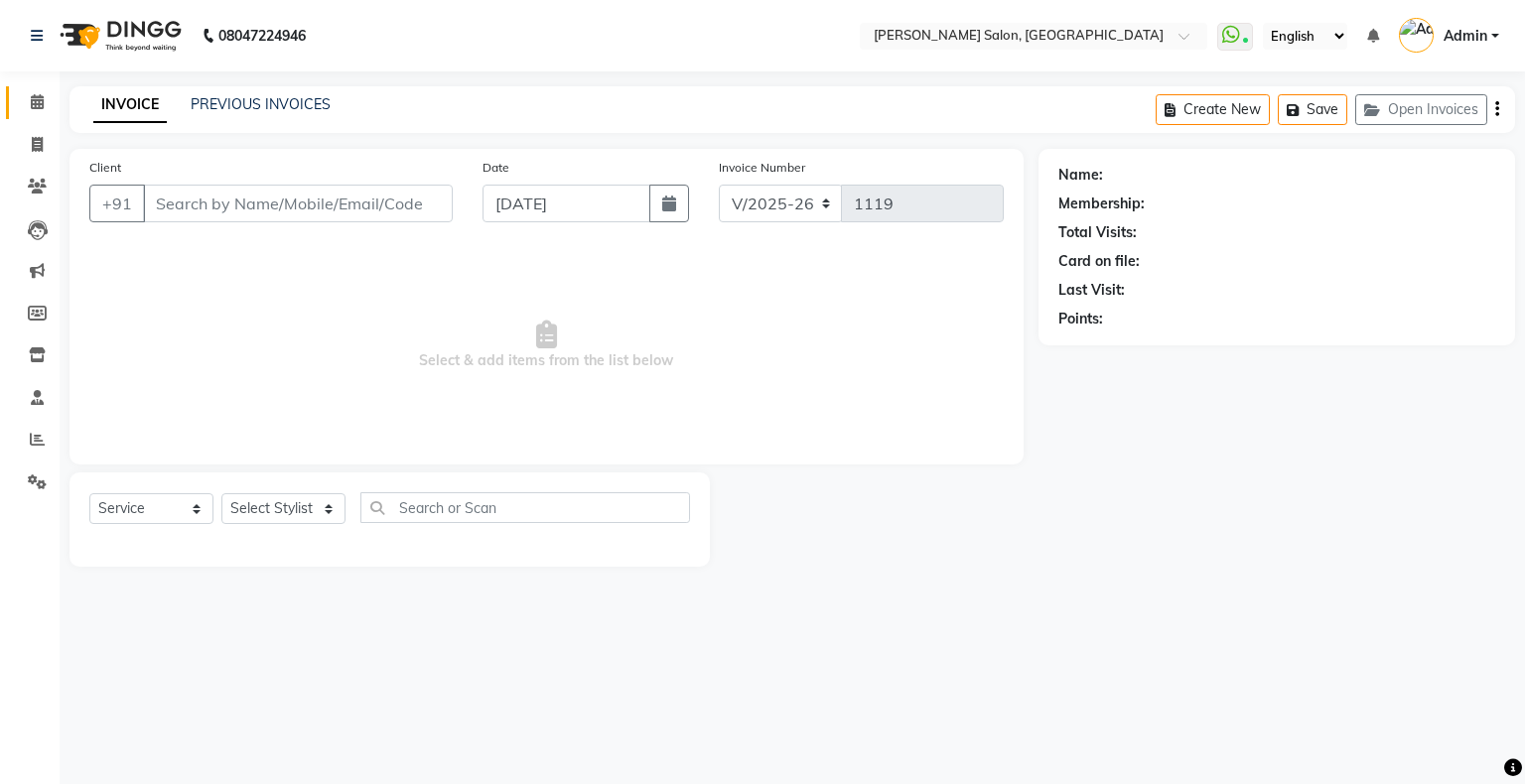 type on "7506260927" 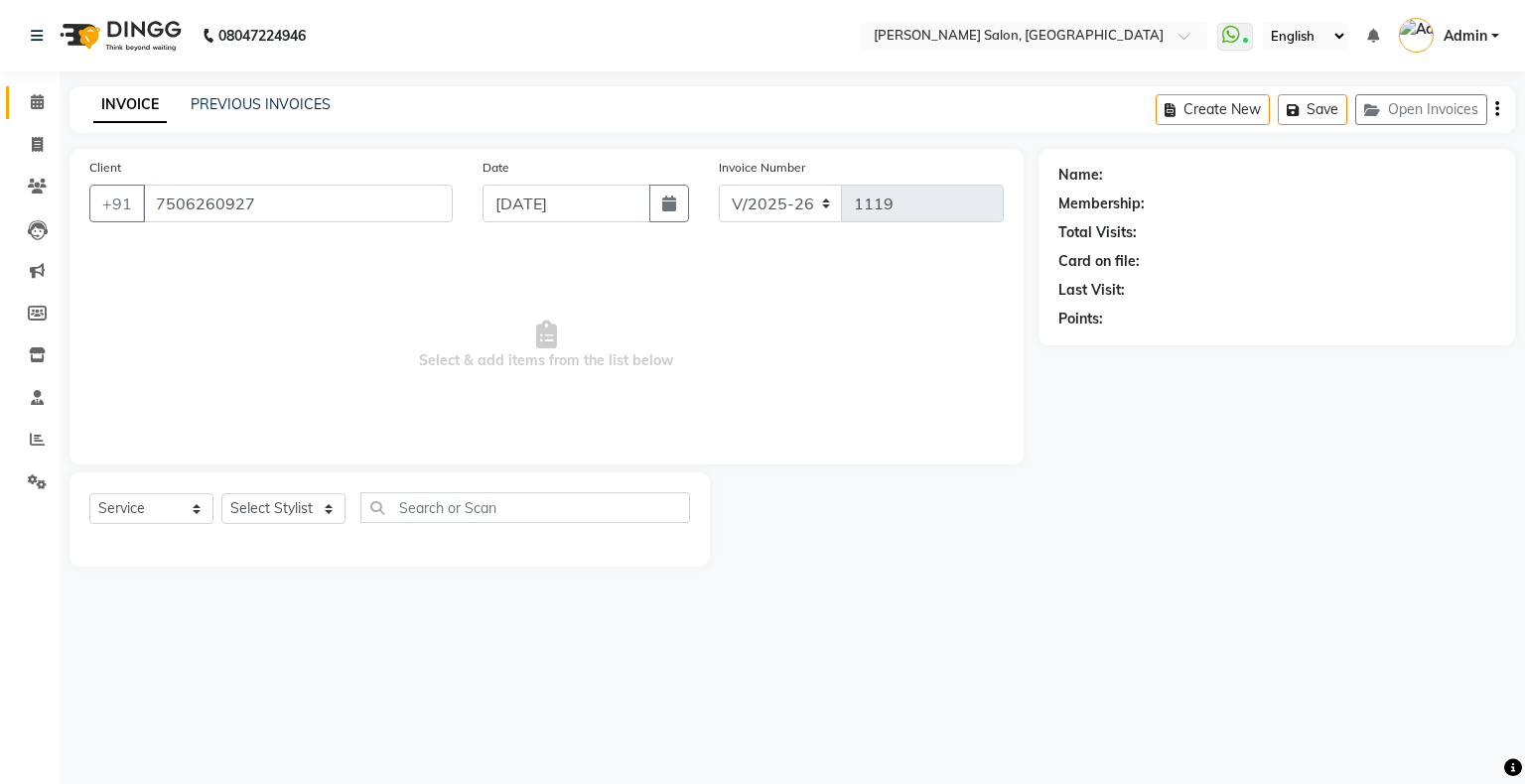 select on "52584" 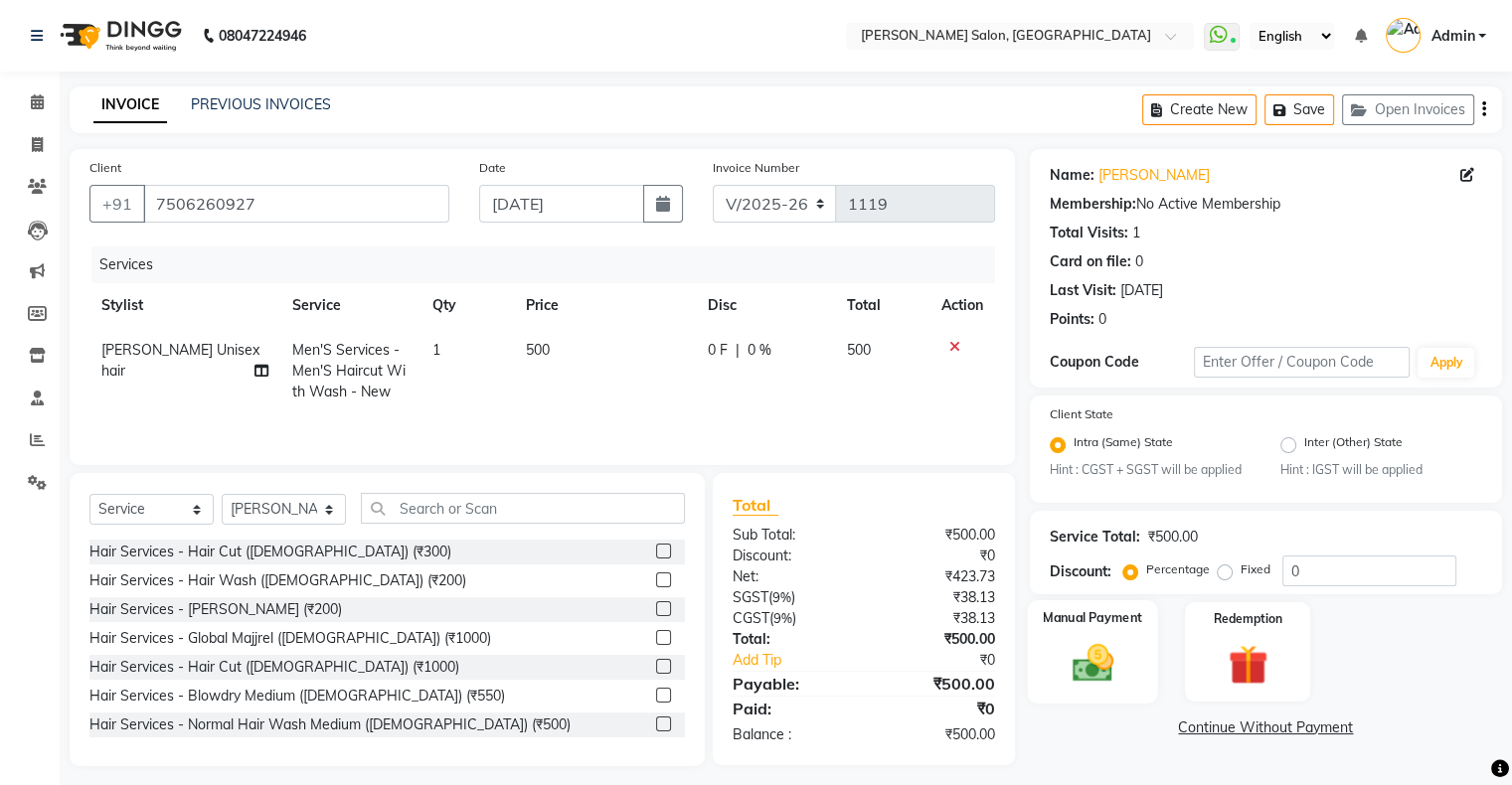 click 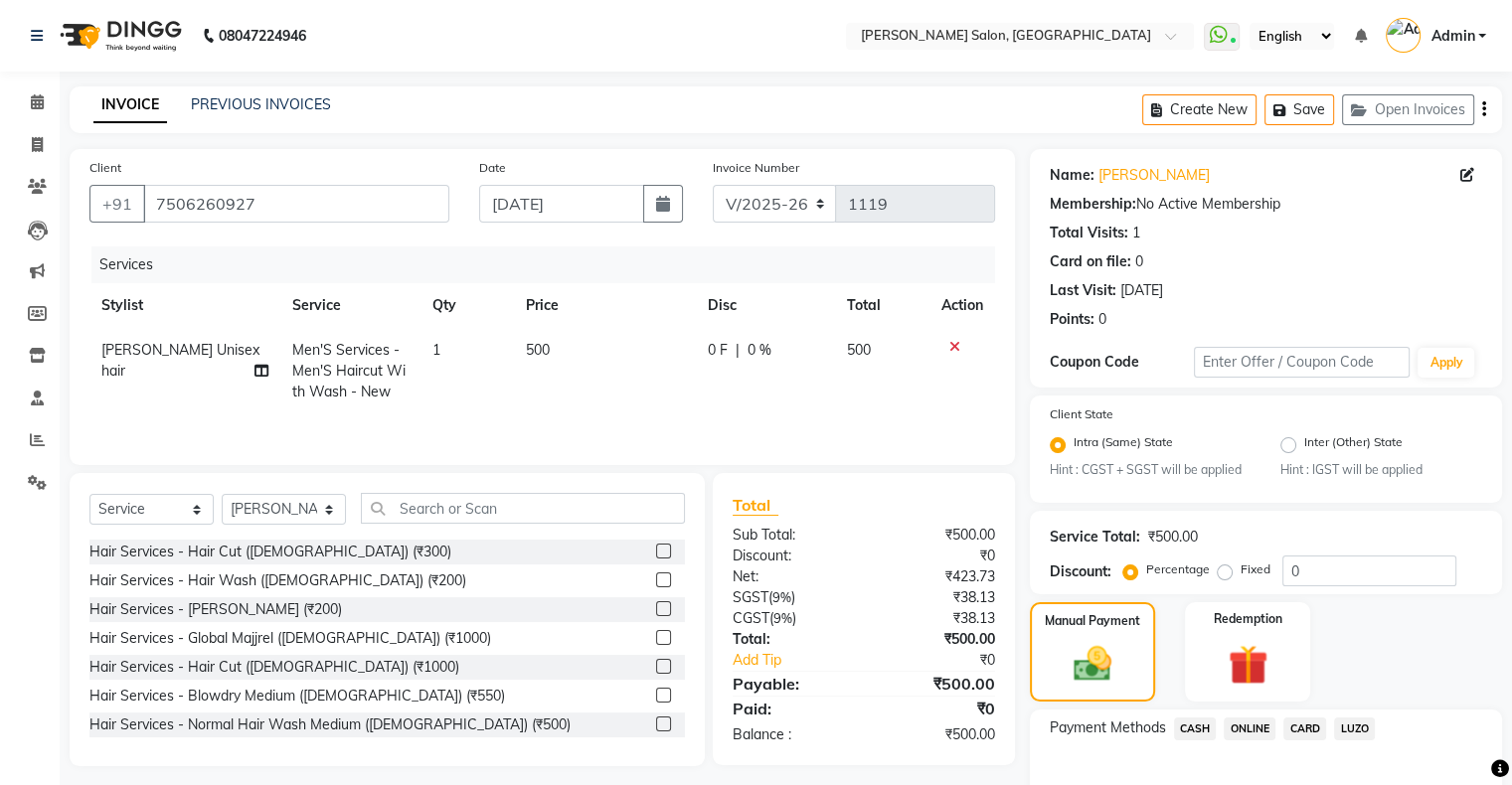 scroll, scrollTop: 99, scrollLeft: 0, axis: vertical 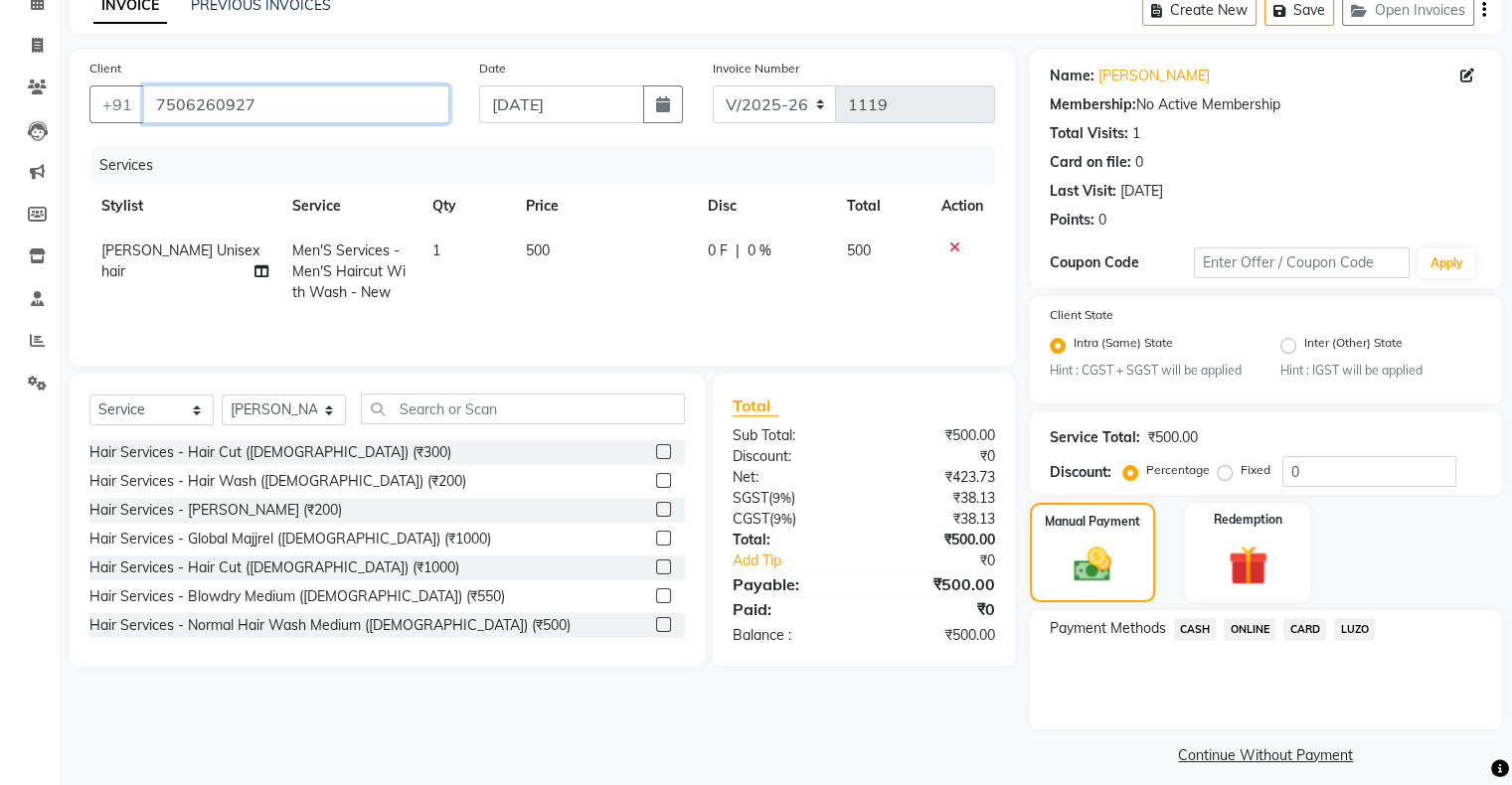 click on "7506260927" at bounding box center (296, 104) 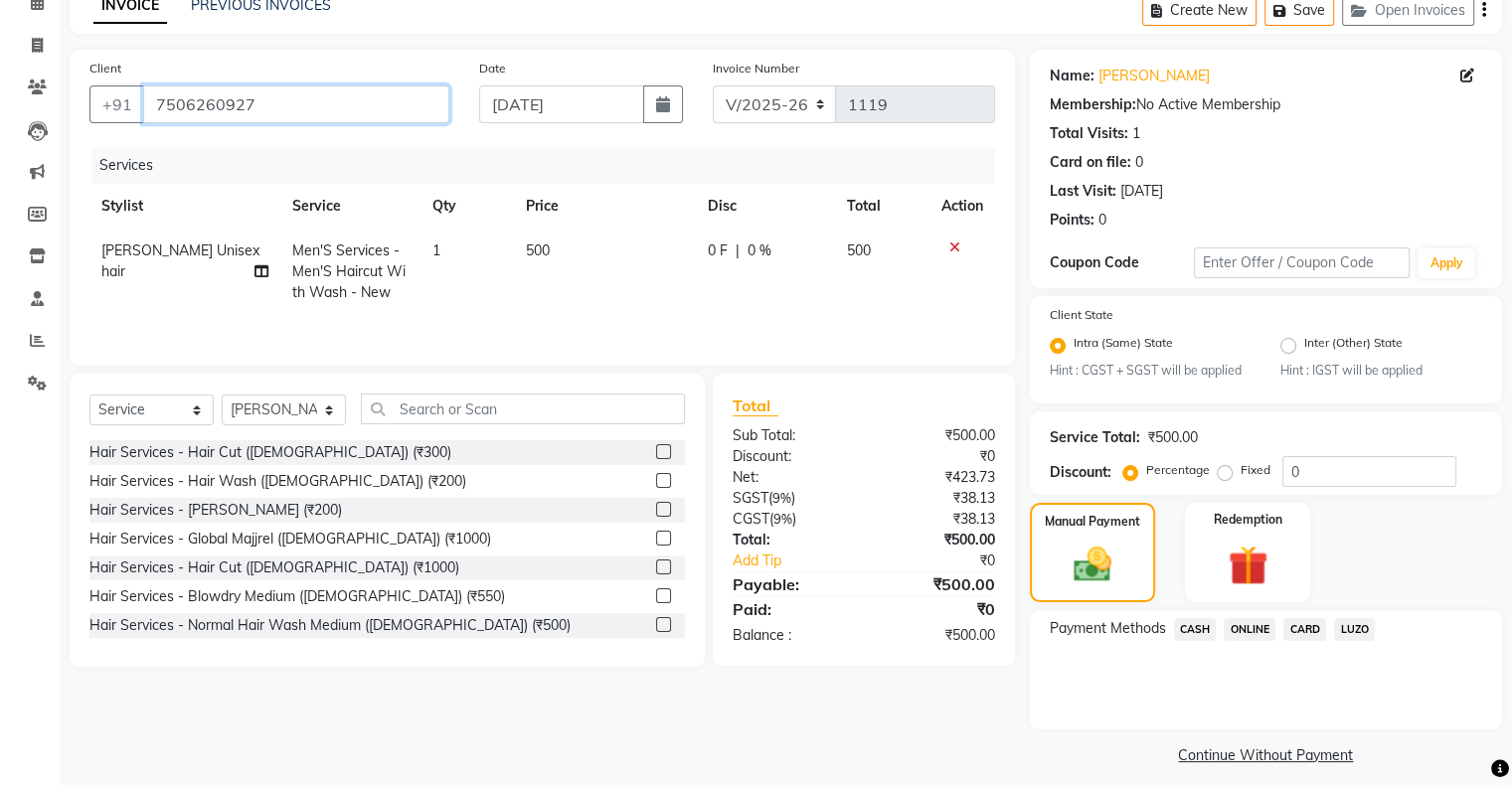 scroll, scrollTop: 0, scrollLeft: 0, axis: both 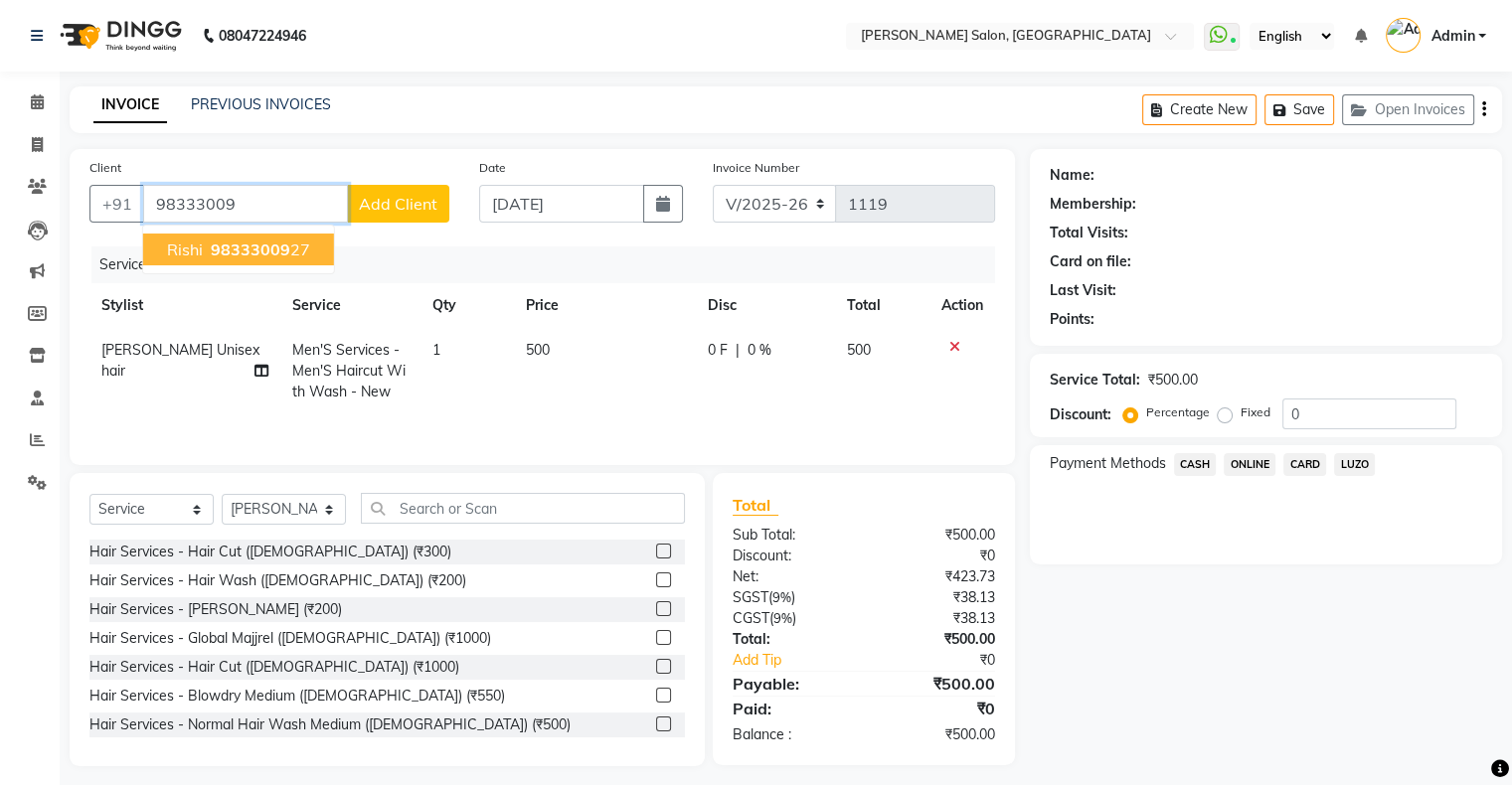 click on "98333009" at bounding box center (251, 249) 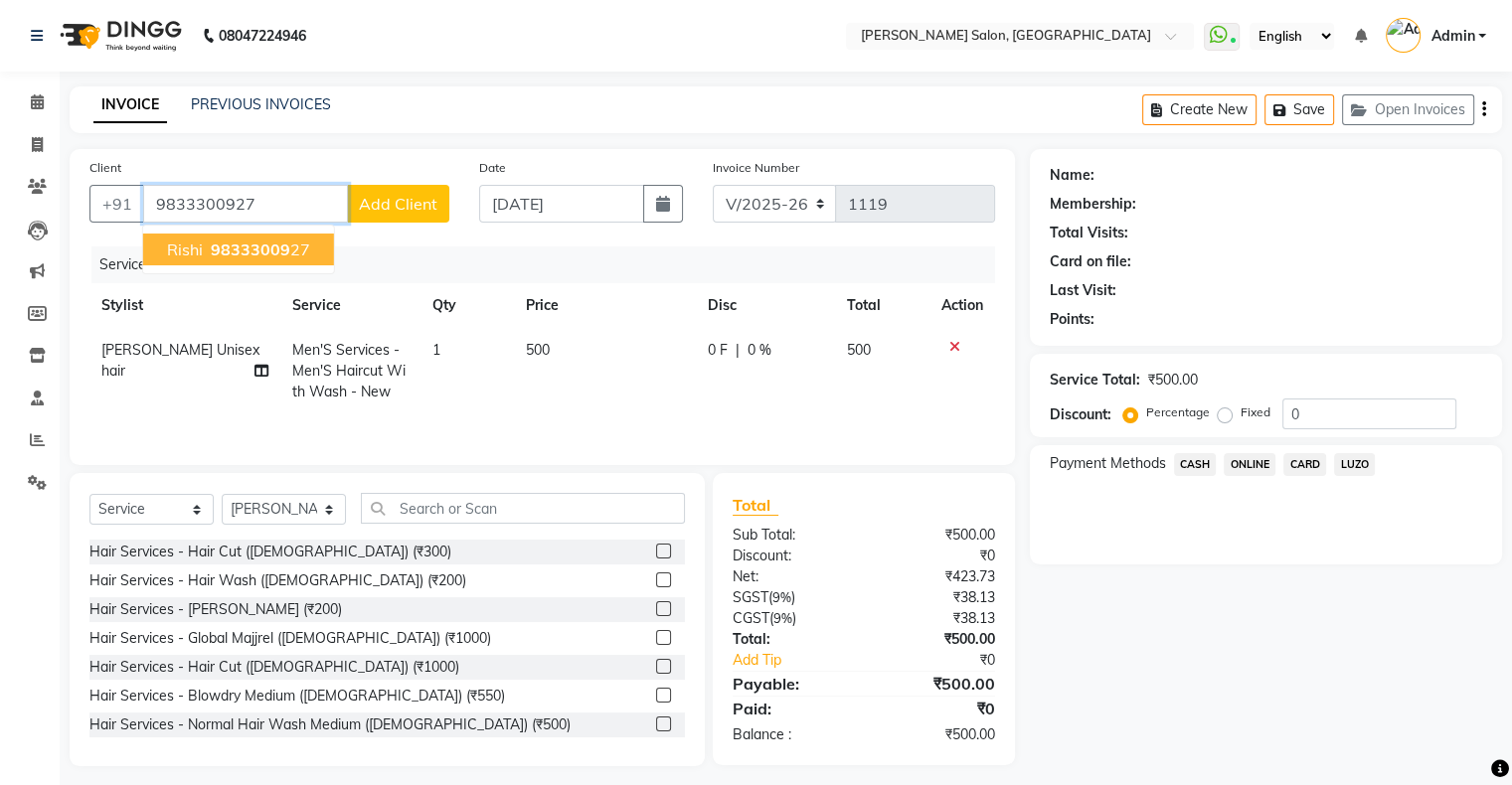 type on "9833300927" 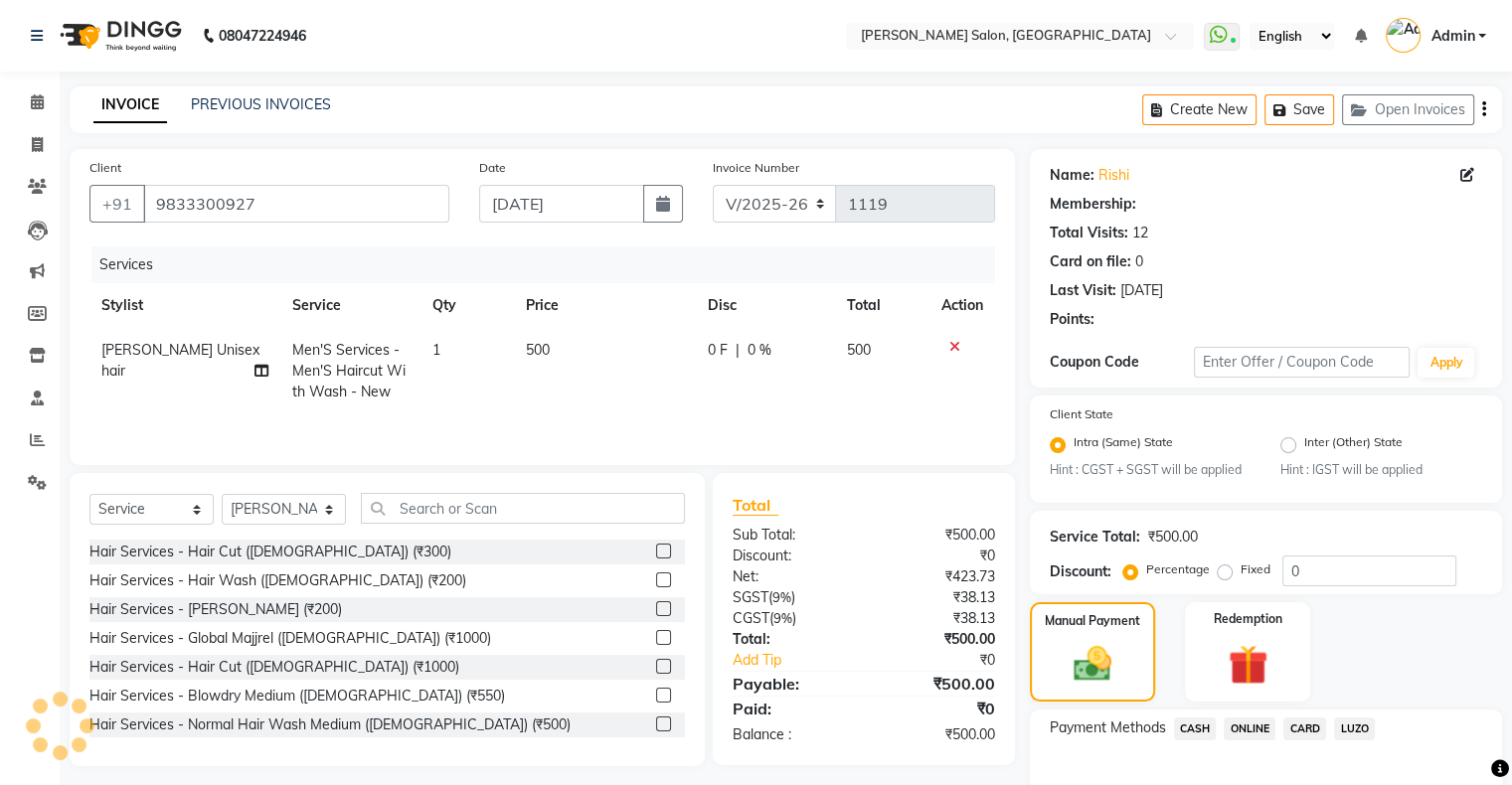 select on "1: Object" 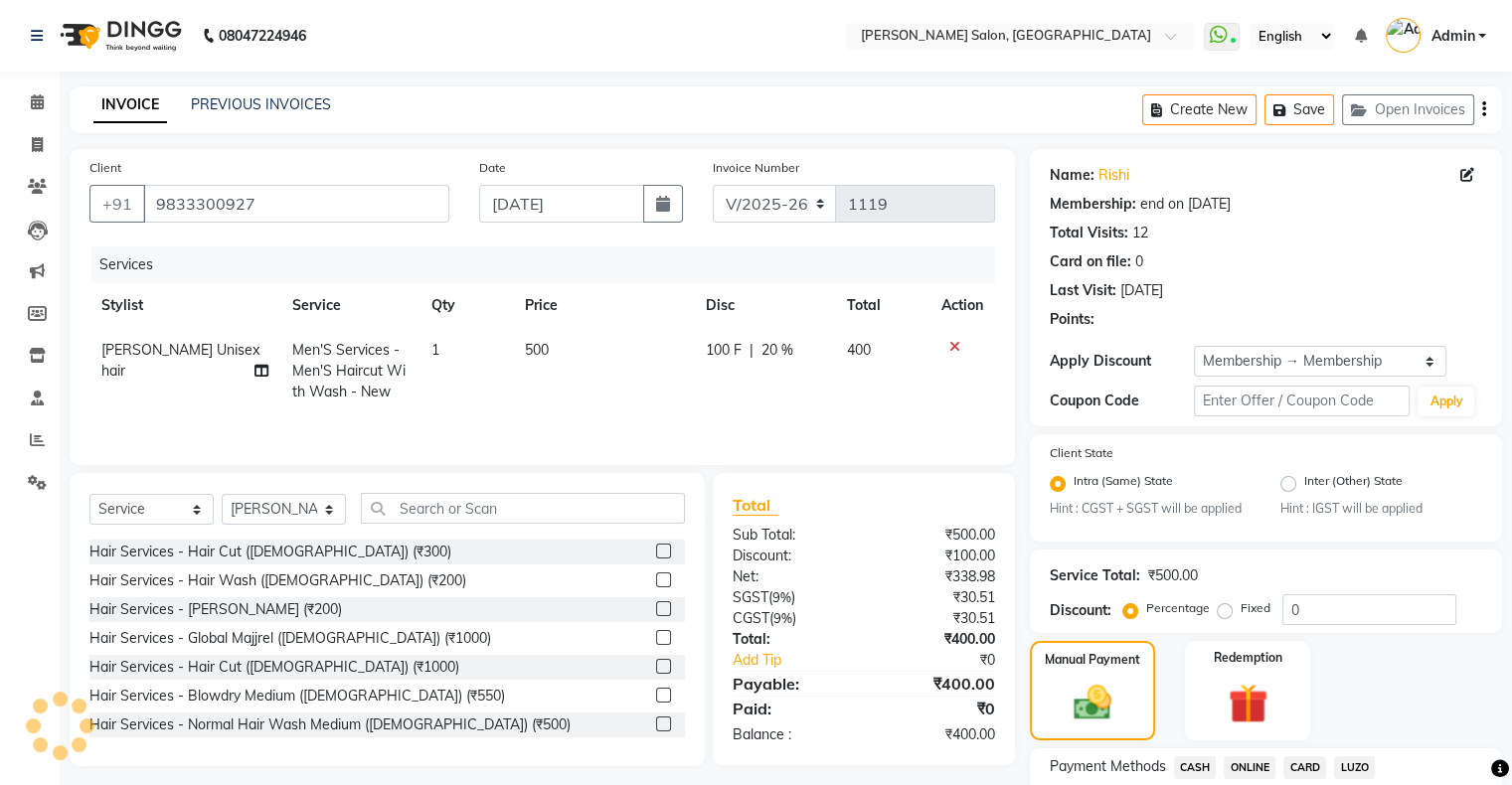 type on "20" 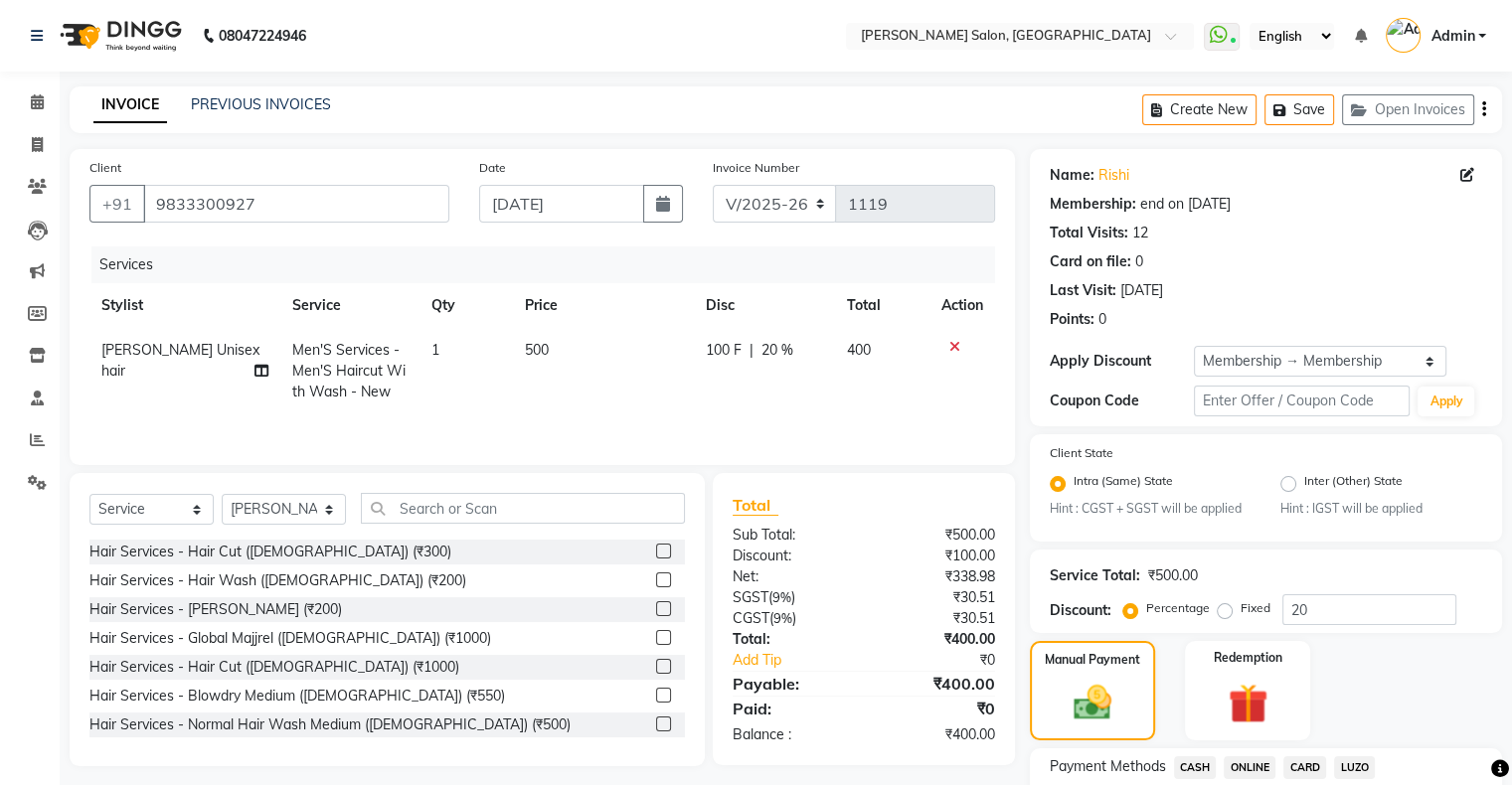click on "ONLINE" 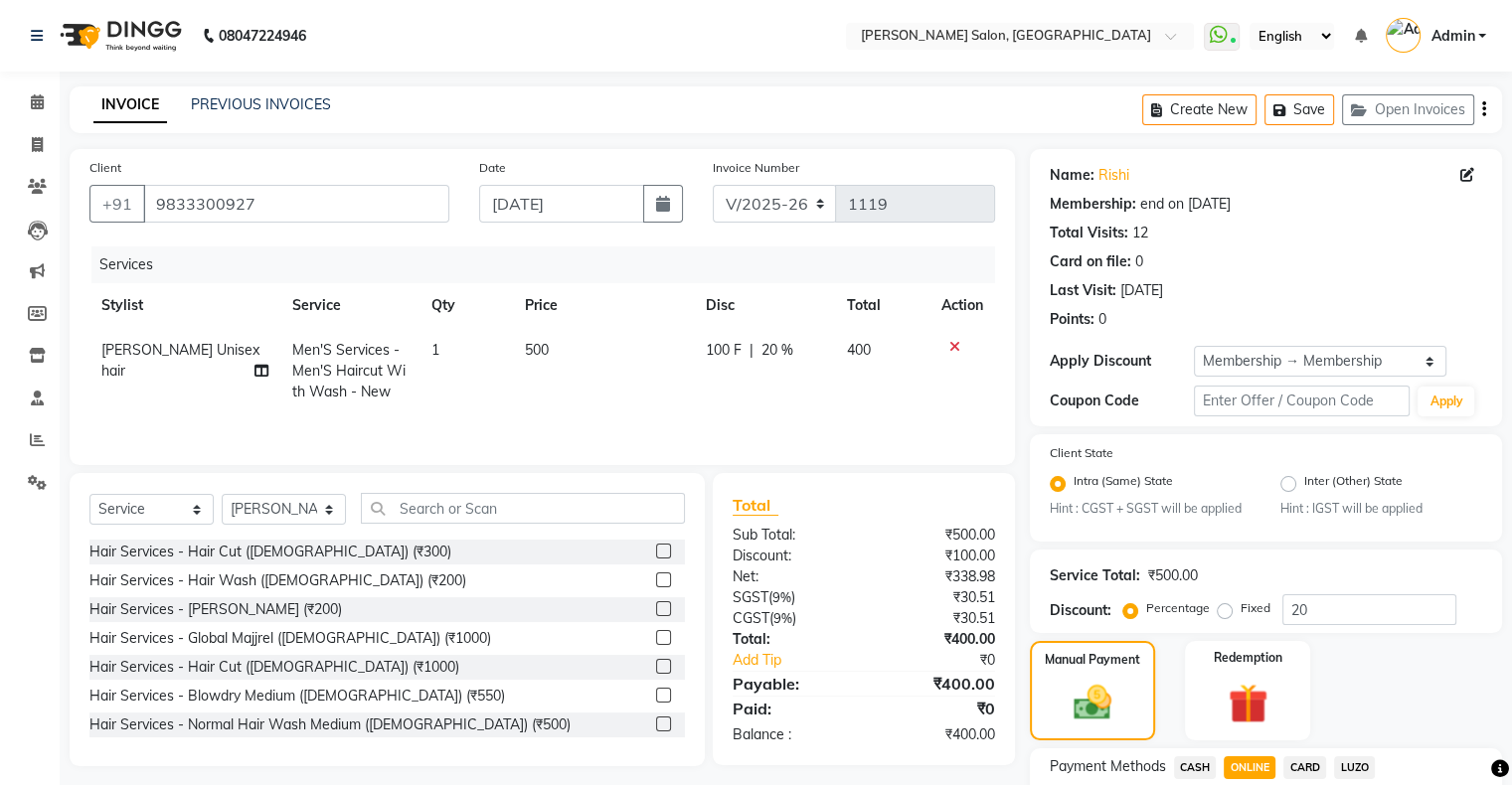 click on "Add Payment" 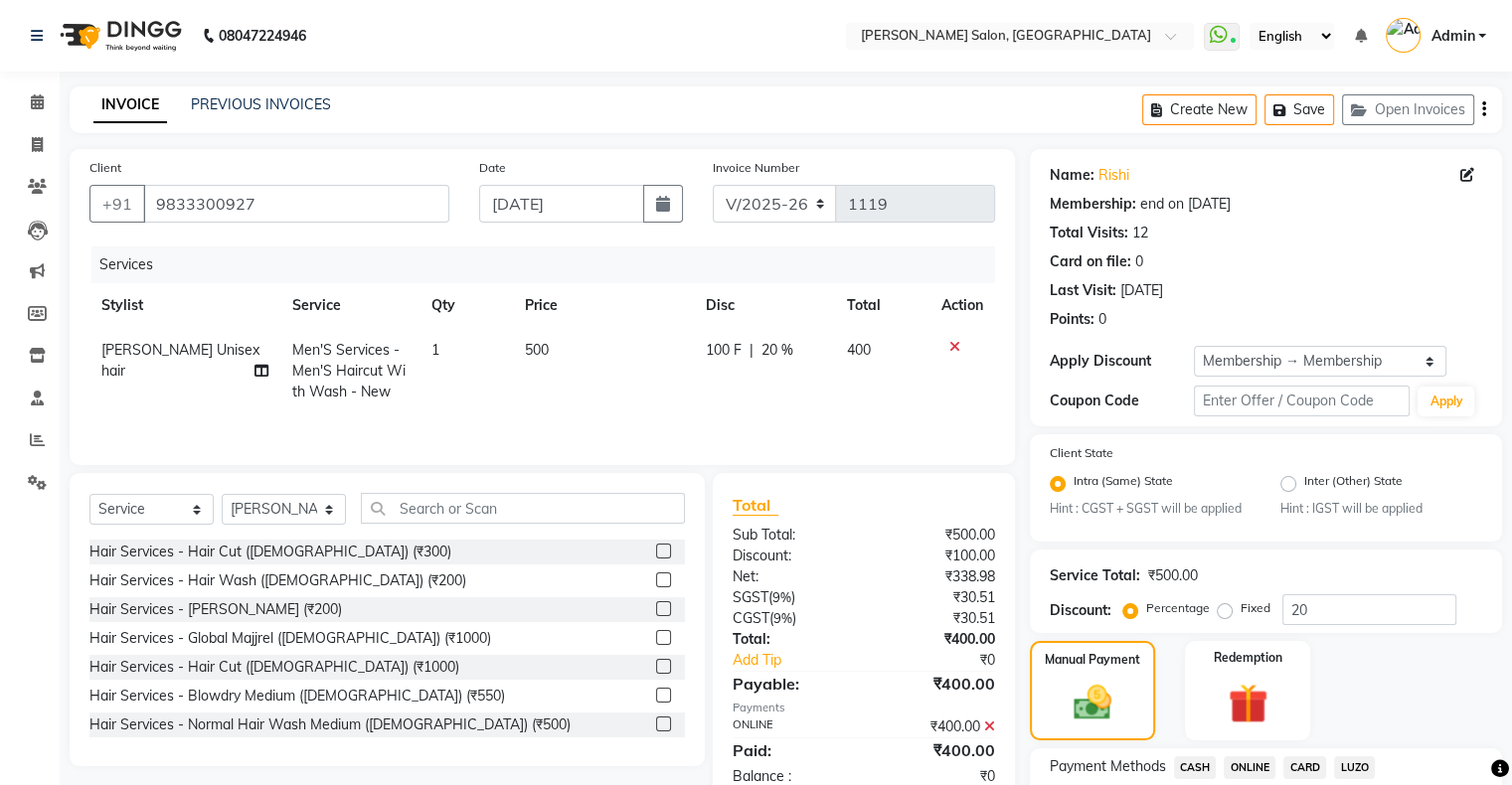 scroll, scrollTop: 185, scrollLeft: 0, axis: vertical 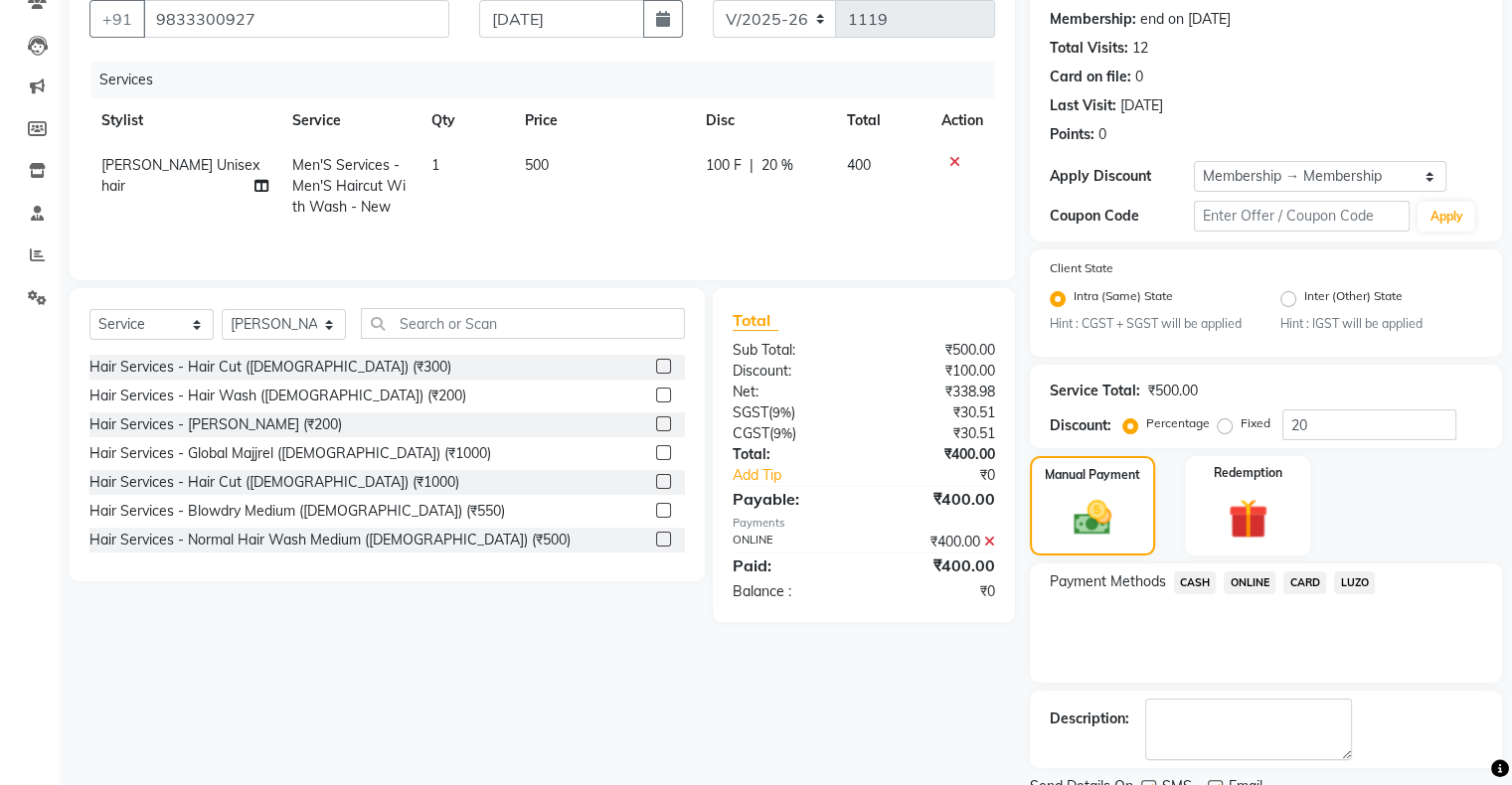 click on "Checkout" 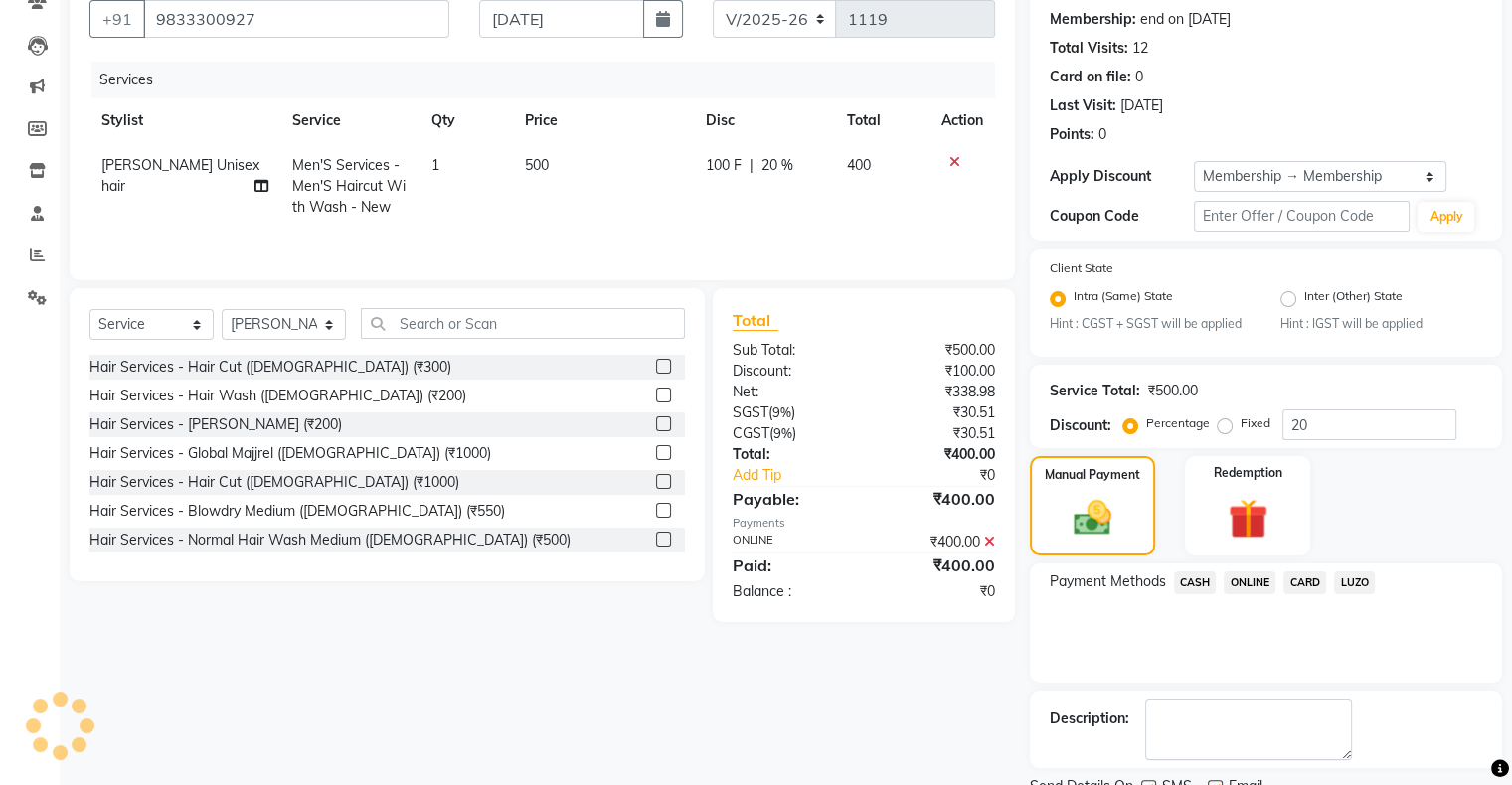 scroll, scrollTop: 266, scrollLeft: 0, axis: vertical 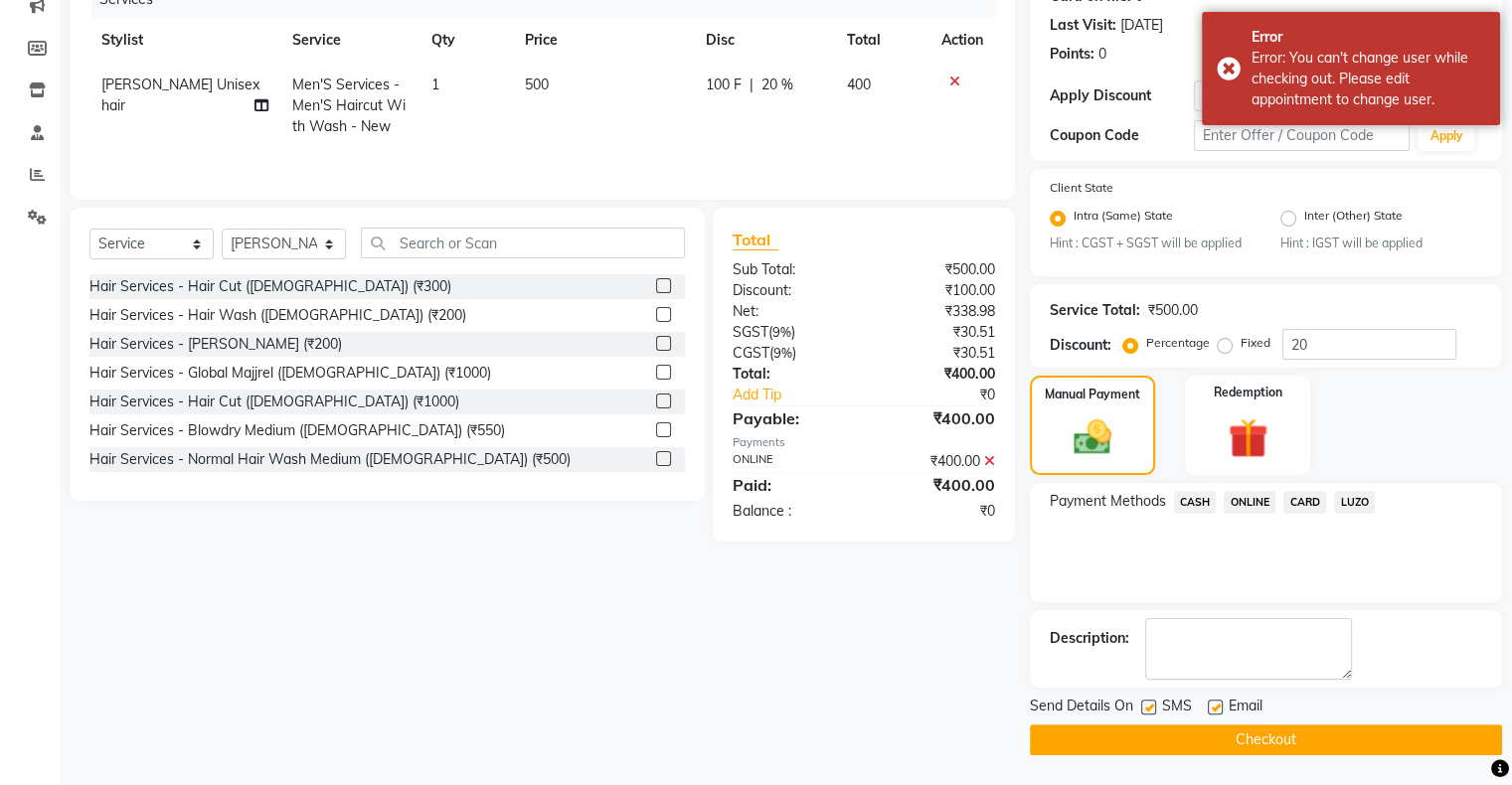 click on "9833300927" at bounding box center (296, -62) 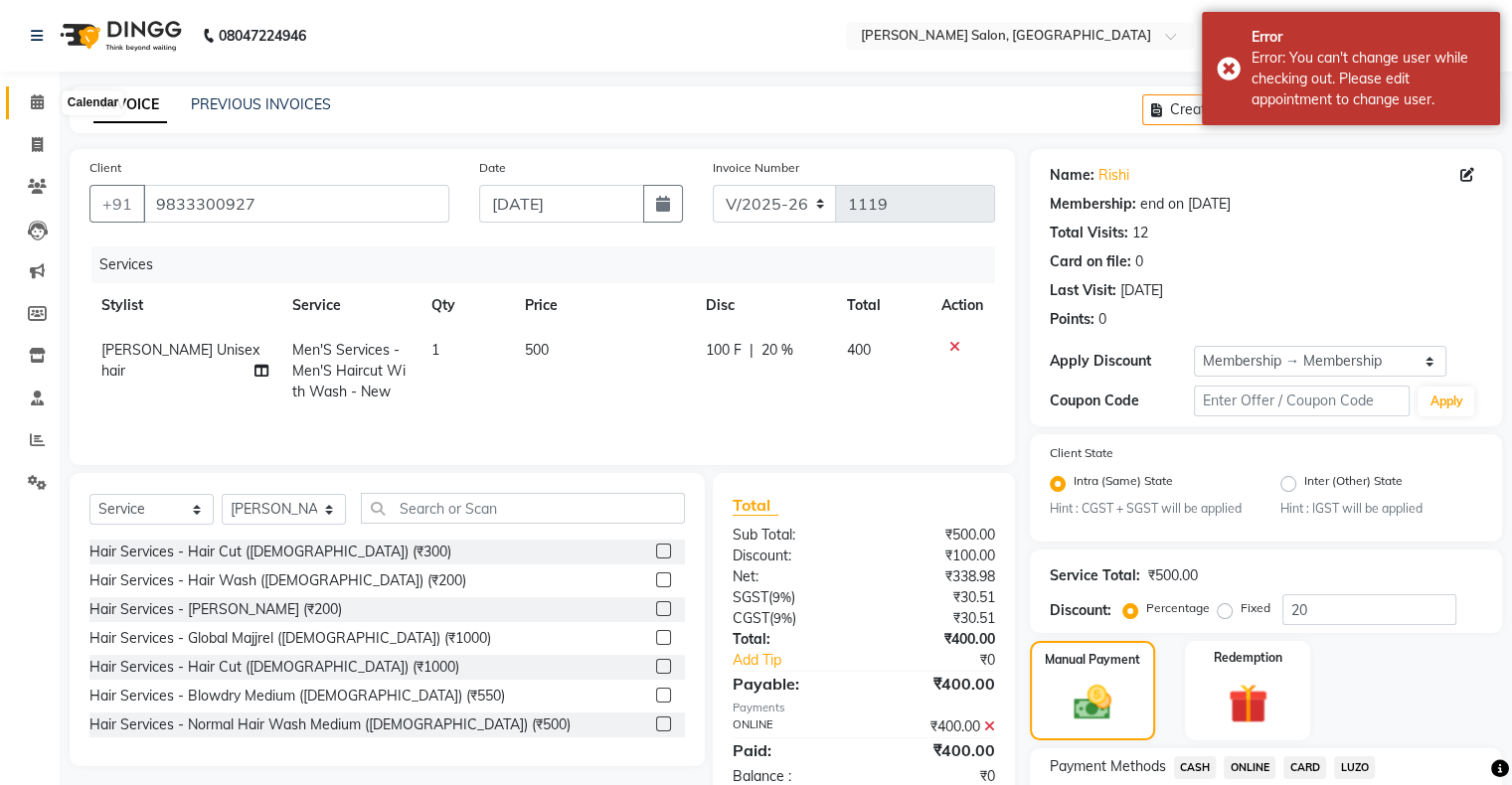 click 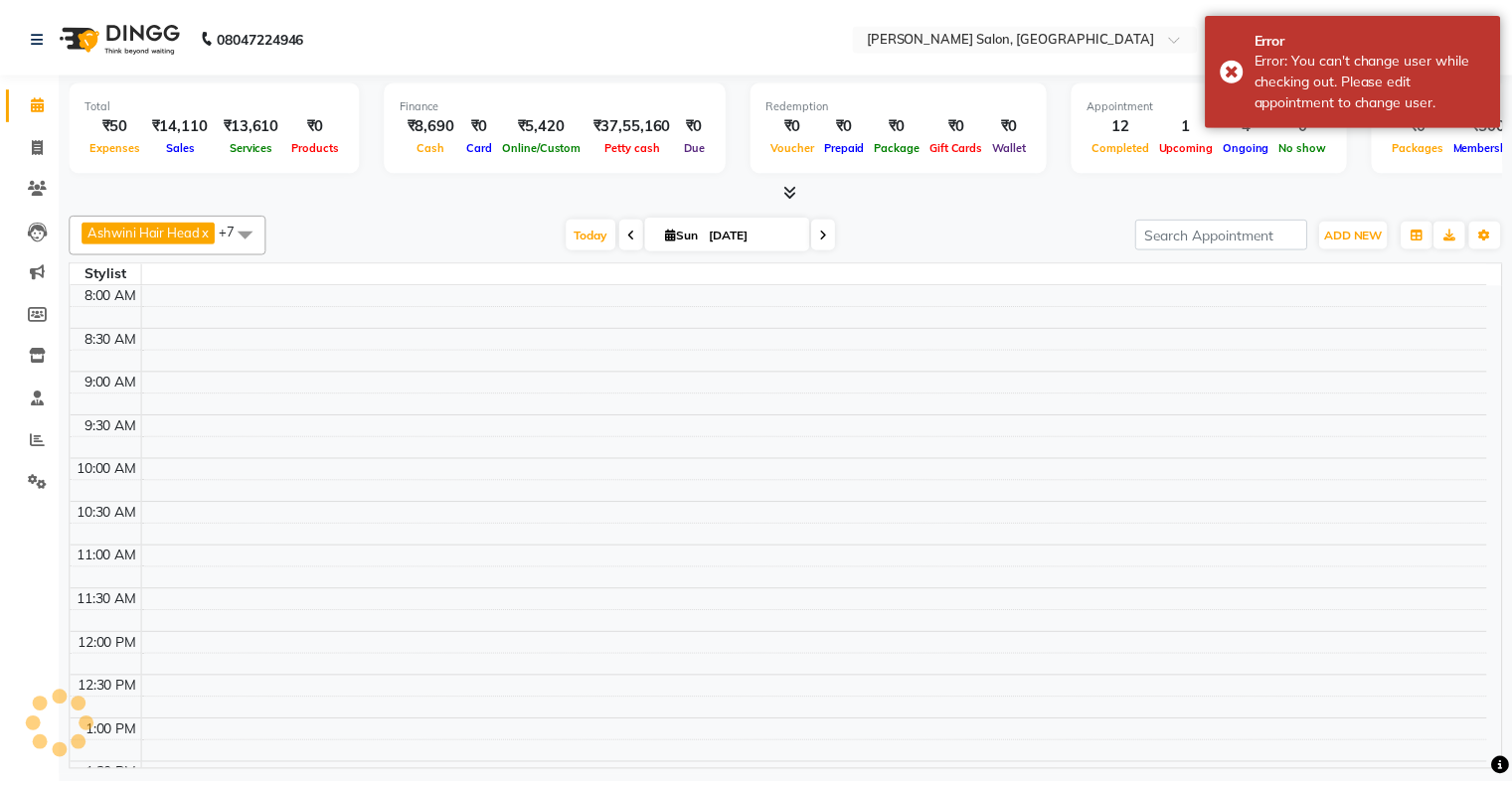 scroll, scrollTop: 0, scrollLeft: 0, axis: both 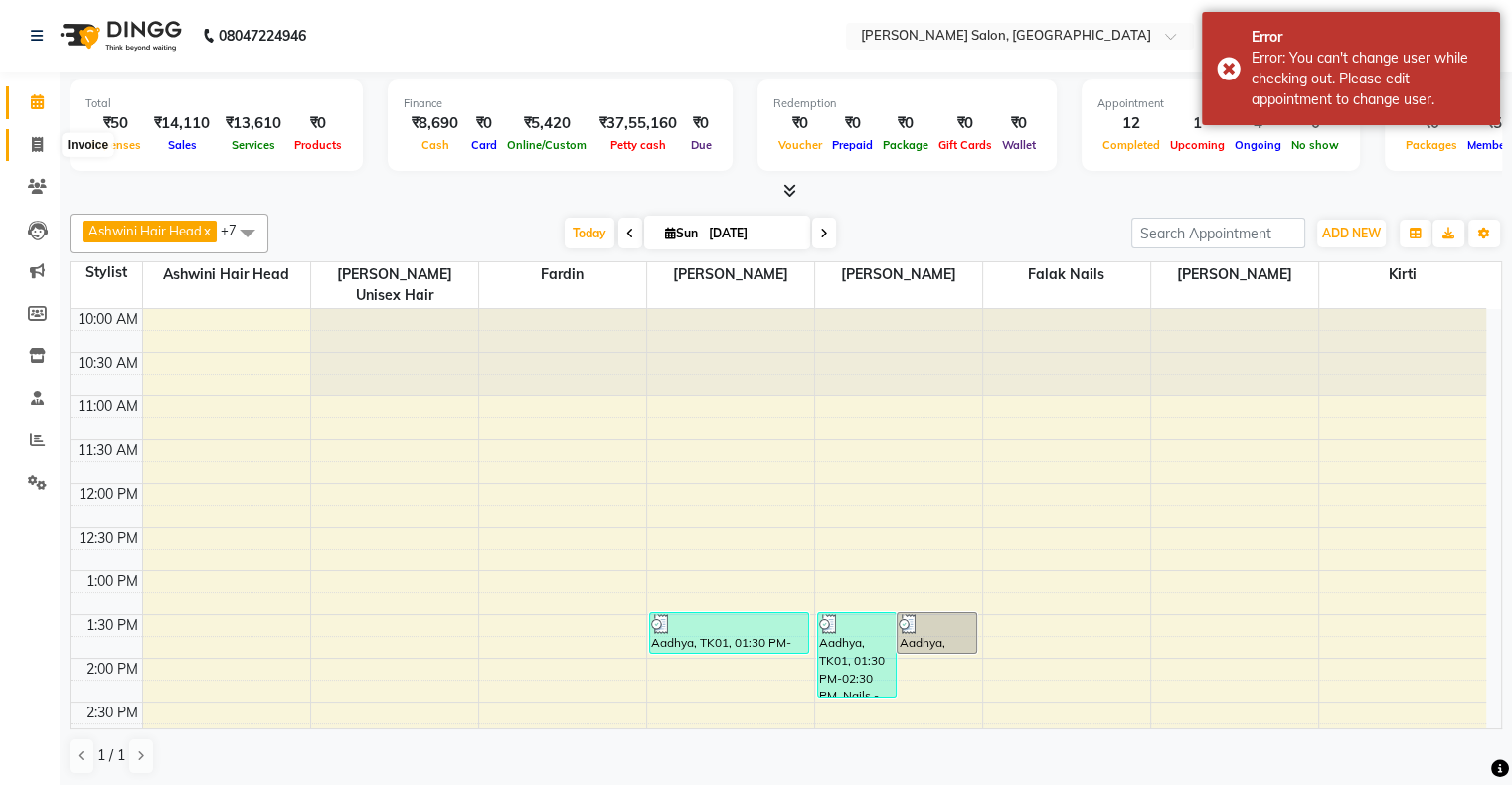 click 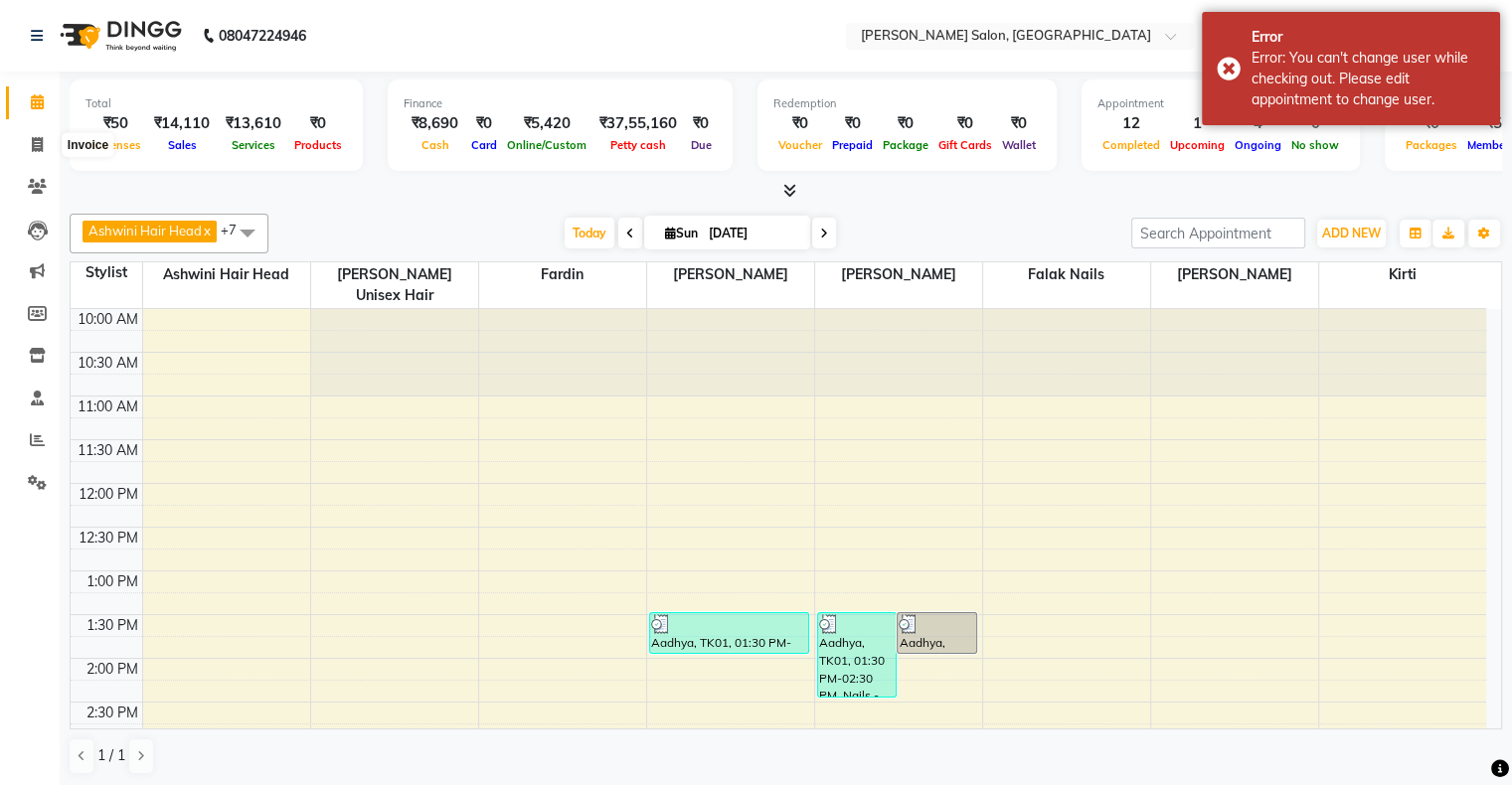 select on "service" 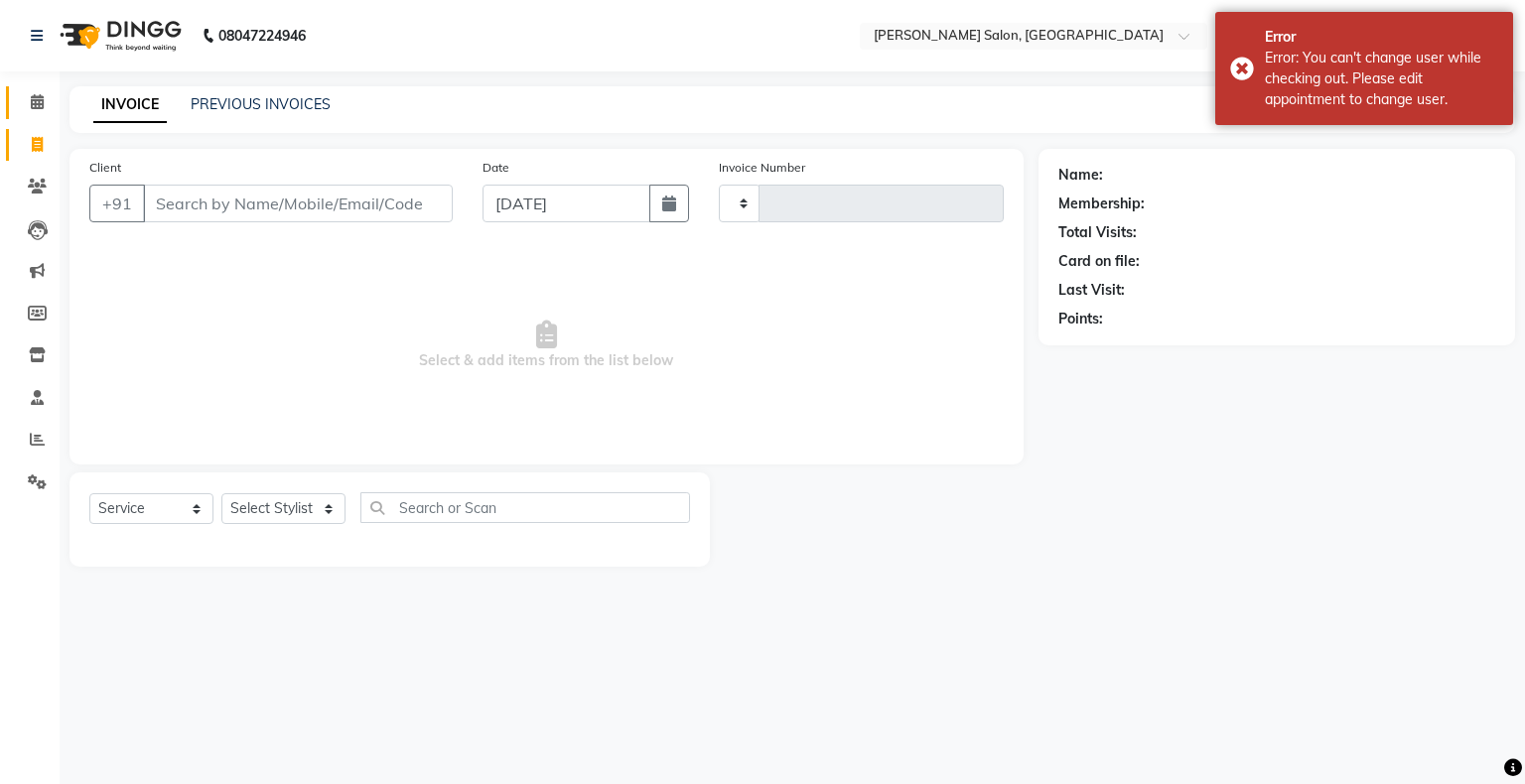 type on "1119" 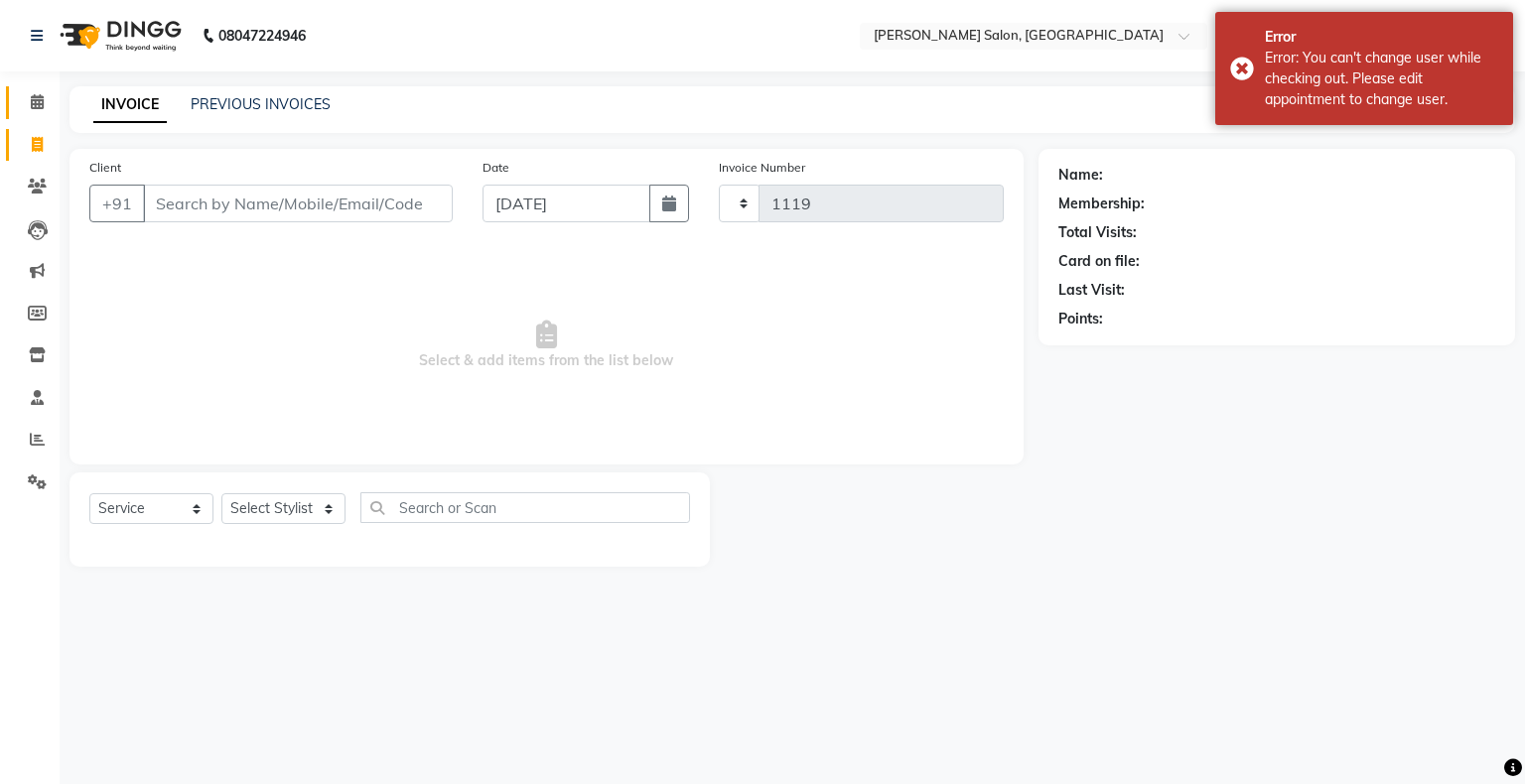 select on "4073" 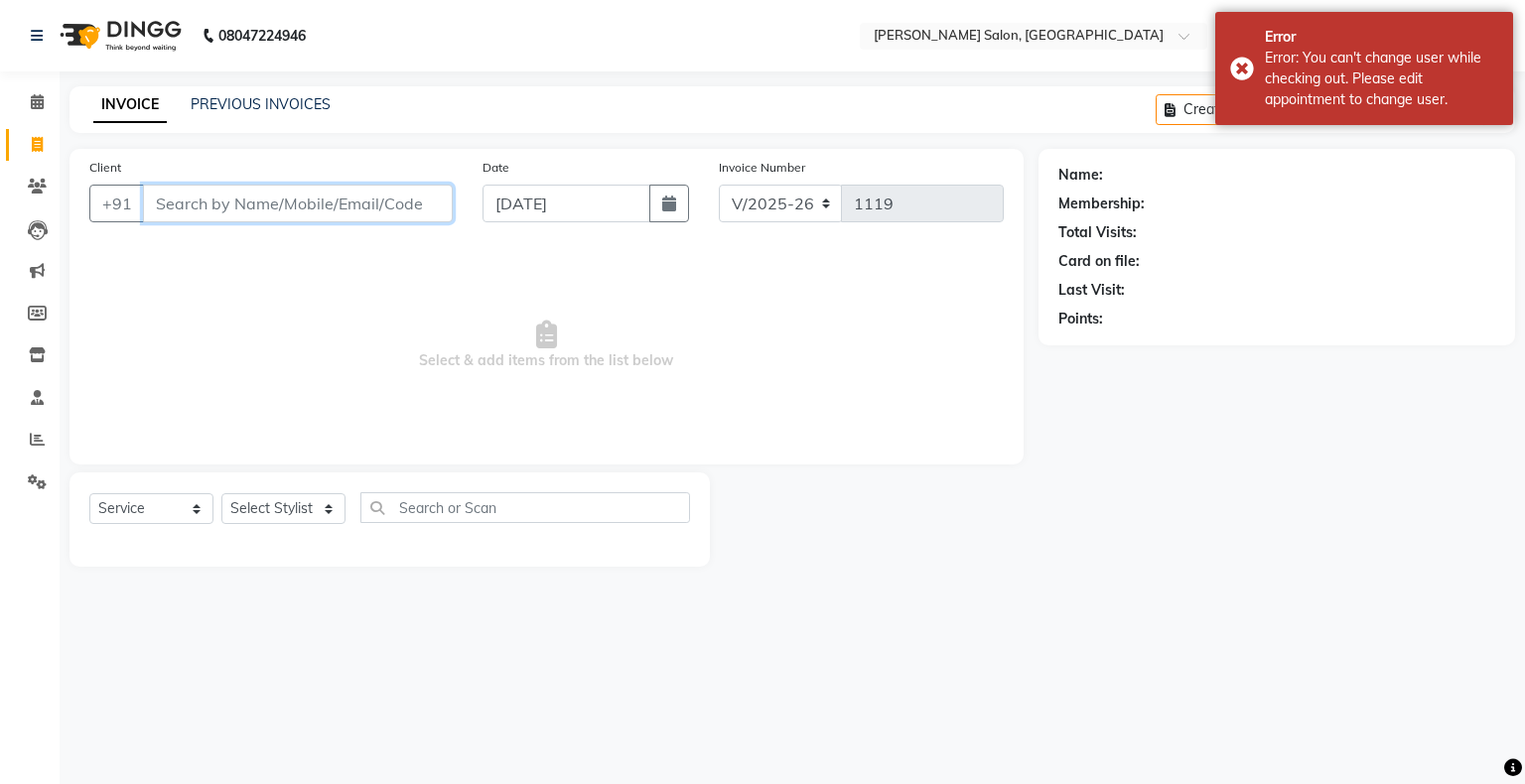 click on "Client" at bounding box center (298, 203) 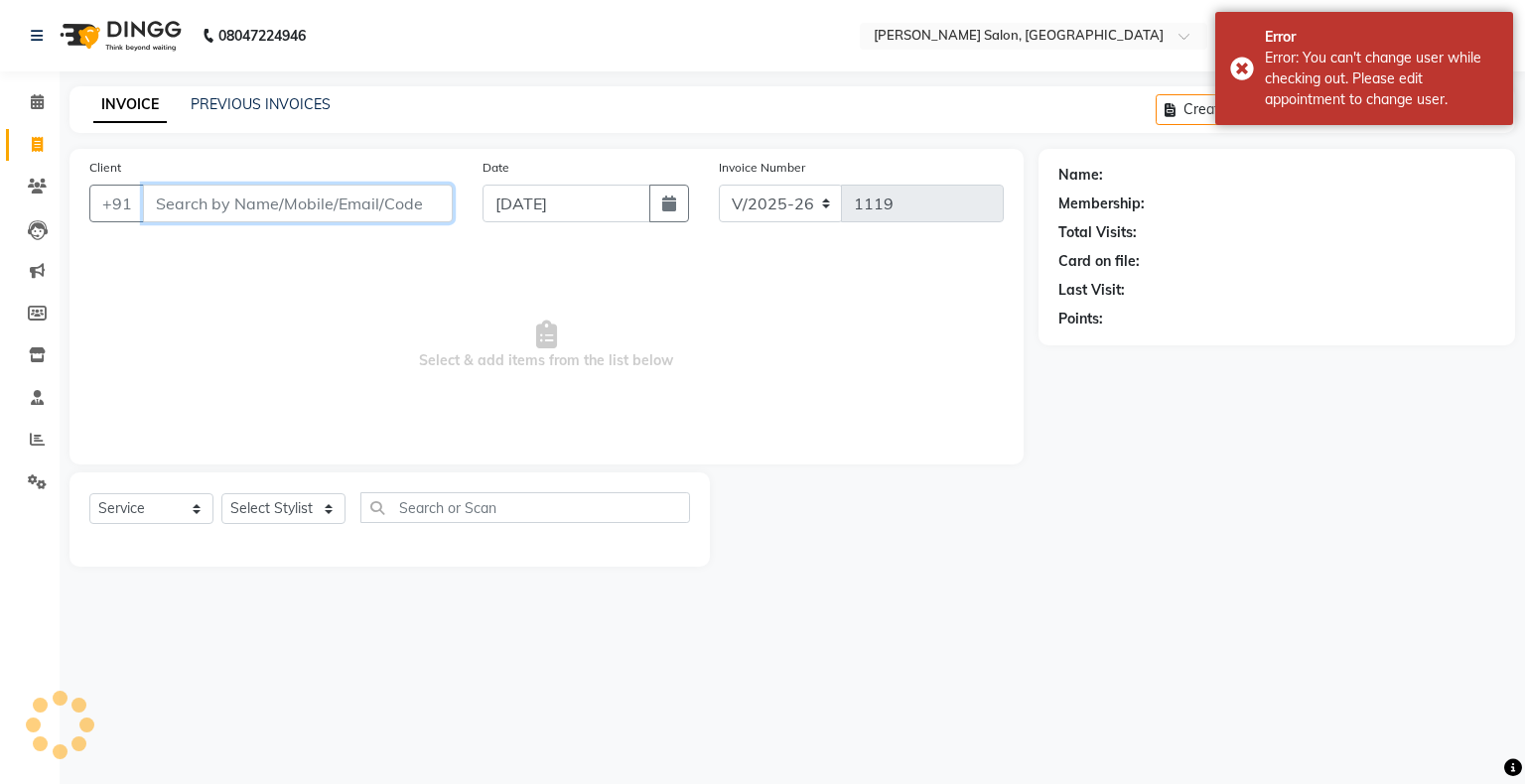 paste on "9833300927" 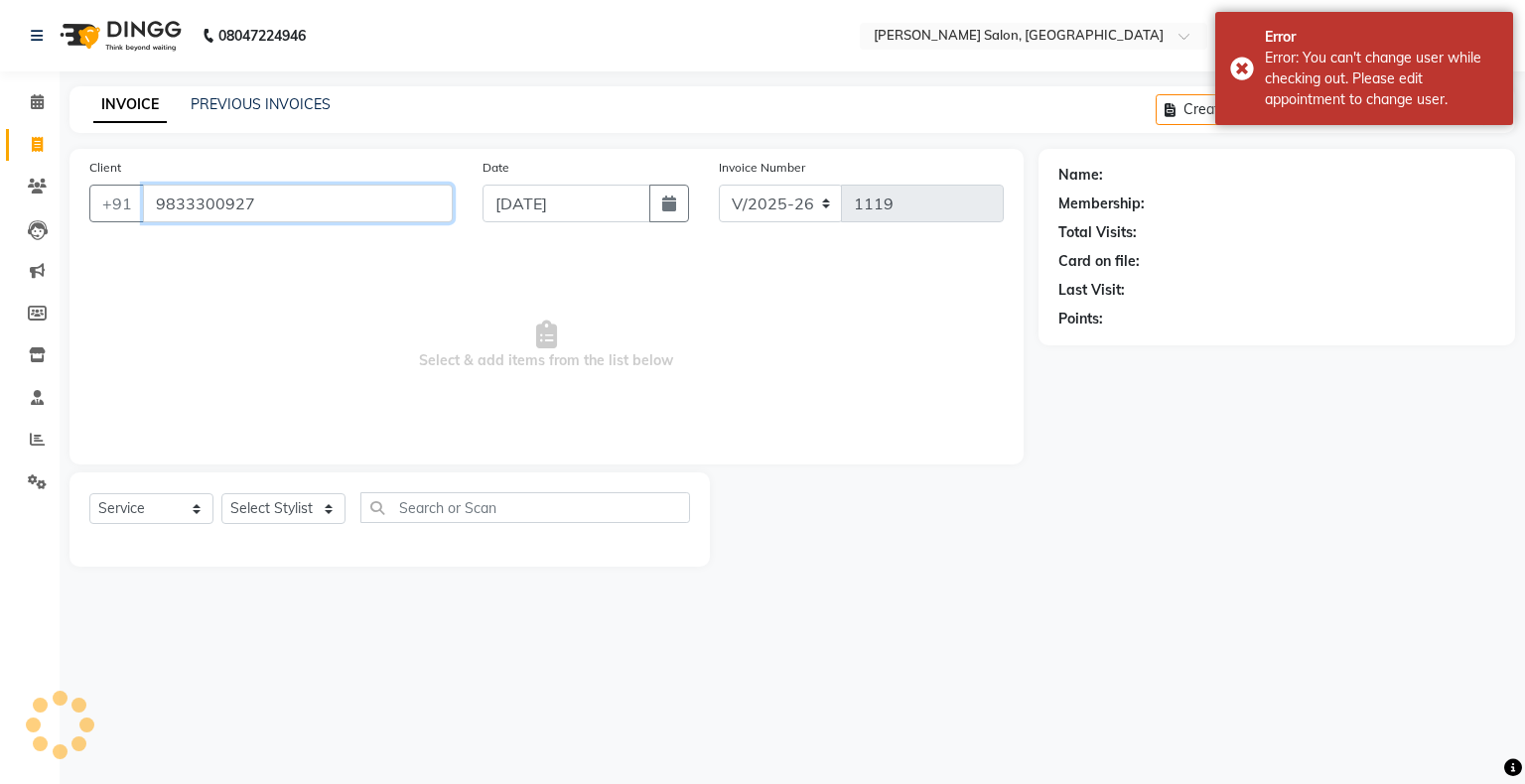 type on "9833300927" 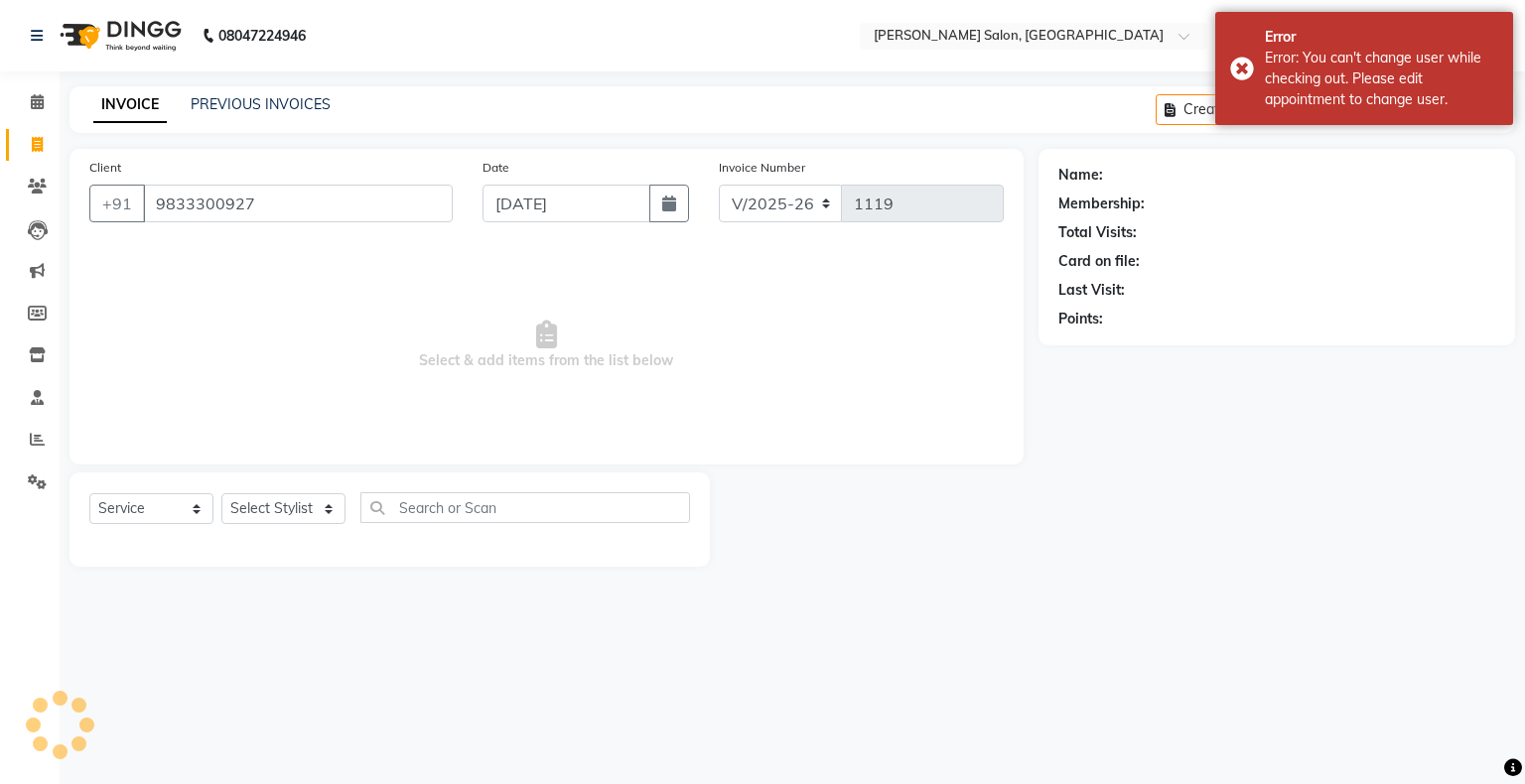 select on "1: Object" 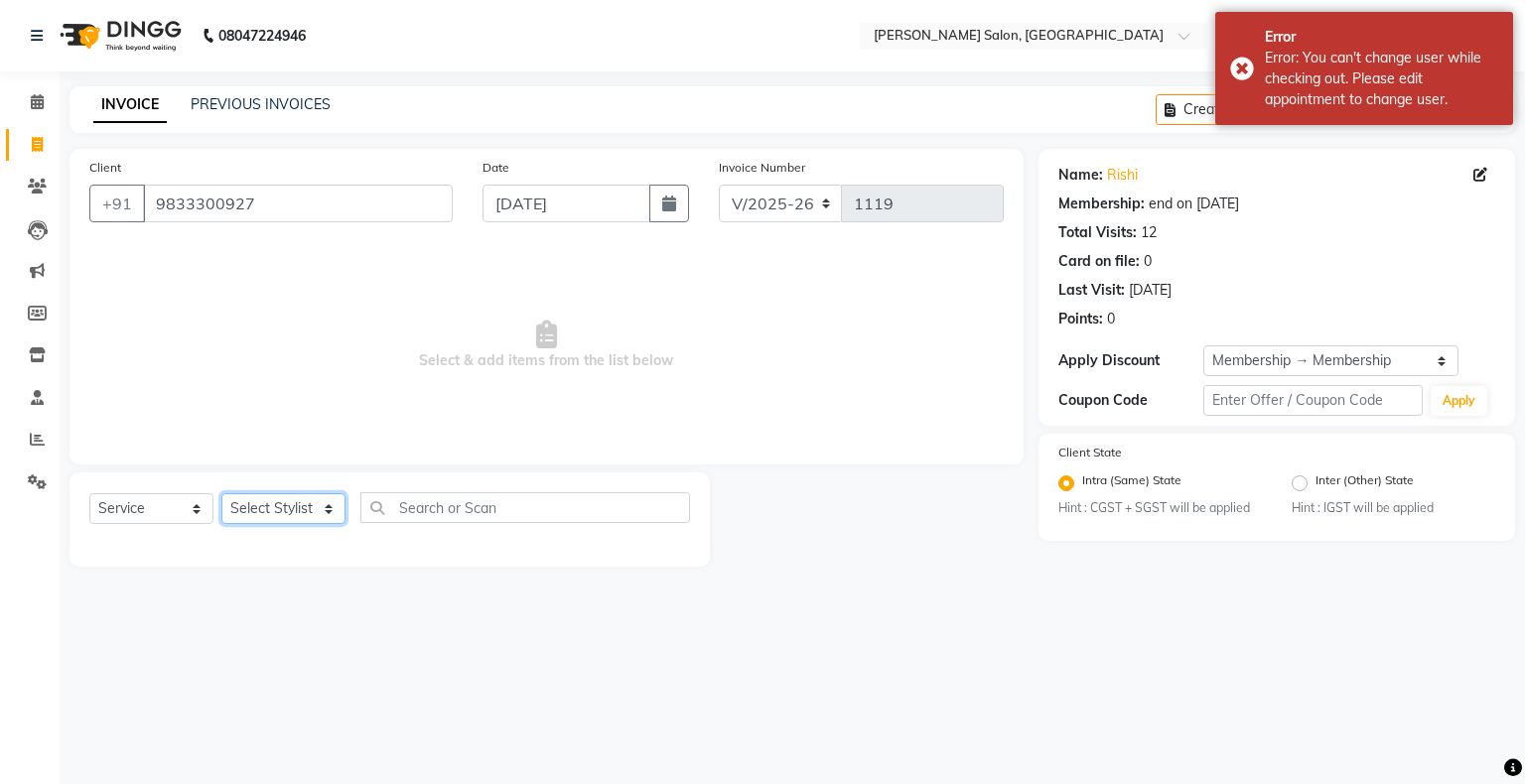 click on "Select Stylist Akshay [PERSON_NAME] Hair Head Falak Nails [PERSON_NAME] [PERSON_NAME] [PERSON_NAME] [PERSON_NAME]  [PERSON_NAME] [PERSON_NAME] Veera [PERSON_NAME] Unisex hair" 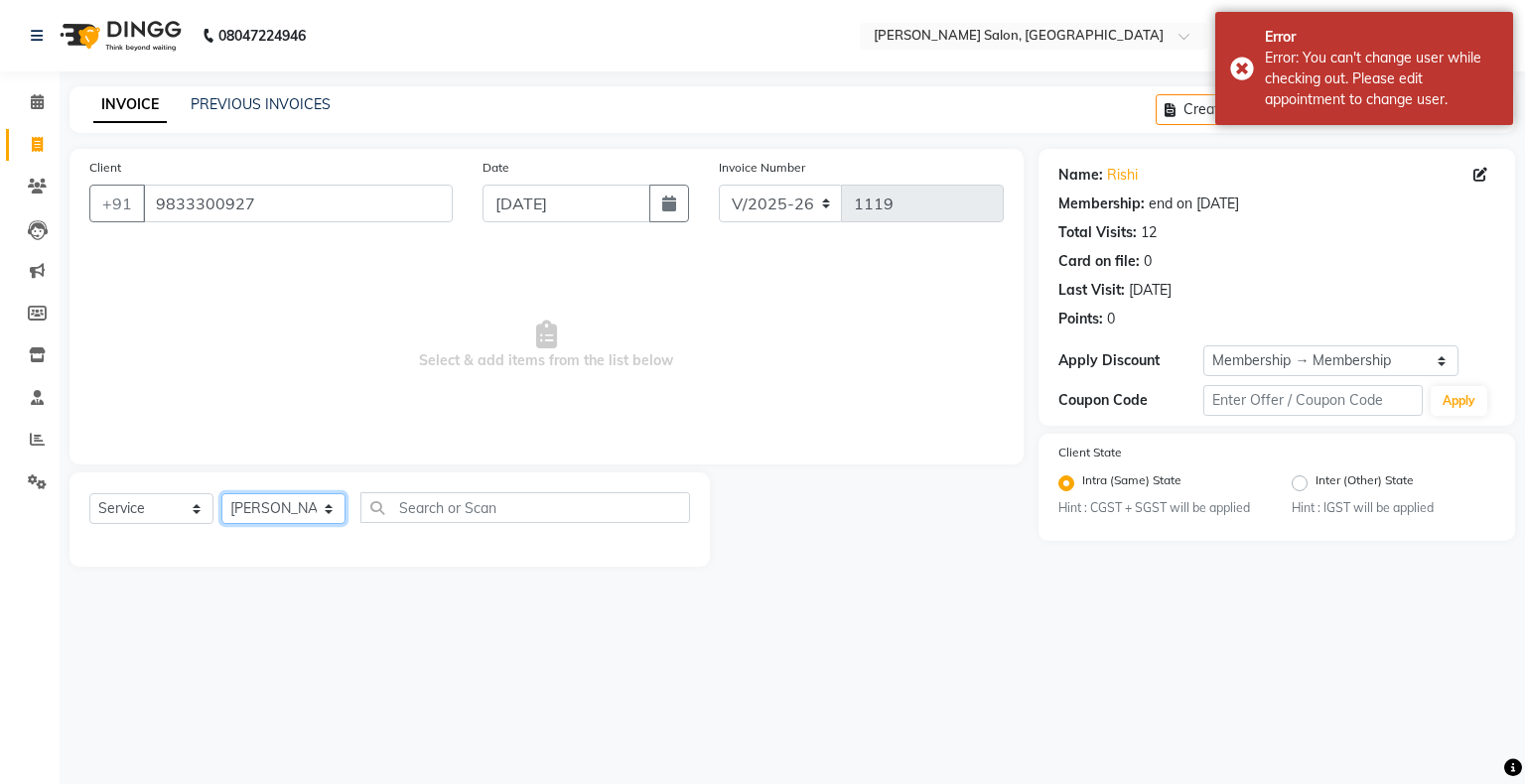 click on "Select Stylist Akshay [PERSON_NAME] Hair Head Falak Nails [PERSON_NAME] [PERSON_NAME] [PERSON_NAME] [PERSON_NAME]  [PERSON_NAME] [PERSON_NAME] Veera [PERSON_NAME] Unisex hair" 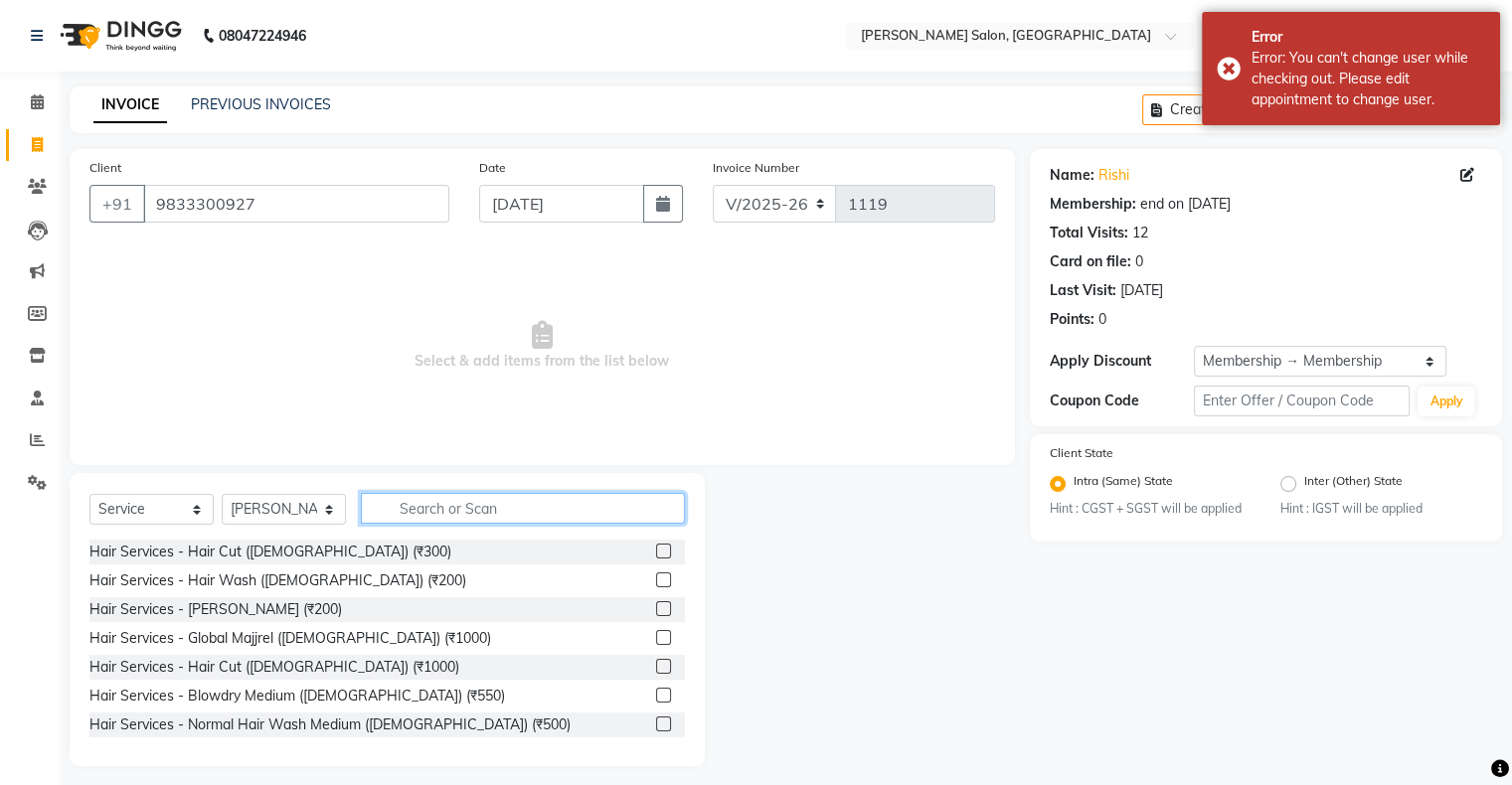 click 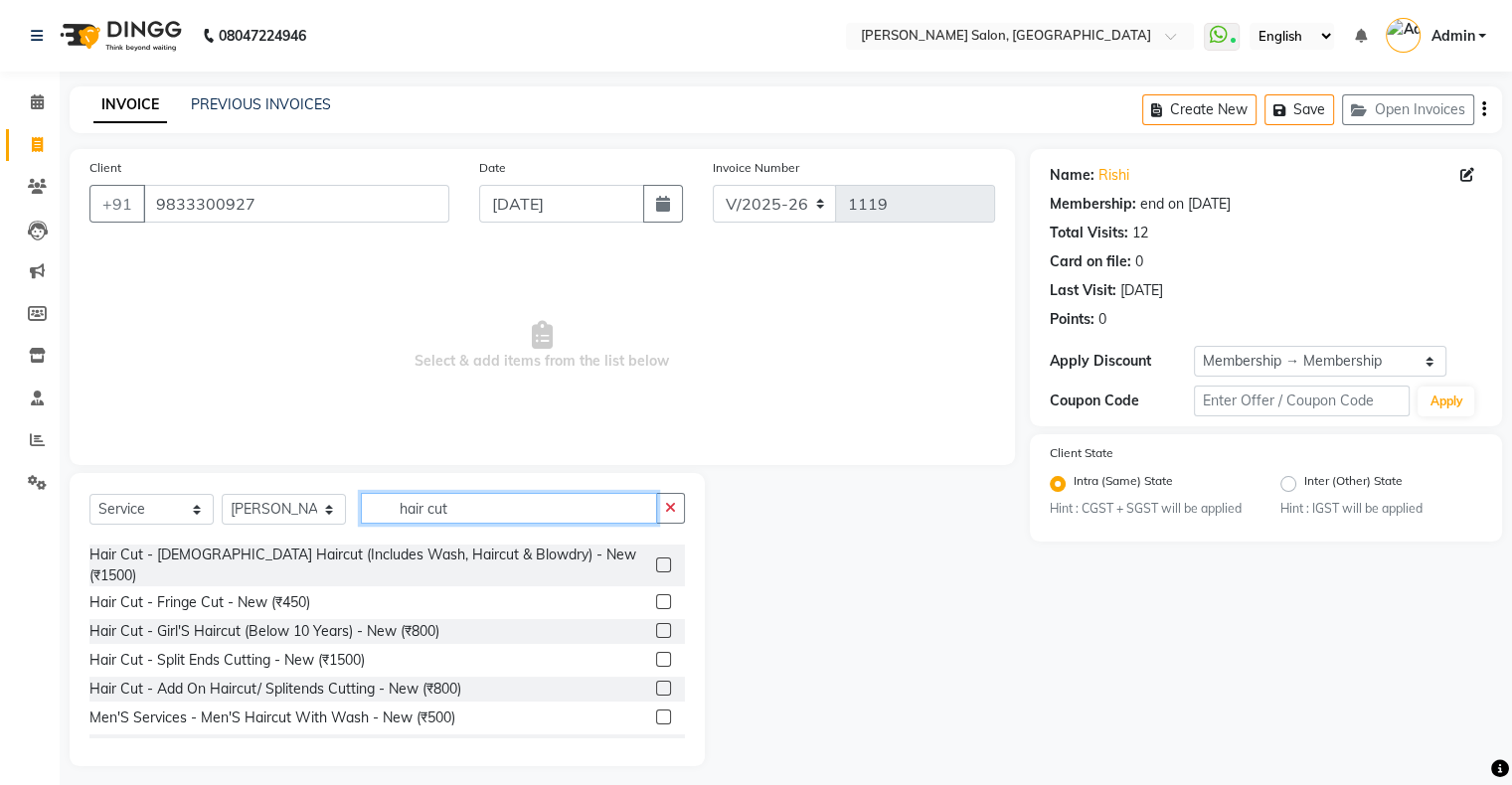 scroll, scrollTop: 378, scrollLeft: 0, axis: vertical 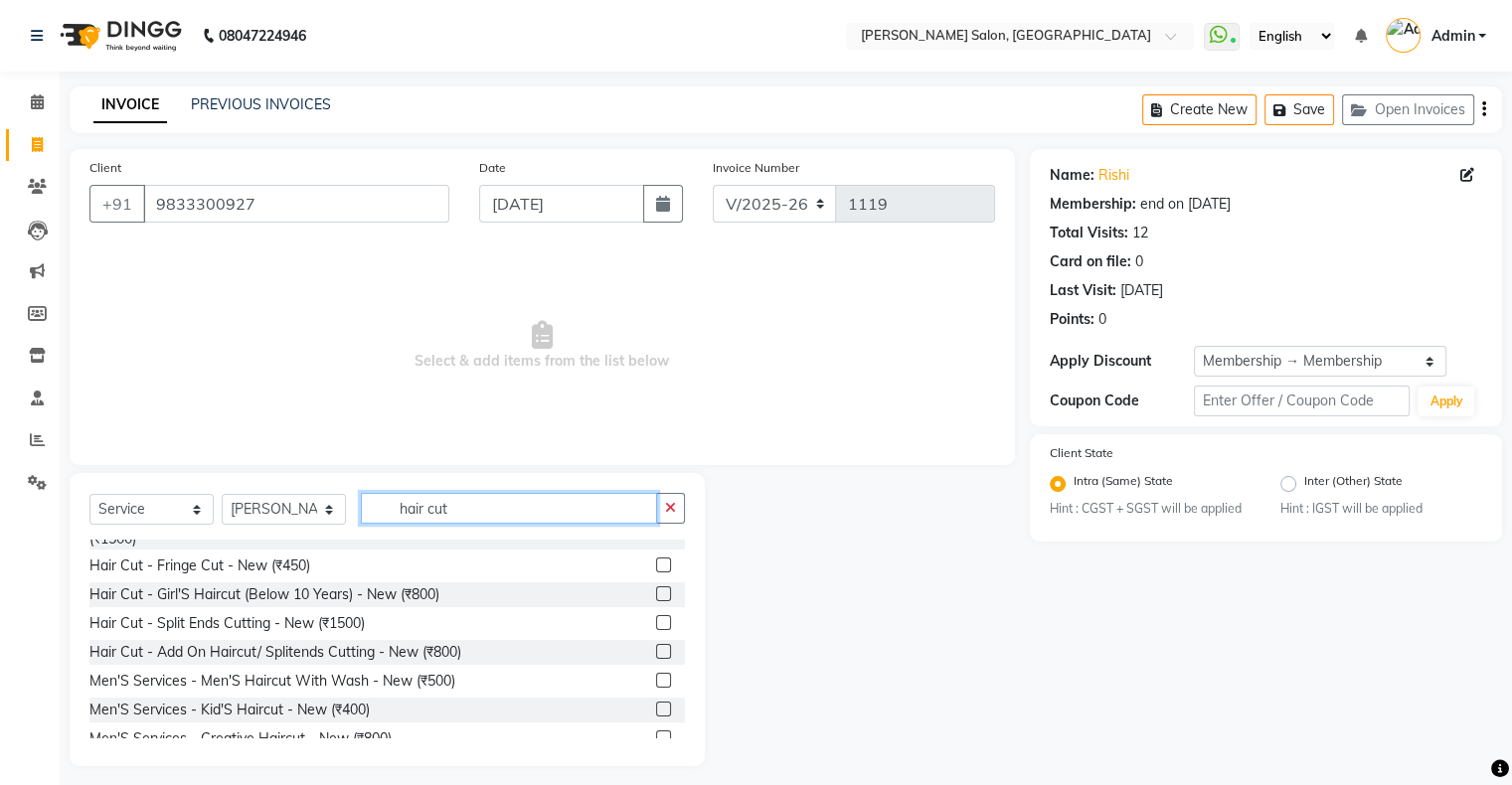 type on "hair cut" 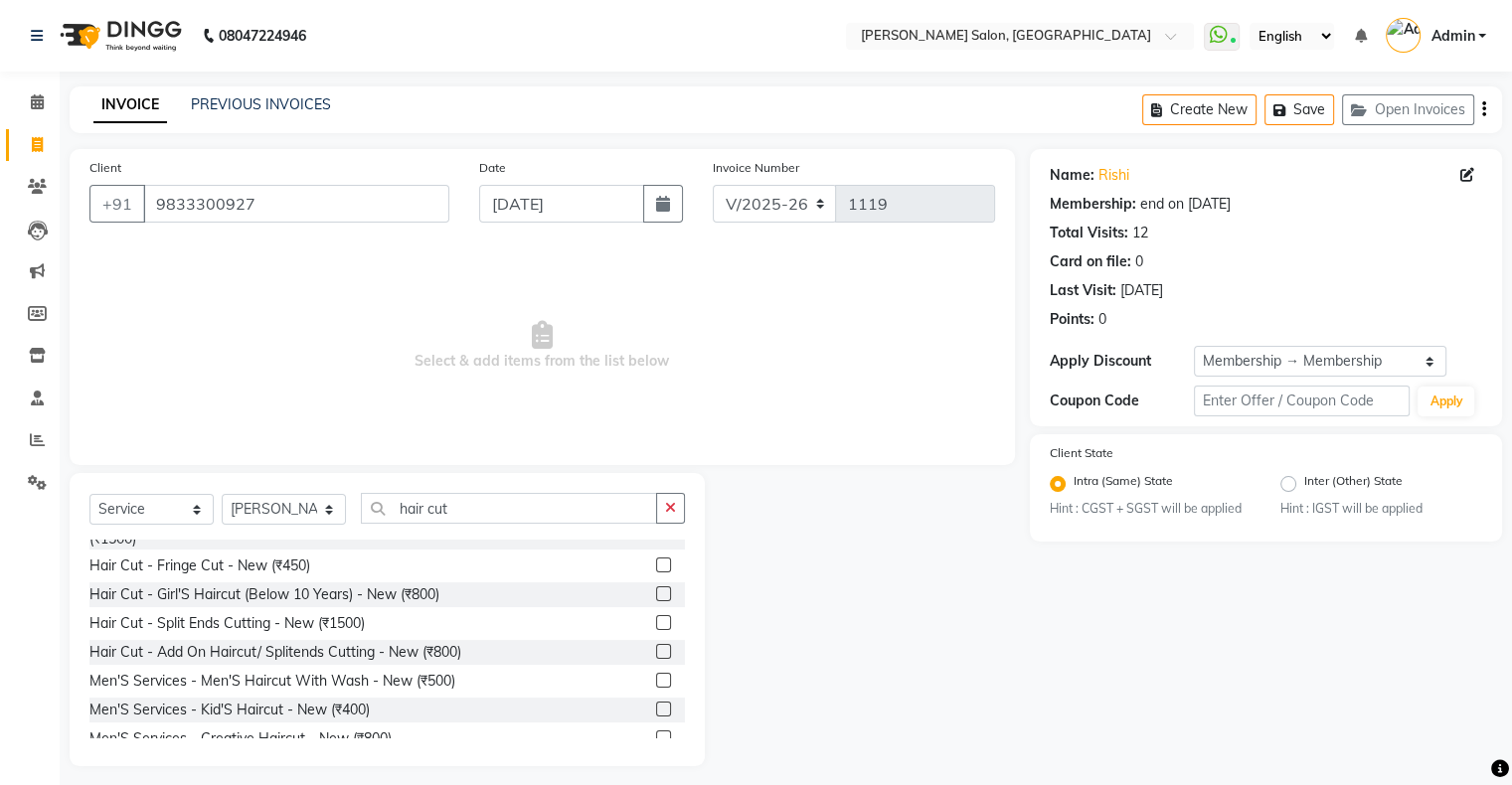 click 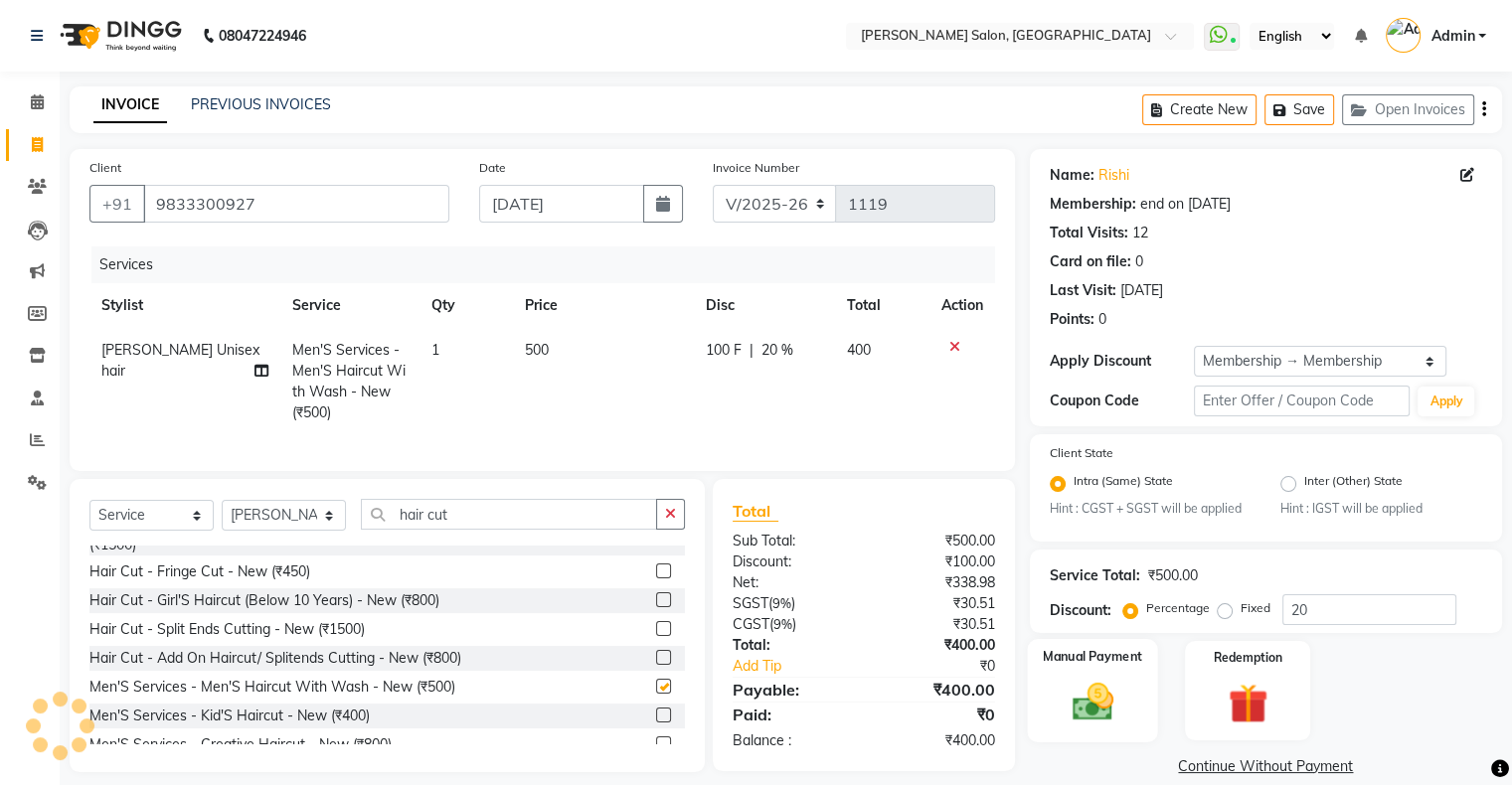 checkbox on "false" 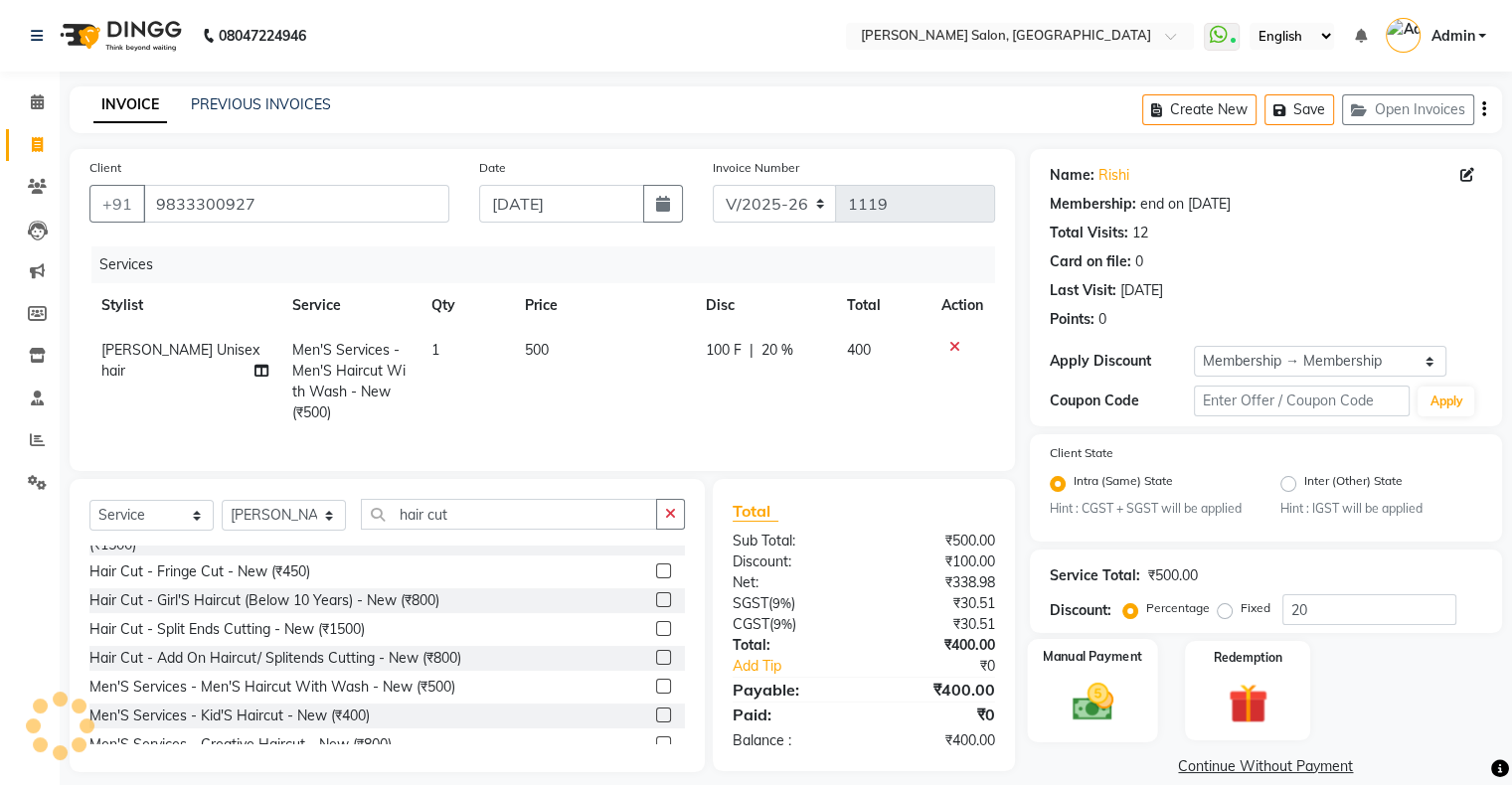 click on "Manual Payment" 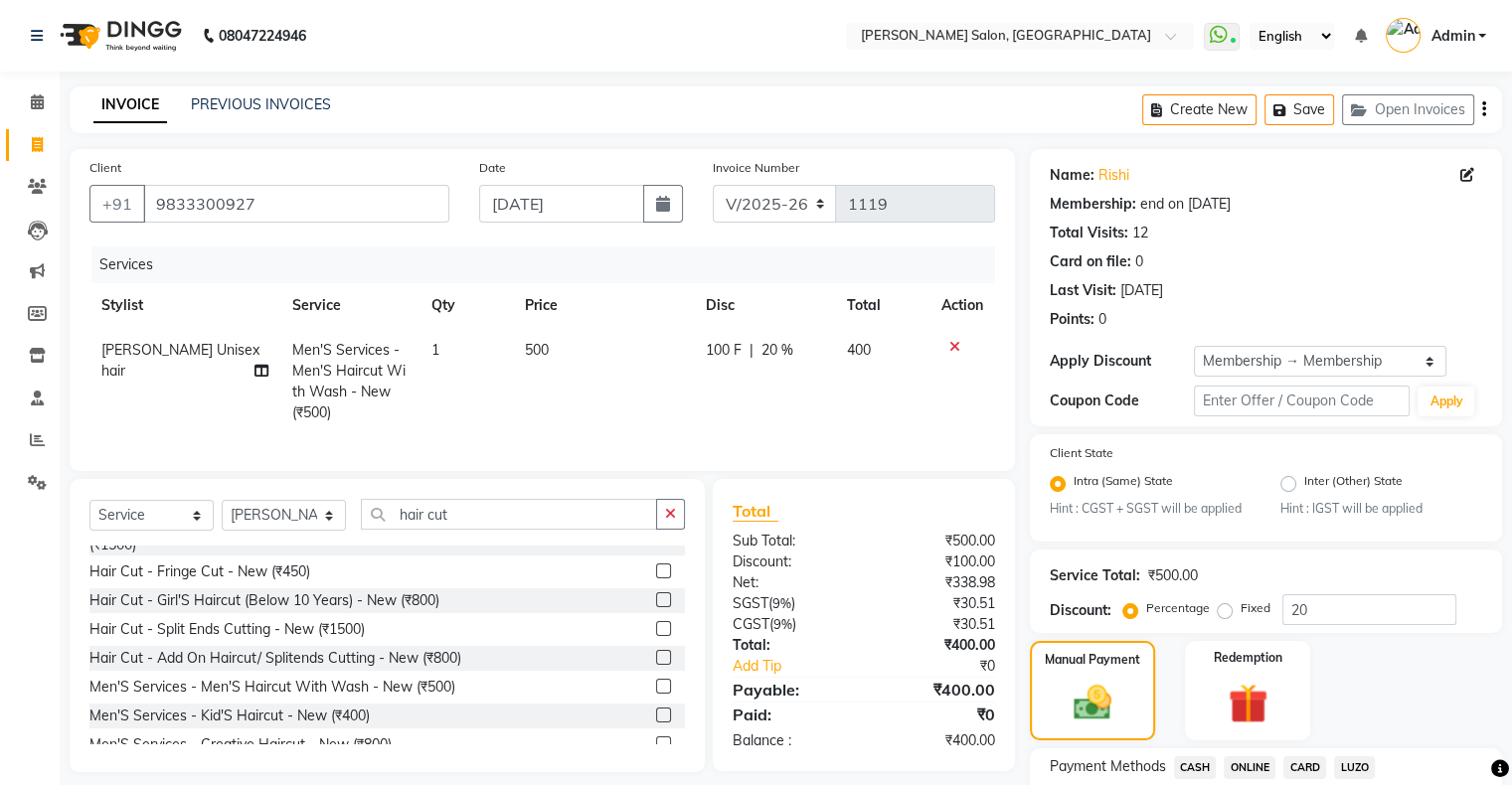 scroll, scrollTop: 155, scrollLeft: 0, axis: vertical 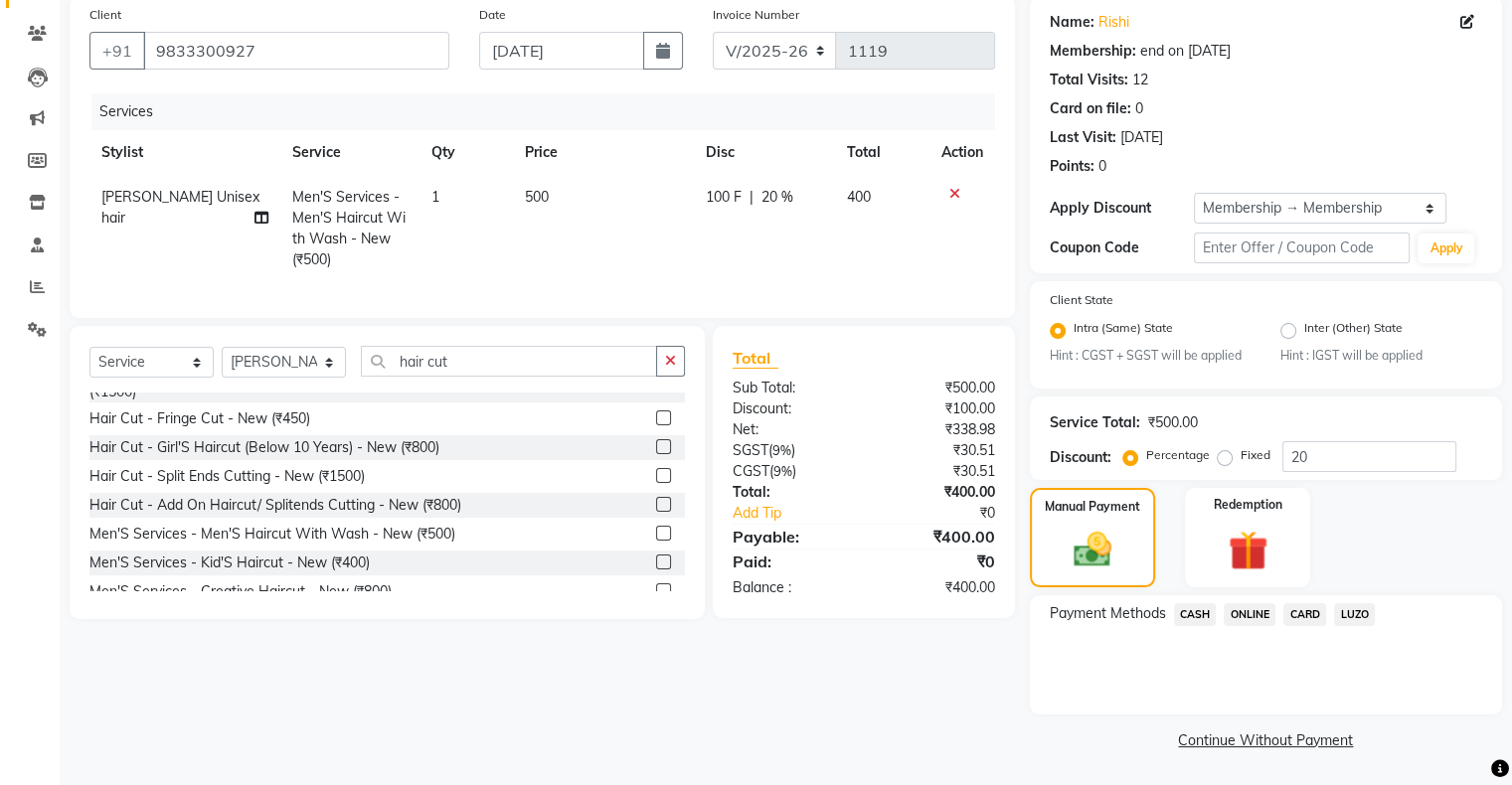 click on "ONLINE" 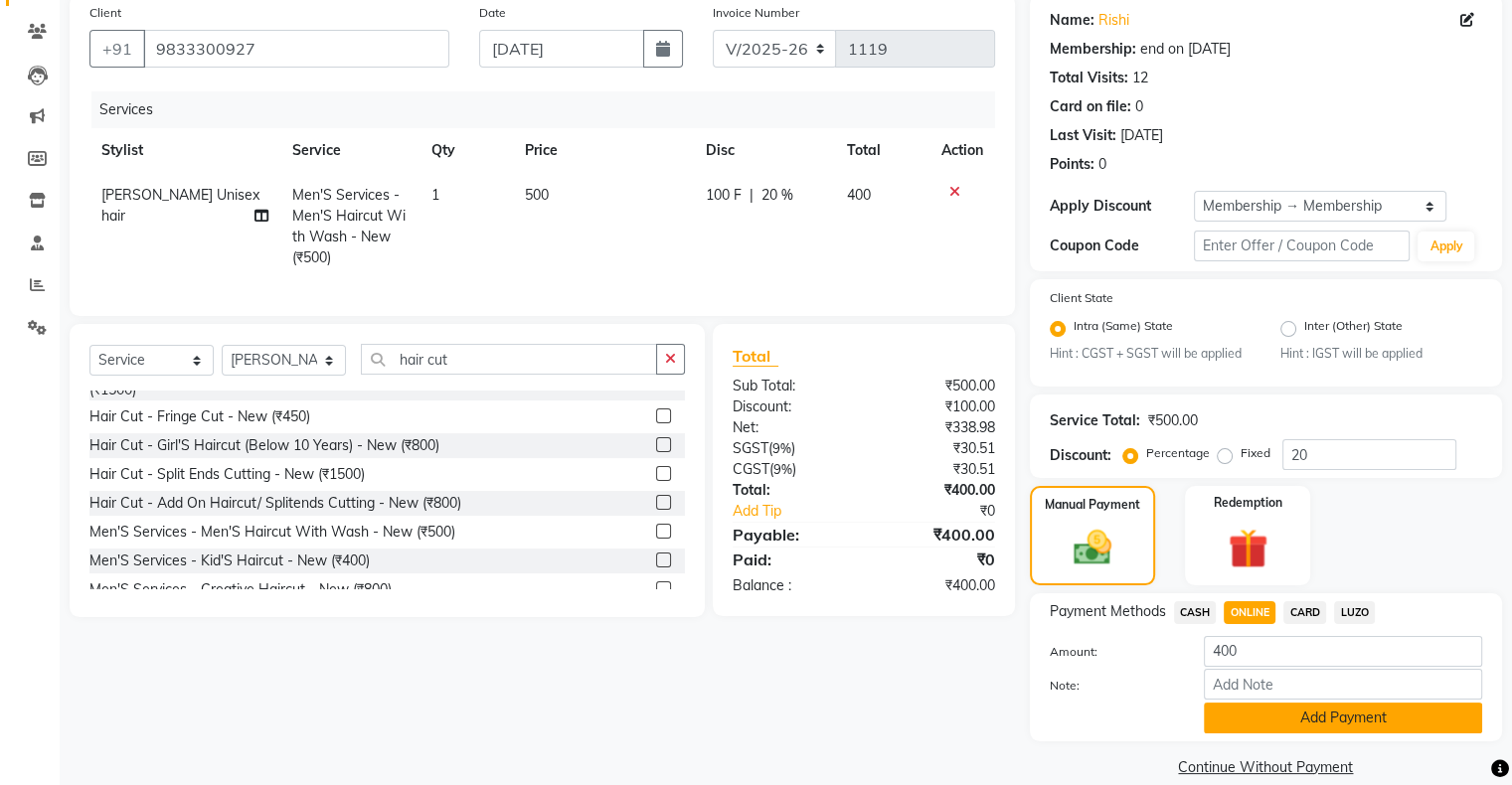 click on "Add Payment" 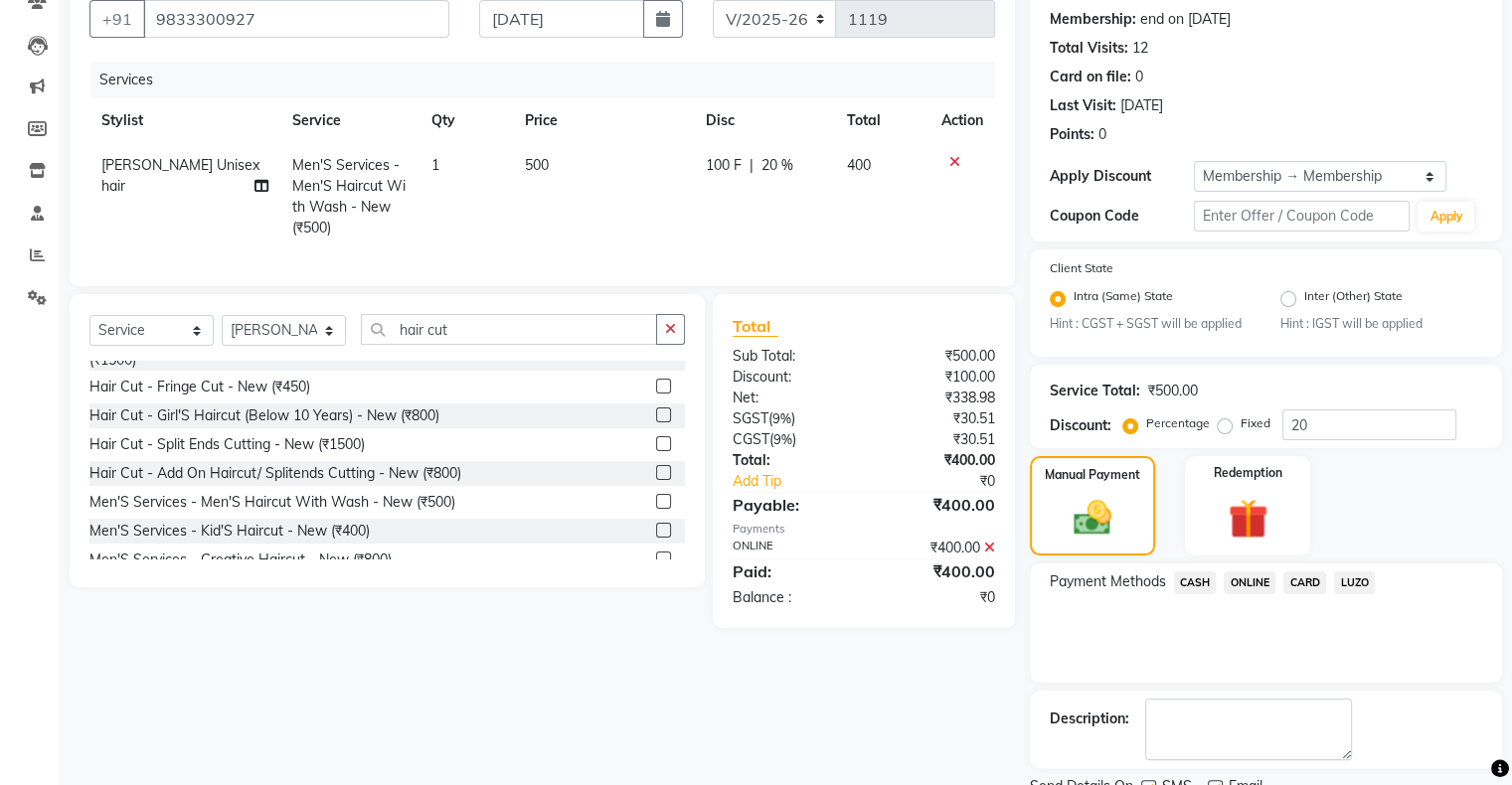 click on "Checkout" 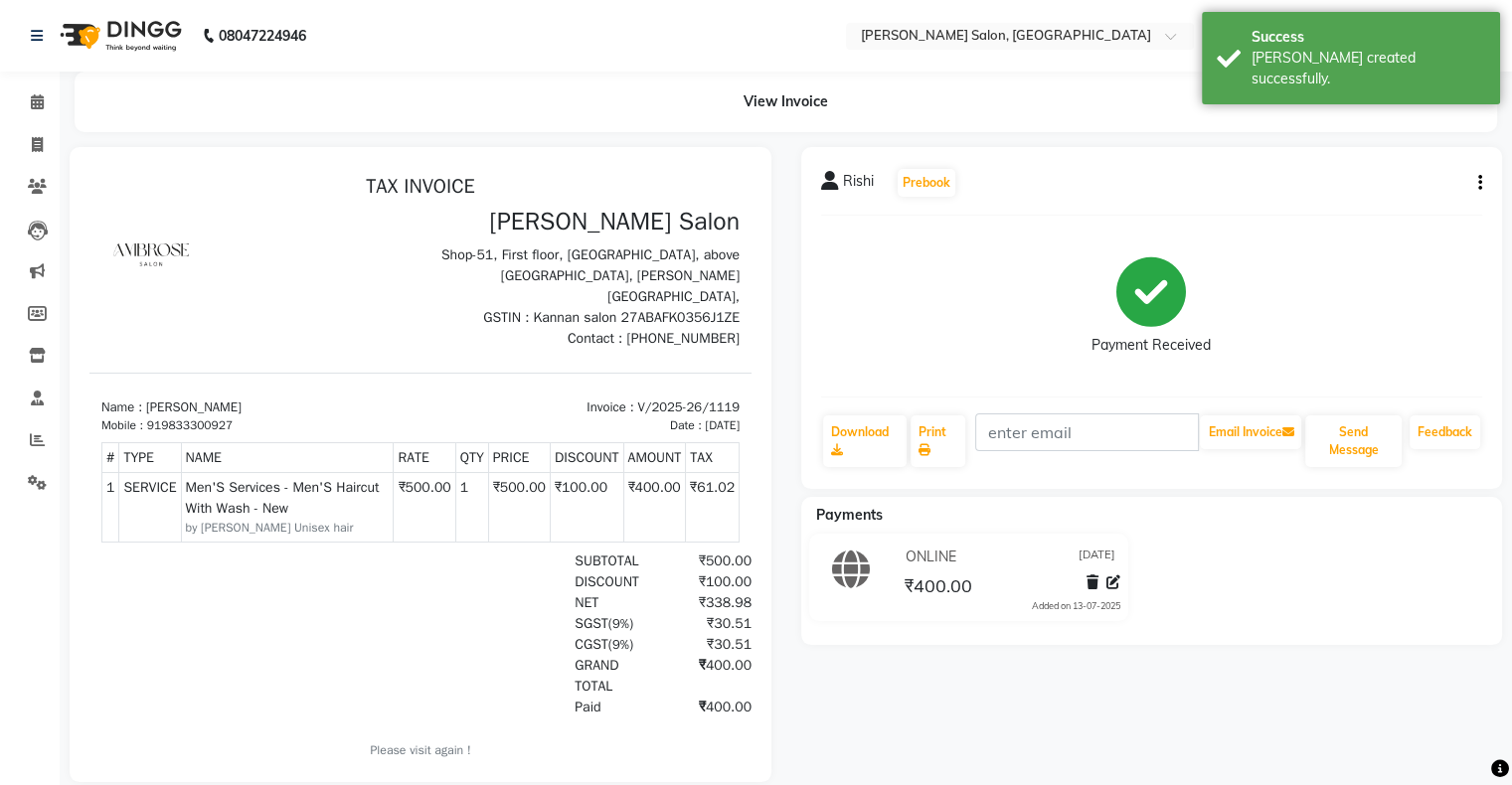 scroll, scrollTop: 0, scrollLeft: 0, axis: both 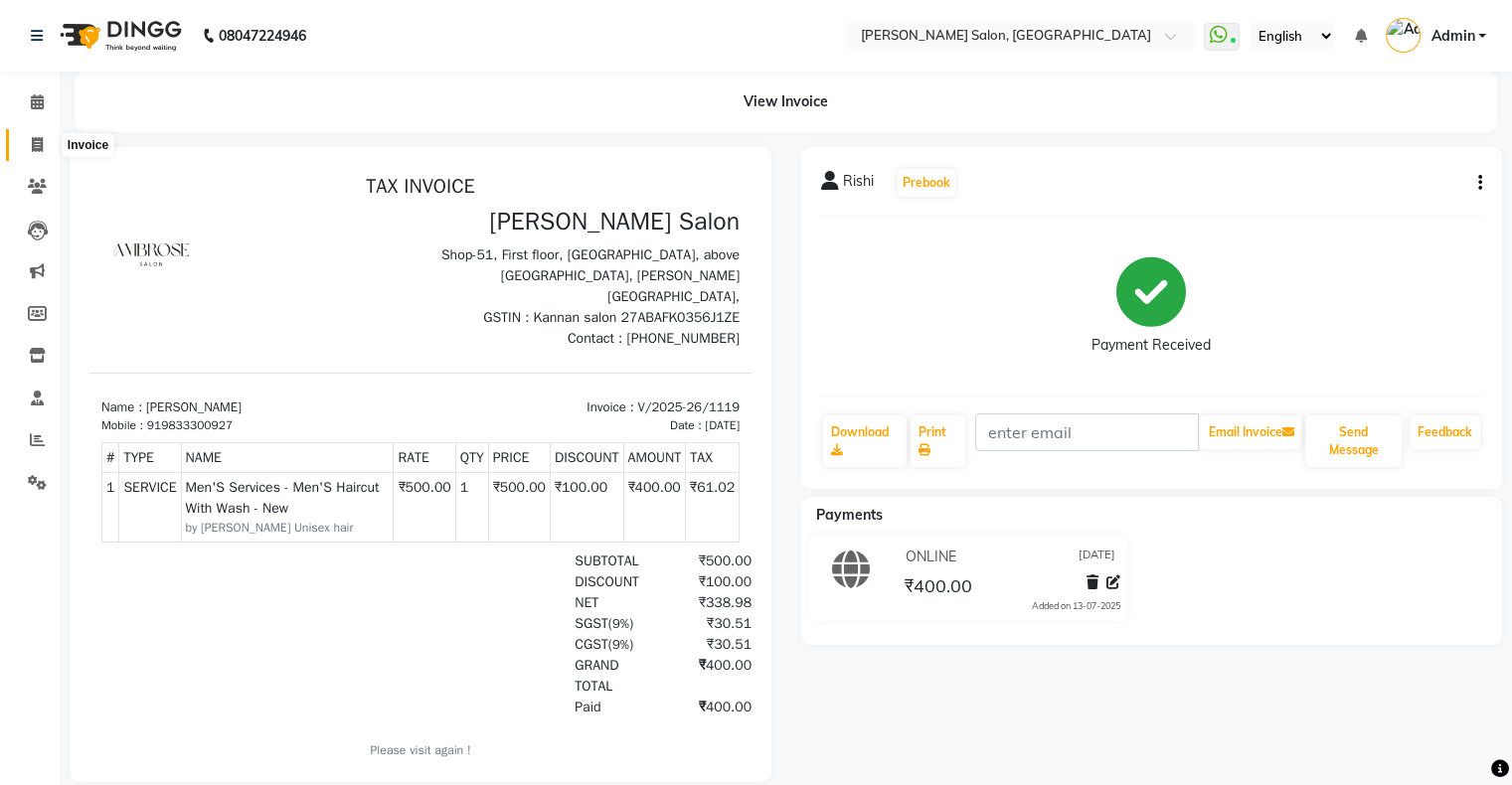 click 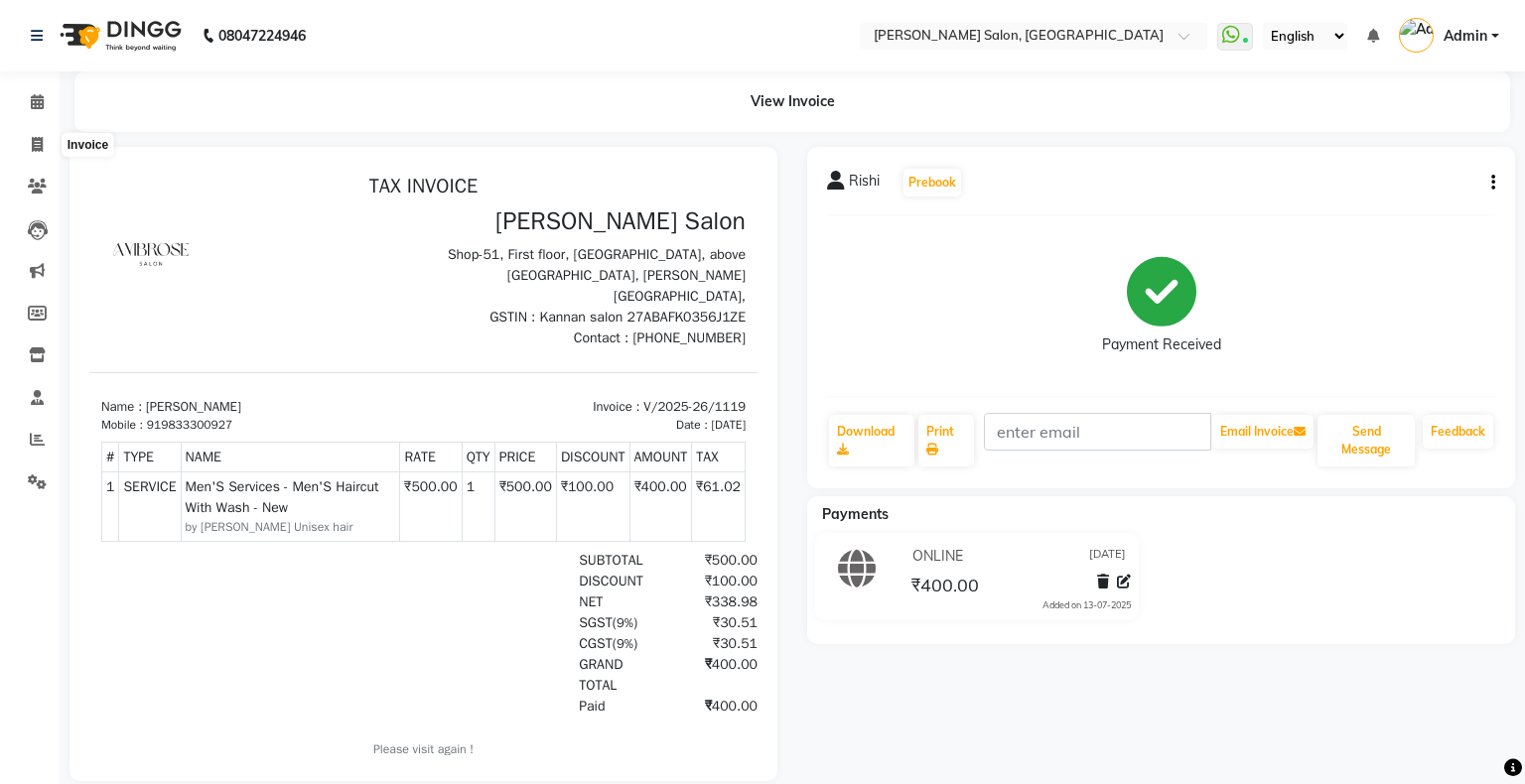 select on "service" 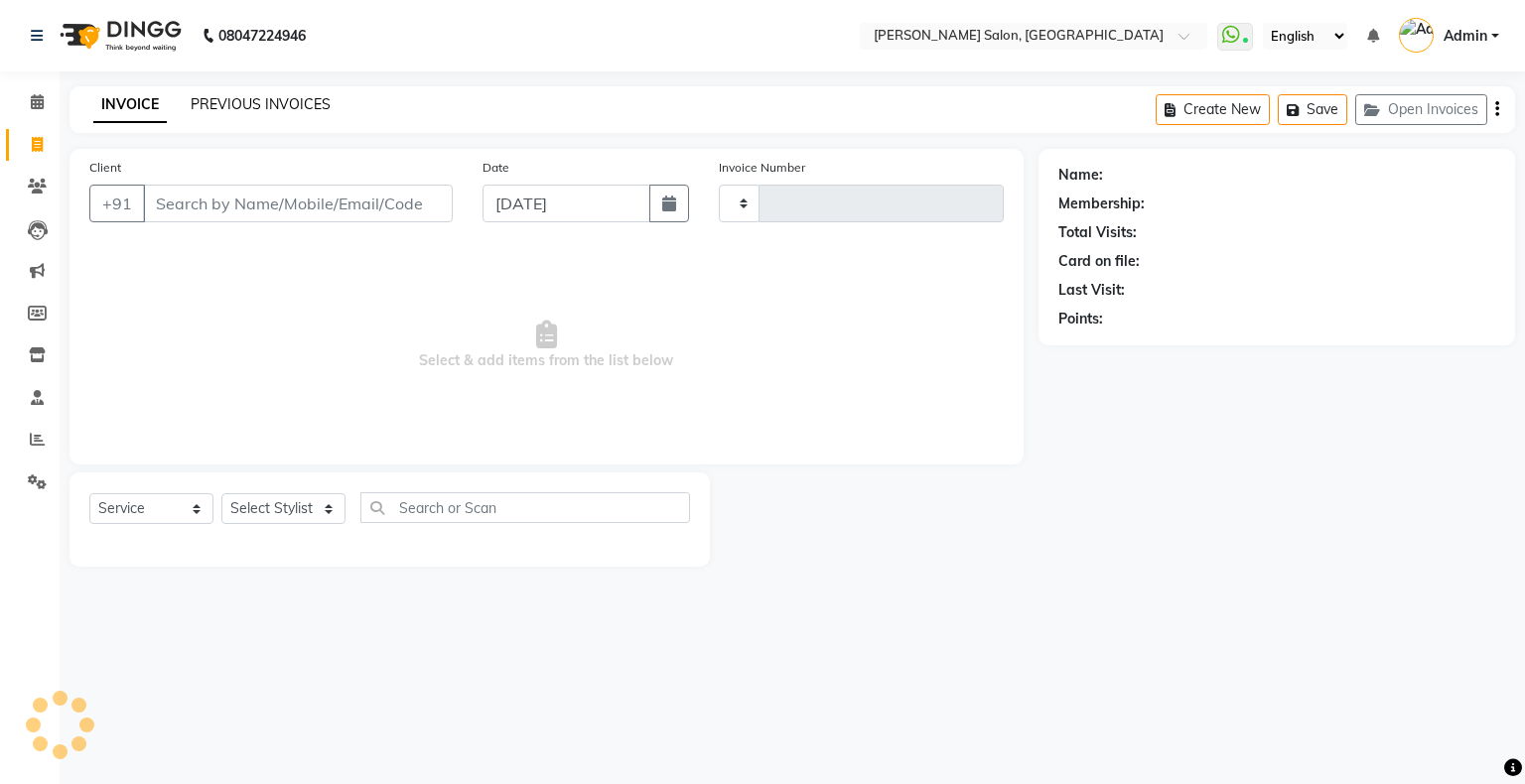 click on "PREVIOUS INVOICES" 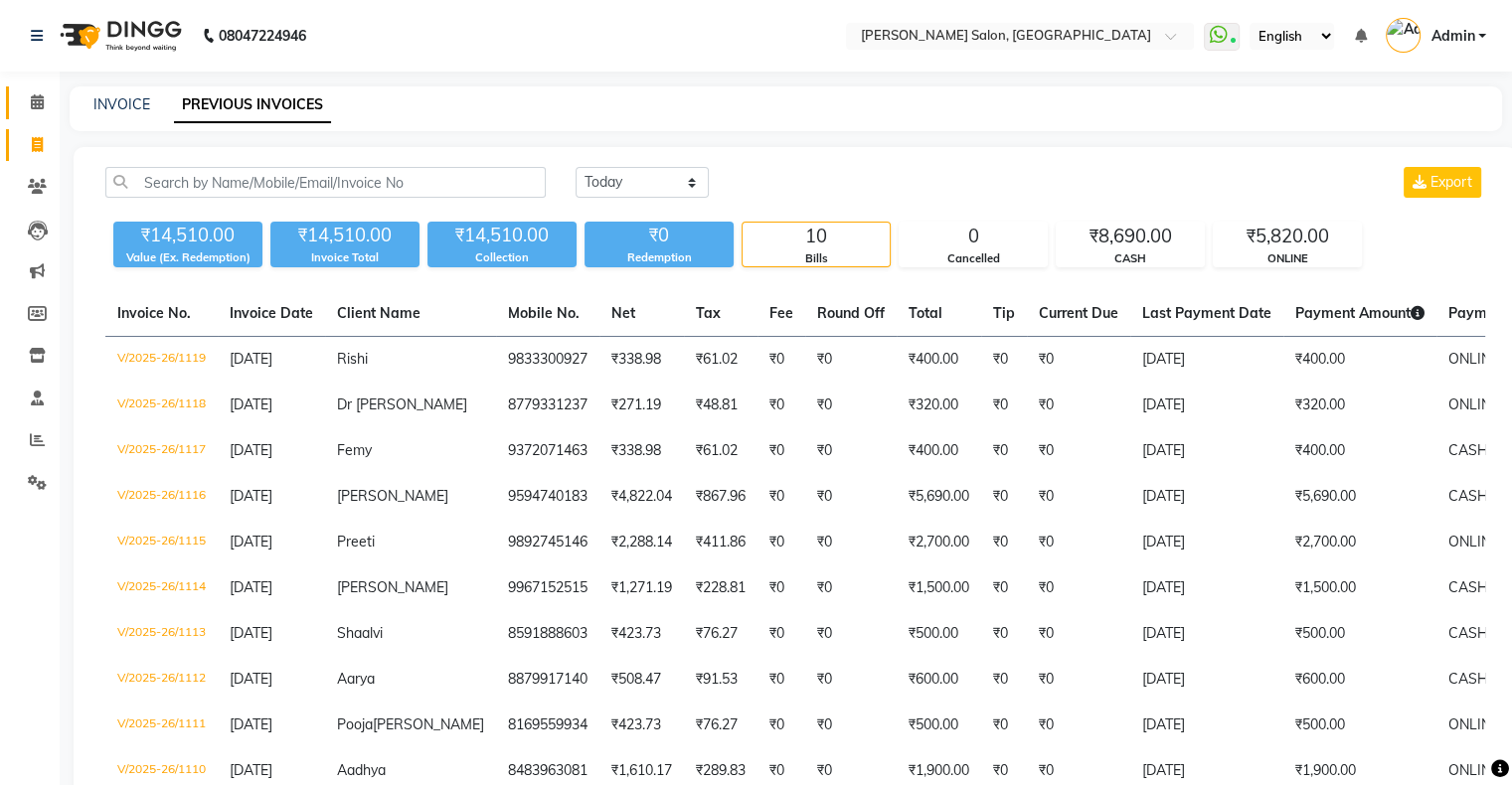 click on "Calendar" 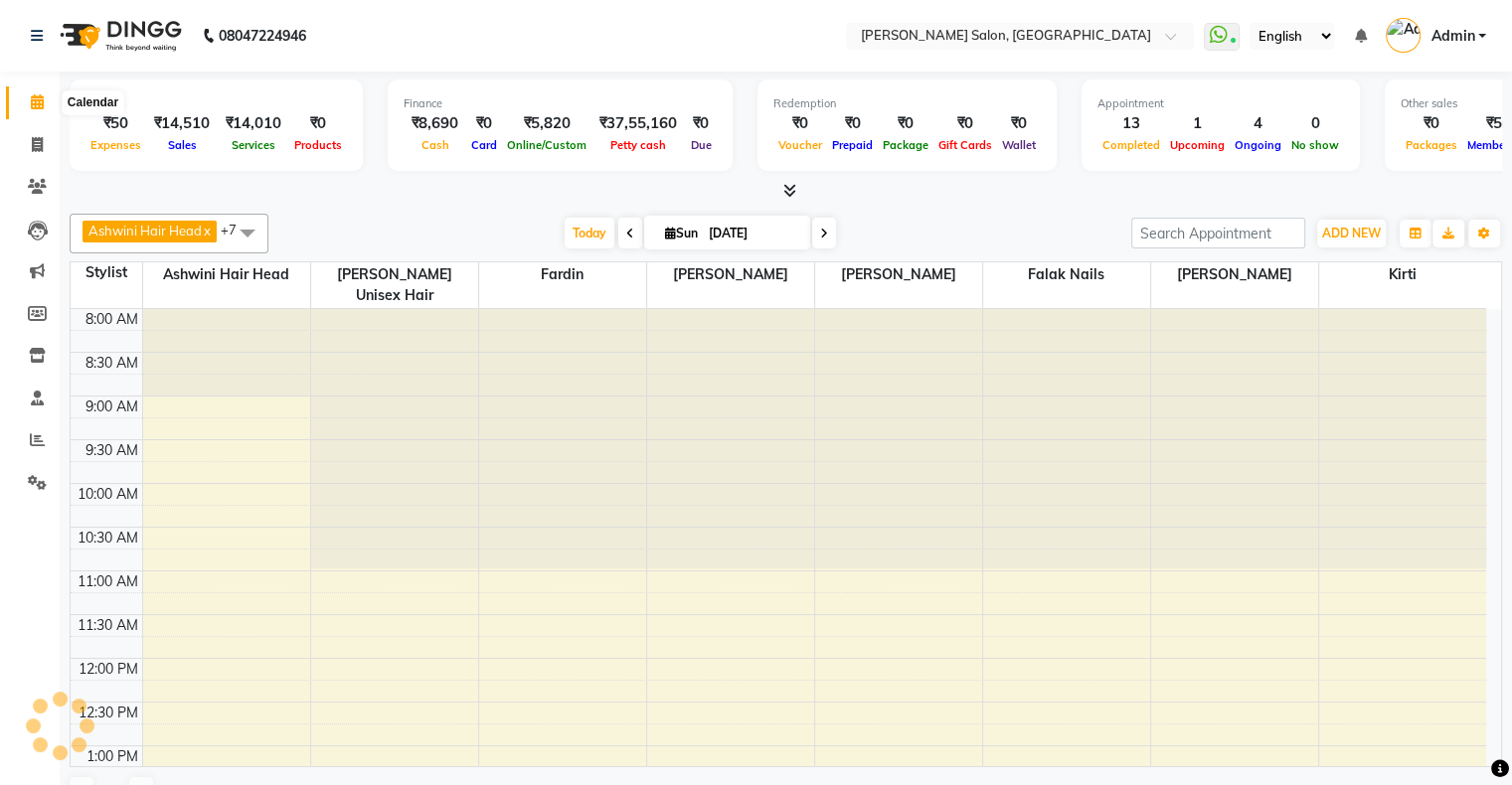 scroll, scrollTop: 0, scrollLeft: 0, axis: both 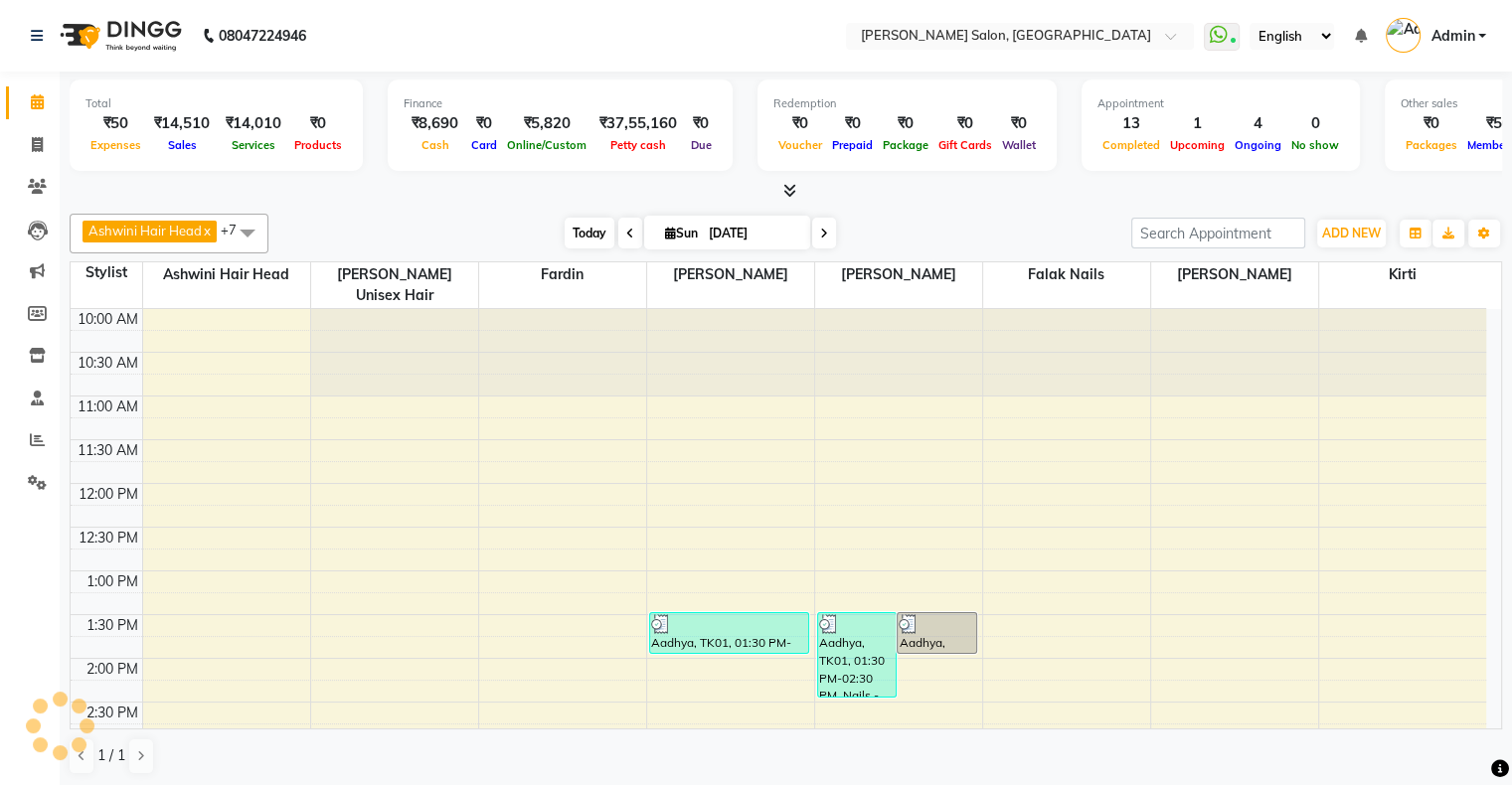 click on "Today" at bounding box center [589, 233] 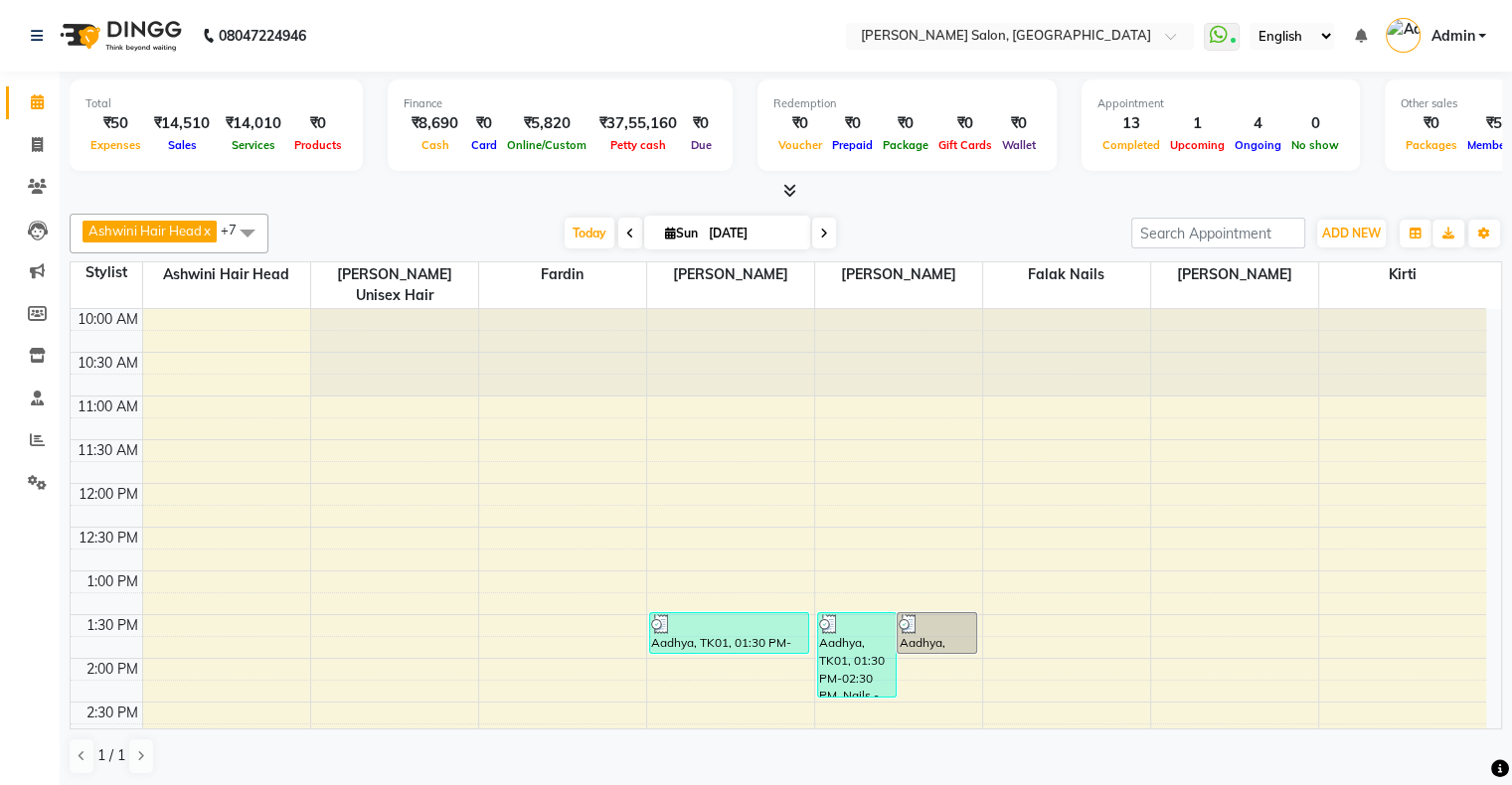 scroll, scrollTop: 685, scrollLeft: 0, axis: vertical 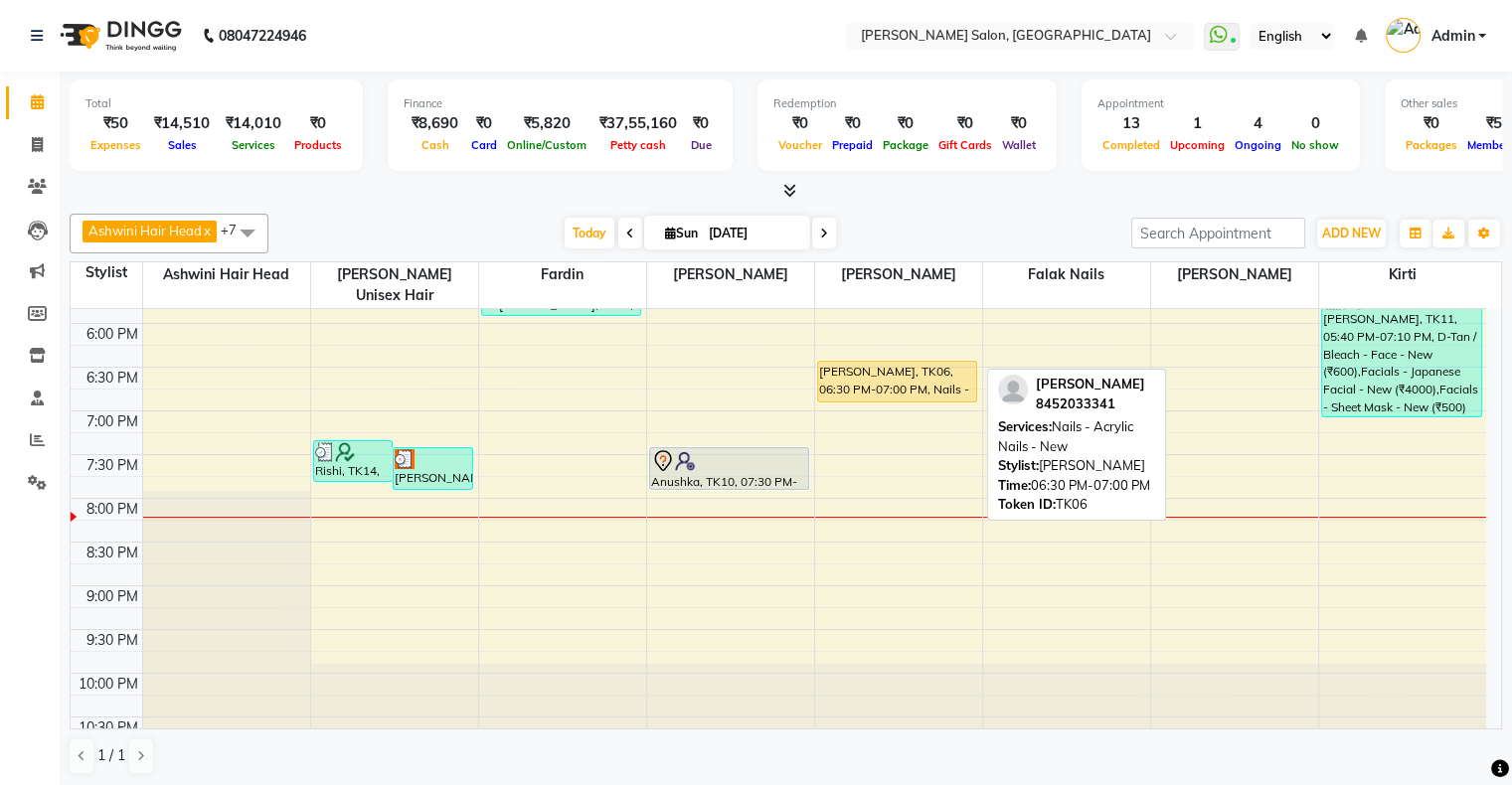click on "[PERSON_NAME], TK06, 06:30 PM-07:00 PM, Nails - Acrylic Nails - New" at bounding box center (898, 382) 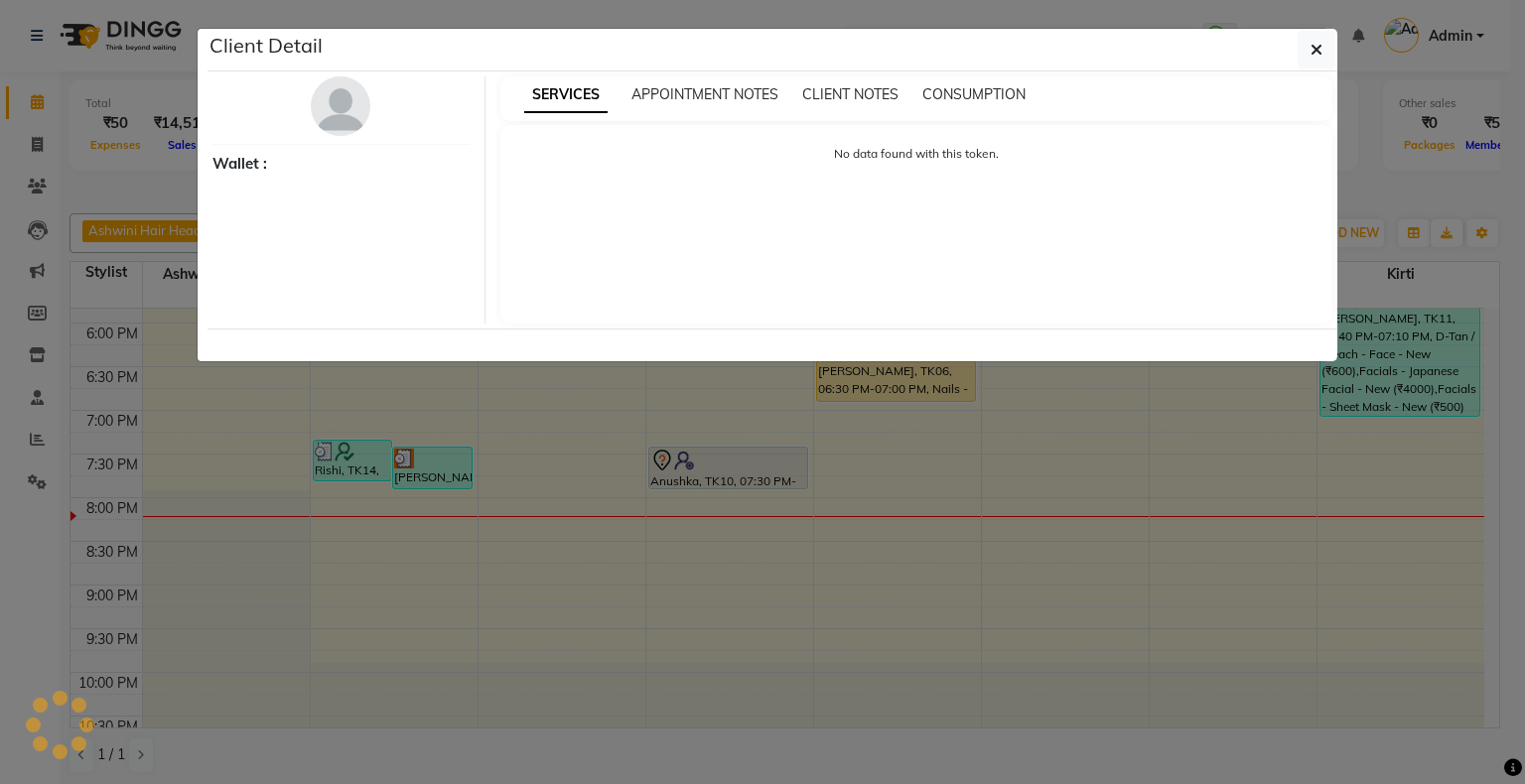 select on "1" 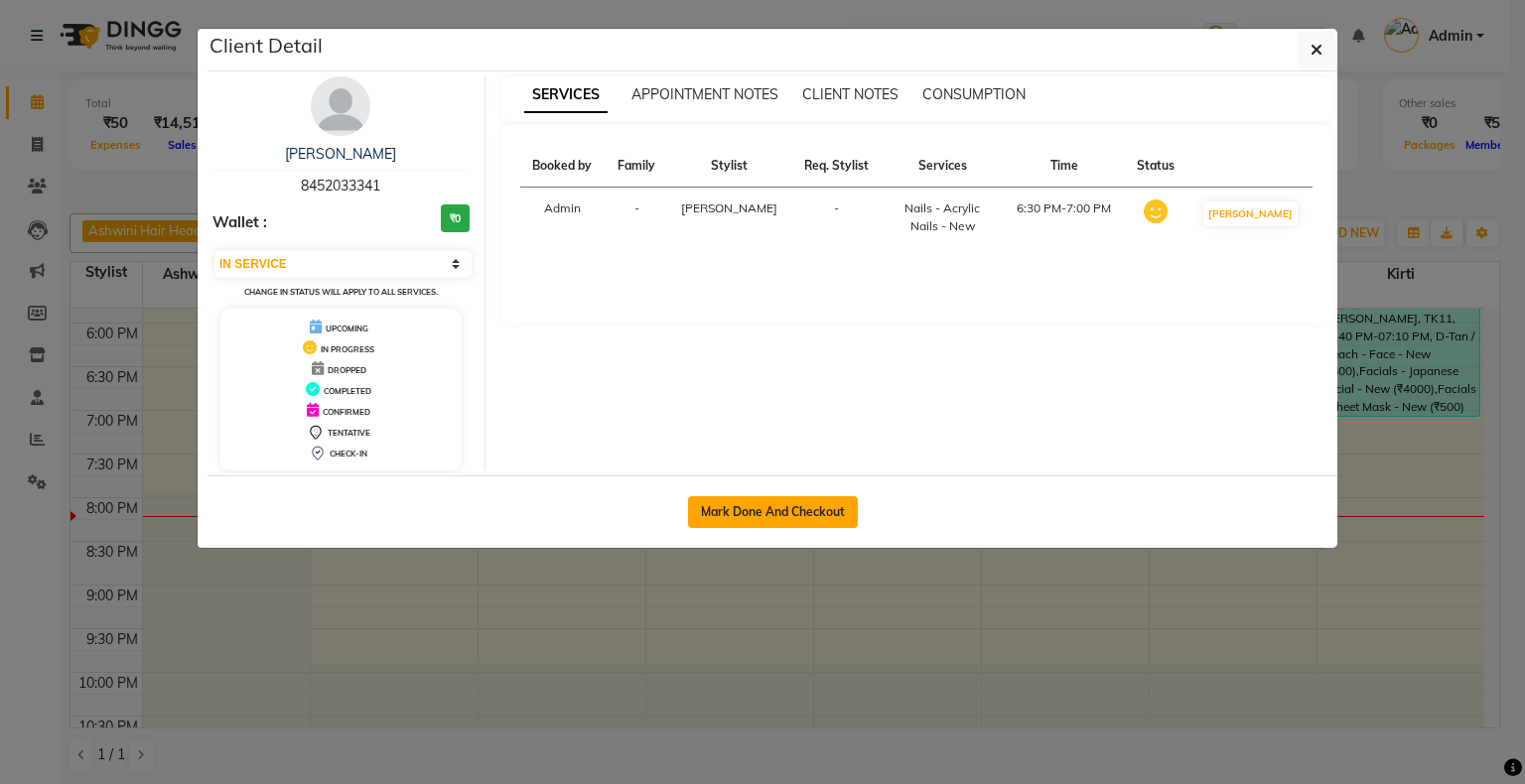 click on "Mark Done And Checkout" 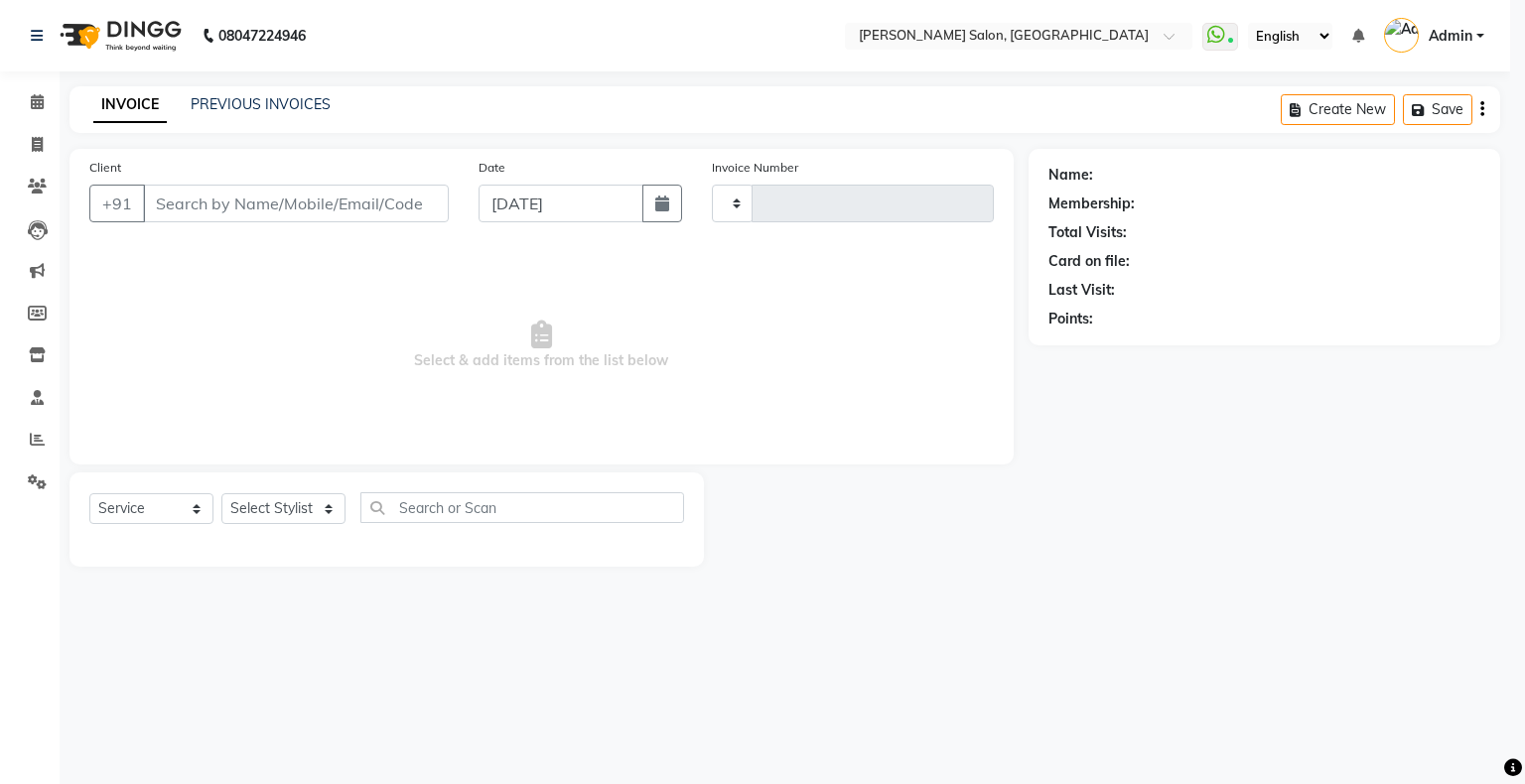 type on "1120" 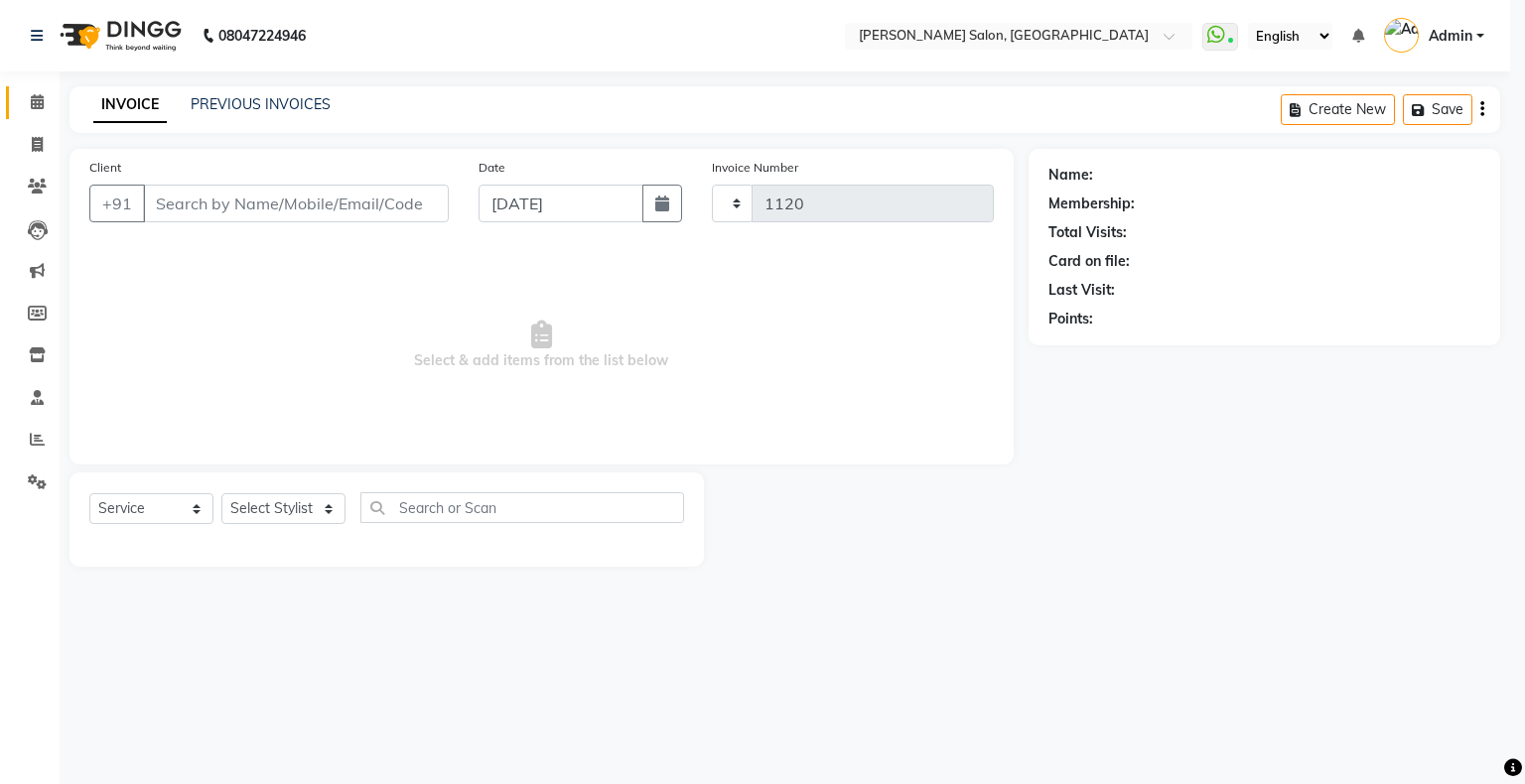 select on "4073" 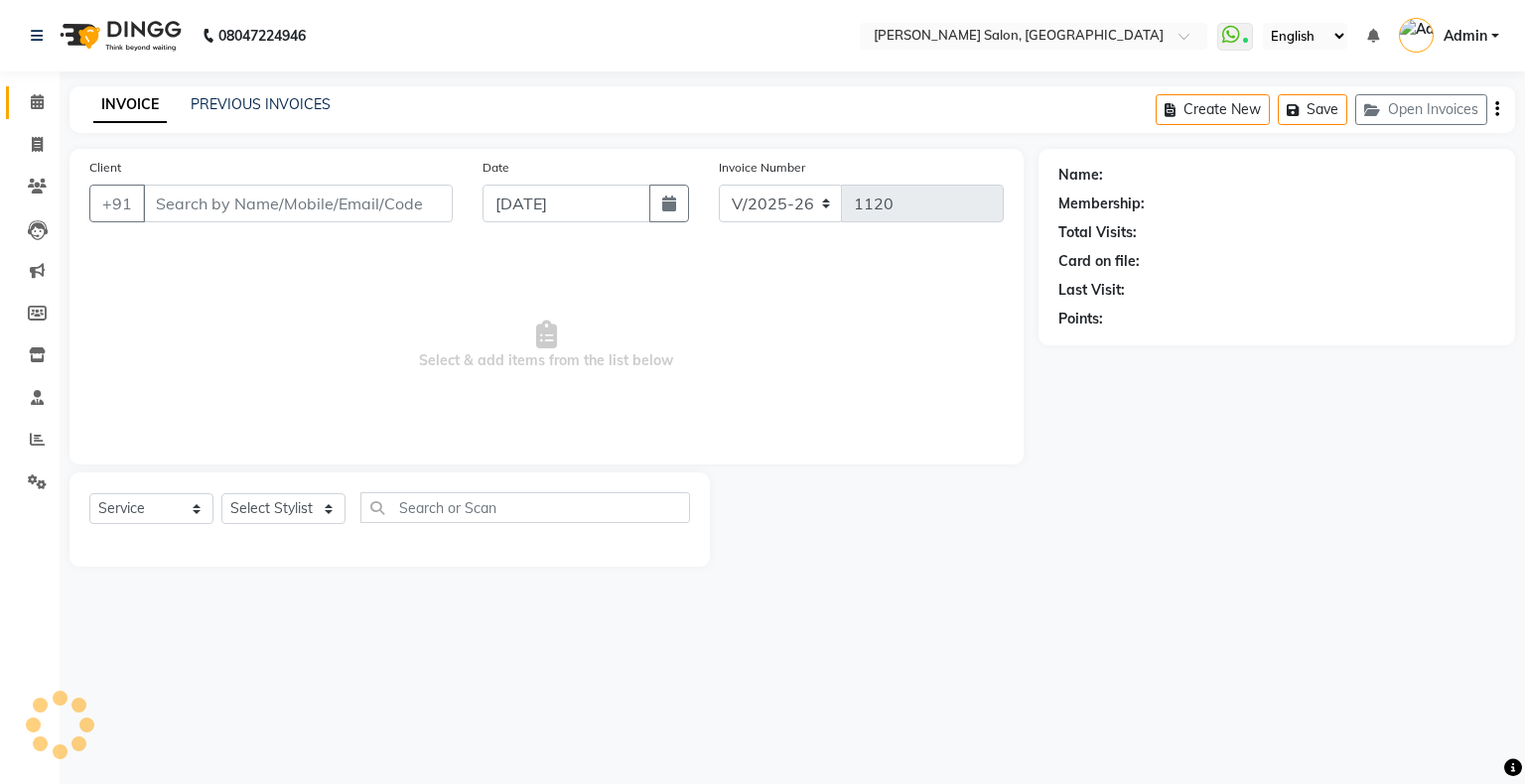 type on "8452033341" 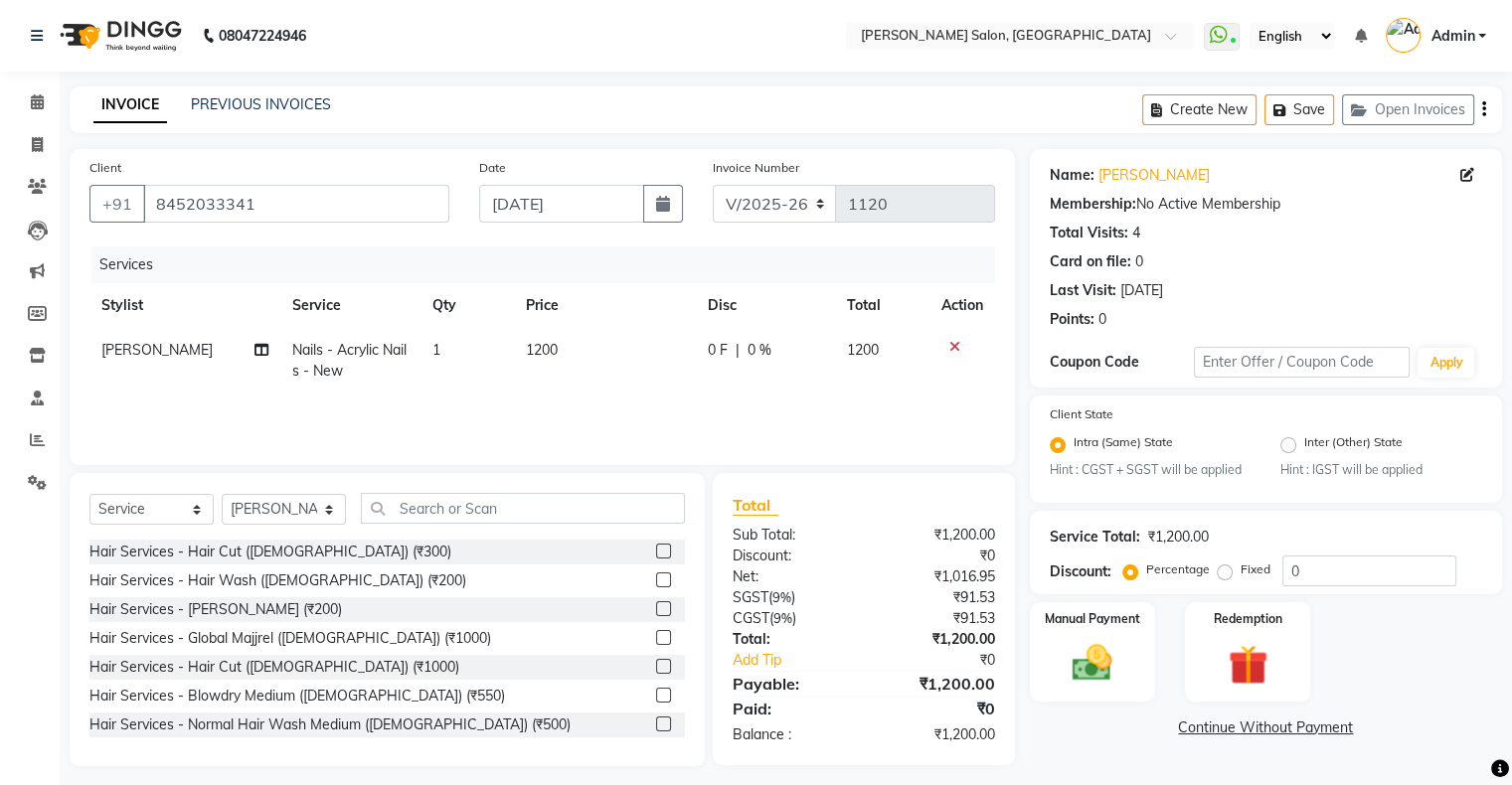 click on "0 F | 0 %" 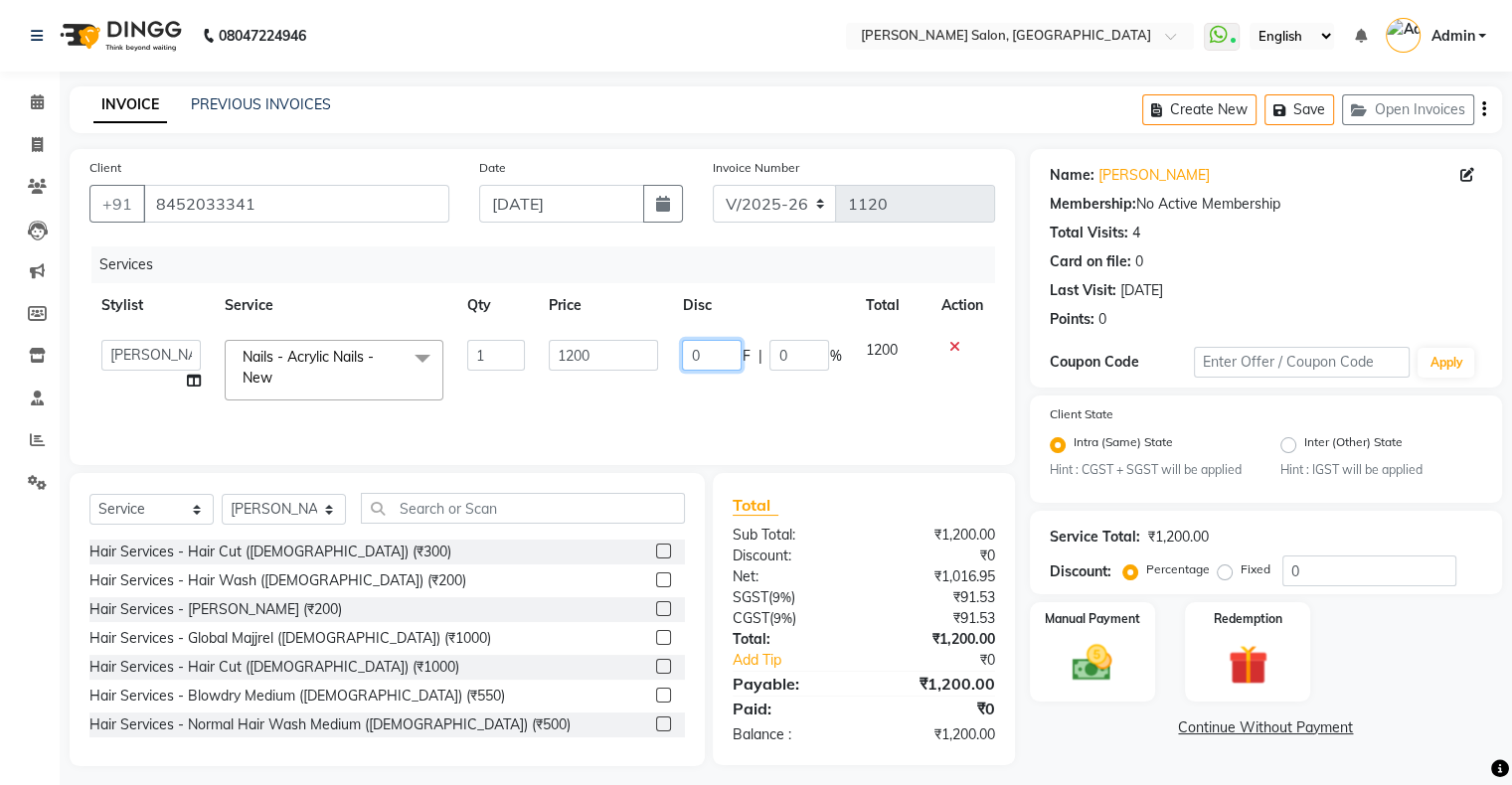 click on "0" 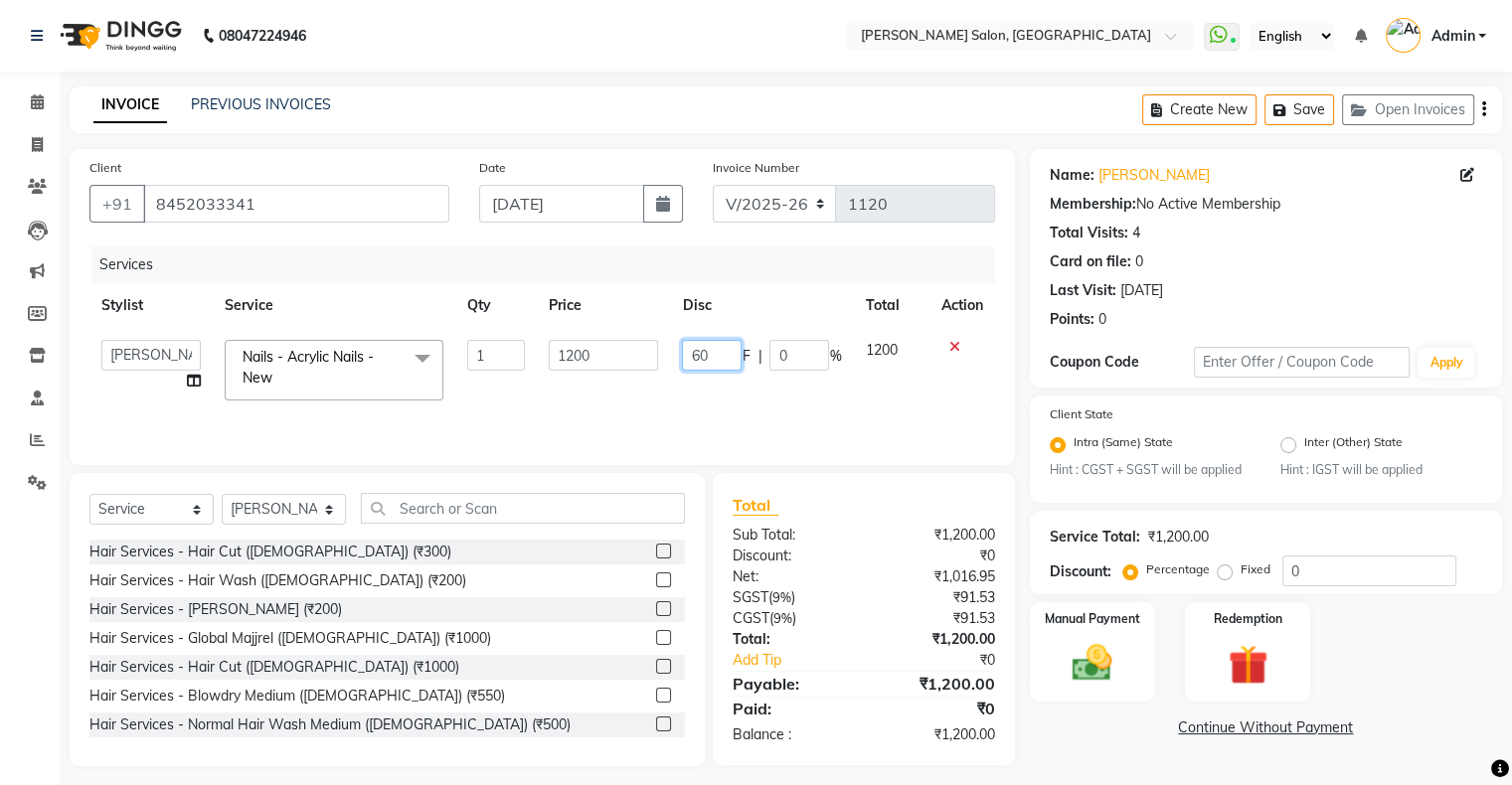 type on "600" 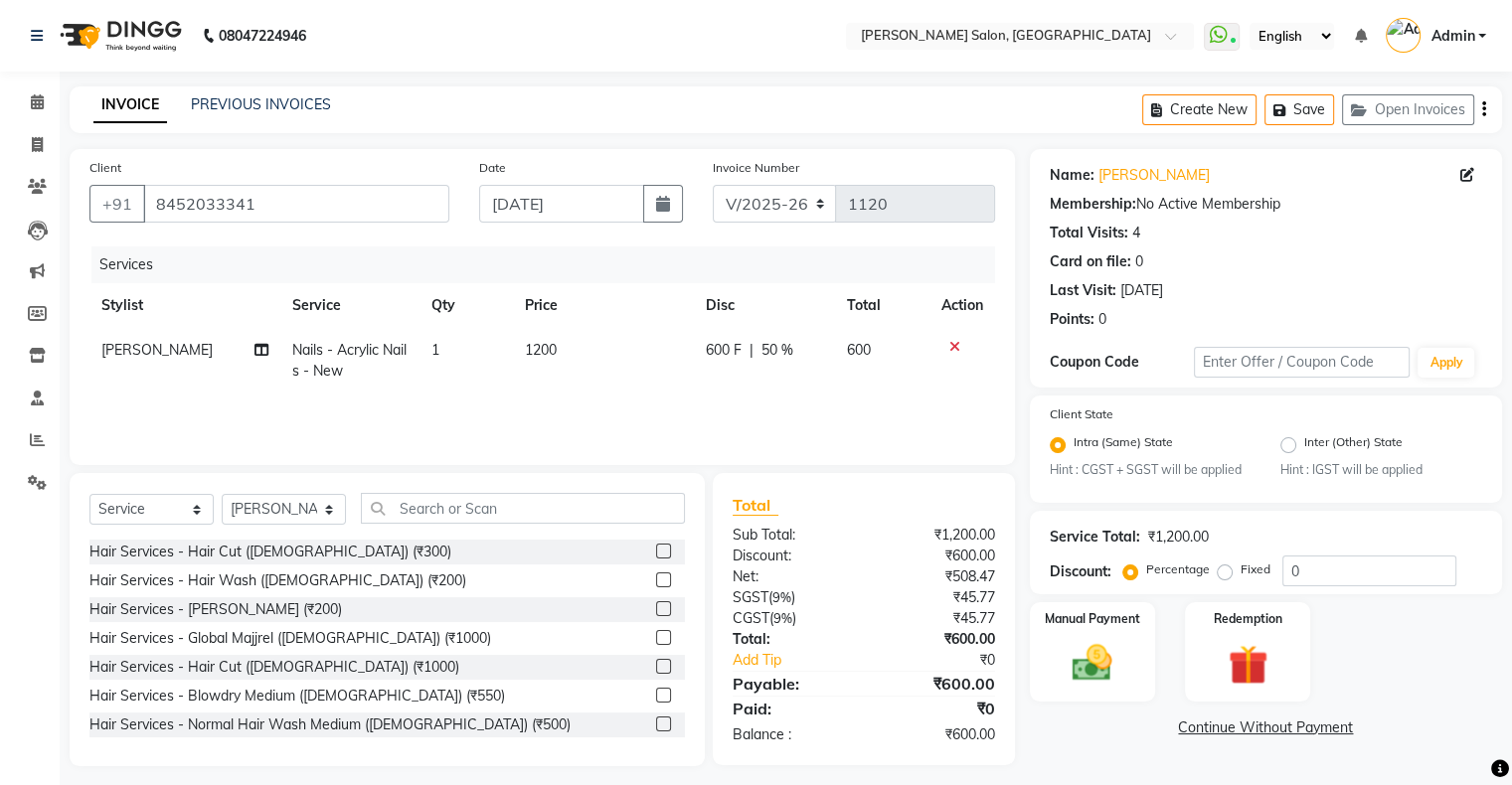 click on "600 F | 50 %" 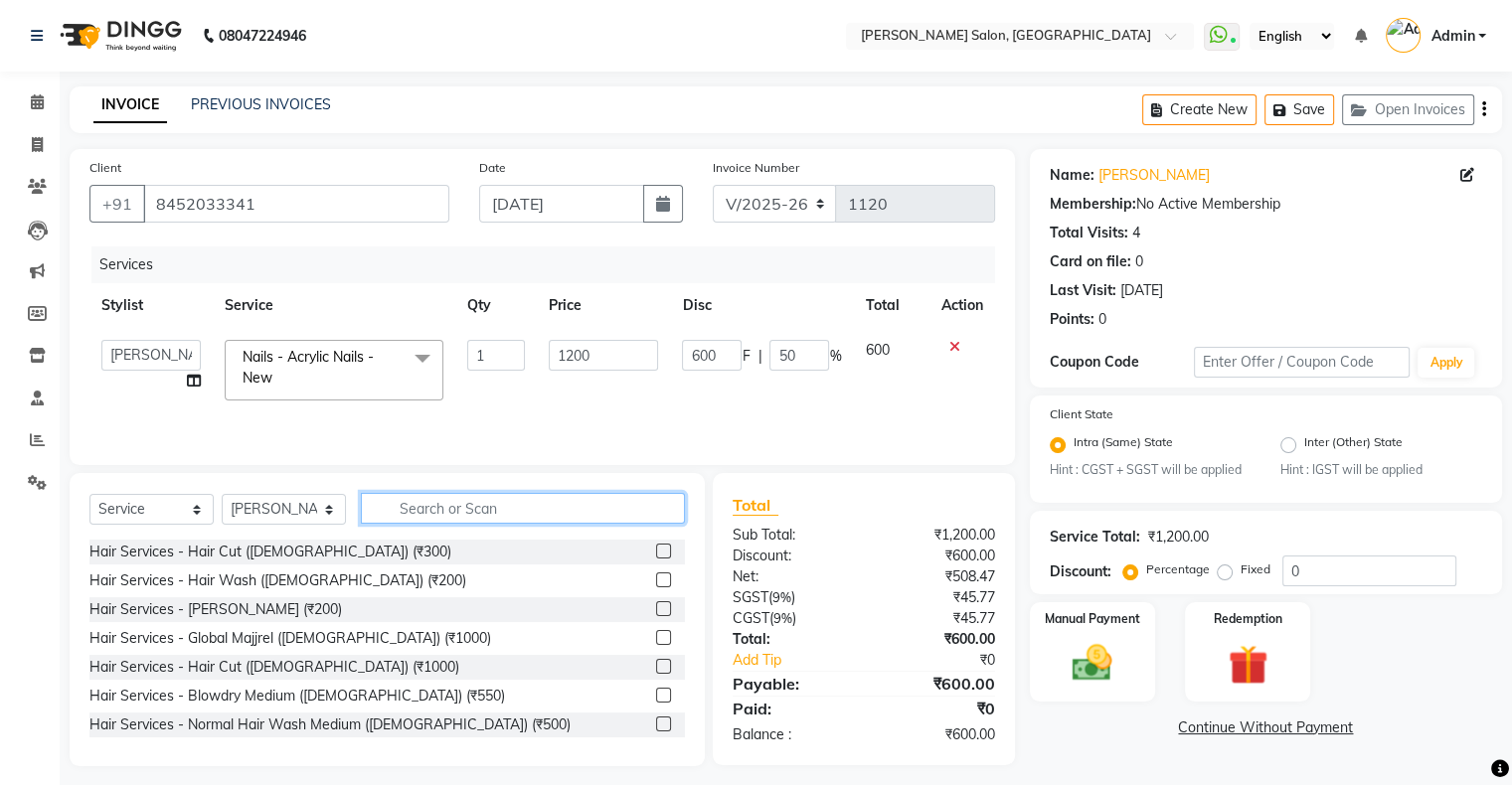click 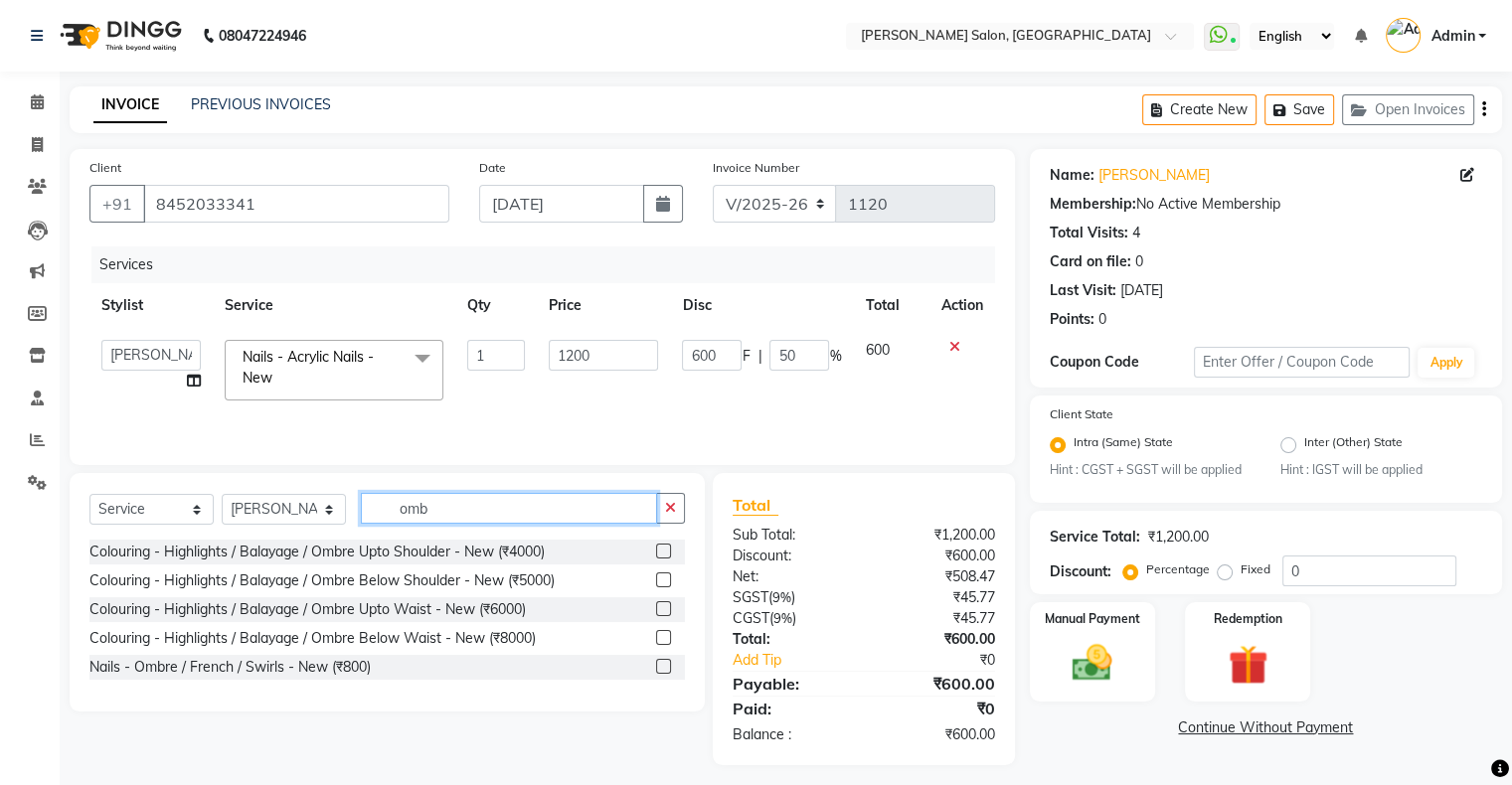 type on "omb" 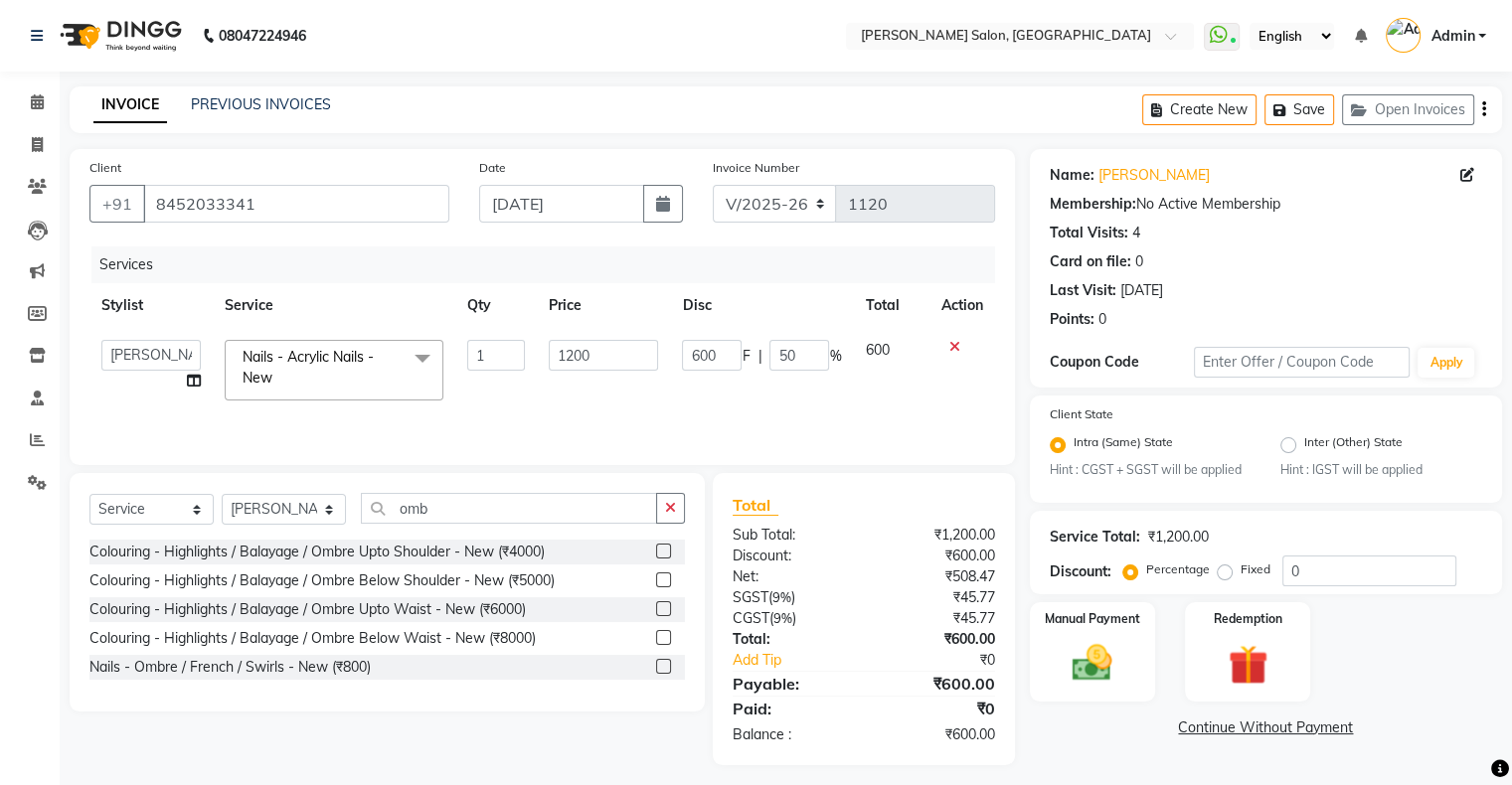 click on "Nails - Ombre / French / Swirls - New (₹800)" 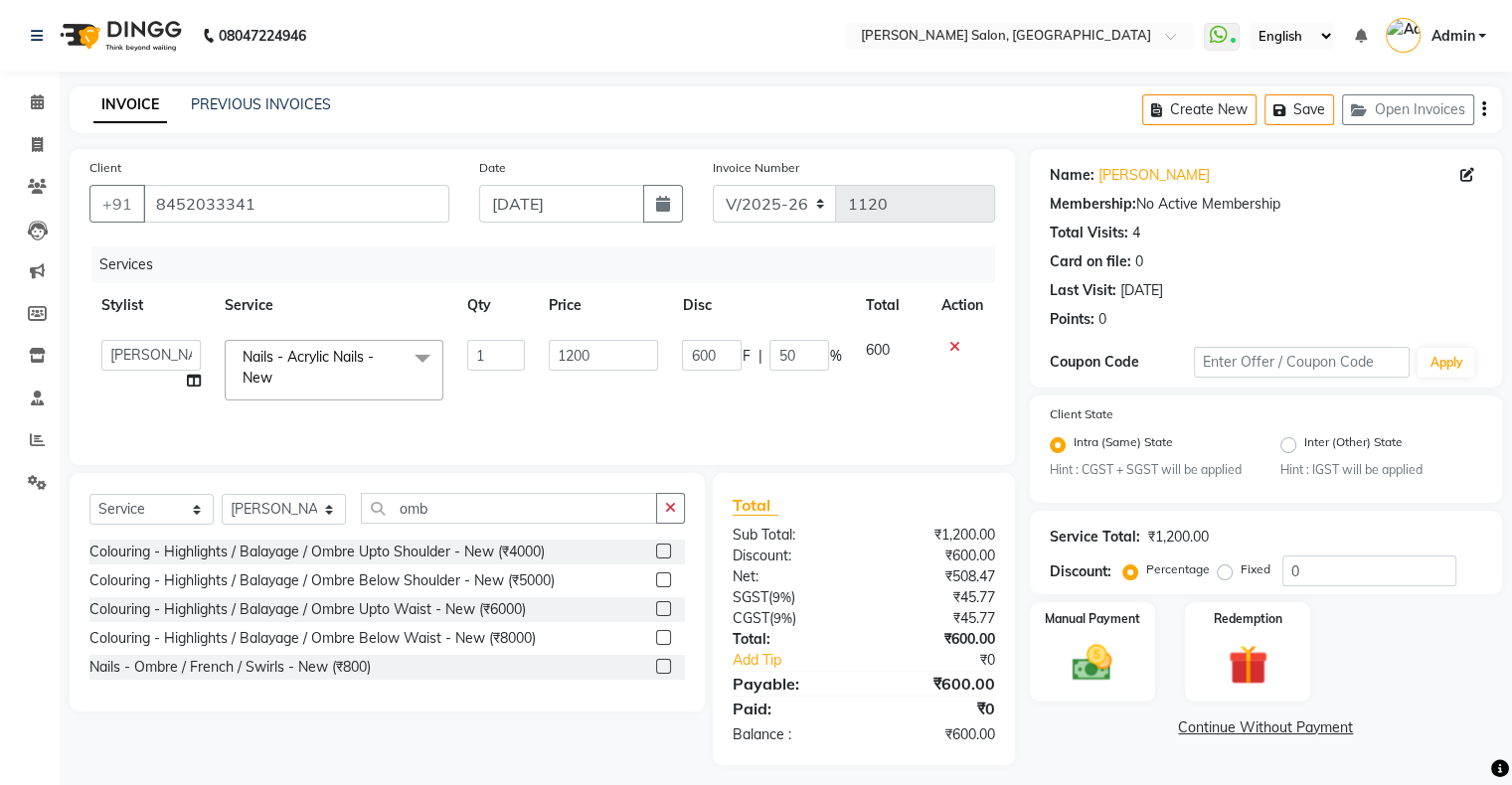 click 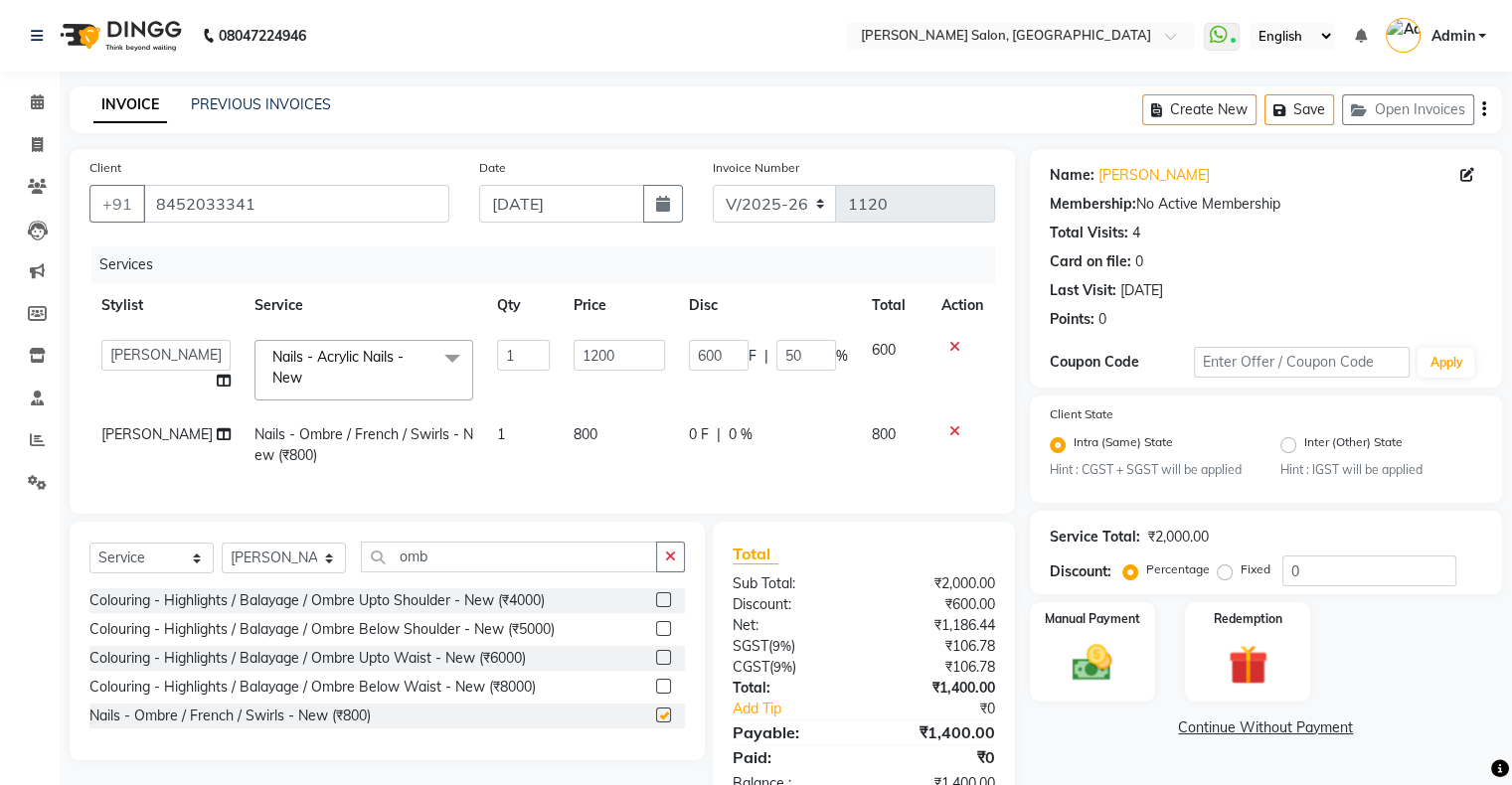 checkbox on "false" 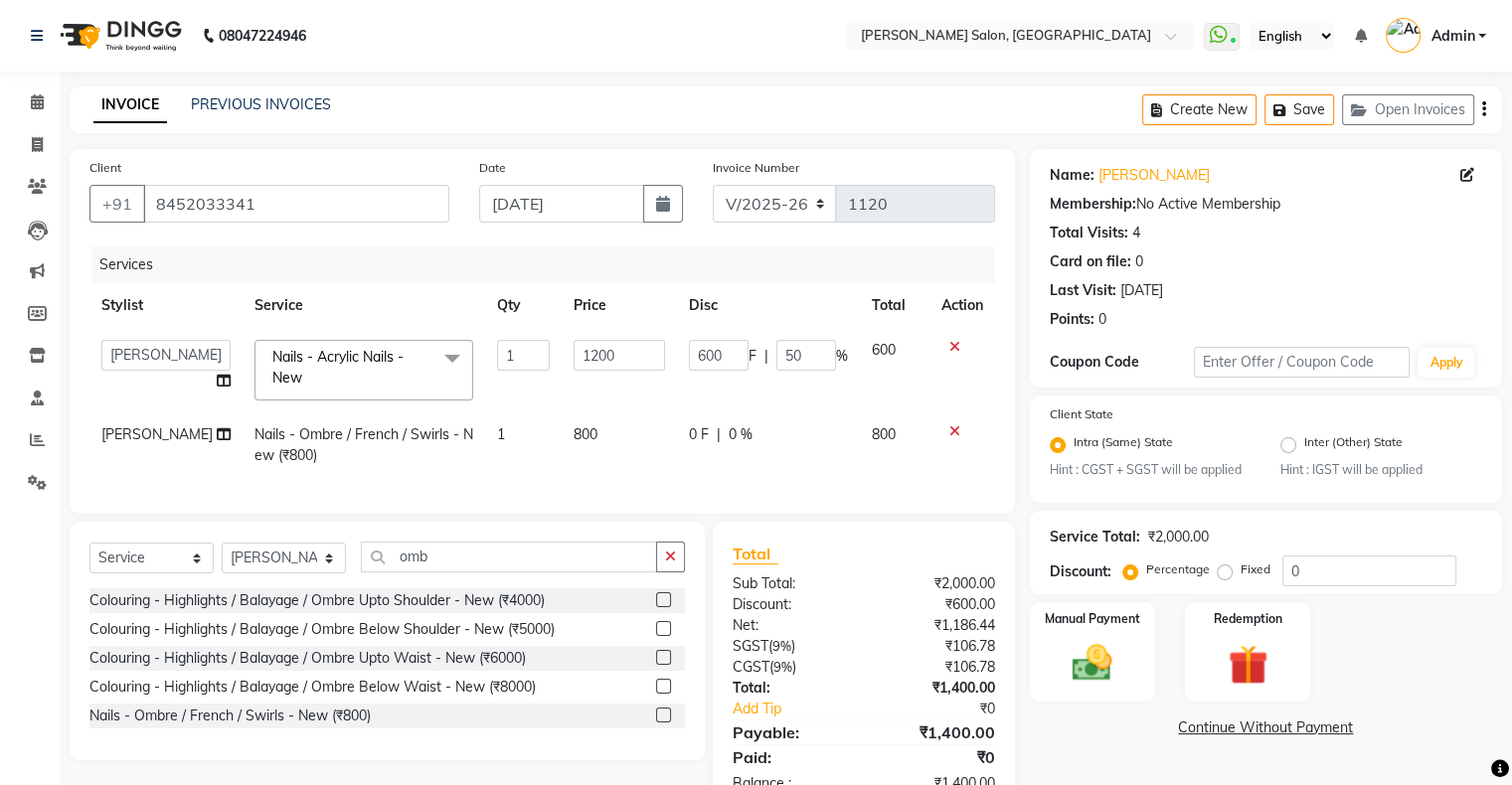 scroll, scrollTop: 73, scrollLeft: 0, axis: vertical 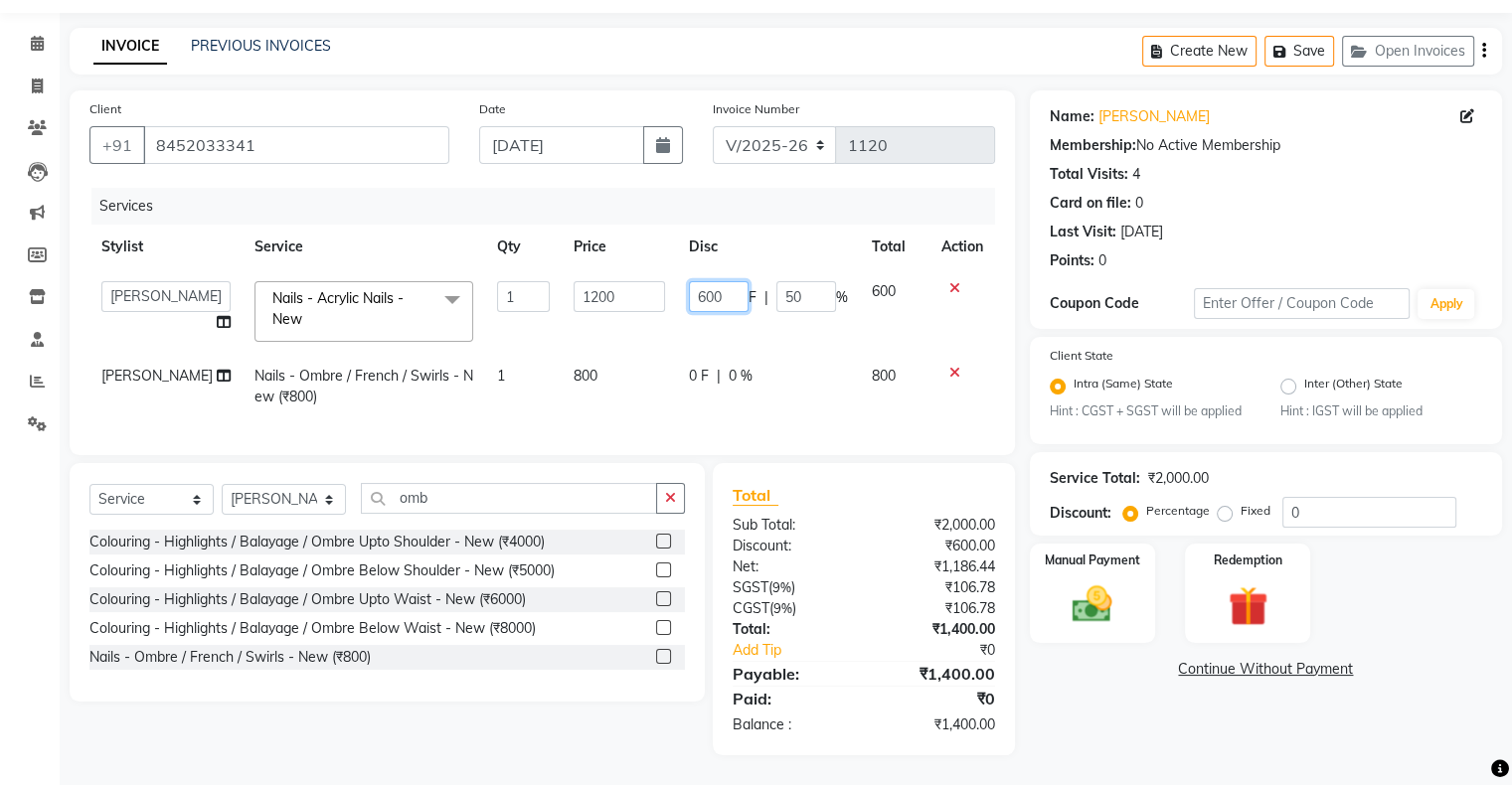 click on "600" 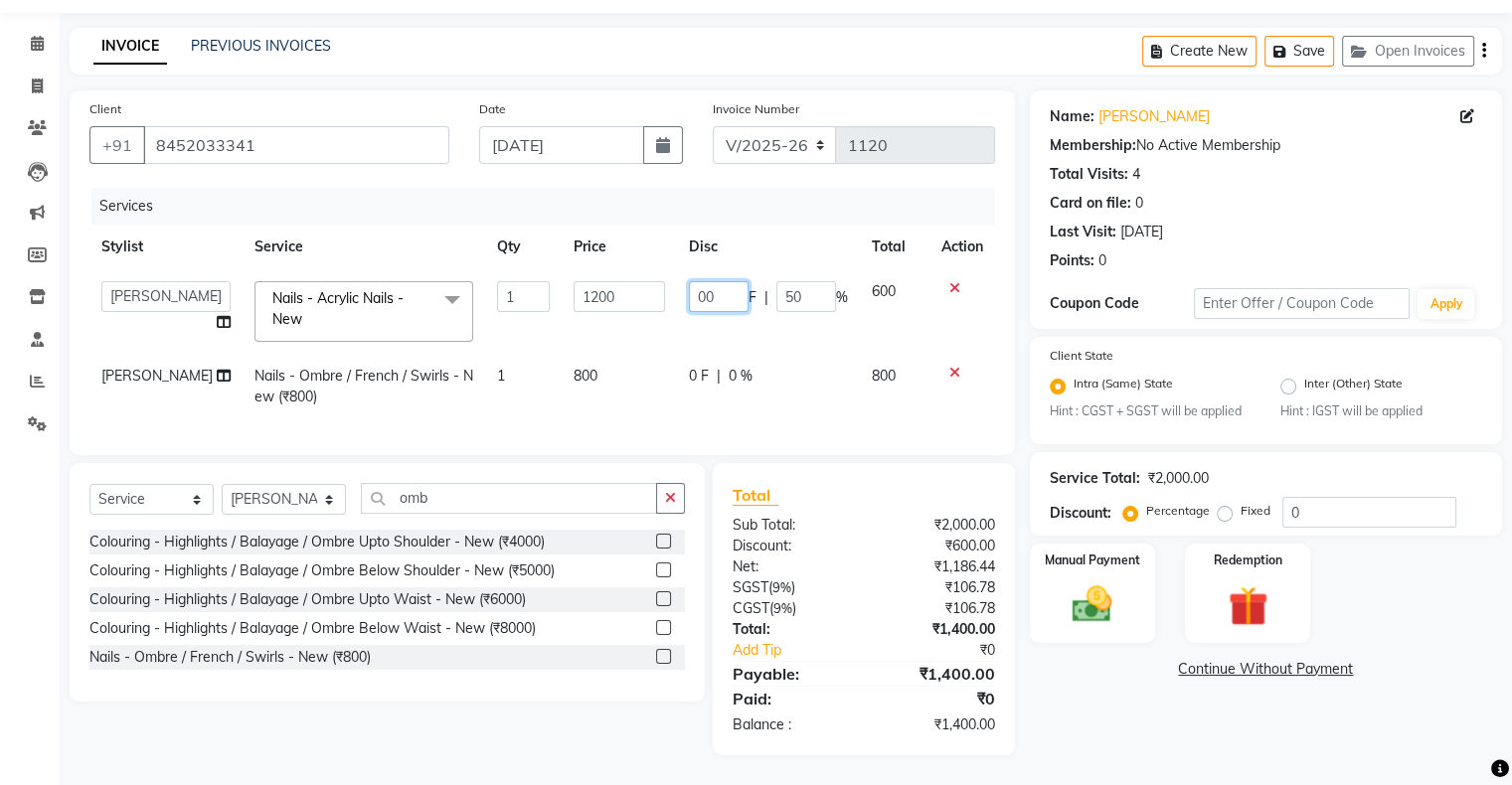 type on "700" 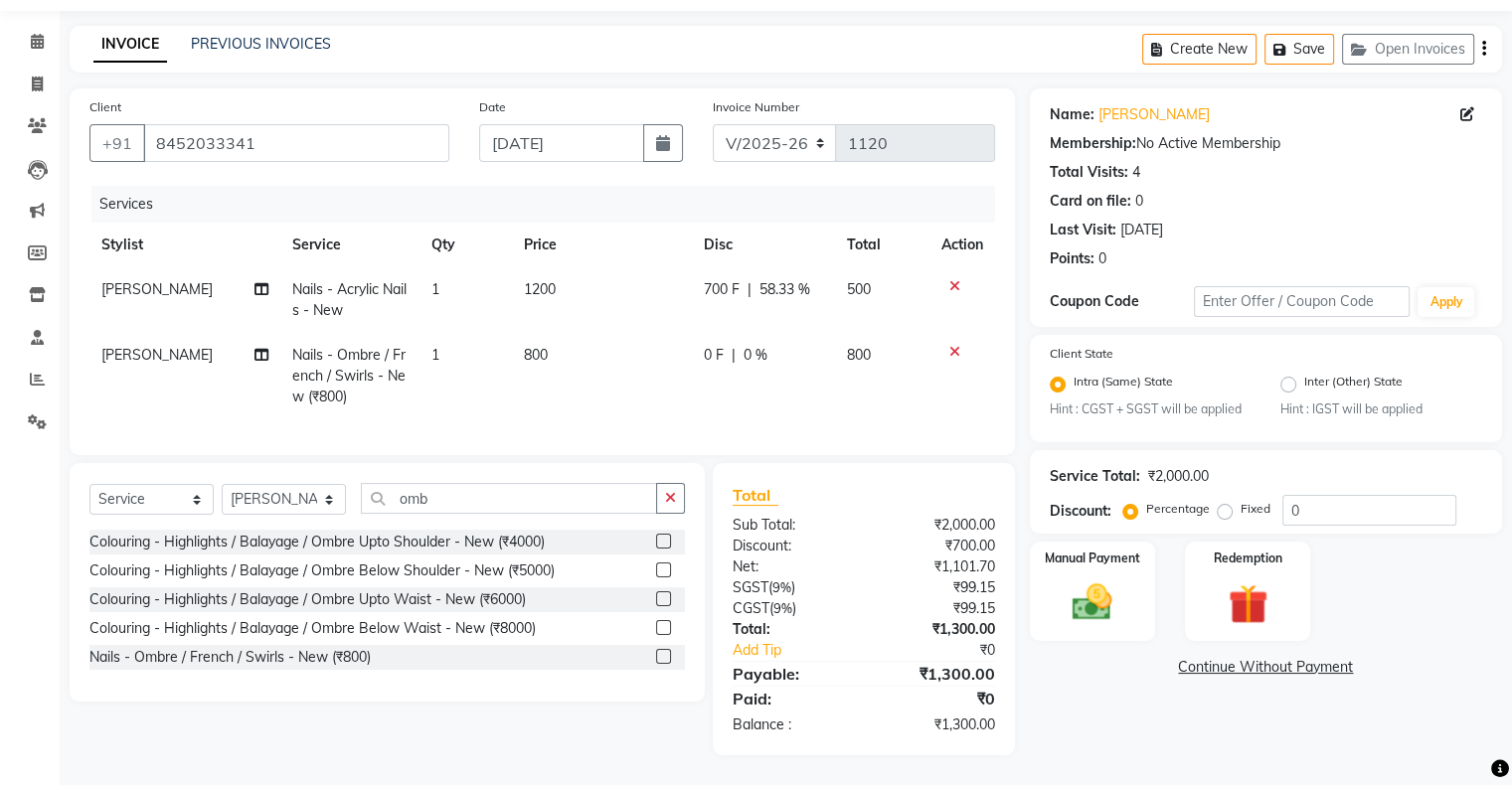 click on "0 F | 0 %" 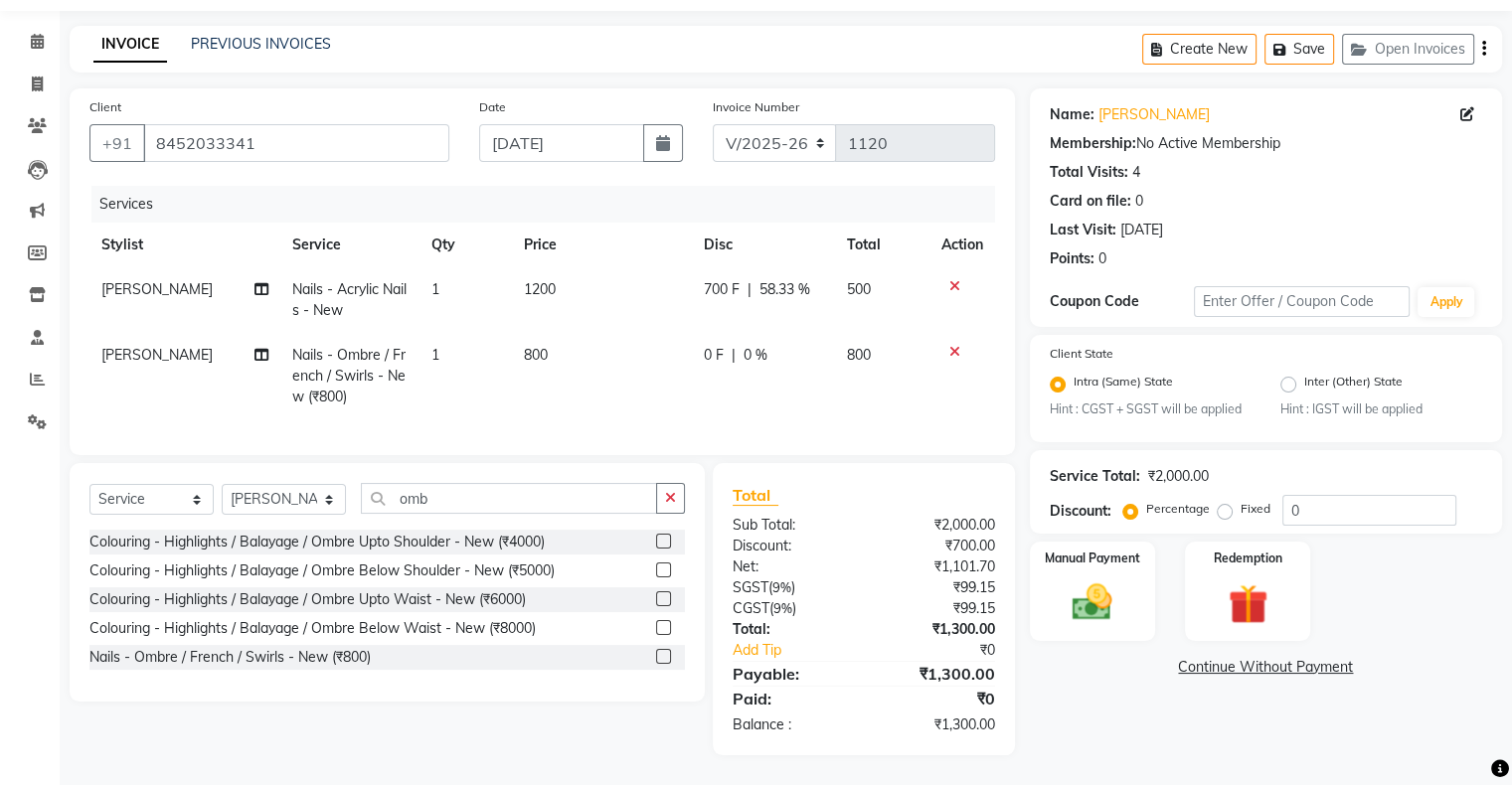 select on "82272" 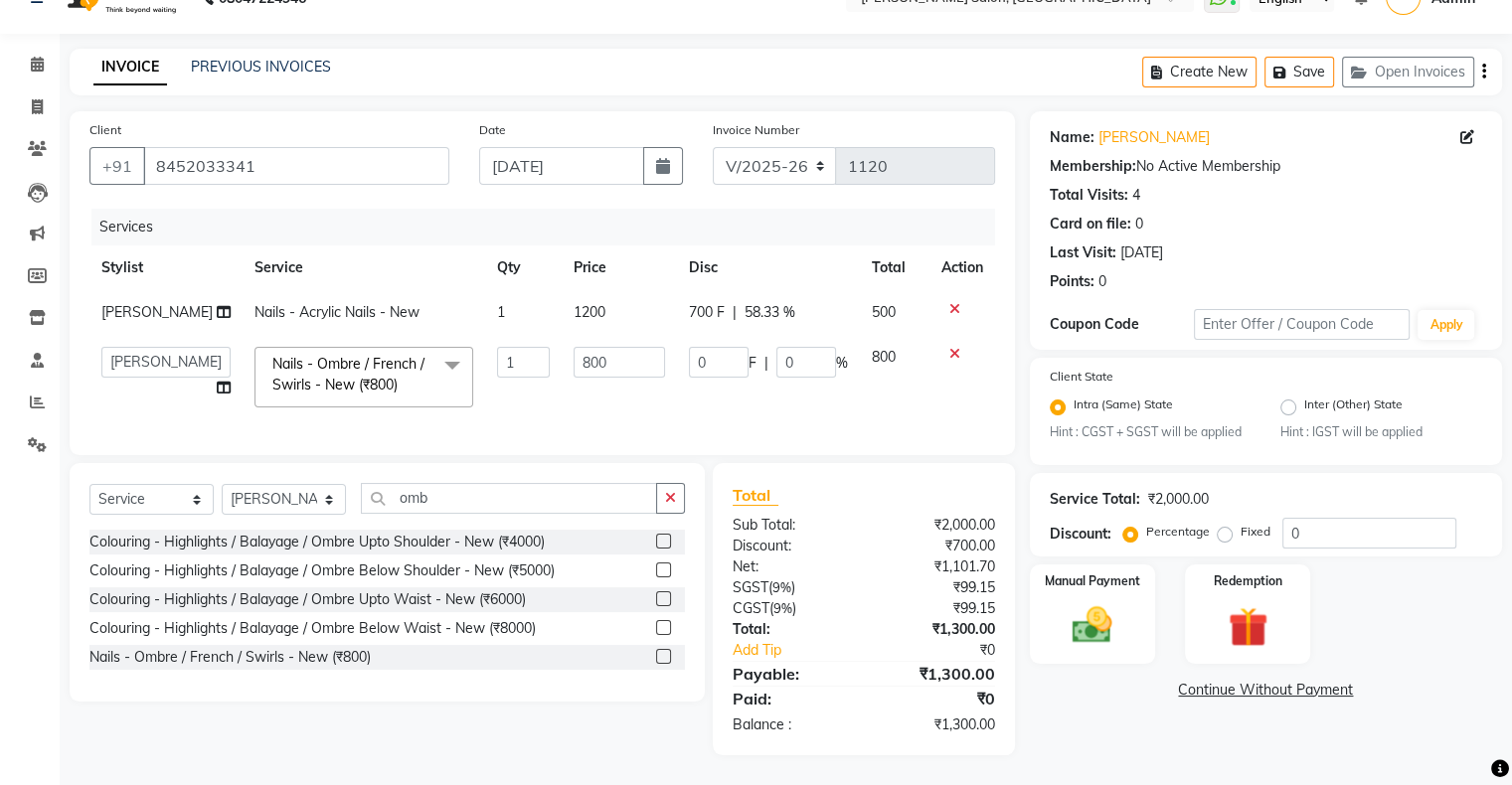 scroll, scrollTop: 52, scrollLeft: 0, axis: vertical 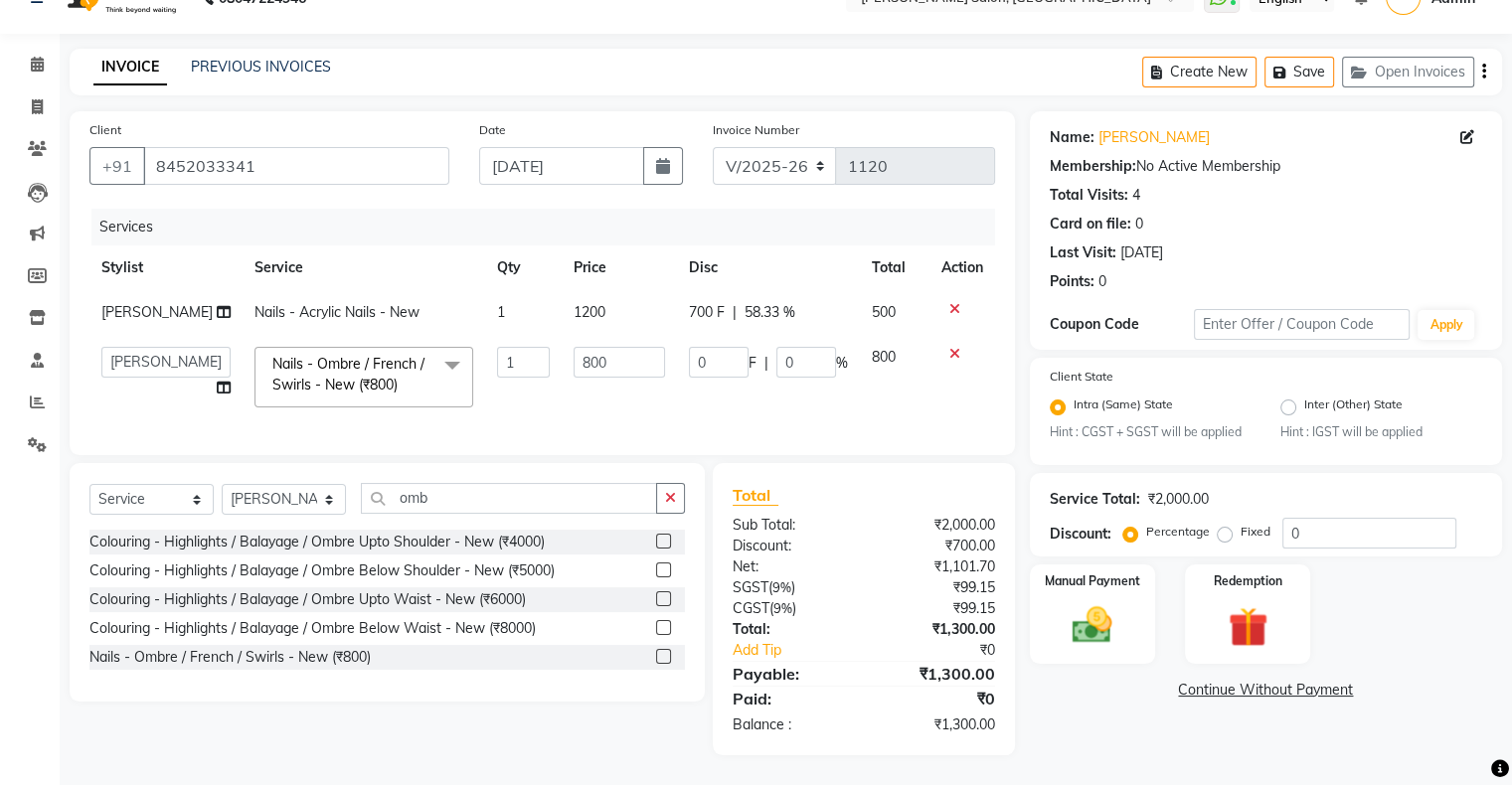 drag, startPoint x: 704, startPoint y: 280, endPoint x: 702, endPoint y: 303, distance: 23.086793 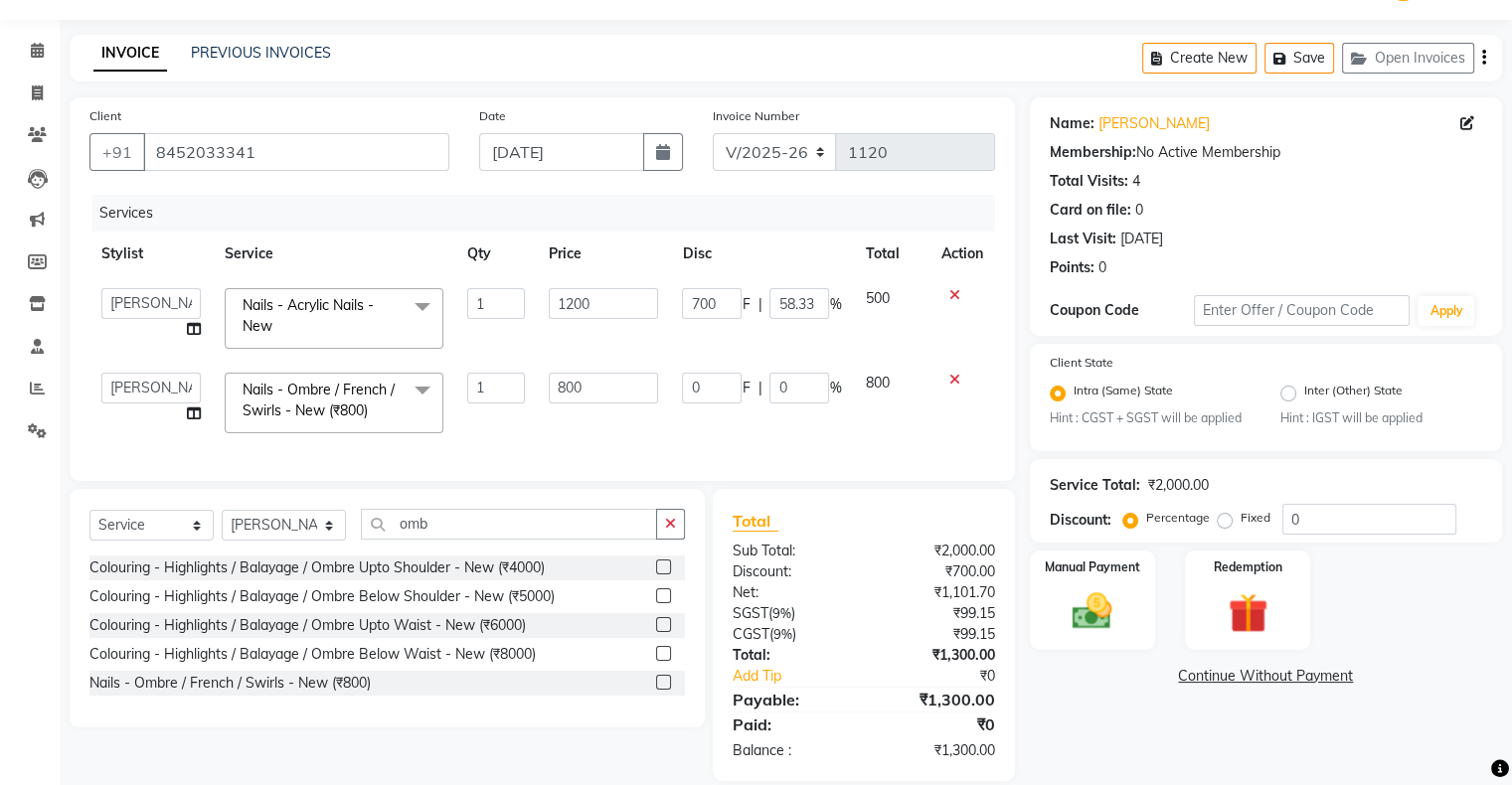 click on "700 F | 58.33 %" 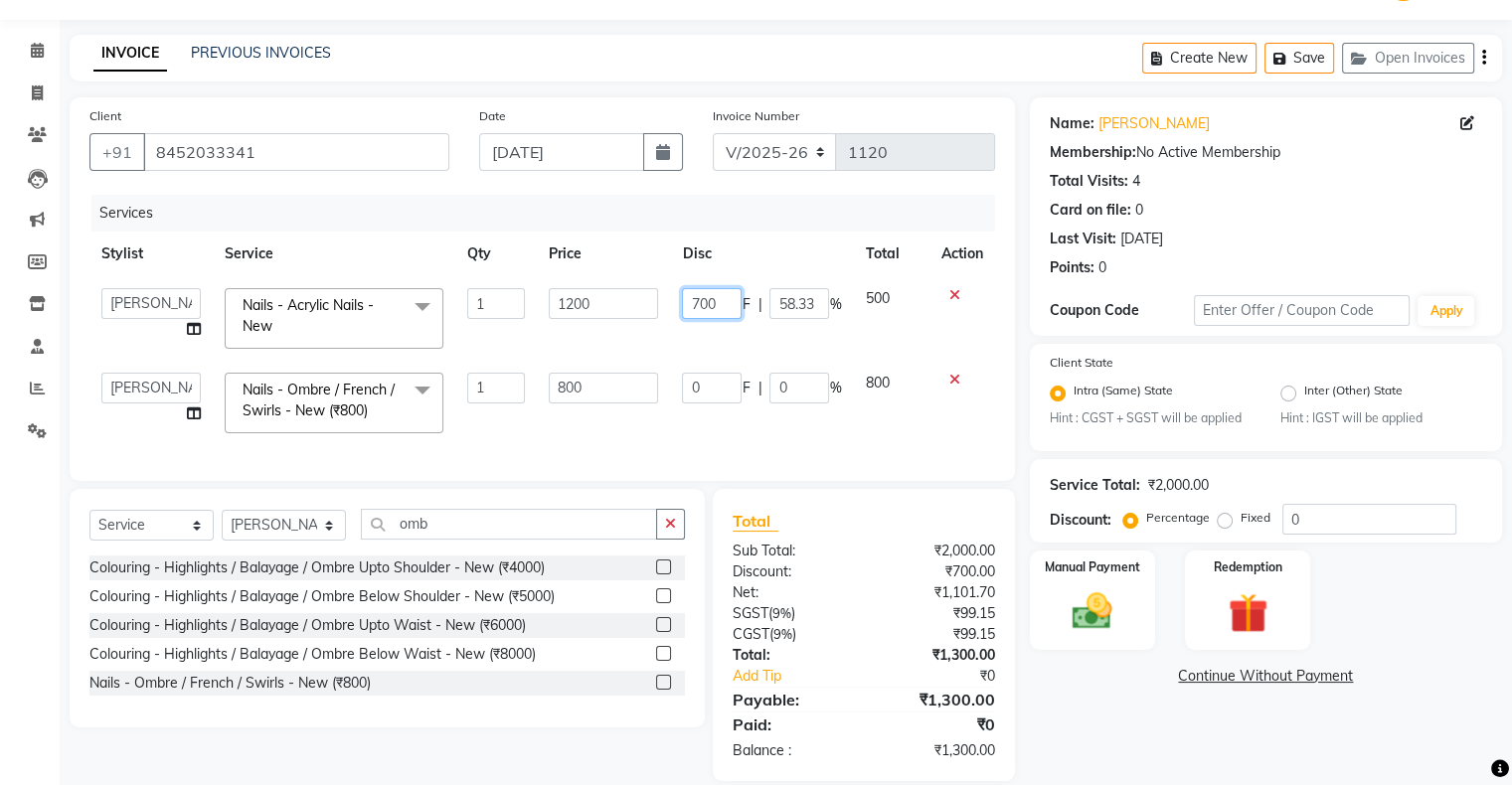 click on "700" 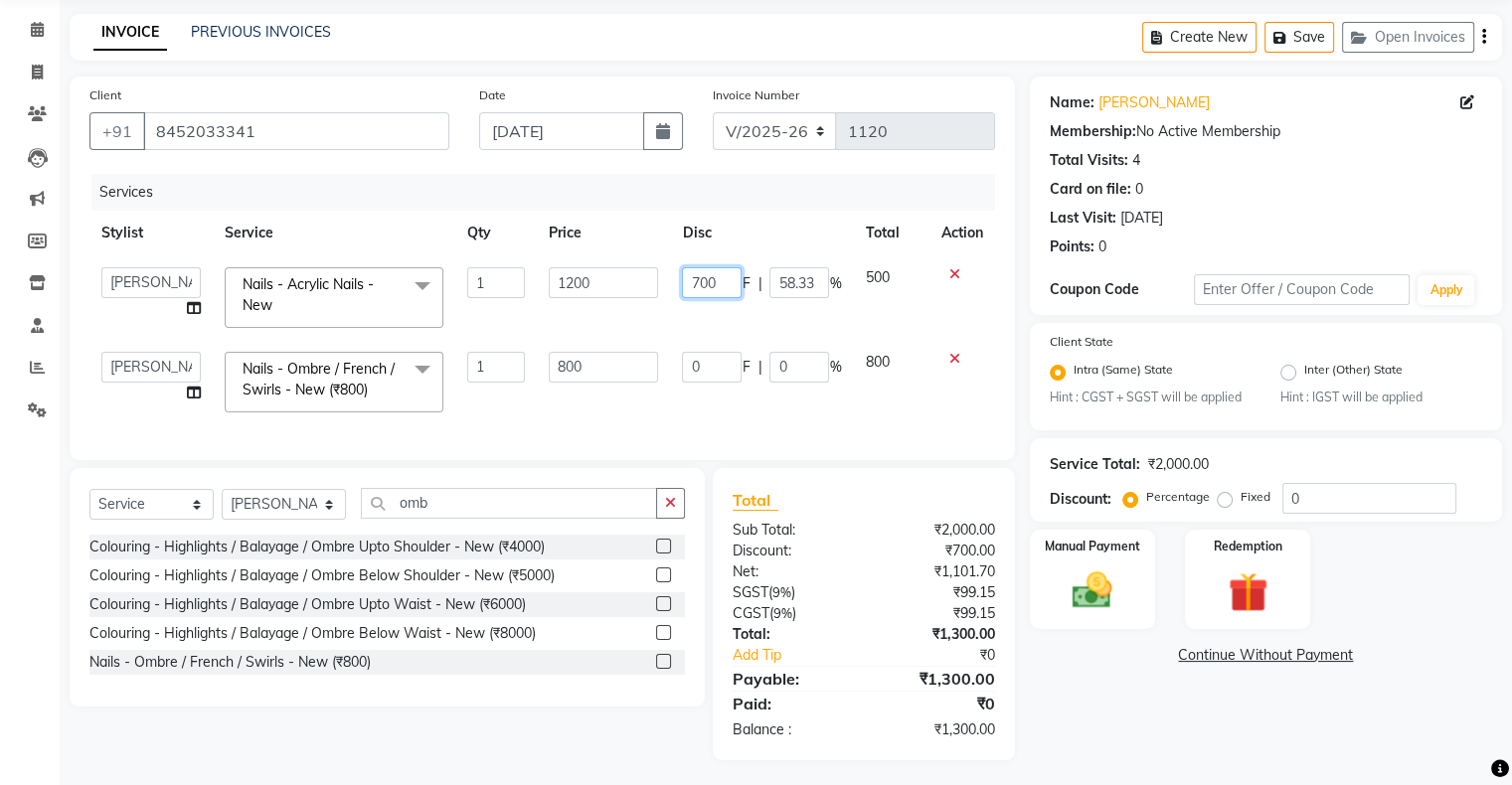 click on "700" 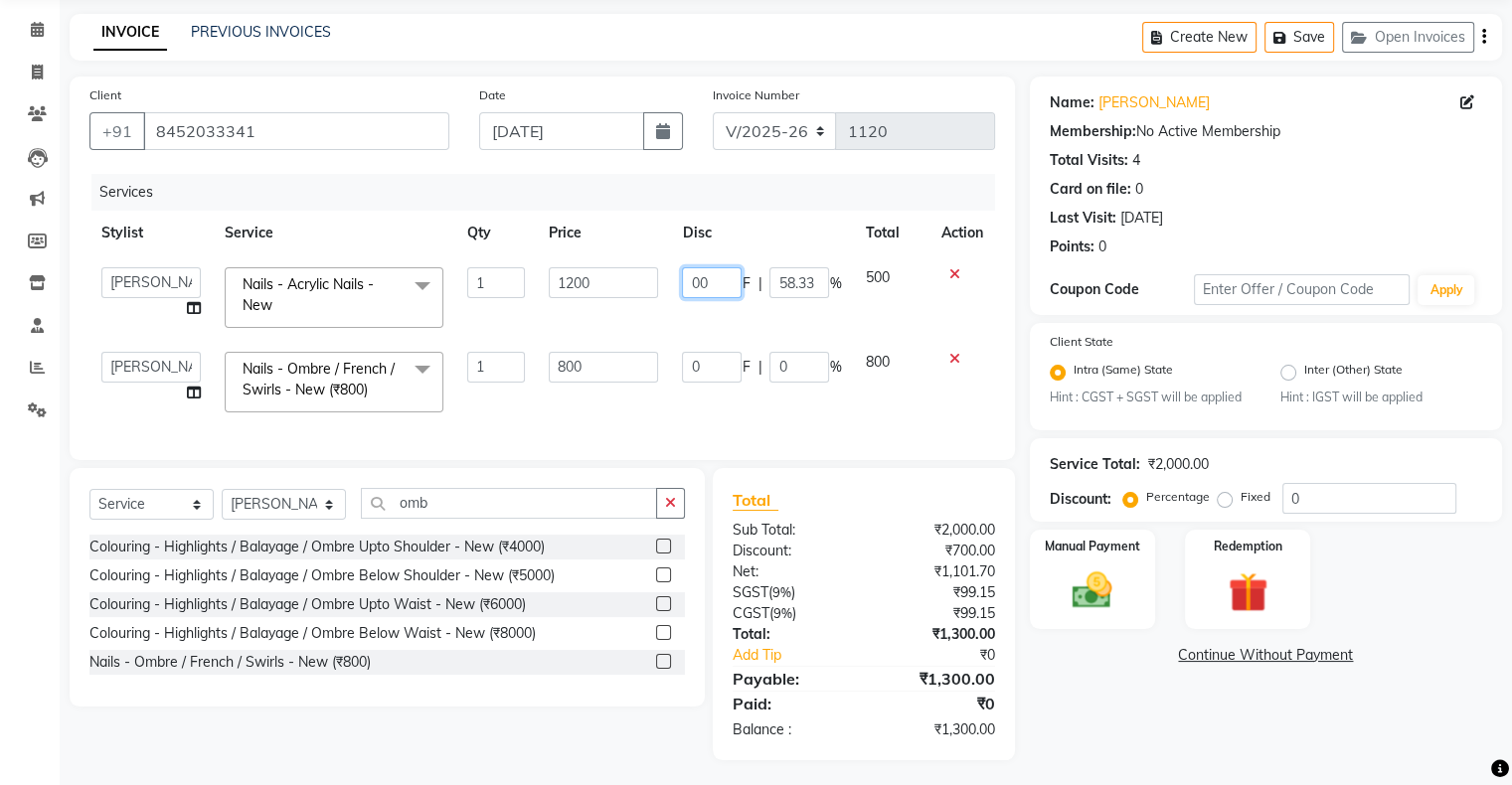 type on "500" 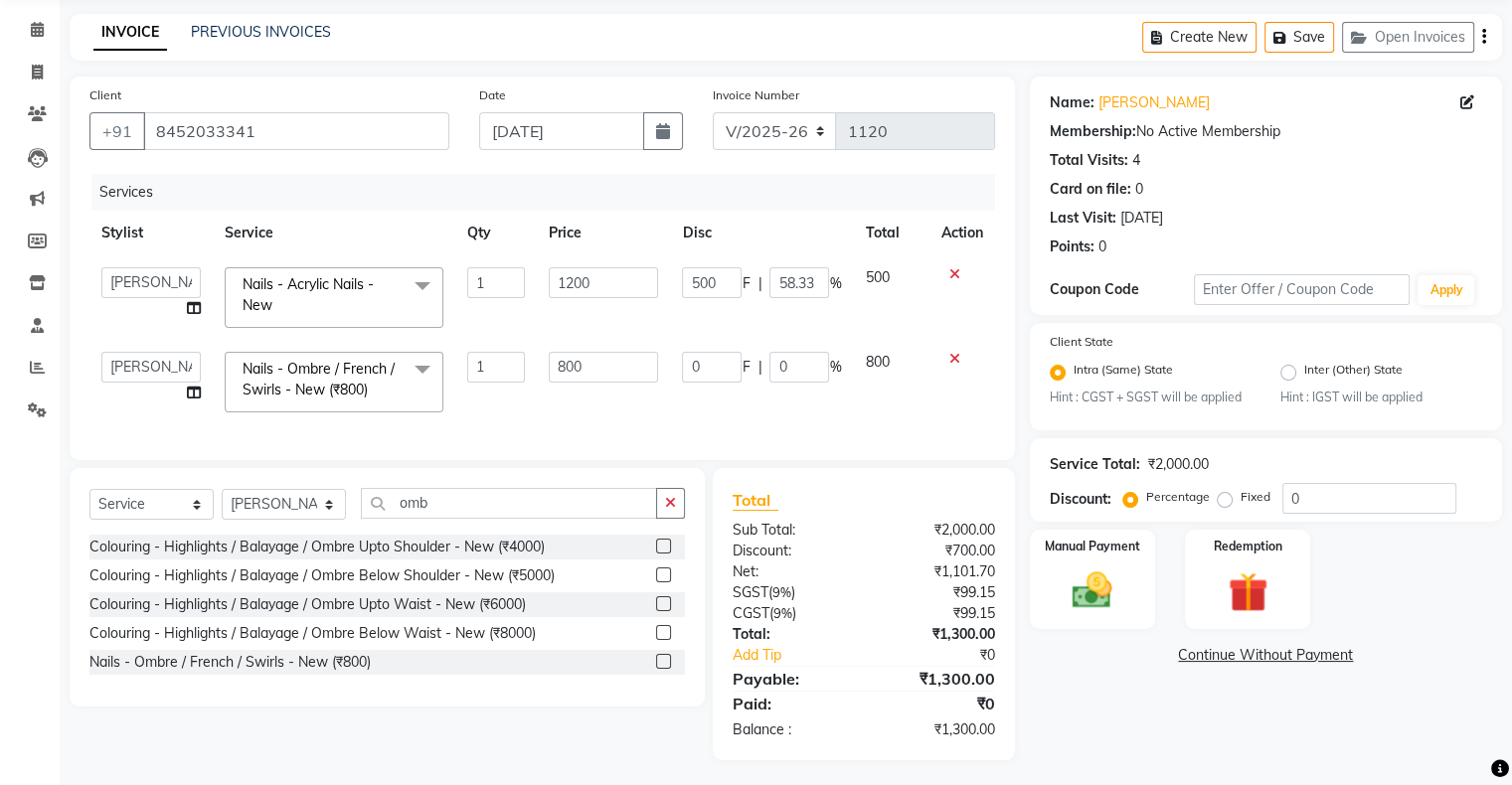 click on "0 F | 0 %" 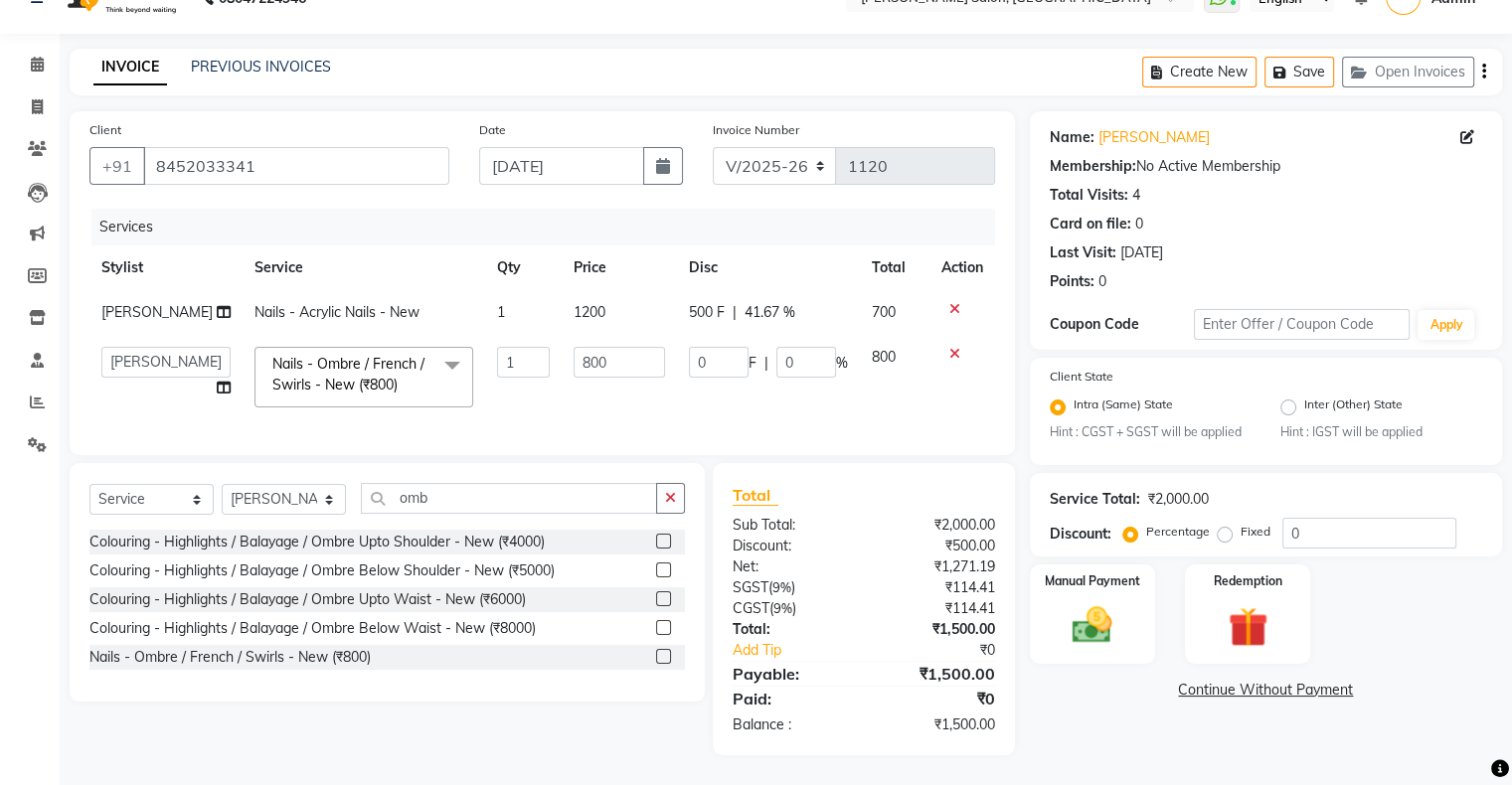 scroll, scrollTop: 52, scrollLeft: 0, axis: vertical 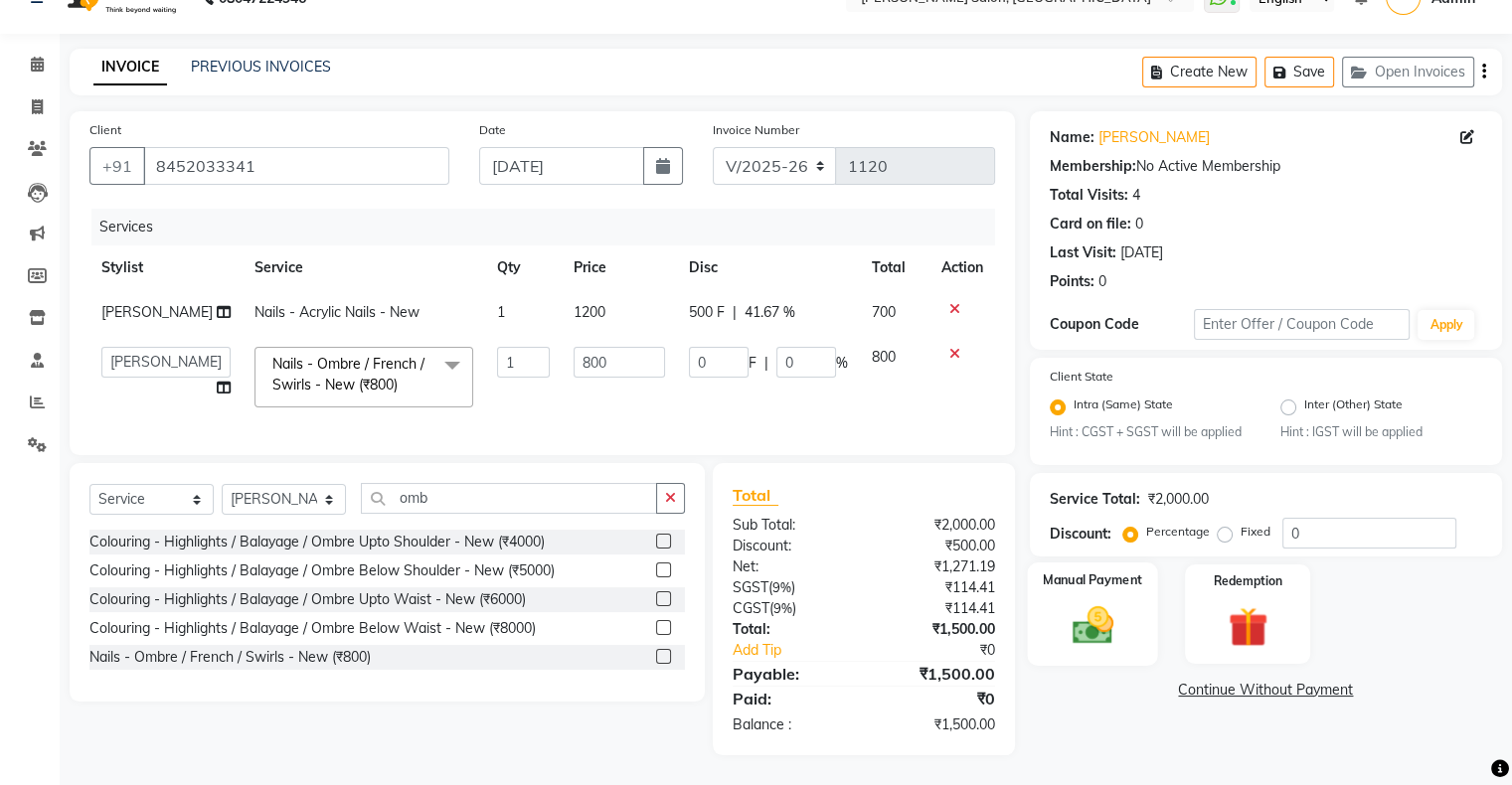 click on "Manual Payment" 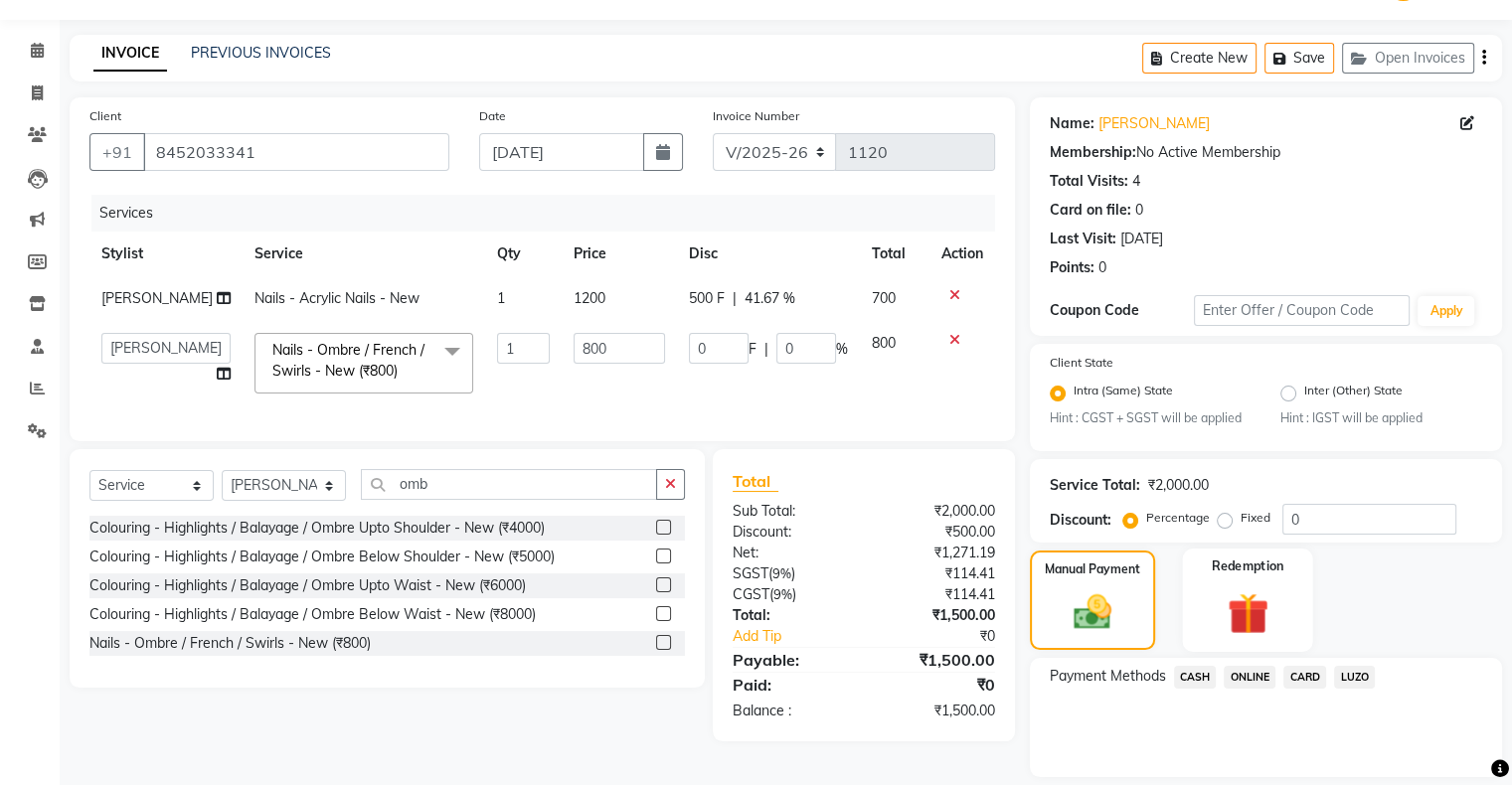 scroll, scrollTop: 73, scrollLeft: 0, axis: vertical 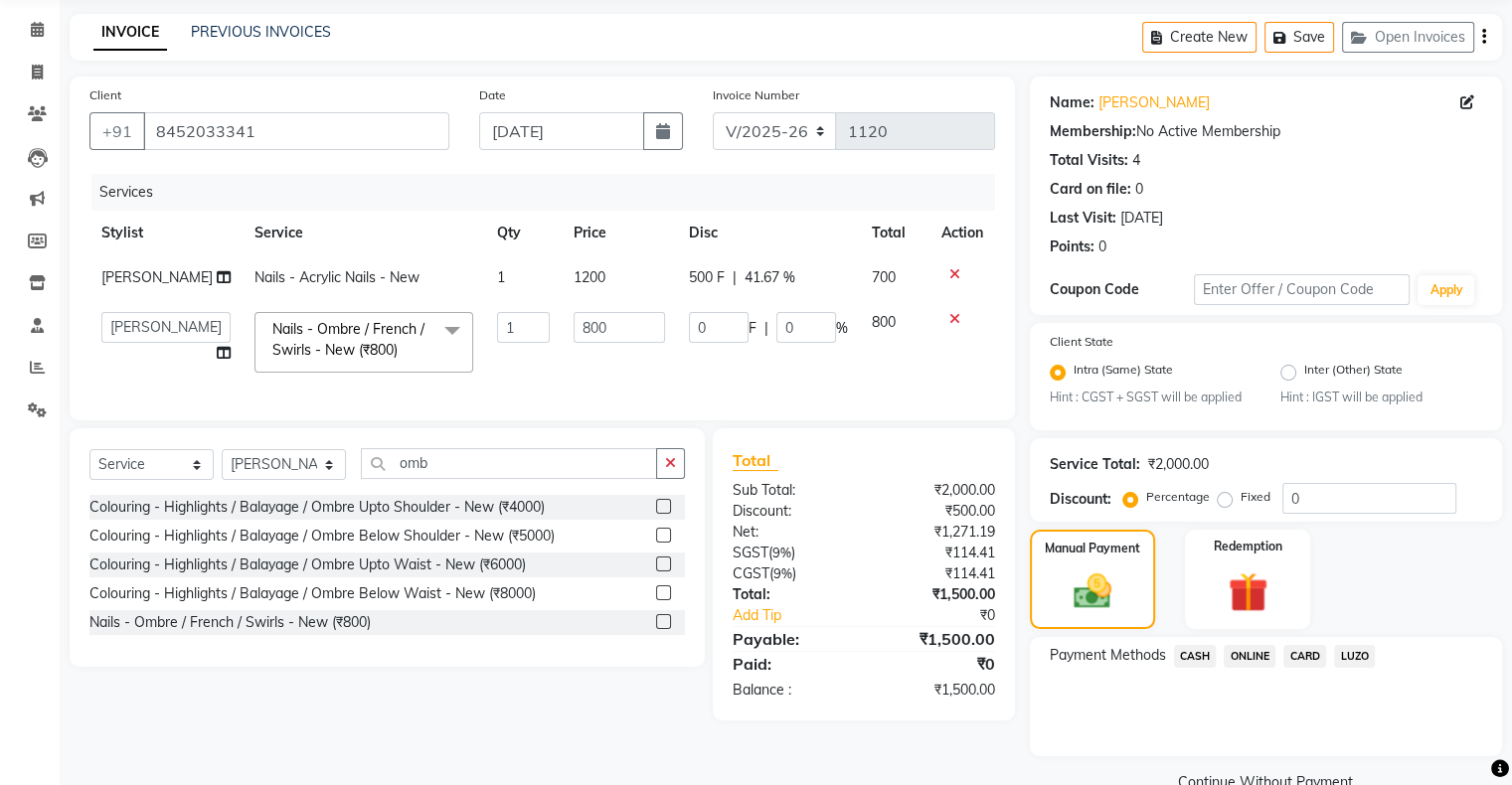 click on "Payment Methods  CASH   ONLINE   CARD   LUZO" 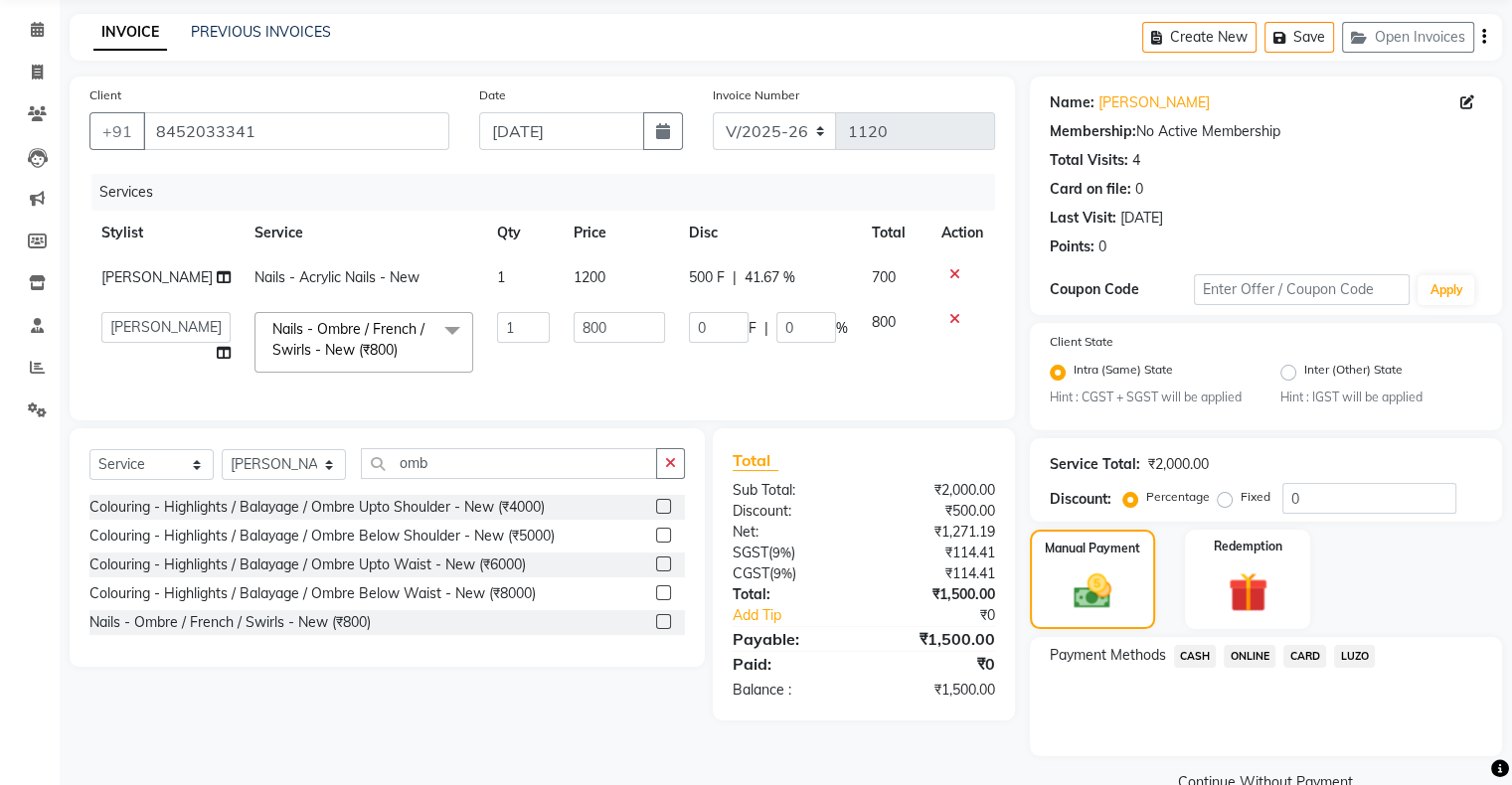 click on "CARD" 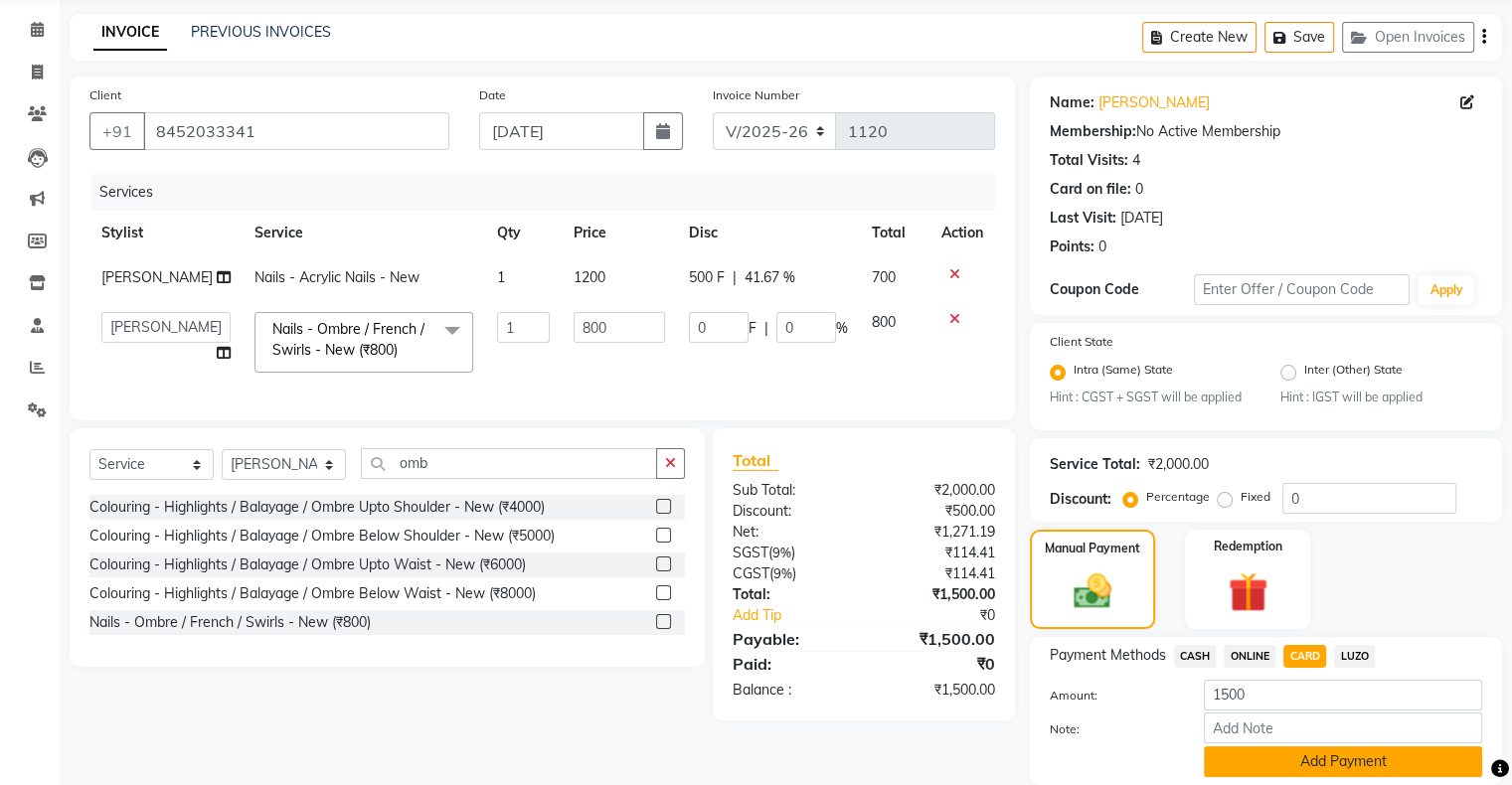 click on "Add Payment" 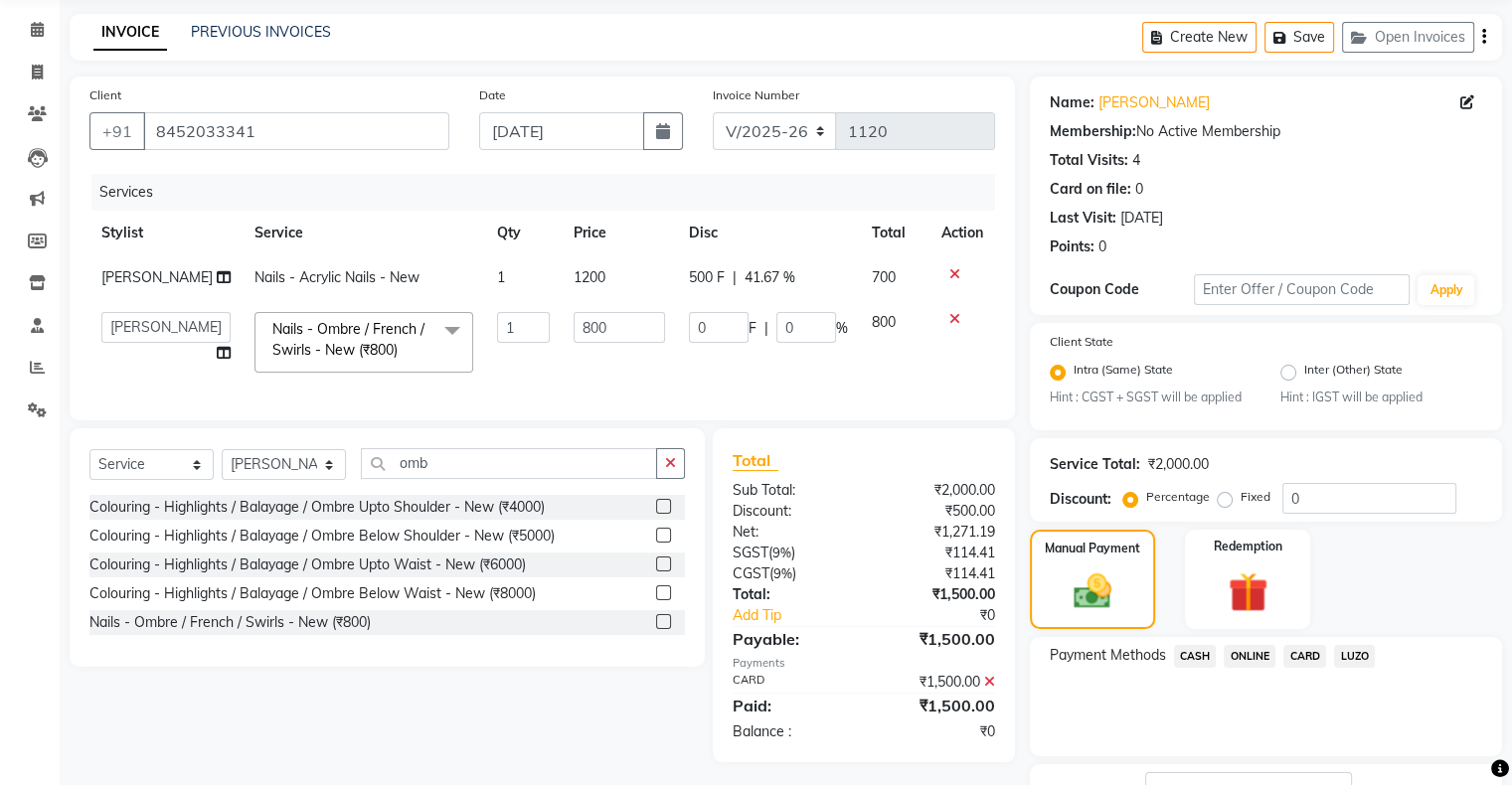 click on "Checkout" 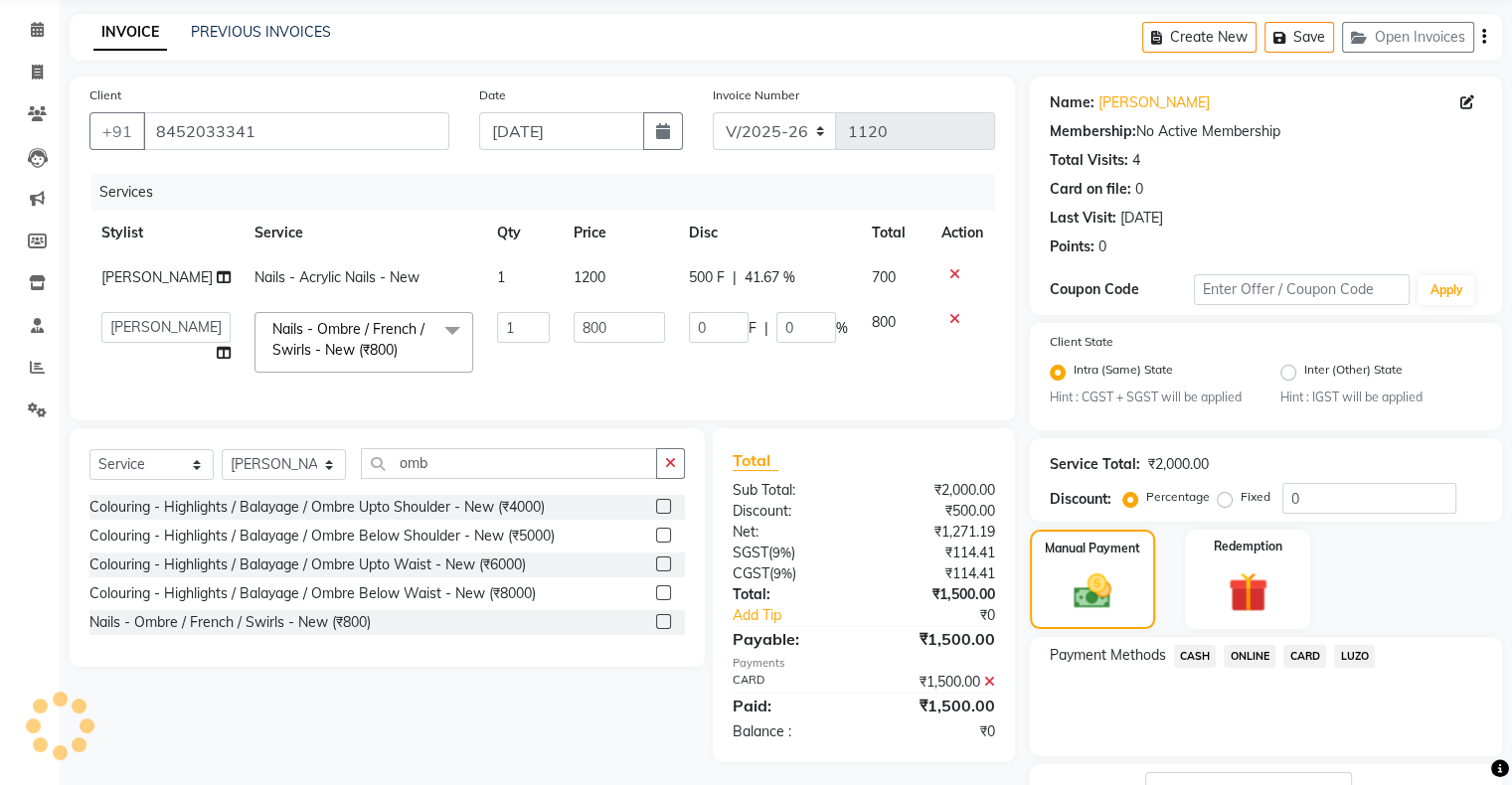 scroll, scrollTop: 227, scrollLeft: 0, axis: vertical 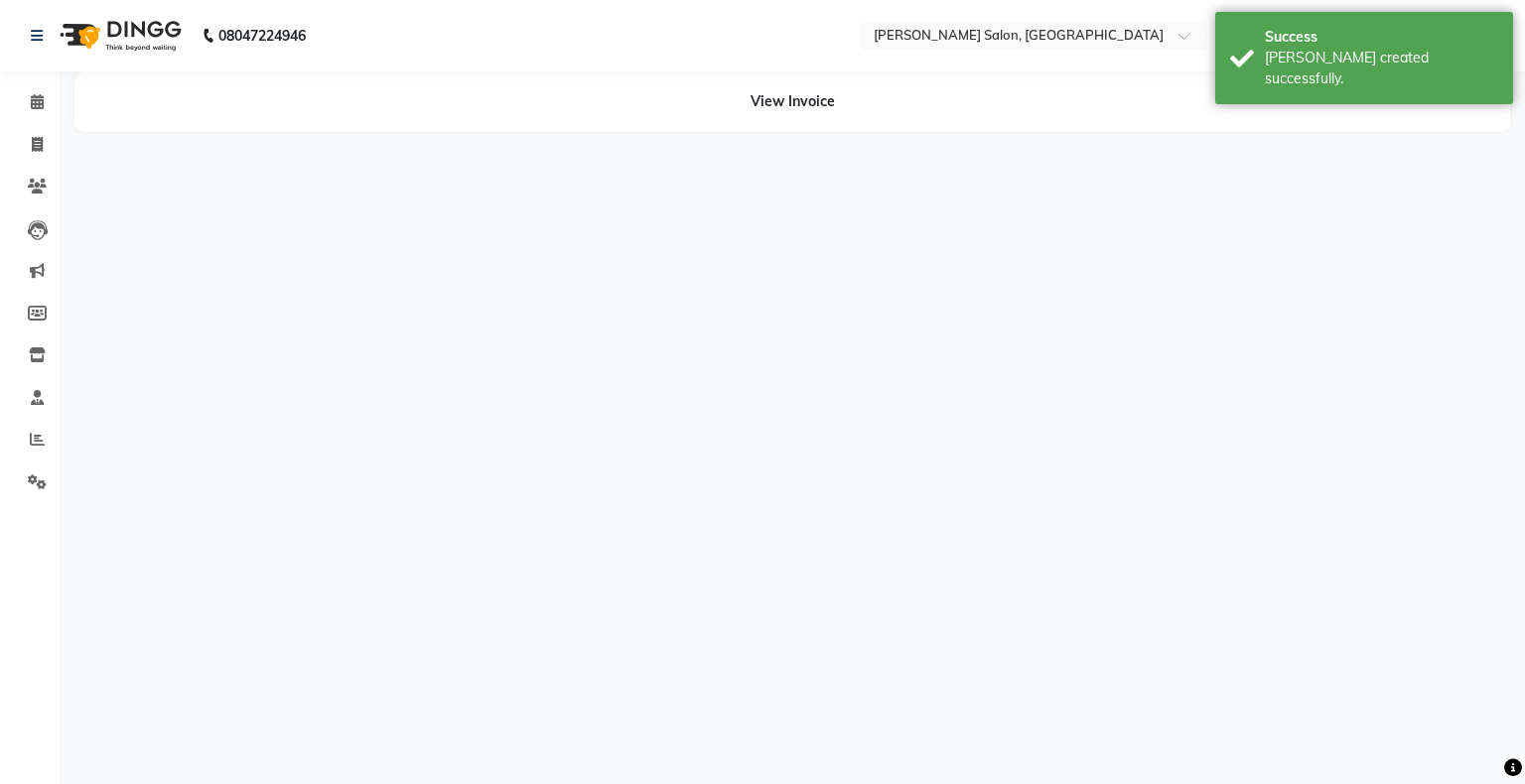 drag, startPoint x: 997, startPoint y: 614, endPoint x: 961, endPoint y: 679, distance: 74.30343 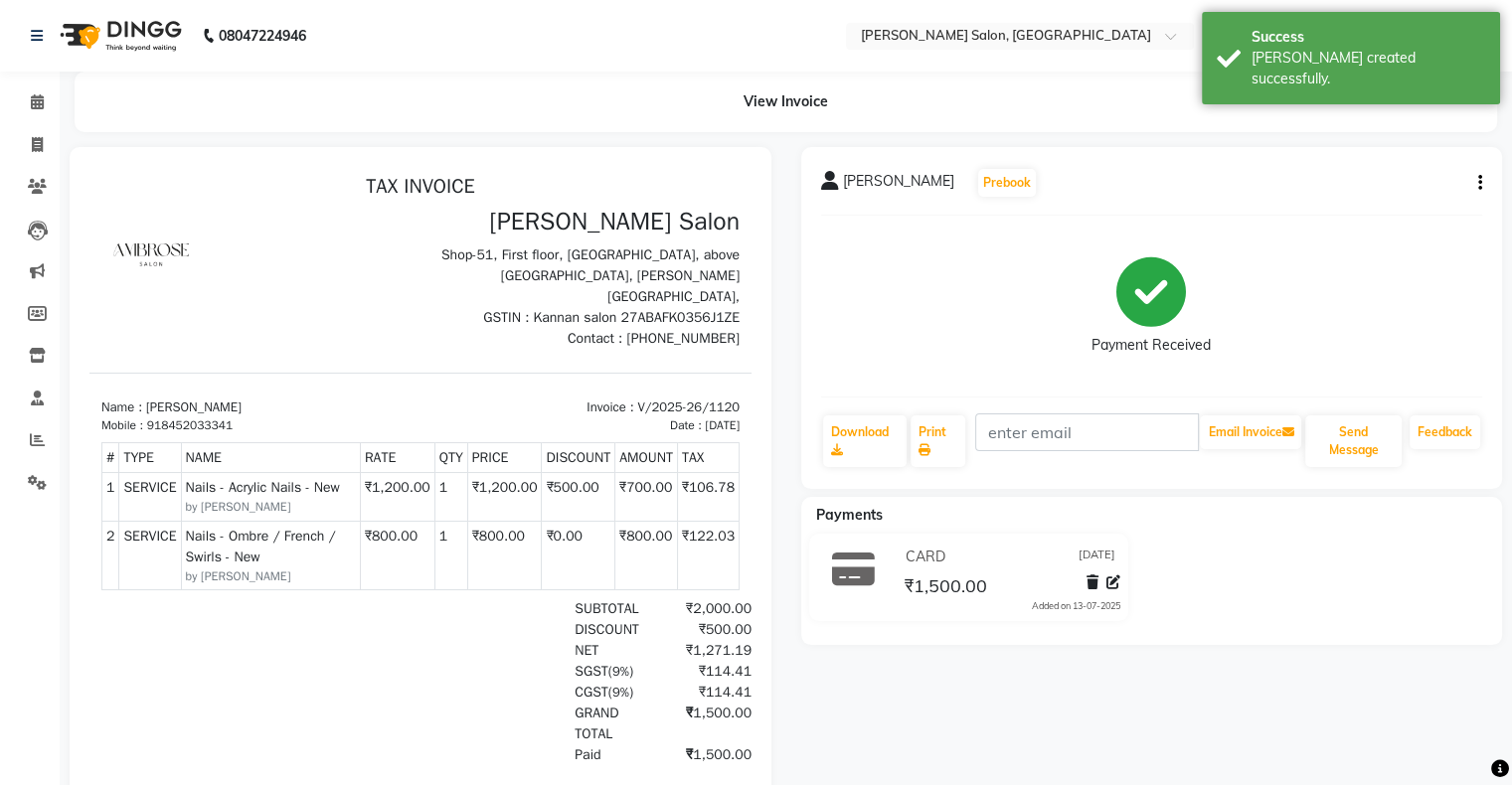 scroll, scrollTop: 0, scrollLeft: 0, axis: both 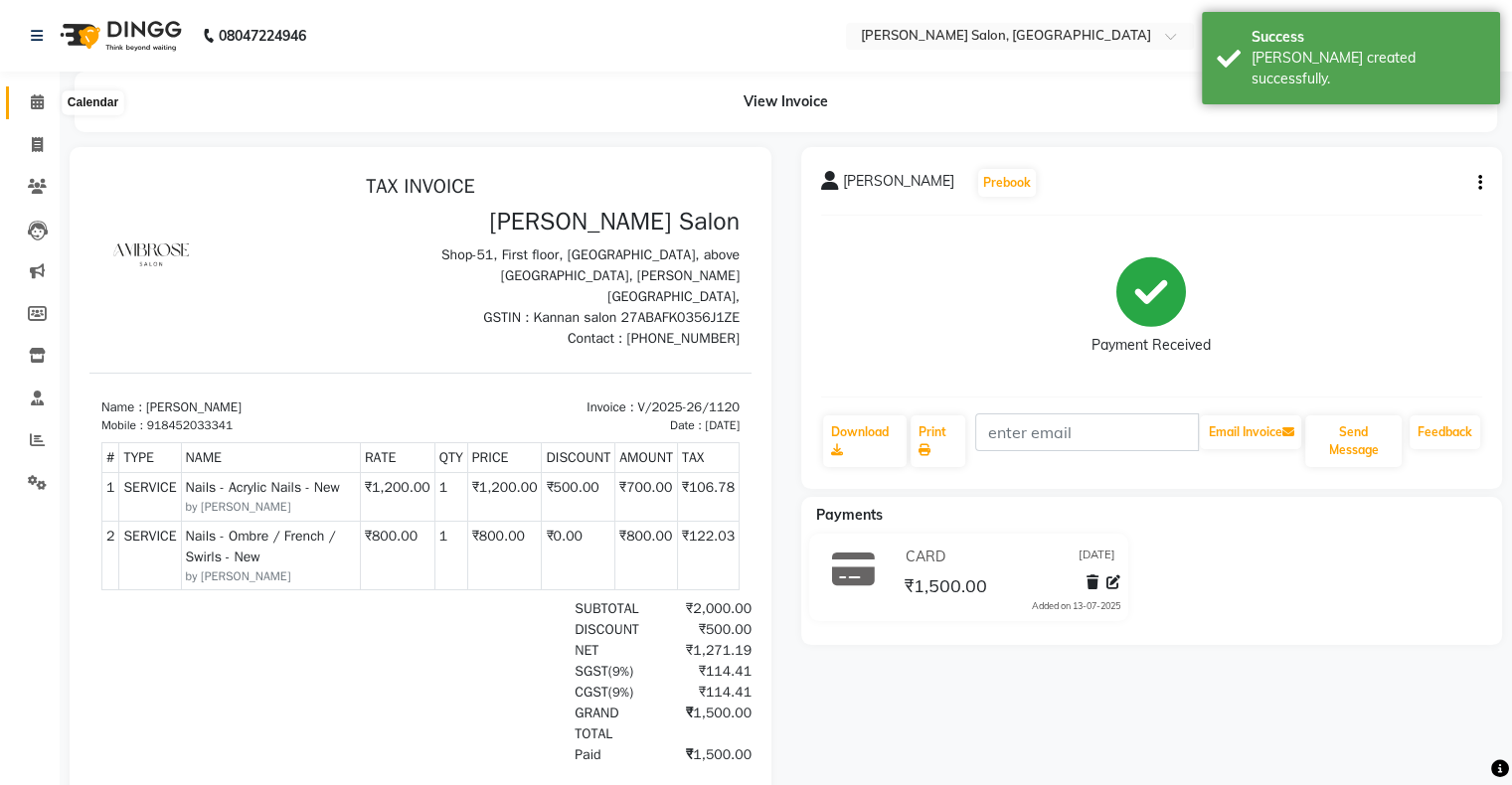 click 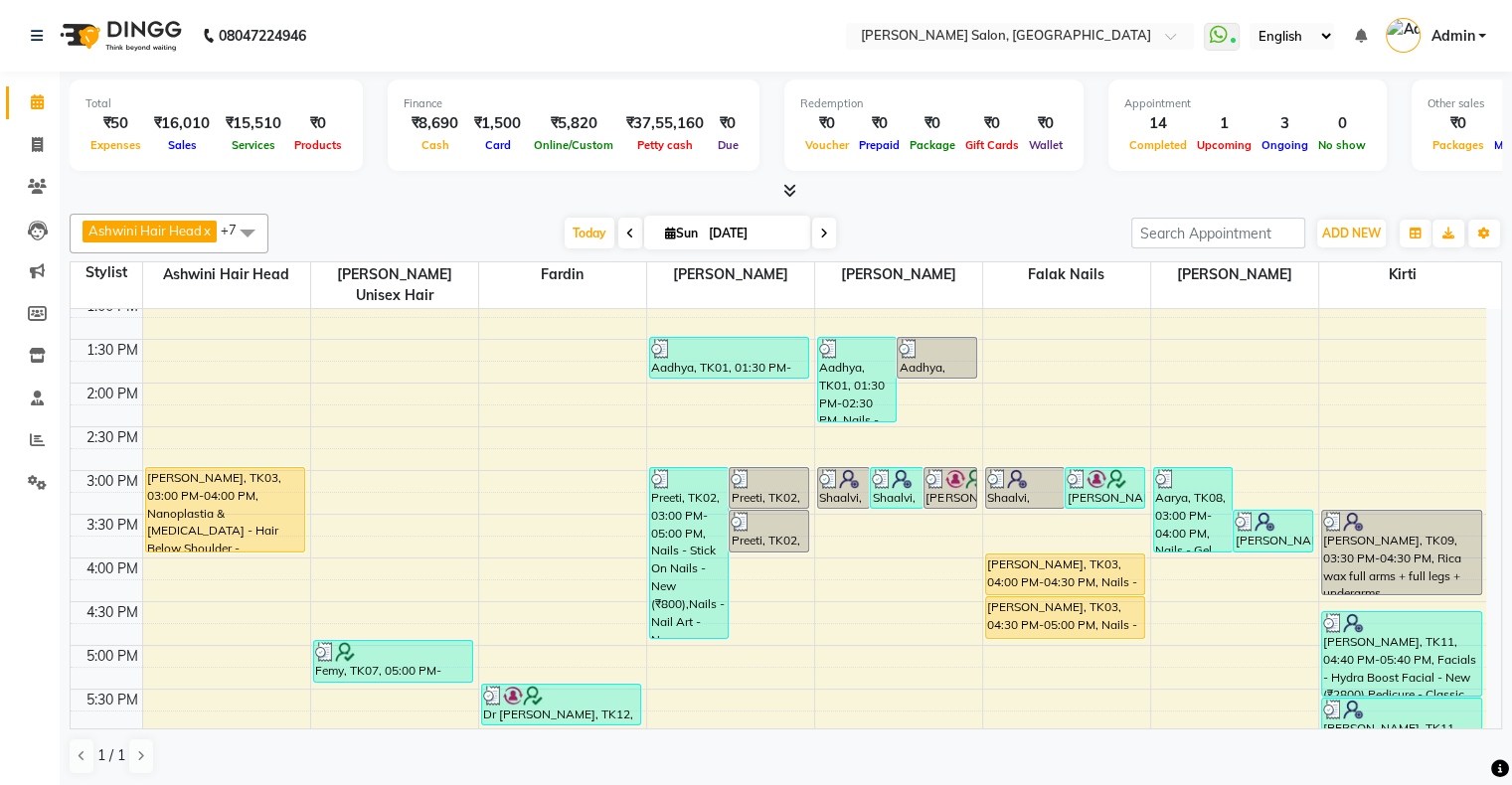 scroll, scrollTop: 249, scrollLeft: 0, axis: vertical 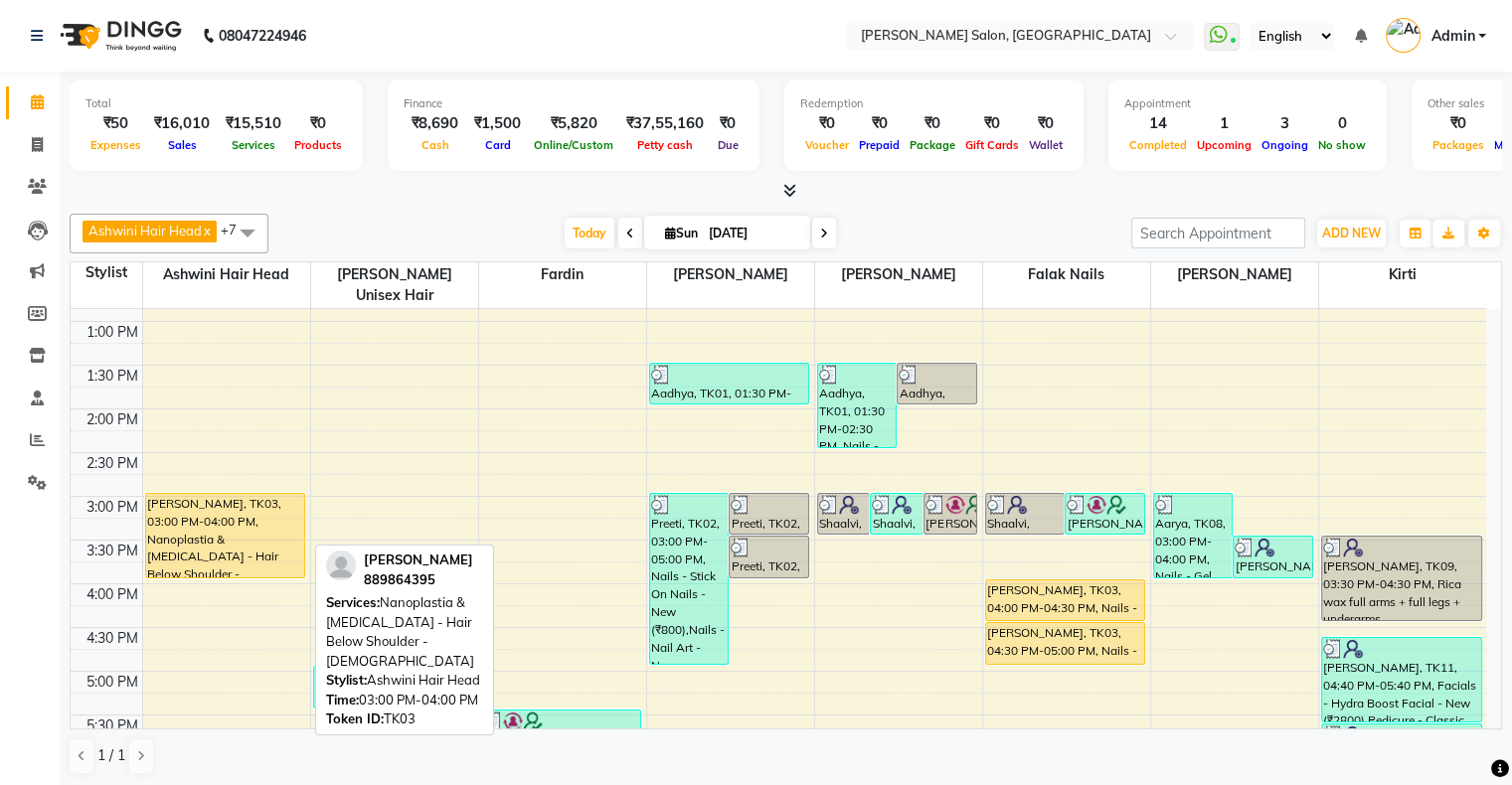 click on "[PERSON_NAME], TK03, 03:00 PM-04:00 PM, Nanoplastia & [MEDICAL_DATA] -  Hair Below Shoulder  - [DEMOGRAPHIC_DATA]" at bounding box center (226, 536) 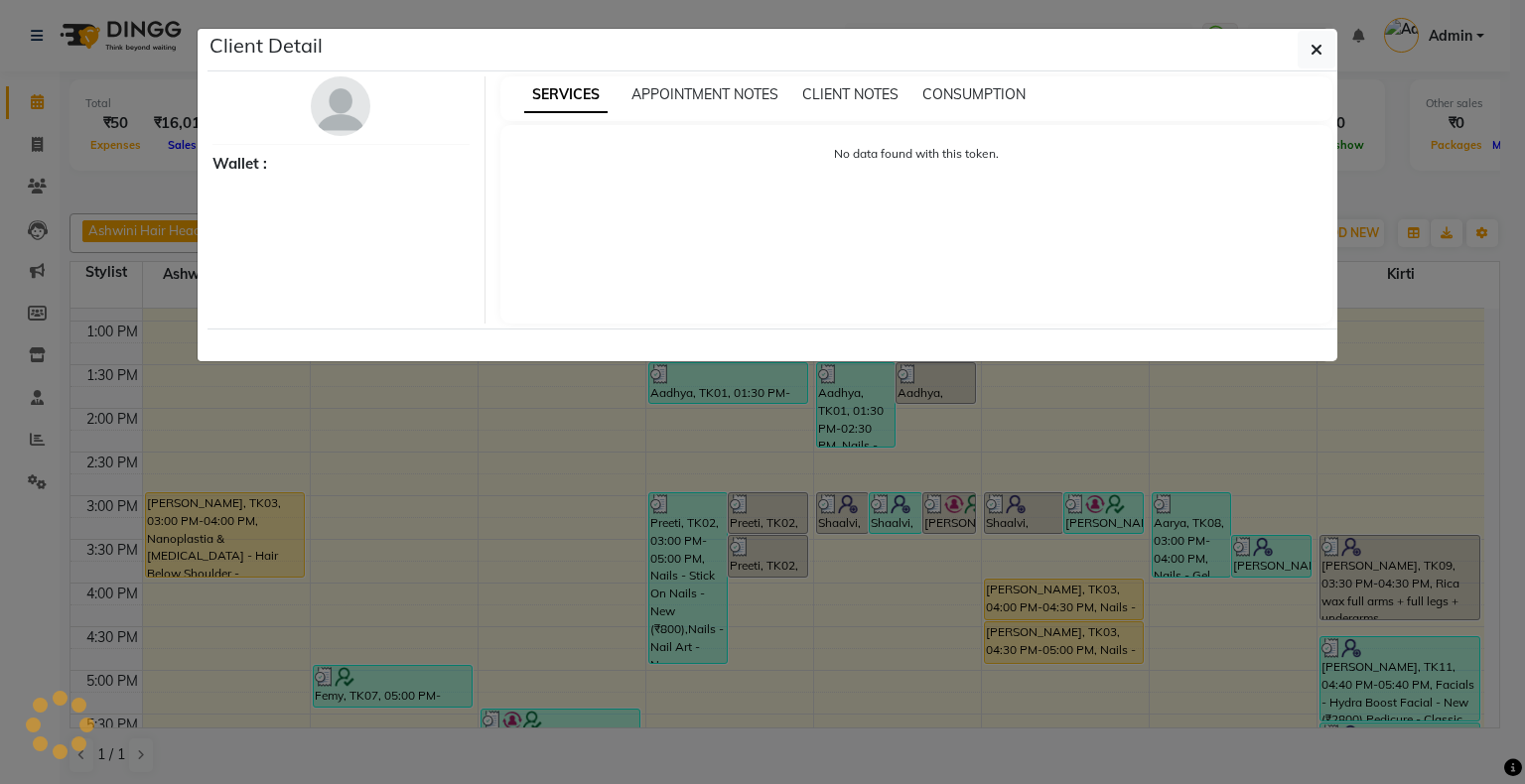select on "1" 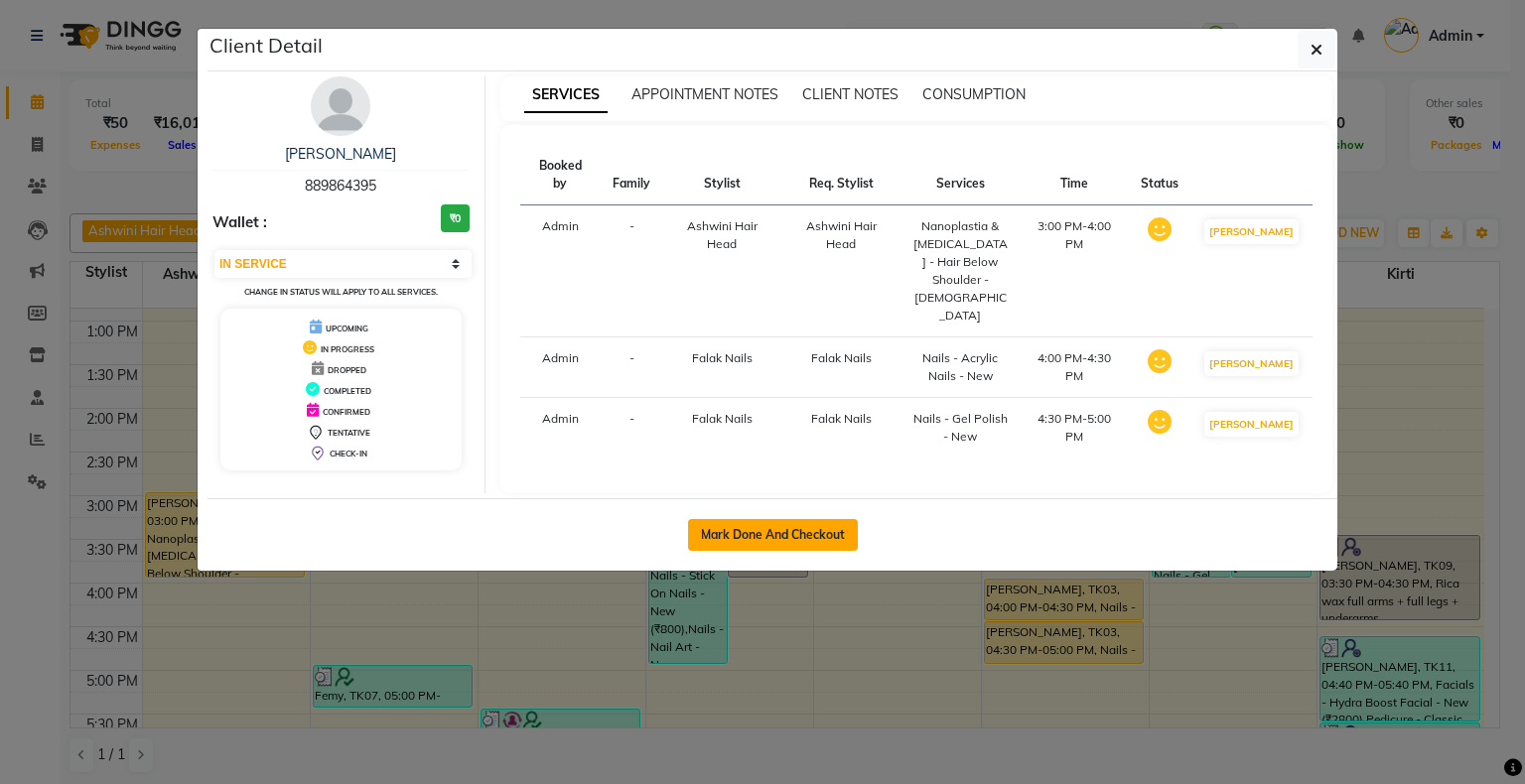 click on "Mark Done And Checkout" 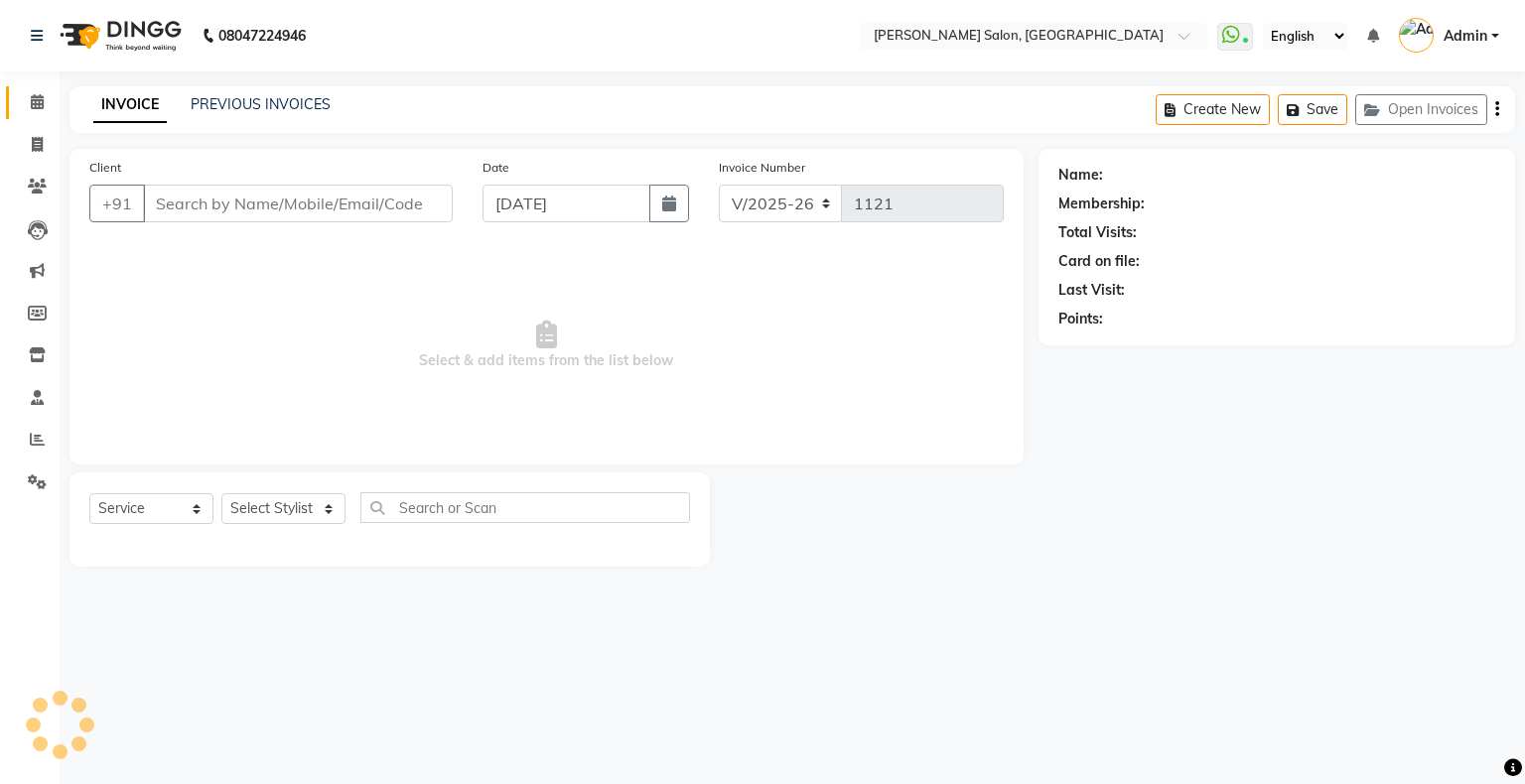 type on "889864395" 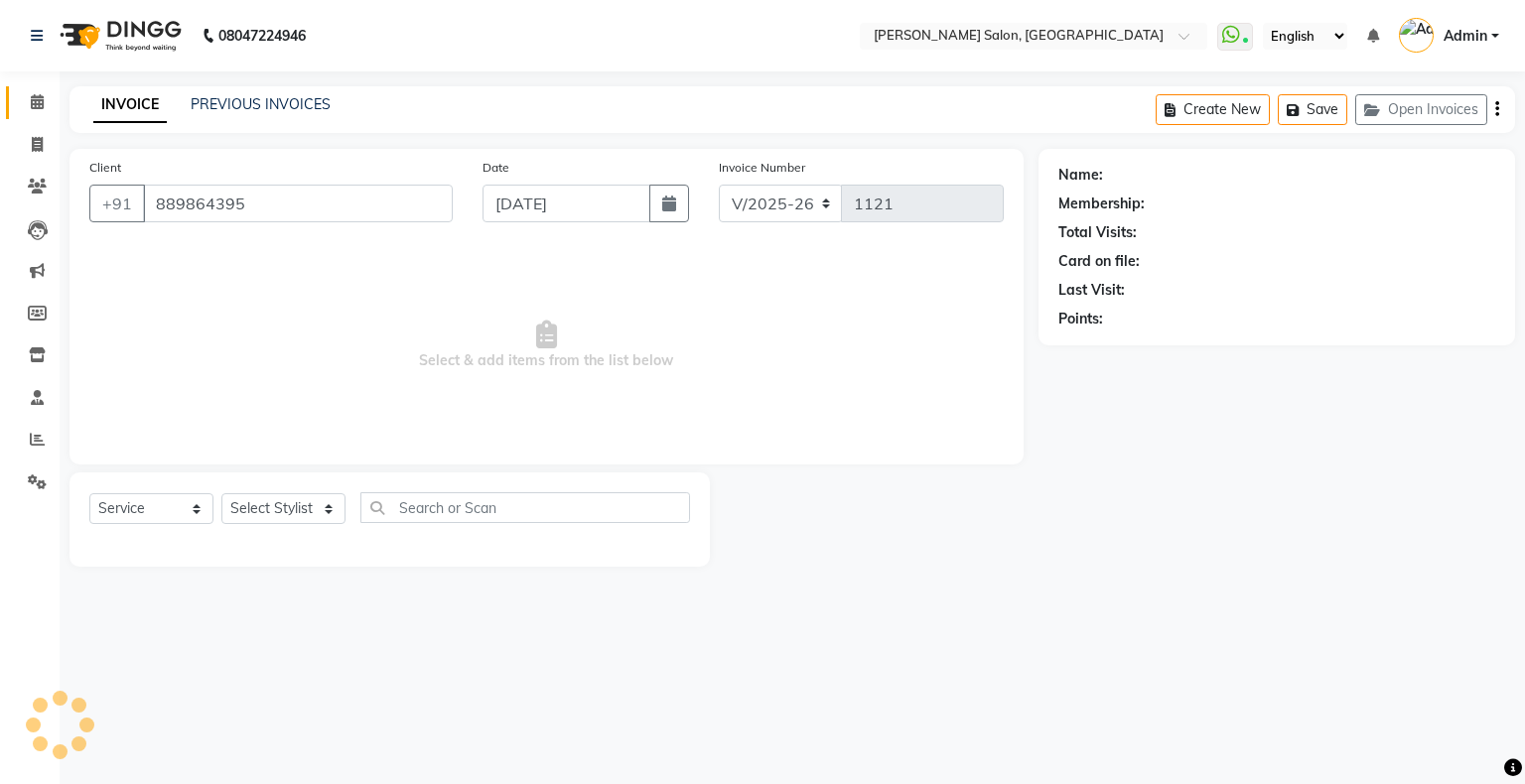 select on "54023" 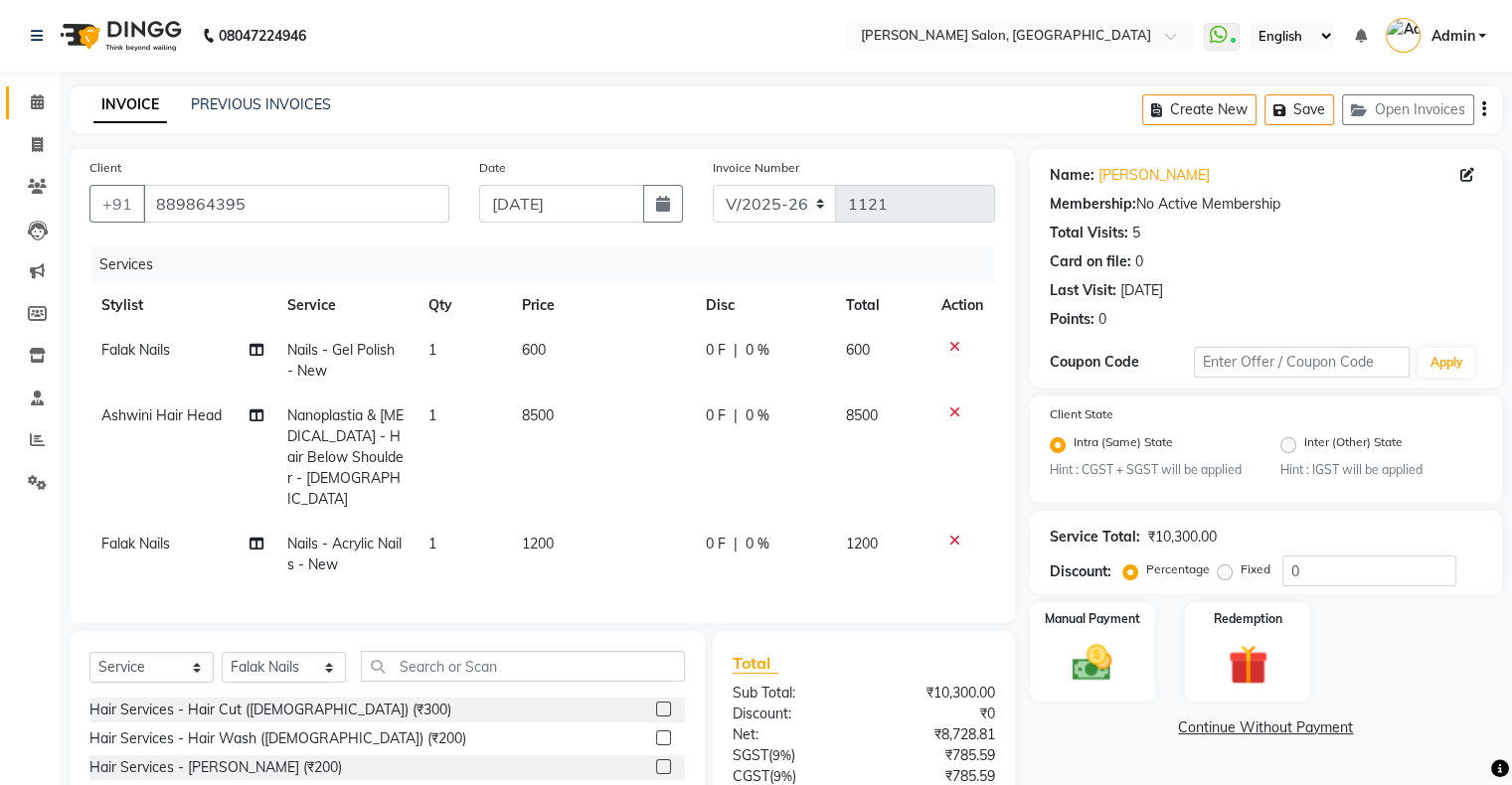 scroll, scrollTop: 163, scrollLeft: 0, axis: vertical 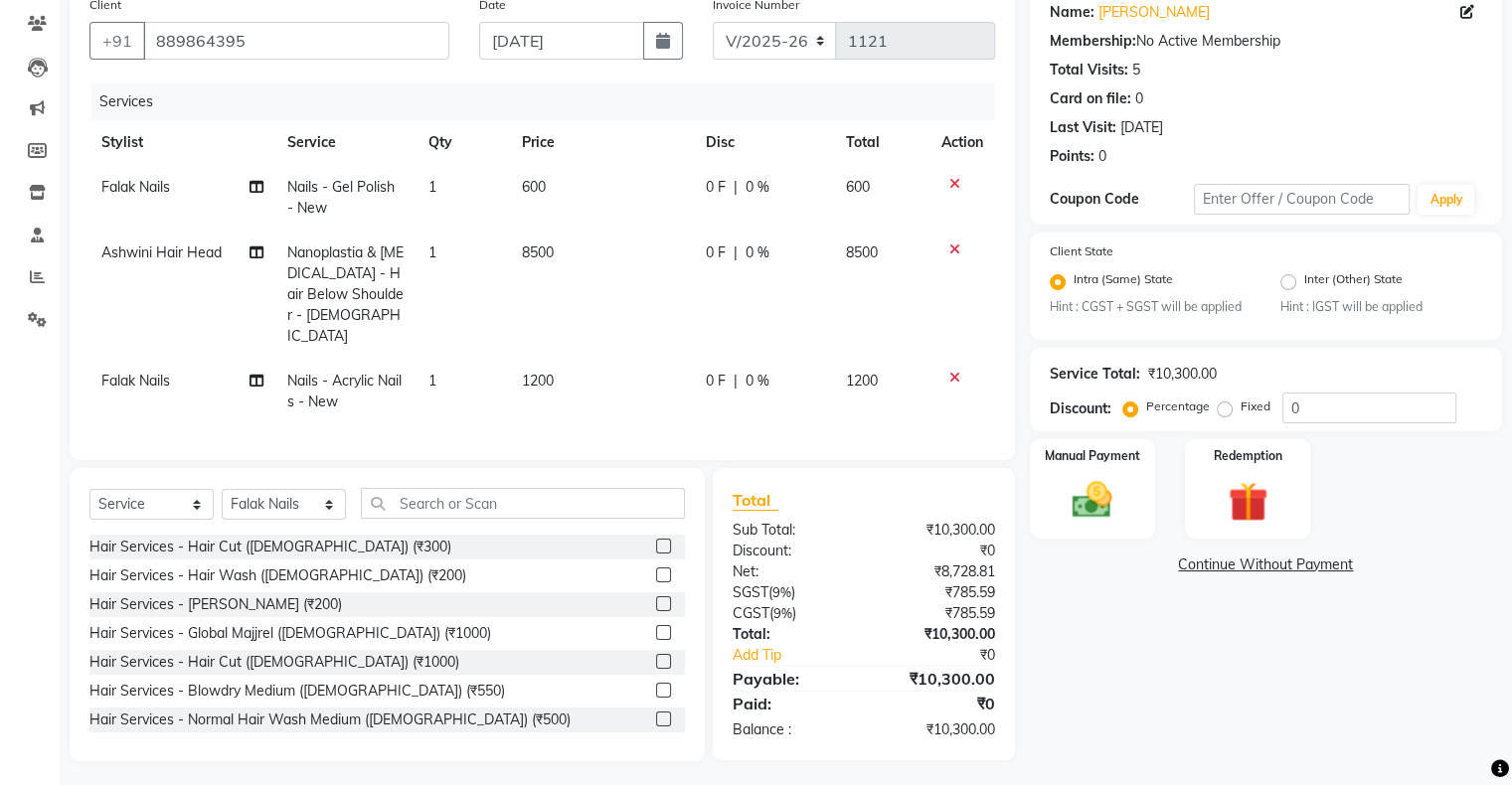 click on "1200" 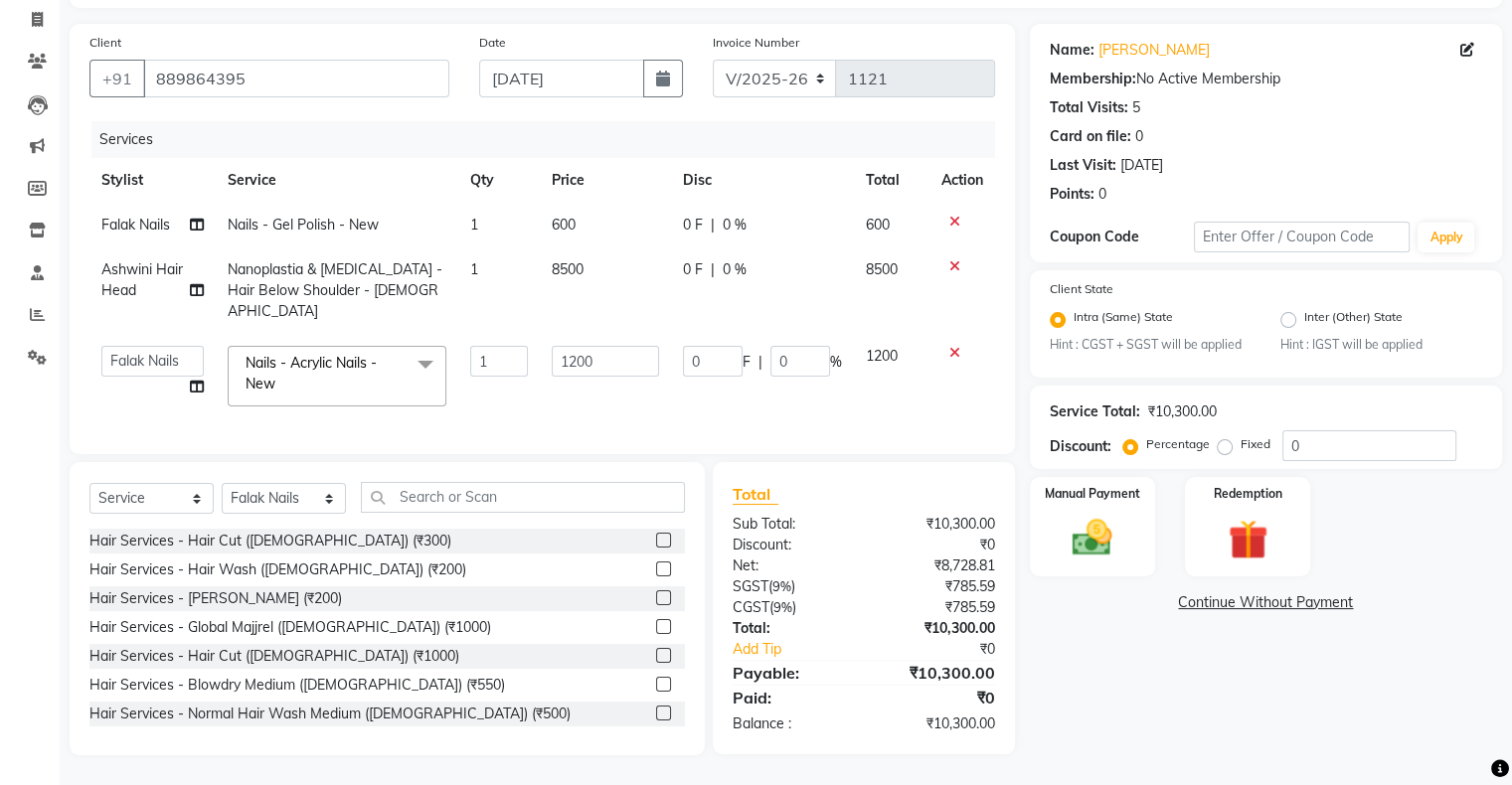 scroll, scrollTop: 119, scrollLeft: 0, axis: vertical 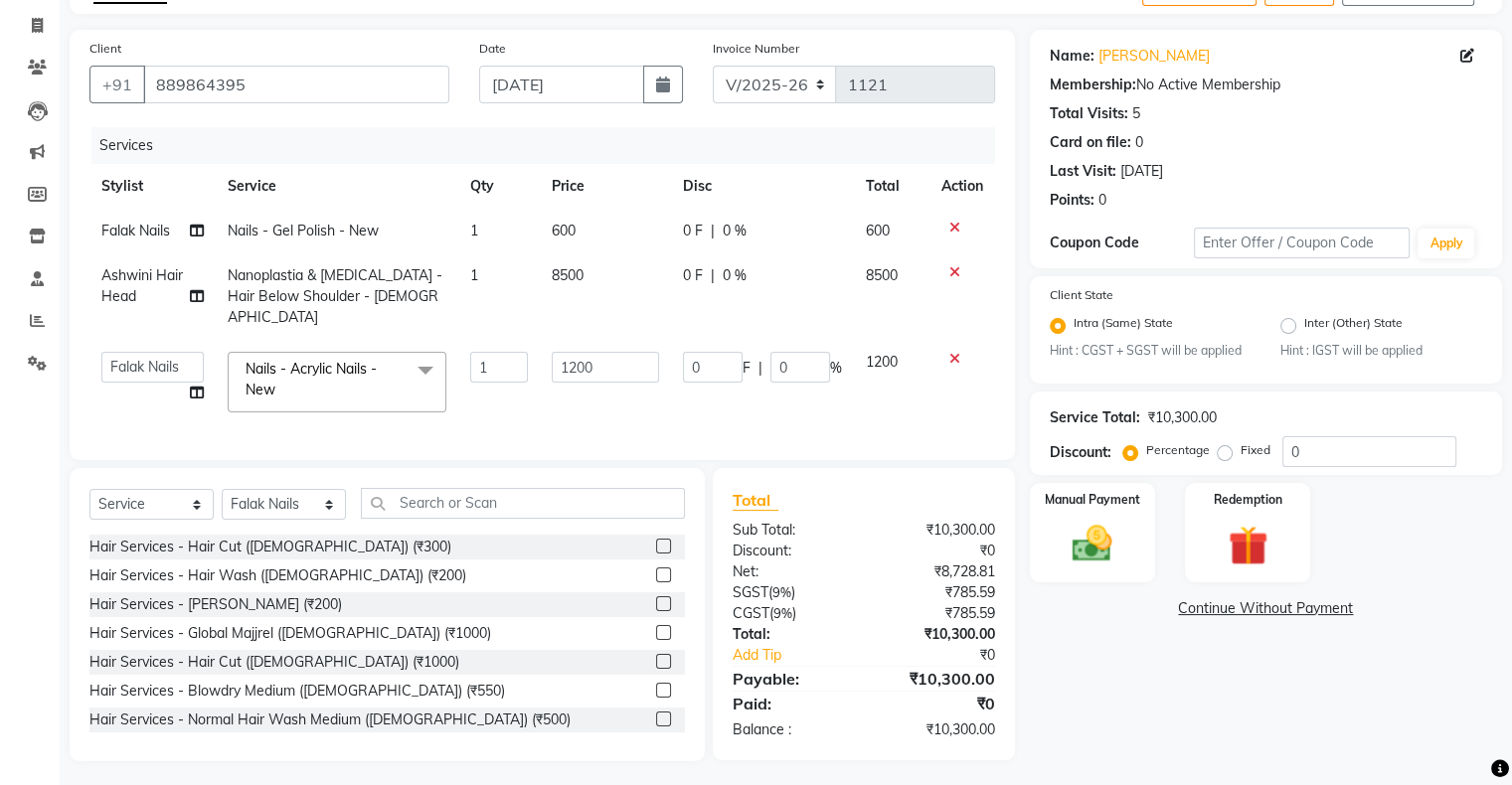 click on "1200" 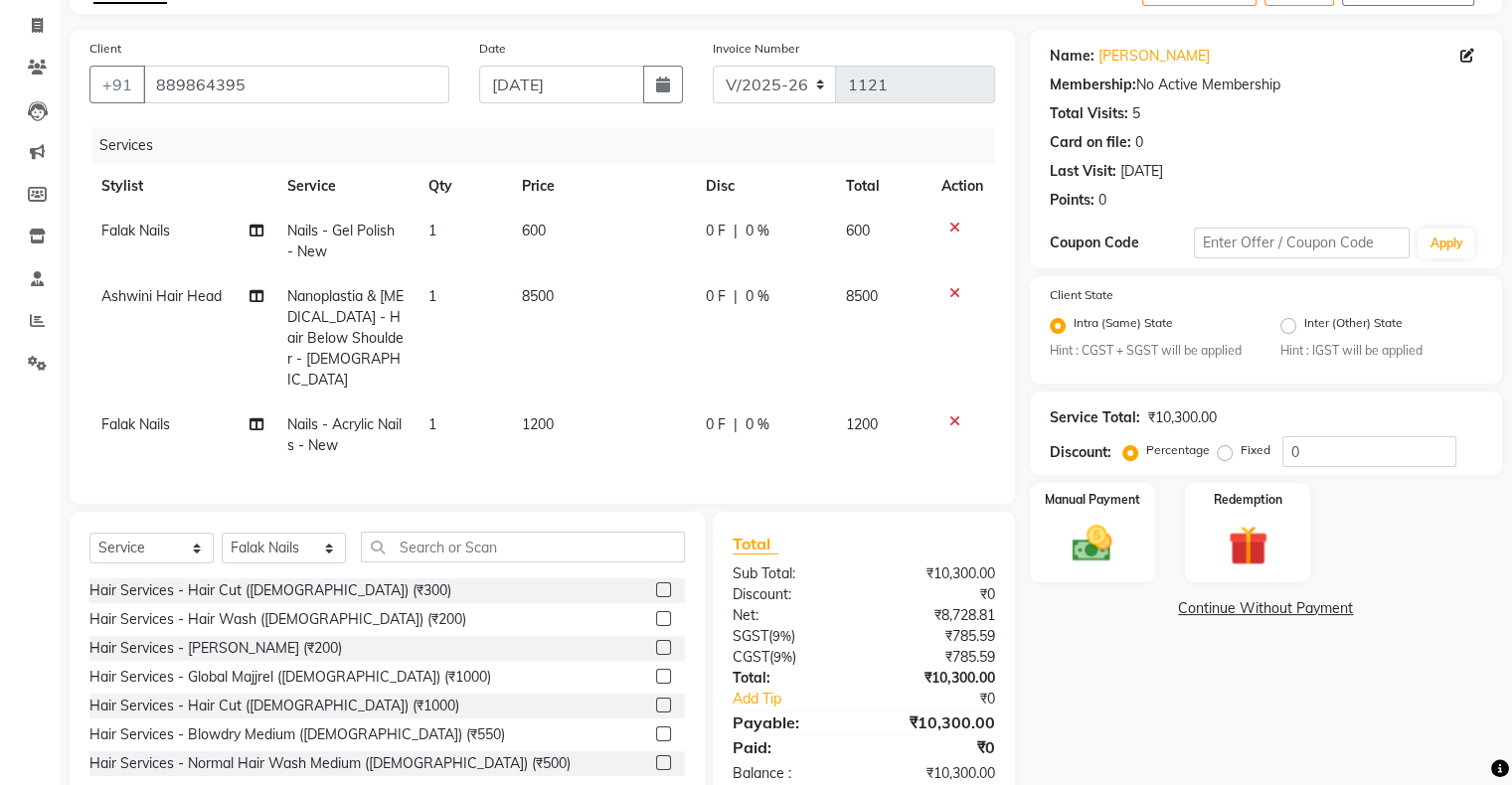 click on "0 F | 0 %" 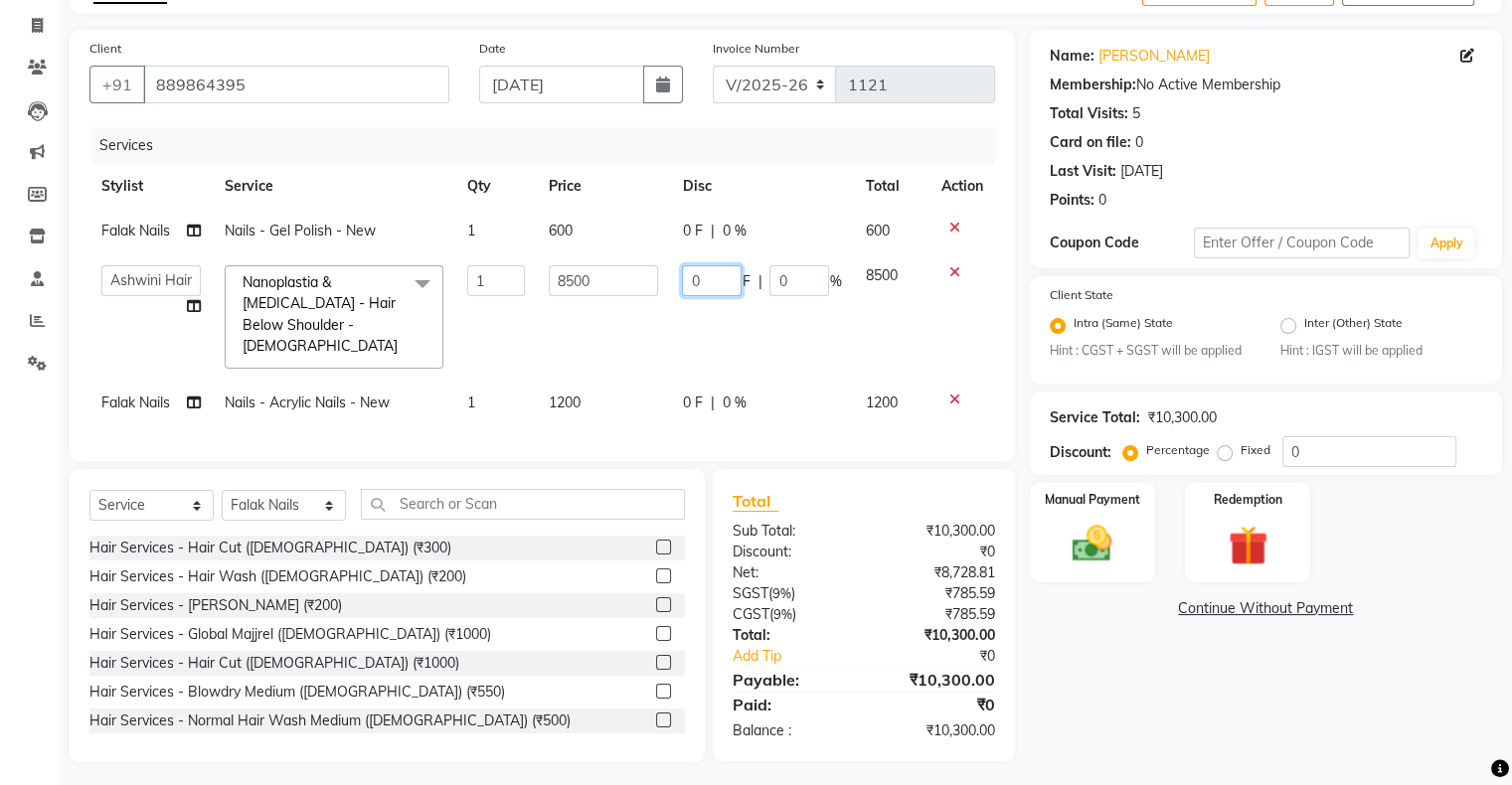 click on "0" 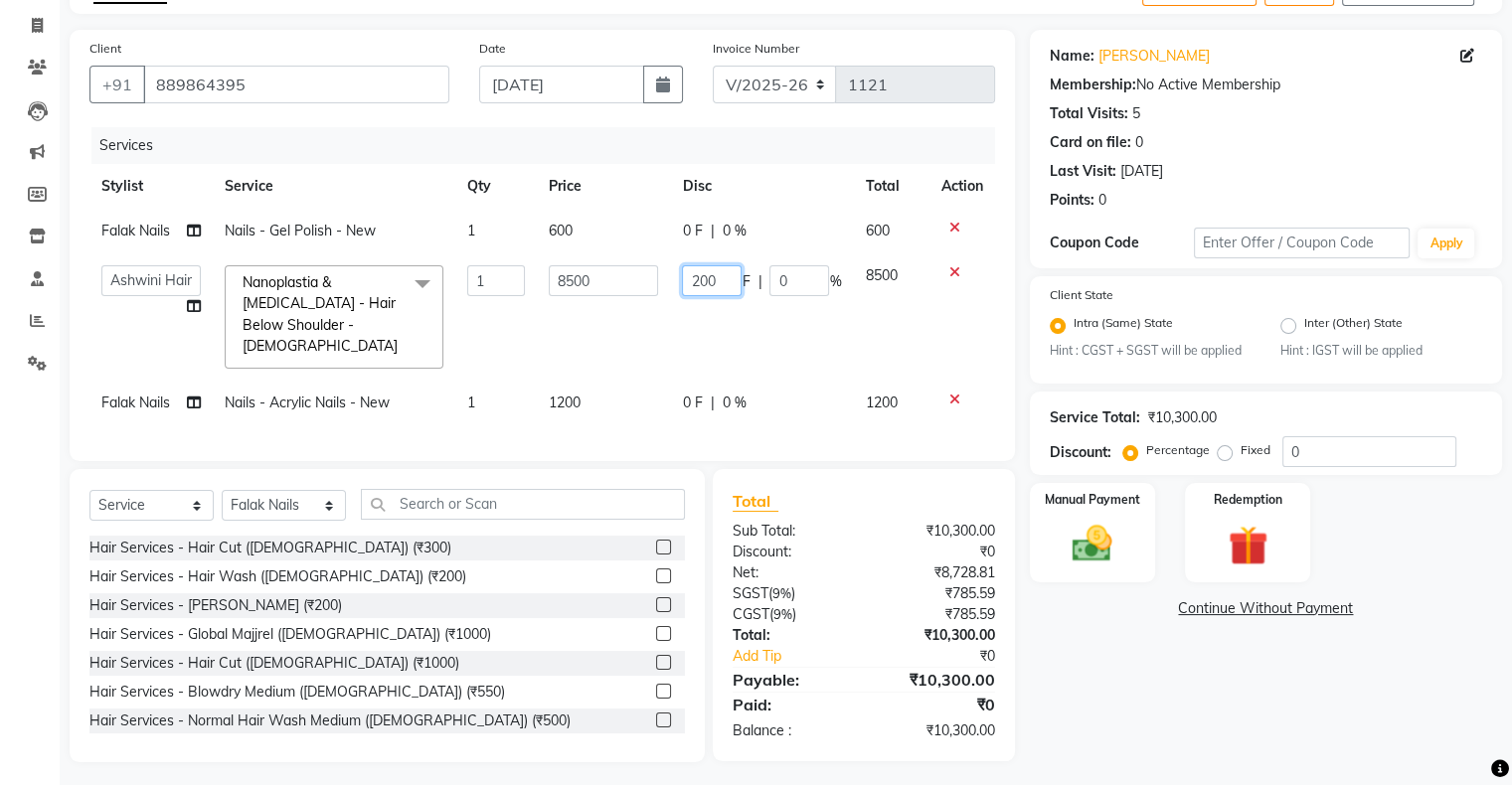 type on "2000" 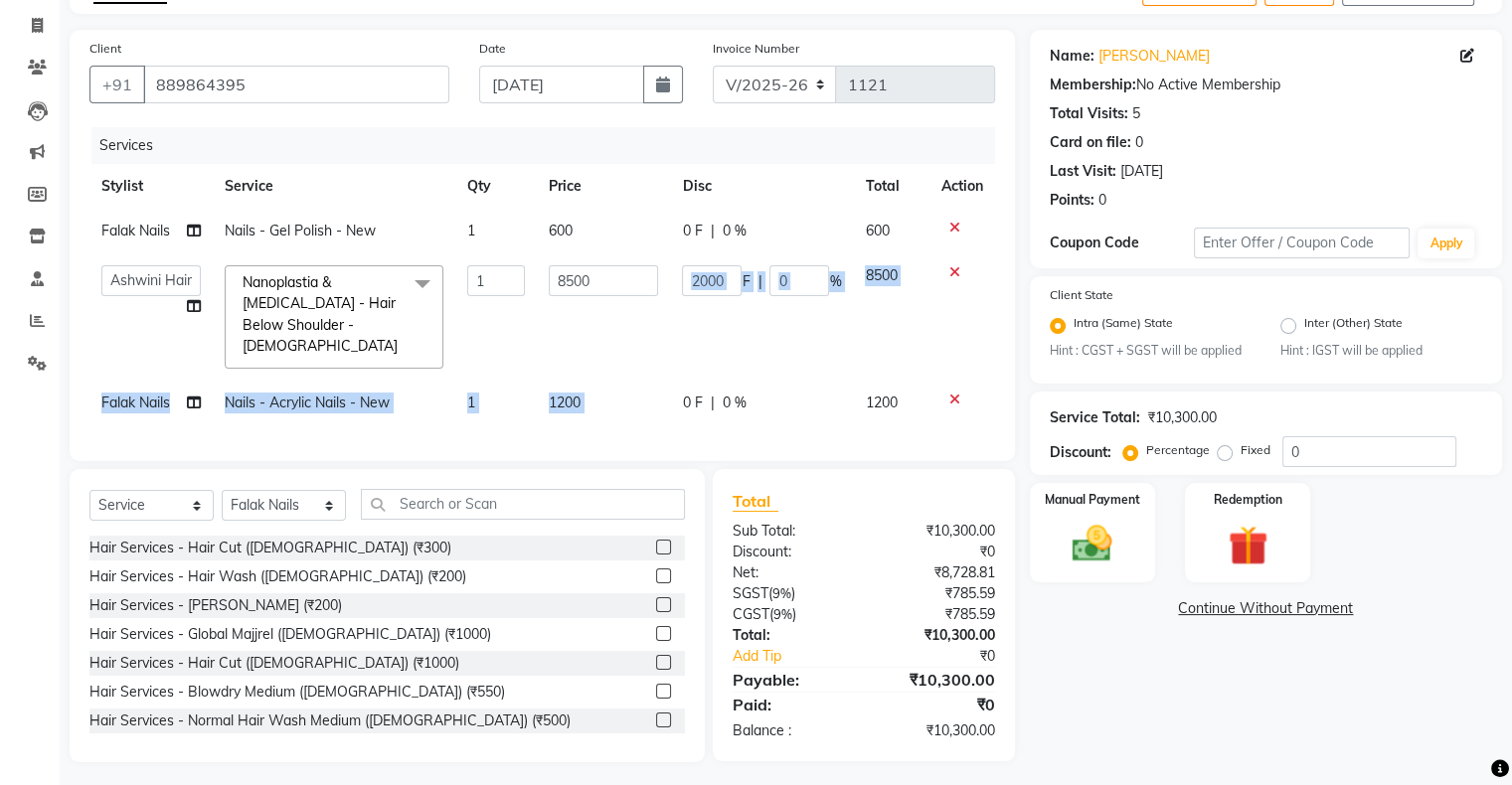 click on "Falak Nails Nails - Gel Polish - New 1 600 0 F | 0 % 600  Akshay [PERSON_NAME] Hair Head   Falak Nails   [PERSON_NAME]   [PERSON_NAME]   [PERSON_NAME]   [PERSON_NAME]    [PERSON_NAME]   [PERSON_NAME] Veera   [PERSON_NAME] Unisex hair  Nanoplastia & [MEDICAL_DATA] -  Hair Below Shoulder  - [DEMOGRAPHIC_DATA]  x Hair Services - Hair Cut ([DEMOGRAPHIC_DATA]) (₹300) Hair Services - Hair Wash ([DEMOGRAPHIC_DATA]) (₹200) Hair Services - [PERSON_NAME] (₹200) Hair Services - Global Majjrel ([DEMOGRAPHIC_DATA]) (₹1000) Hair Services - Hair Cut ([DEMOGRAPHIC_DATA]) (₹1000) Hair Services - Blowdry Medium ([DEMOGRAPHIC_DATA]) (₹550) Hair Services - Normal Hair Wash Medium ([DEMOGRAPHIC_DATA]) (₹500) Hair Services - Hair Spa Medium ([DEMOGRAPHIC_DATA]) (₹1200) Threading-Full Face Threading ([DEMOGRAPHIC_DATA]) (₹299) Honey wax Half Legs ([DEMOGRAPHIC_DATA]) (₹1000) Flavoured Wax Underarms ([DEMOGRAPHIC_DATA]) (₹499) Honey wax Half Arms ([DEMOGRAPHIC_DATA]) (₹200) Honey wax Half Legs ([DEMOGRAPHIC_DATA]) (₹400) Adult Hair Cut - [DEMOGRAPHIC_DATA] Senior Stylist (₹600) [PERSON_NAME]/Clean Shave - [DEMOGRAPHIC_DATA] (₹250) Basic Styling - [DEMOGRAPHIC_DATA] (₹250) Basic Styling [DEMOGRAPHIC_DATA] - Senior Stylist (₹400) Brows Color - [DEMOGRAPHIC_DATA] (₹200)" 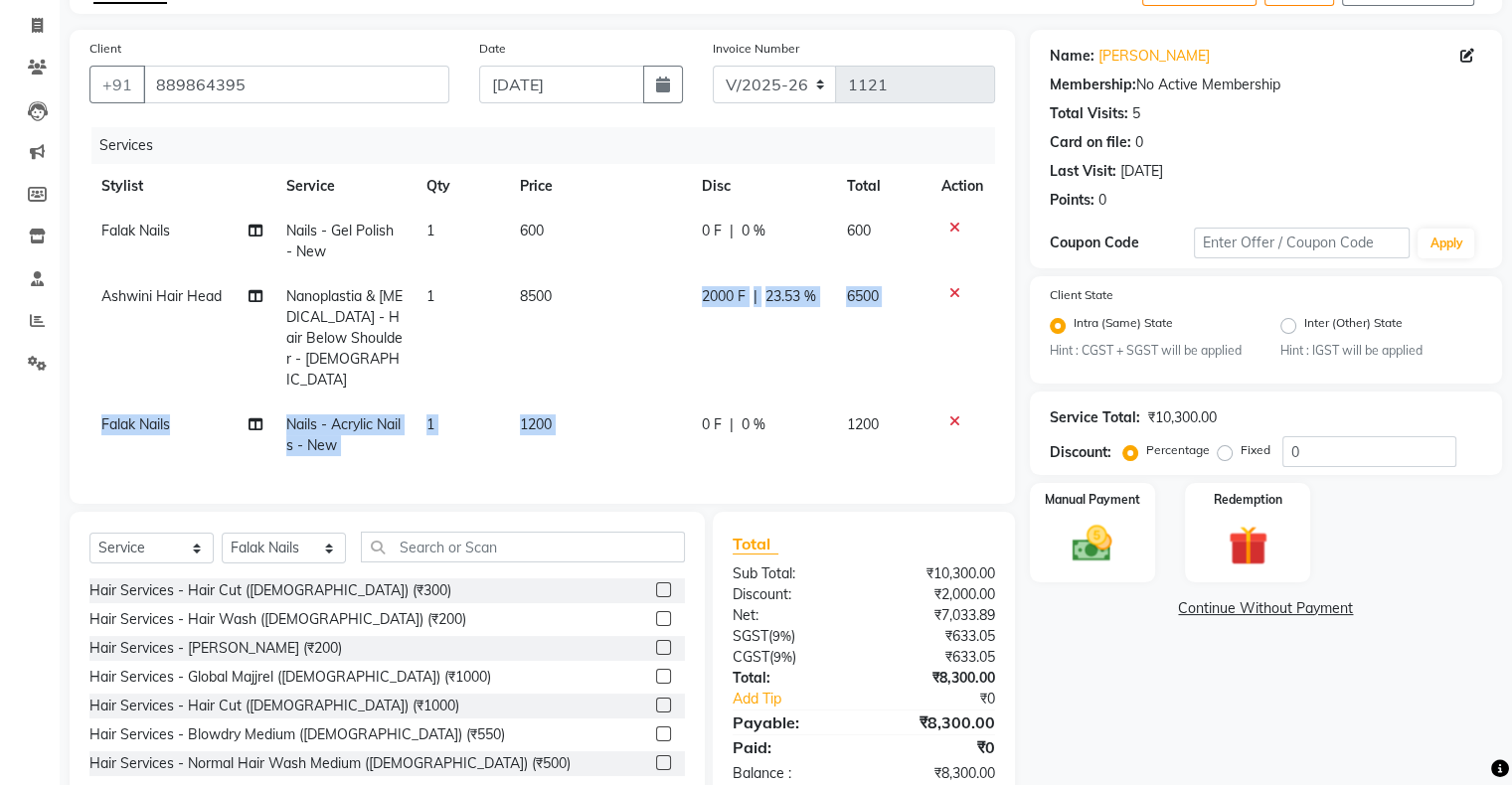 click on "2000 F | 23.53 %" 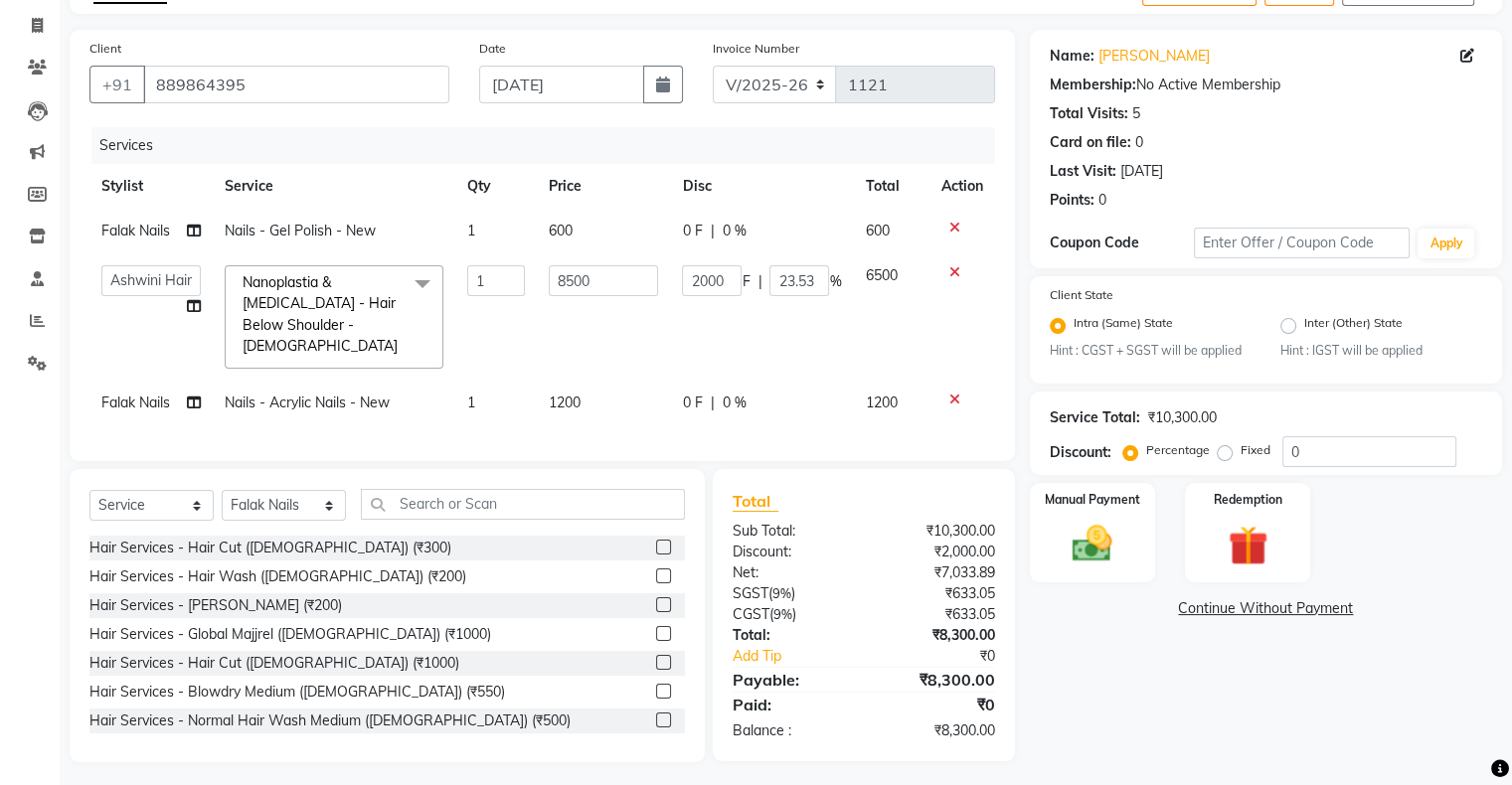 click 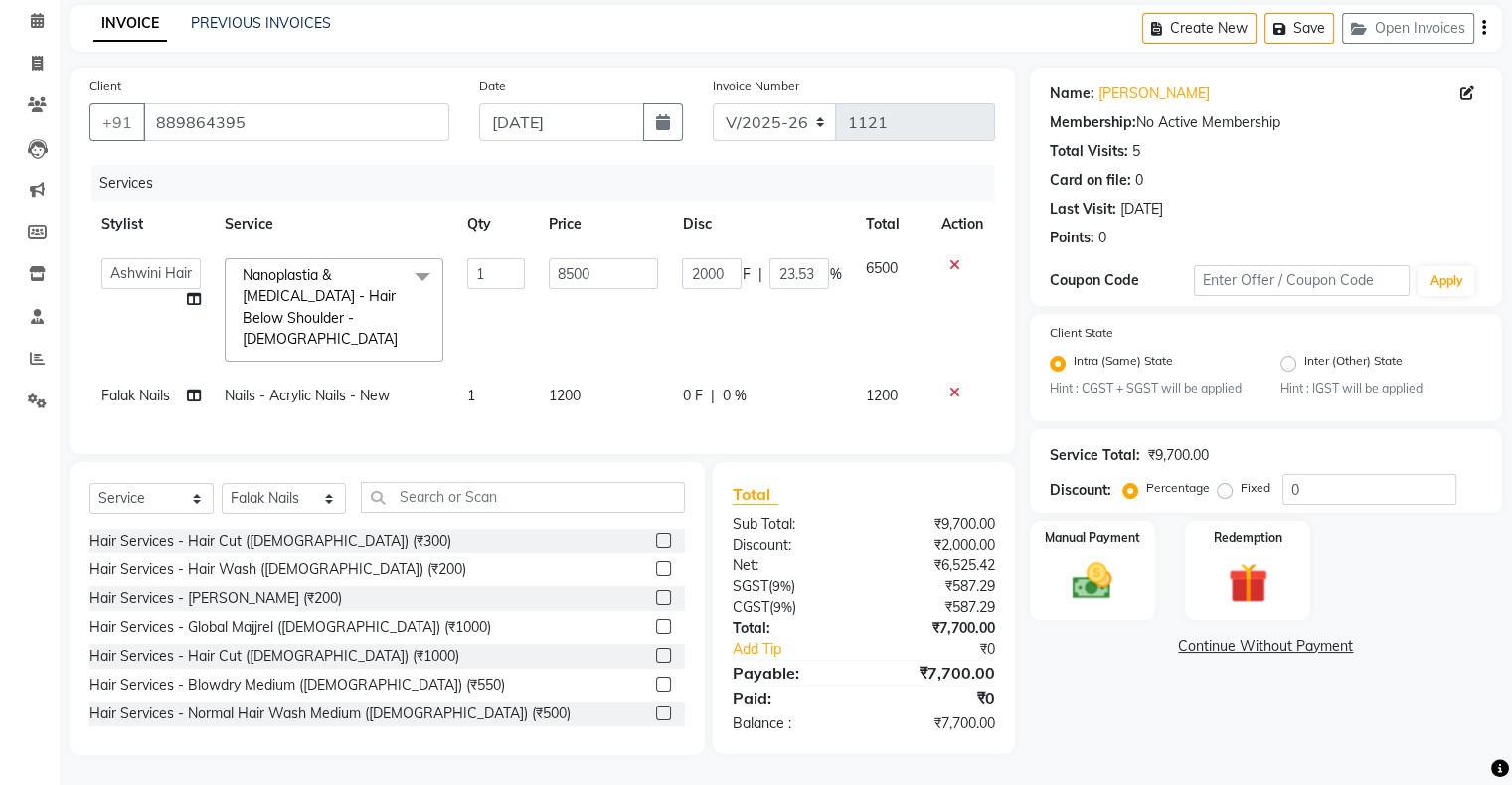 scroll, scrollTop: 75, scrollLeft: 0, axis: vertical 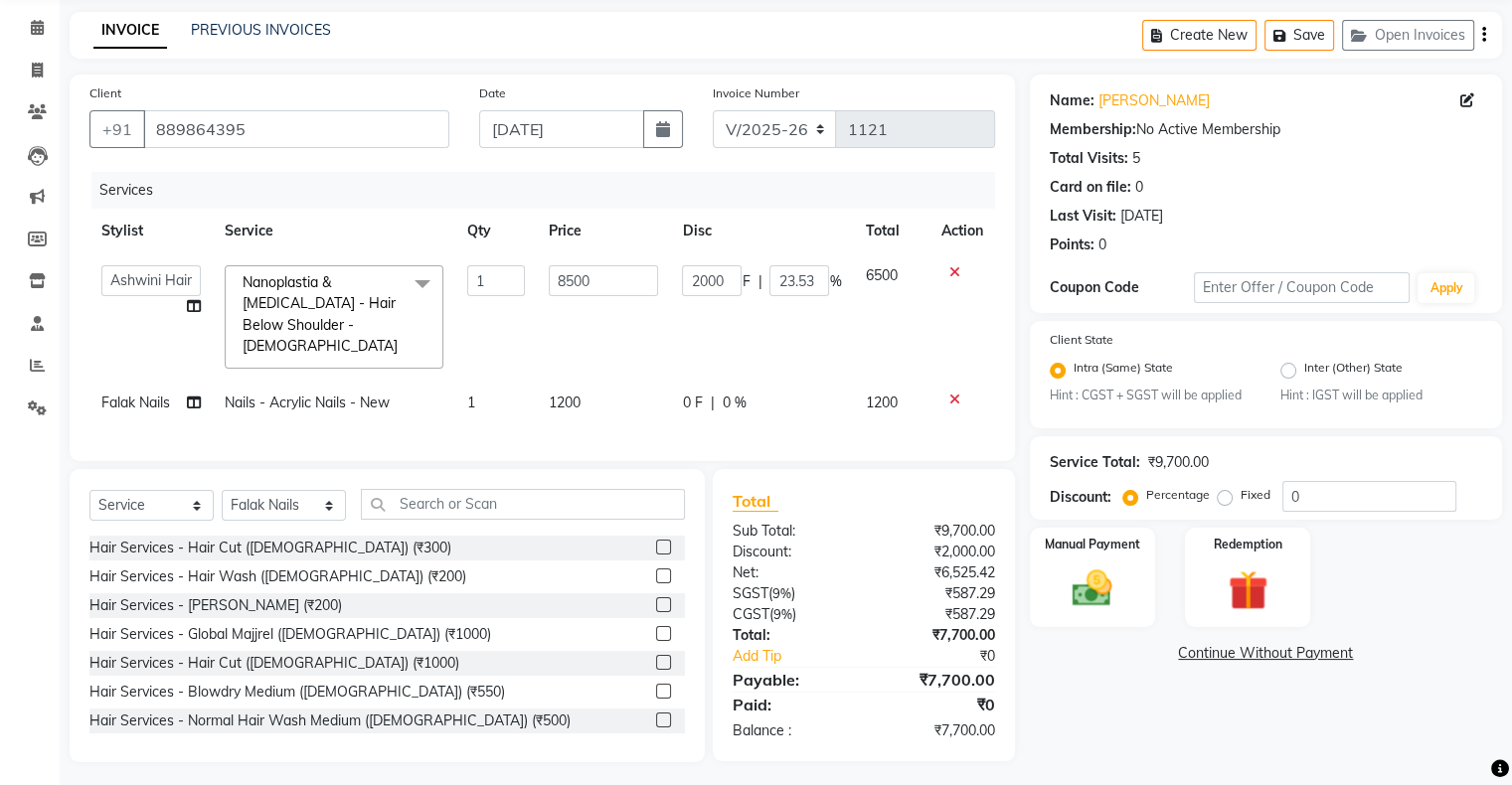 click on "1200" 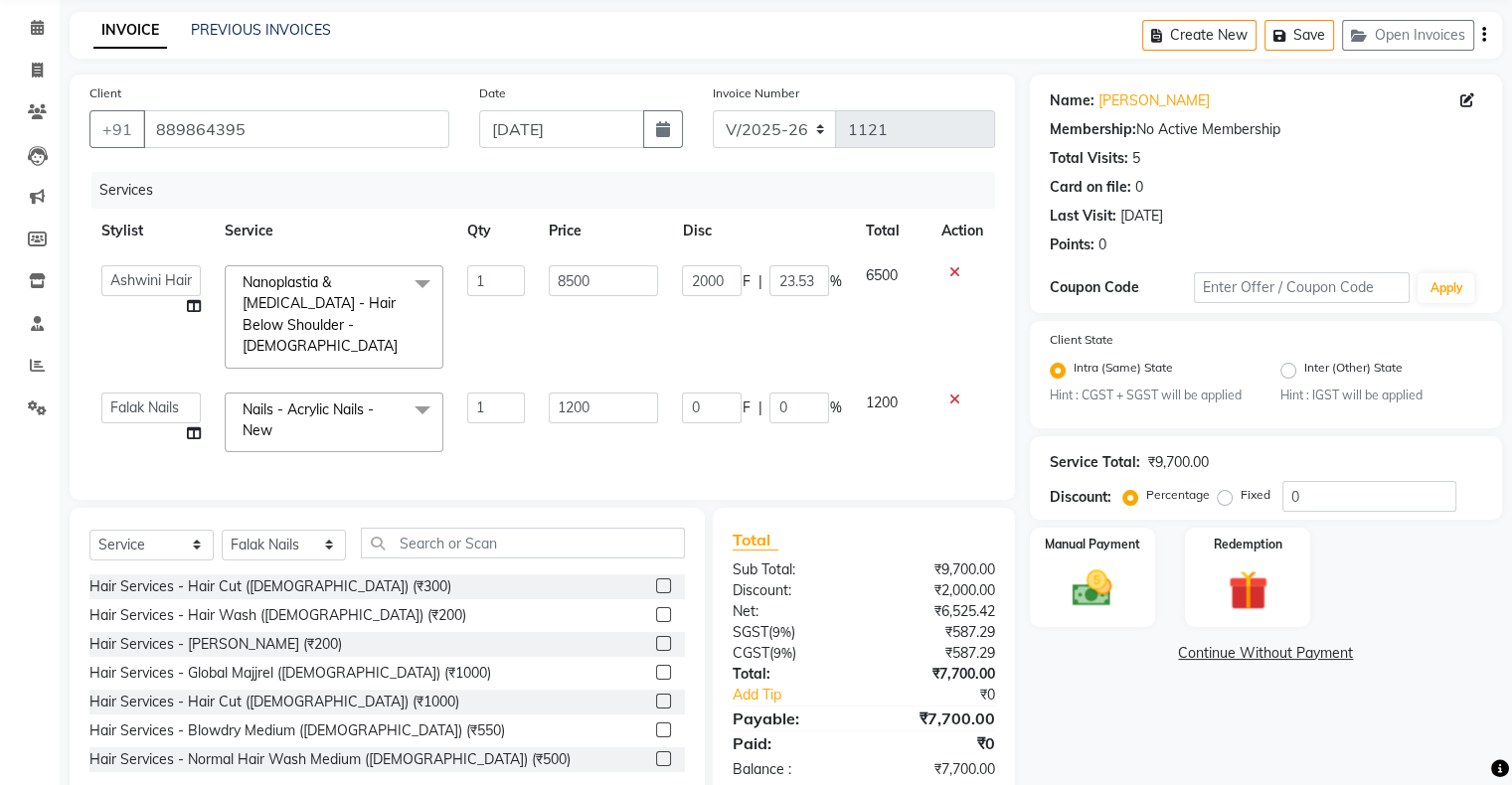 scroll, scrollTop: 114, scrollLeft: 0, axis: vertical 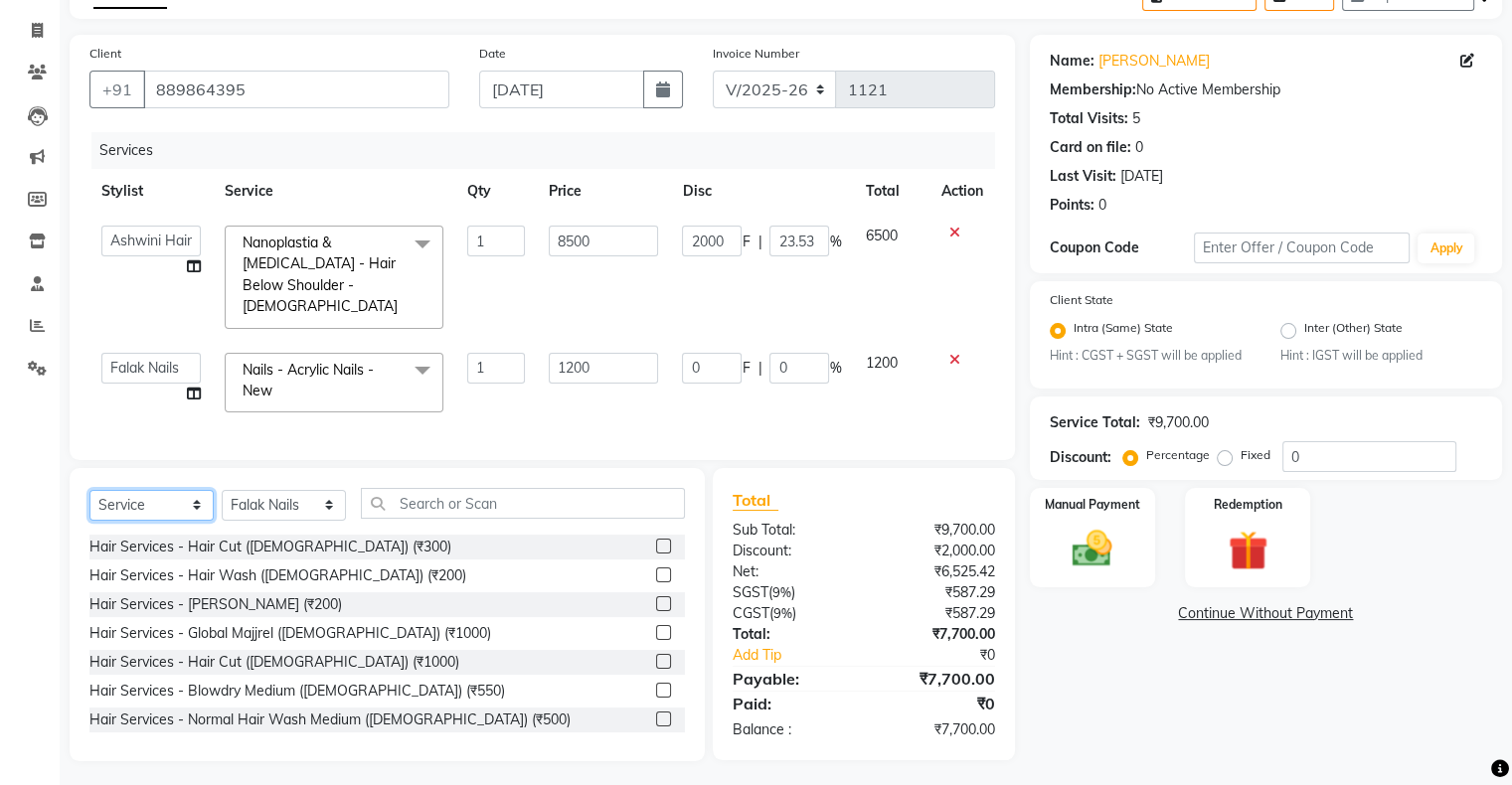 click on "Select  Service  Product  Membership  Package Voucher Prepaid Gift Card" 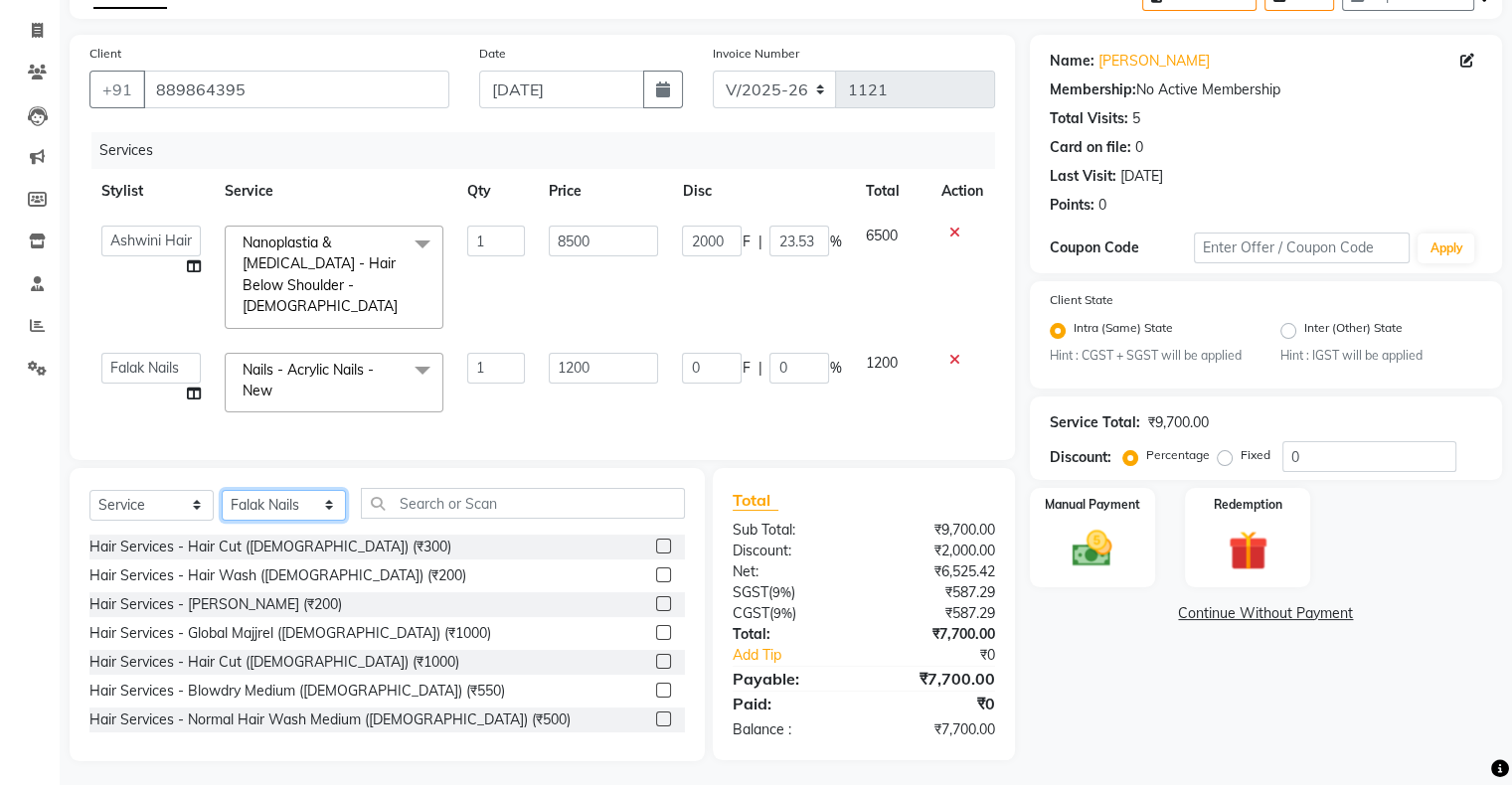 click on "Select Stylist Akshay [PERSON_NAME] Hair Head Falak Nails [PERSON_NAME] [PERSON_NAME] [PERSON_NAME] [PERSON_NAME]  [PERSON_NAME] [PERSON_NAME] Veera [PERSON_NAME] Unisex hair" 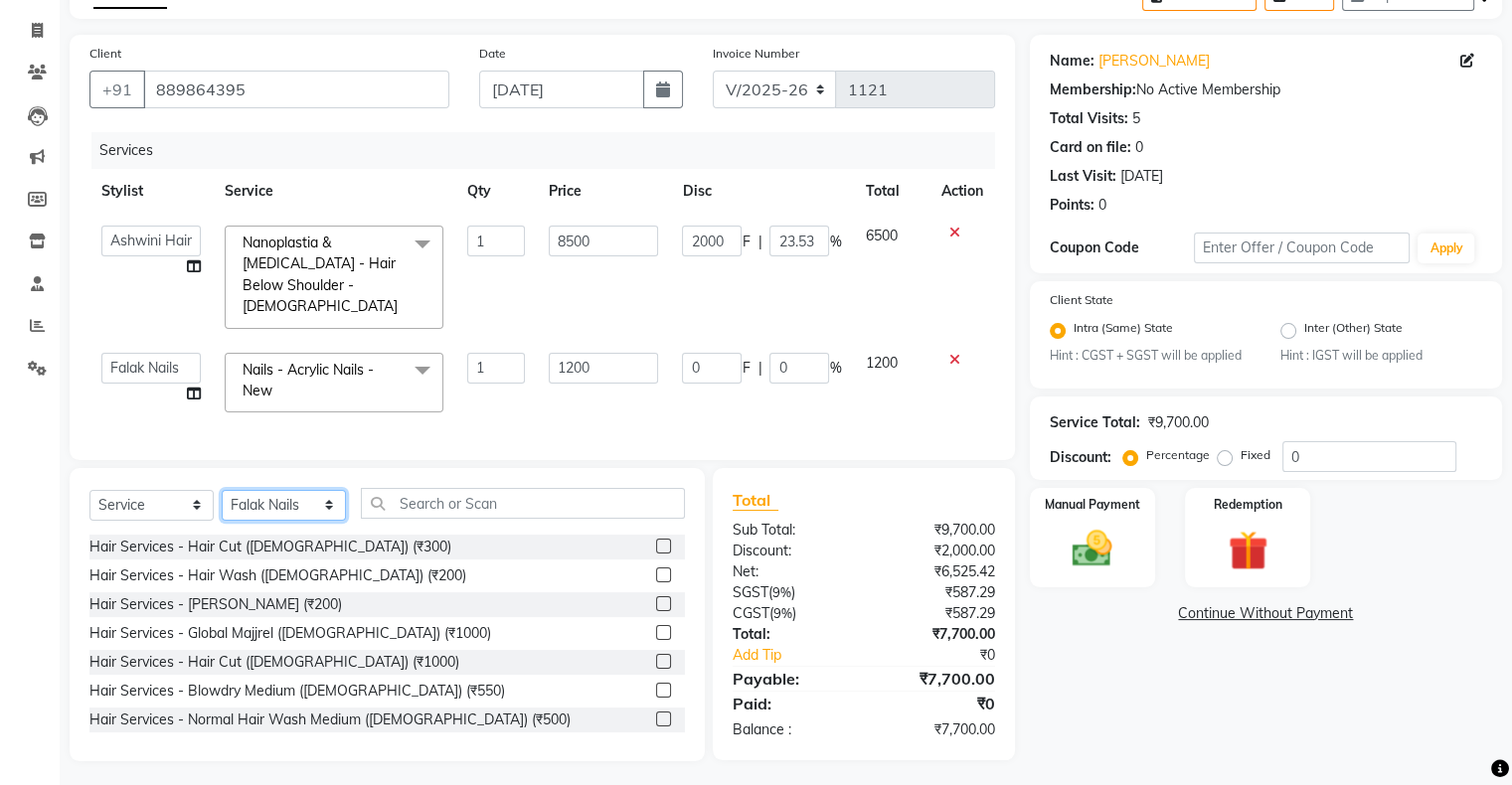 select on "78223" 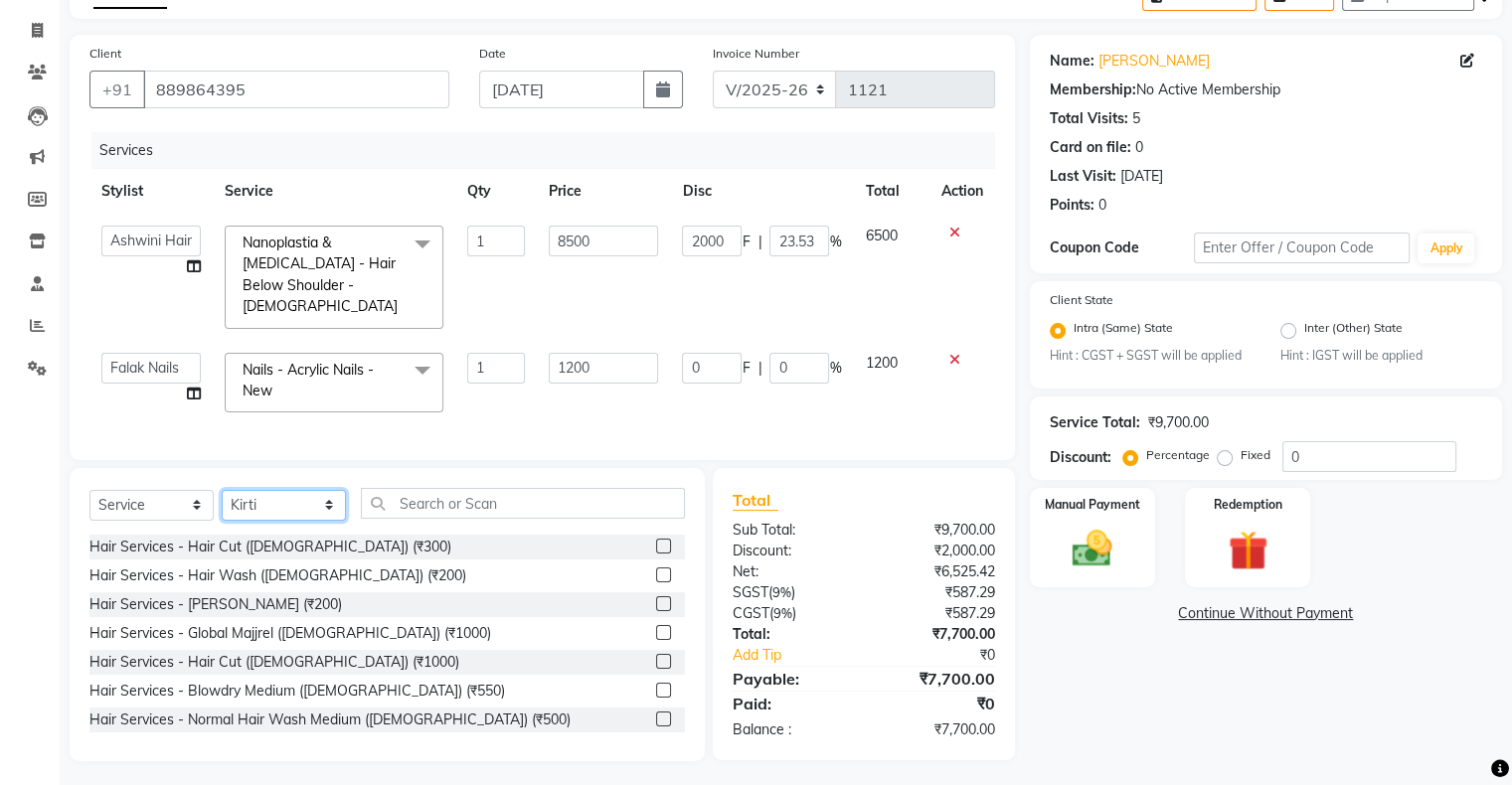 click on "Select Stylist Akshay [PERSON_NAME] Hair Head Falak Nails [PERSON_NAME] [PERSON_NAME] [PERSON_NAME] [PERSON_NAME]  [PERSON_NAME] [PERSON_NAME] Veera [PERSON_NAME] Unisex hair" 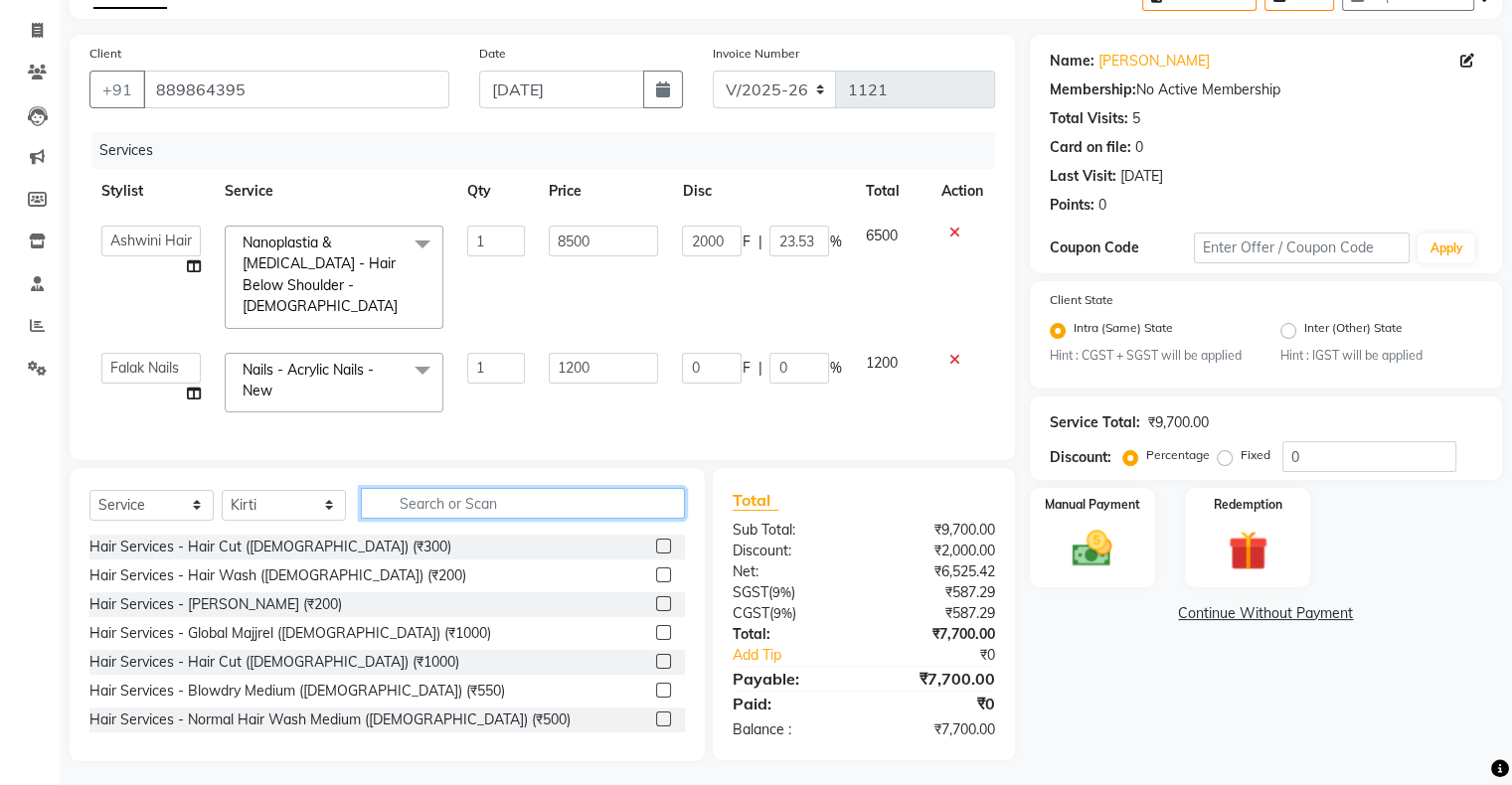 click 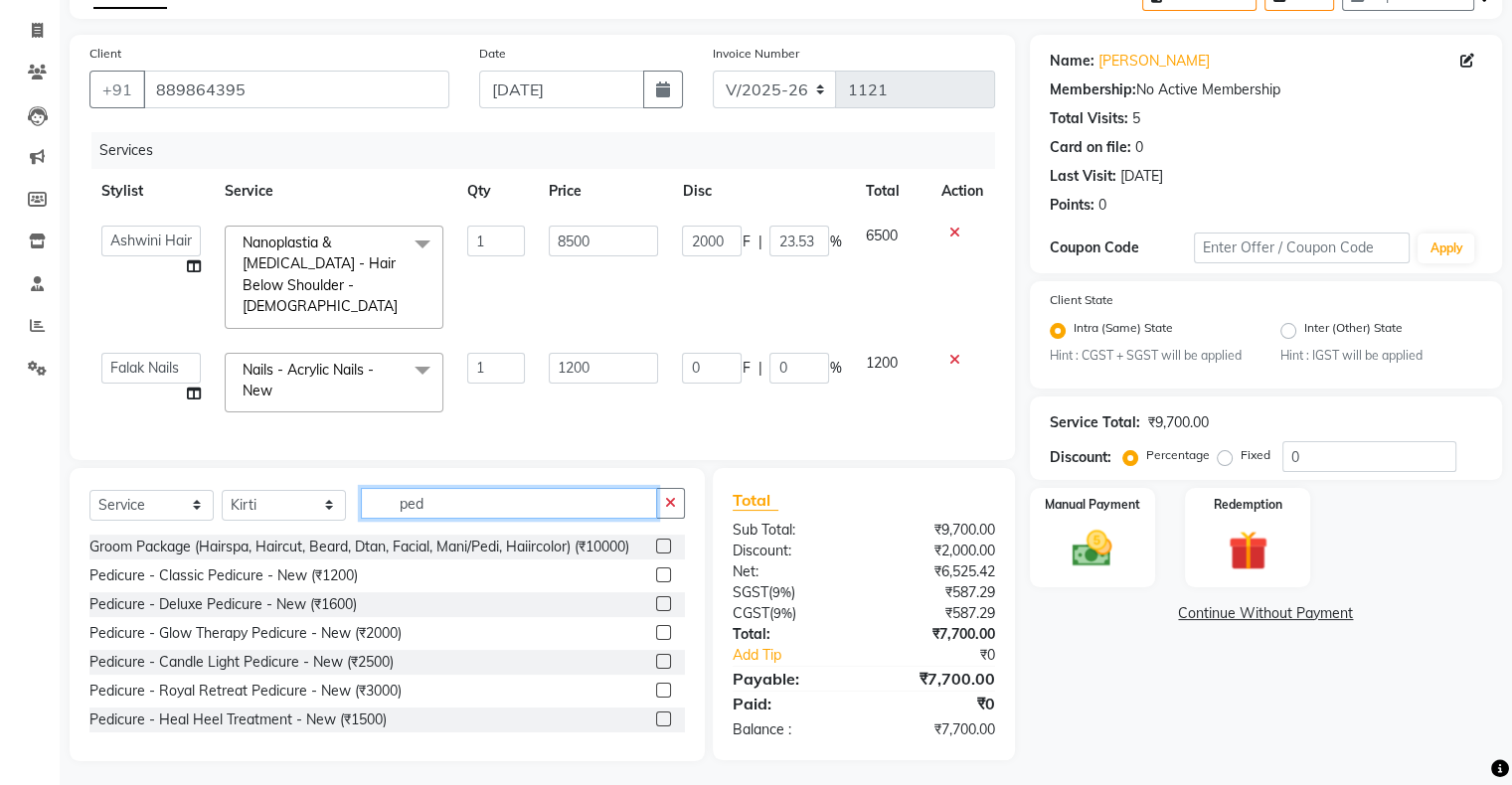 type on "ped" 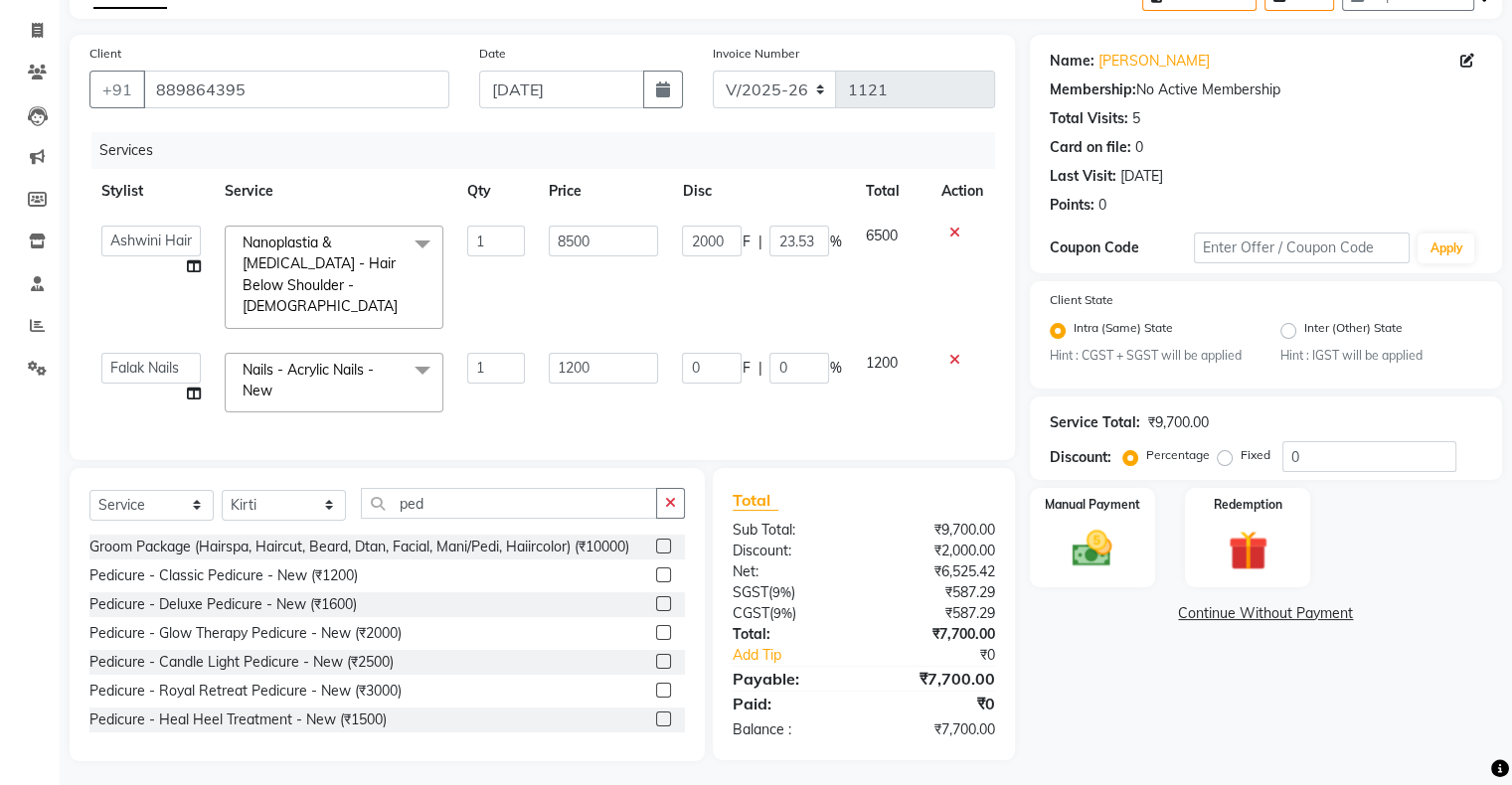 click 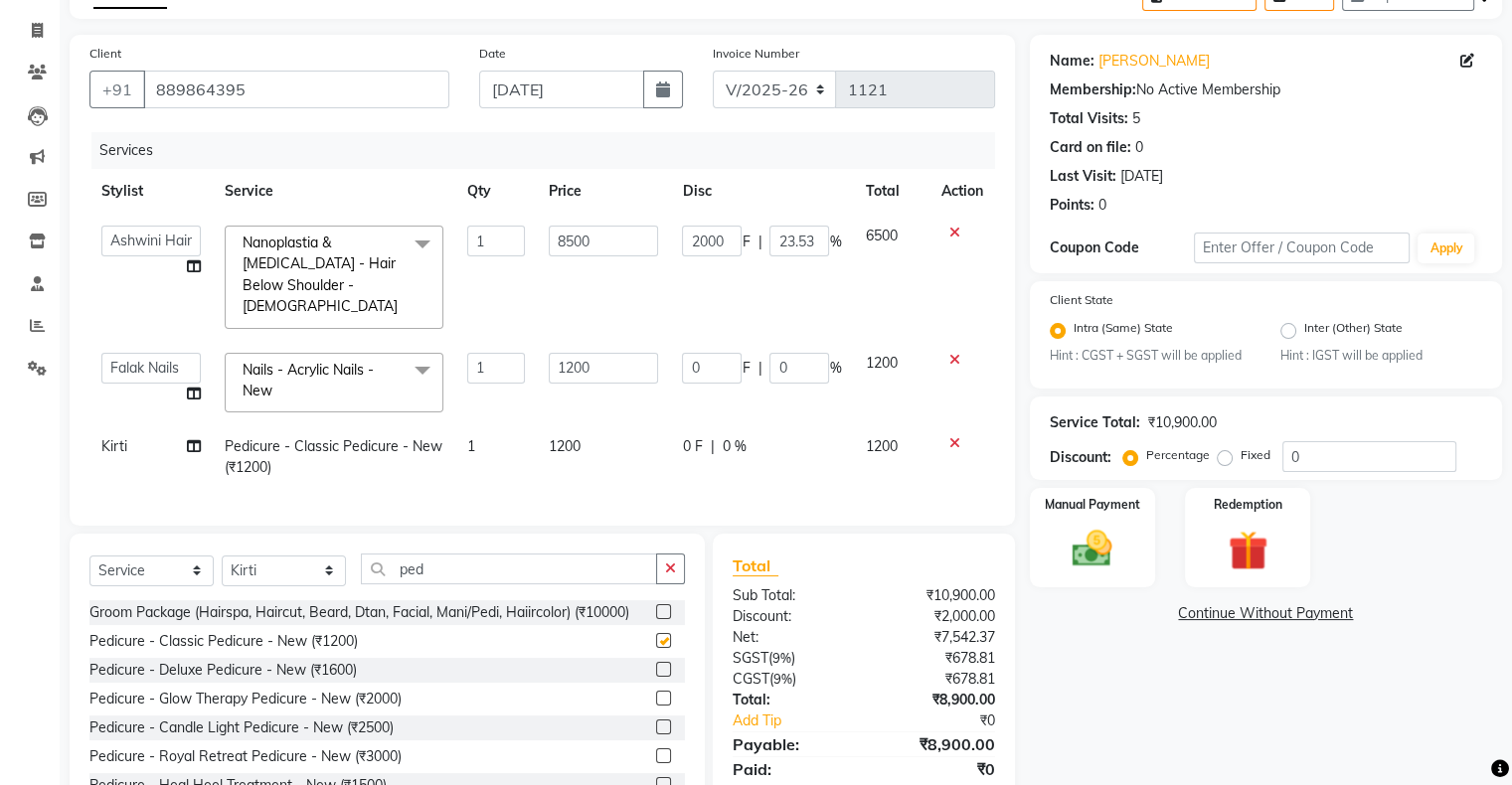 checkbox on "false" 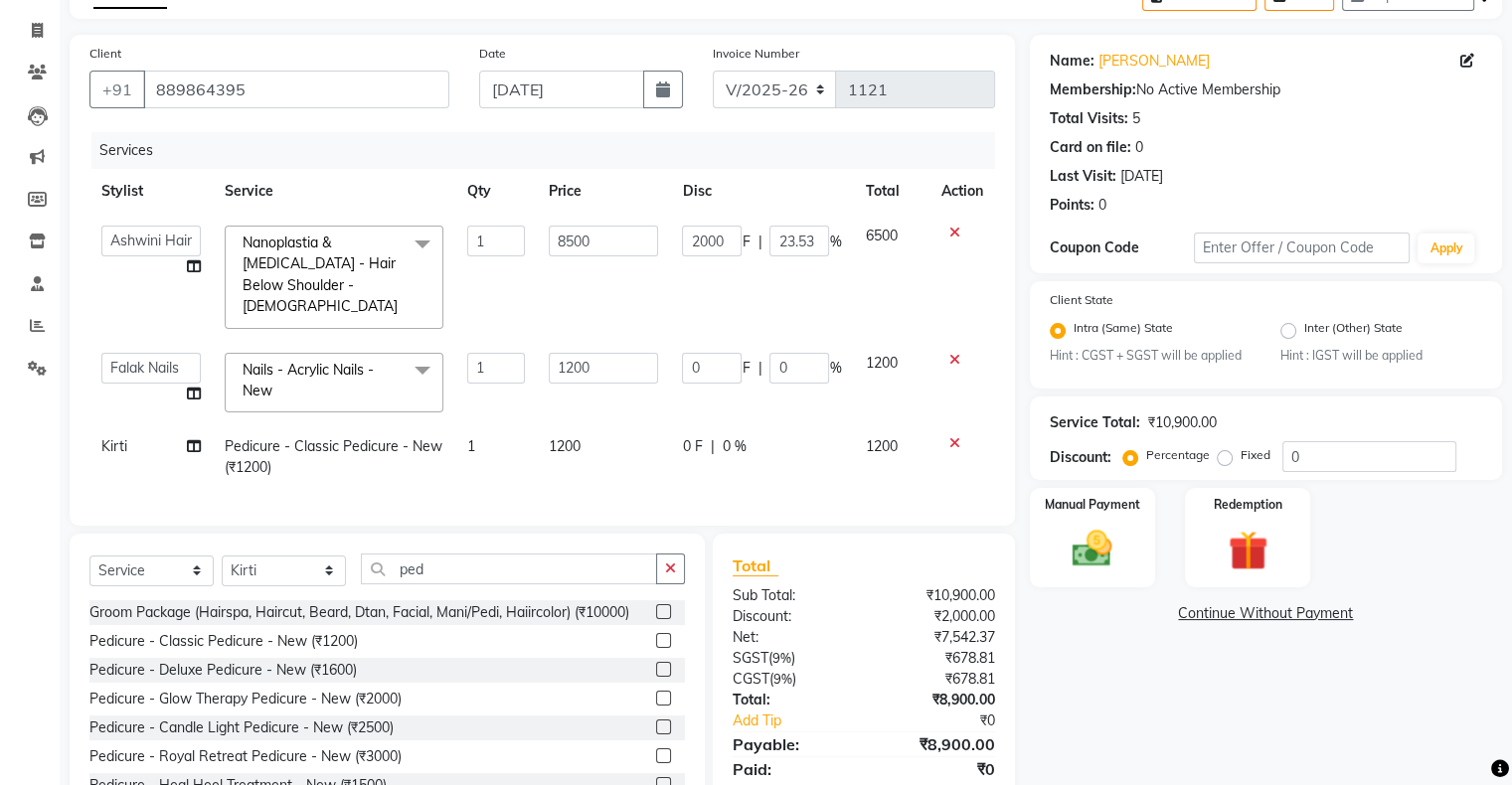 click on "0 F | 0 %" 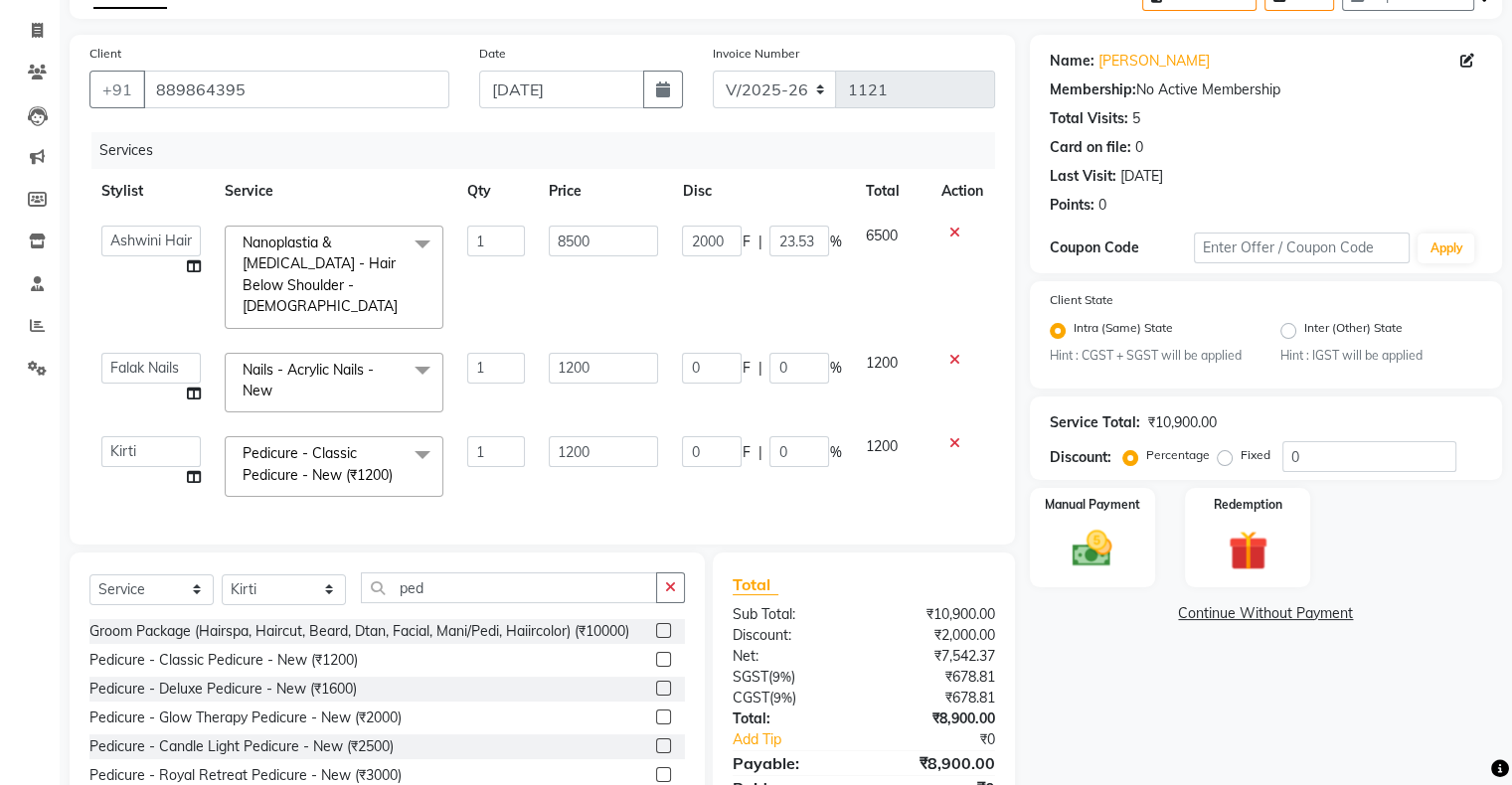 click on "0 F | 0 %" 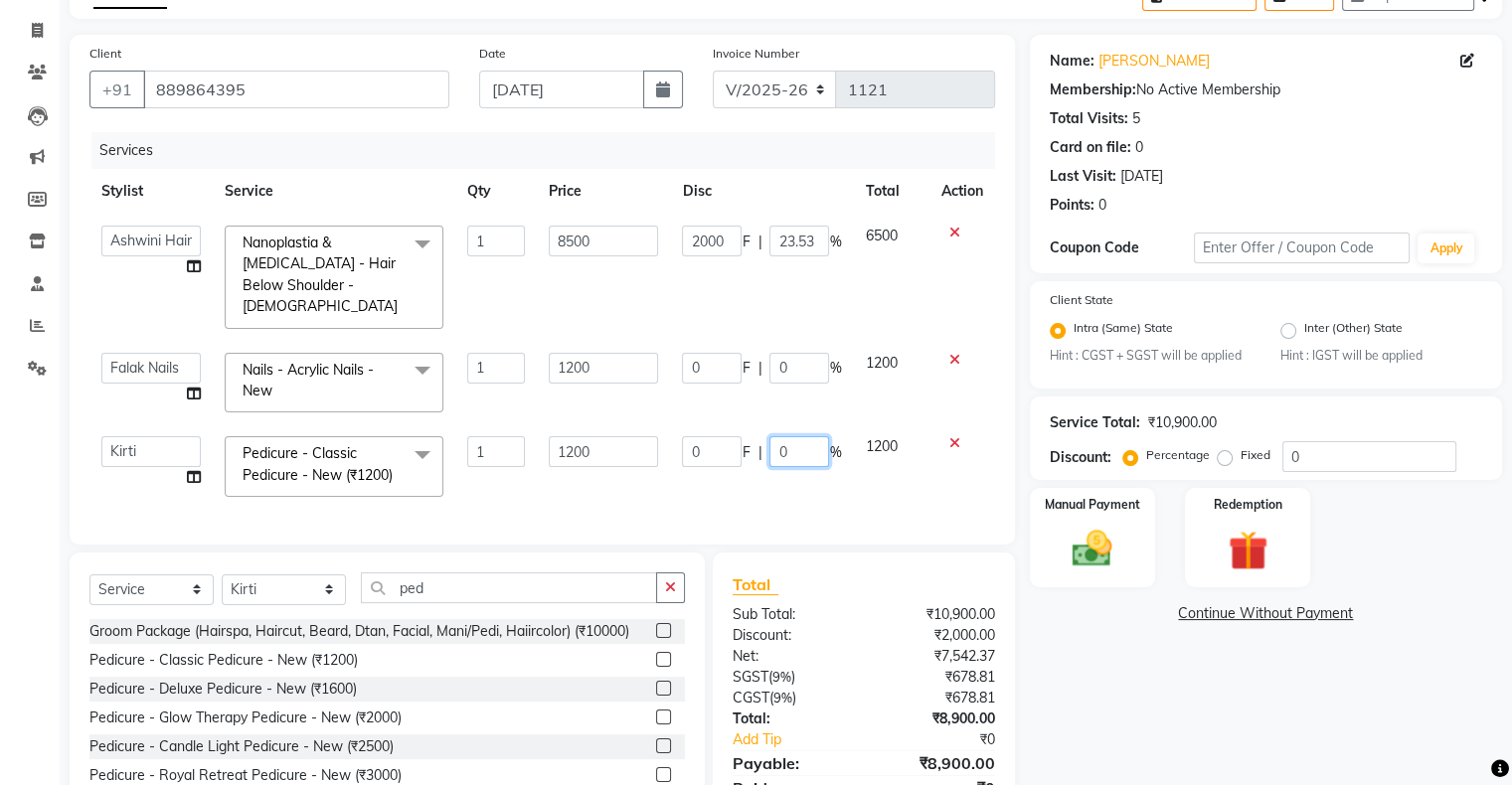 click on "0" 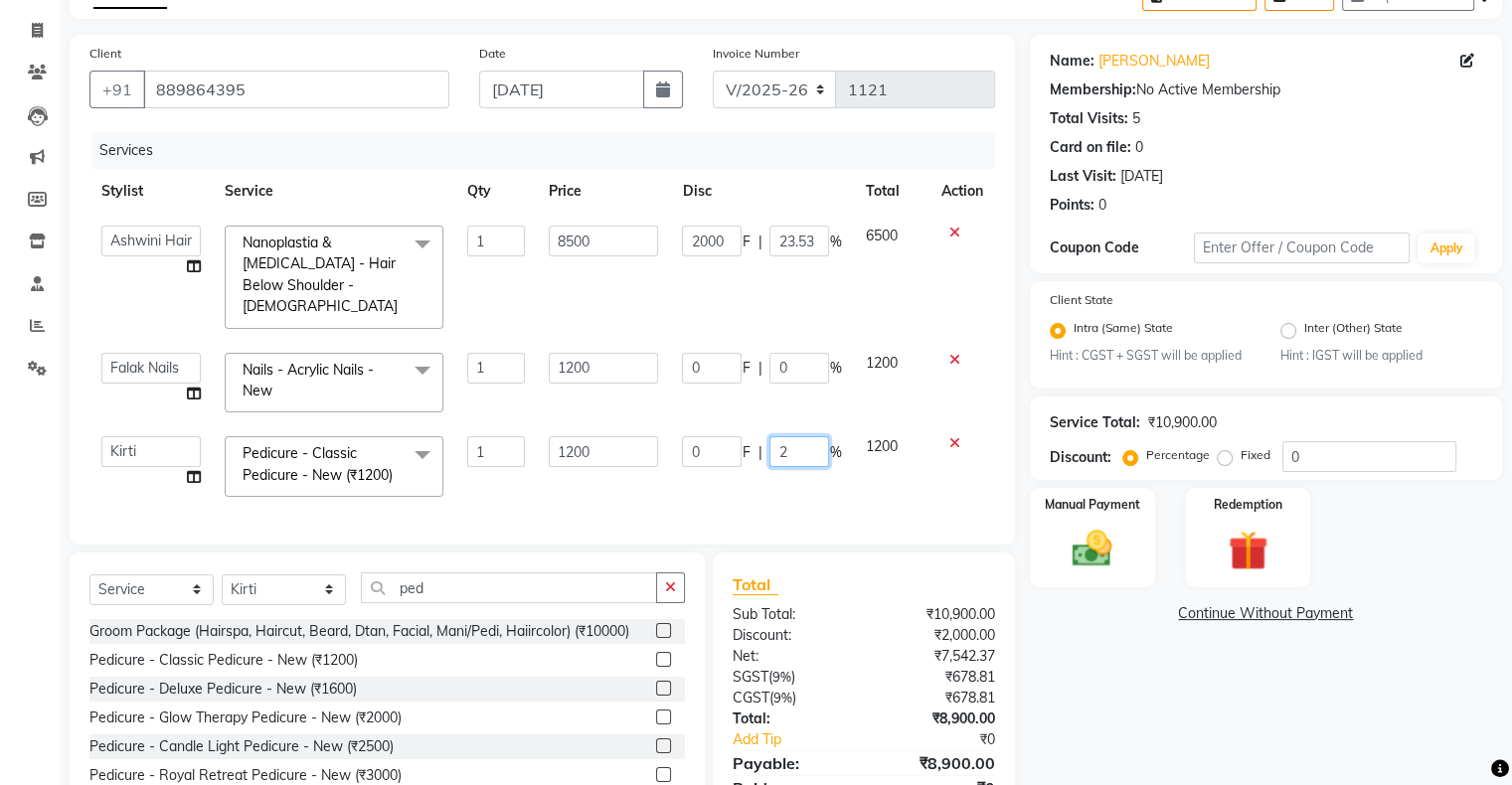type on "20" 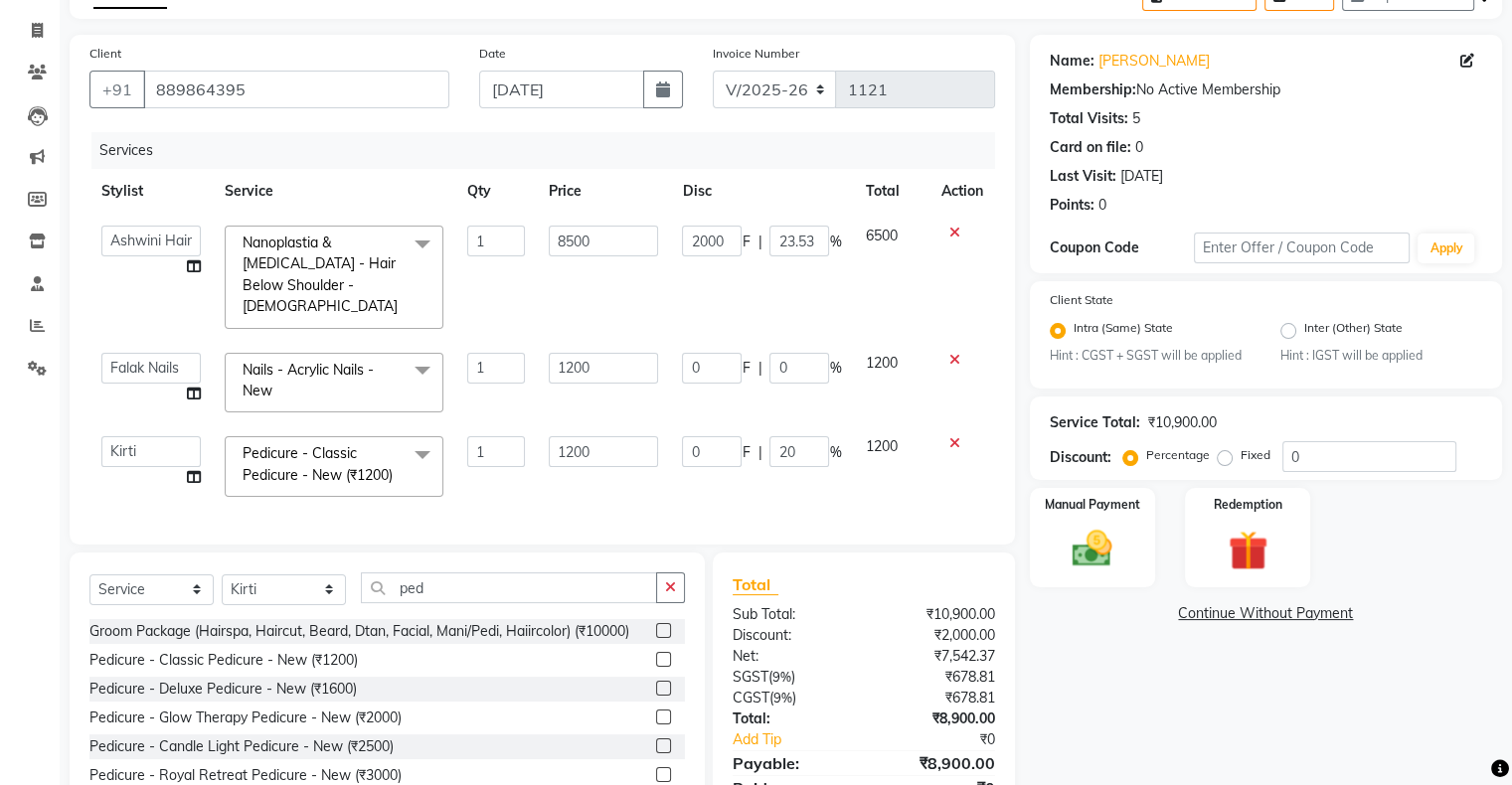 click on "Services Stylist Service Qty Price Disc Total Action  Akshay [PERSON_NAME] Hair Head   Falak Nails   [PERSON_NAME]   [PERSON_NAME]   [PERSON_NAME]   [PERSON_NAME]    [PERSON_NAME]   [PERSON_NAME] Veera   [PERSON_NAME] Unisex hair  Nanoplastia & [MEDICAL_DATA] -  Hair Below Shoulder  - [DEMOGRAPHIC_DATA]  x Hair Services - Hair Cut ([DEMOGRAPHIC_DATA]) (₹300) Hair Services - Hair Wash ([DEMOGRAPHIC_DATA]) (₹200) Hair Services - [PERSON_NAME] (₹200) Hair Services - Global Majjrel ([DEMOGRAPHIC_DATA]) (₹1000) Hair Services - Hair Cut ([DEMOGRAPHIC_DATA]) (₹1000) Hair Services - Blowdry Medium ([DEMOGRAPHIC_DATA]) (₹550) Hair Services - Normal Hair Wash Medium ([DEMOGRAPHIC_DATA]) (₹500) Hair Services - Hair Spa Medium ([DEMOGRAPHIC_DATA]) (₹1200) Threading-Full Face Threading ([DEMOGRAPHIC_DATA]) (₹299) Honey wax Half Legs ([DEMOGRAPHIC_DATA]) (₹1000) Flavoured Wax Underarms ([DEMOGRAPHIC_DATA]) (₹499) Honey wax Half Arms ([DEMOGRAPHIC_DATA]) (₹200) Honey wax Half Legs ([DEMOGRAPHIC_DATA]) (₹400) Adult Hair Cut - [DEMOGRAPHIC_DATA] Senior Stylist (₹600) [PERSON_NAME]/Clean Shave - [DEMOGRAPHIC_DATA] (₹250) Basic Styling - [DEMOGRAPHIC_DATA] (₹250) Basic Styling [DEMOGRAPHIC_DATA] - Senior Stylist (₹400) Side locks trim - [DEMOGRAPHIC_DATA] (₹150)" 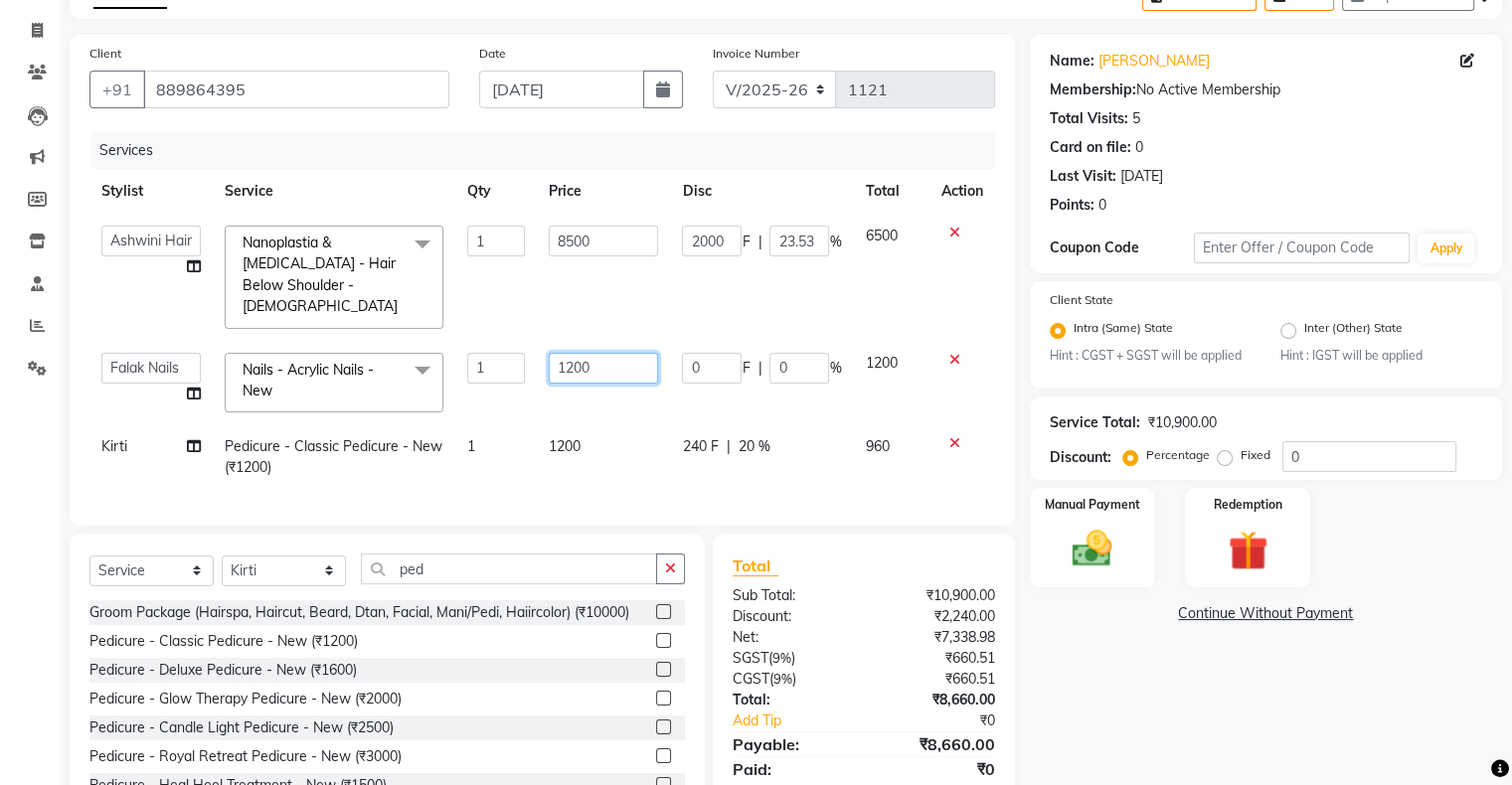 click on "1200" 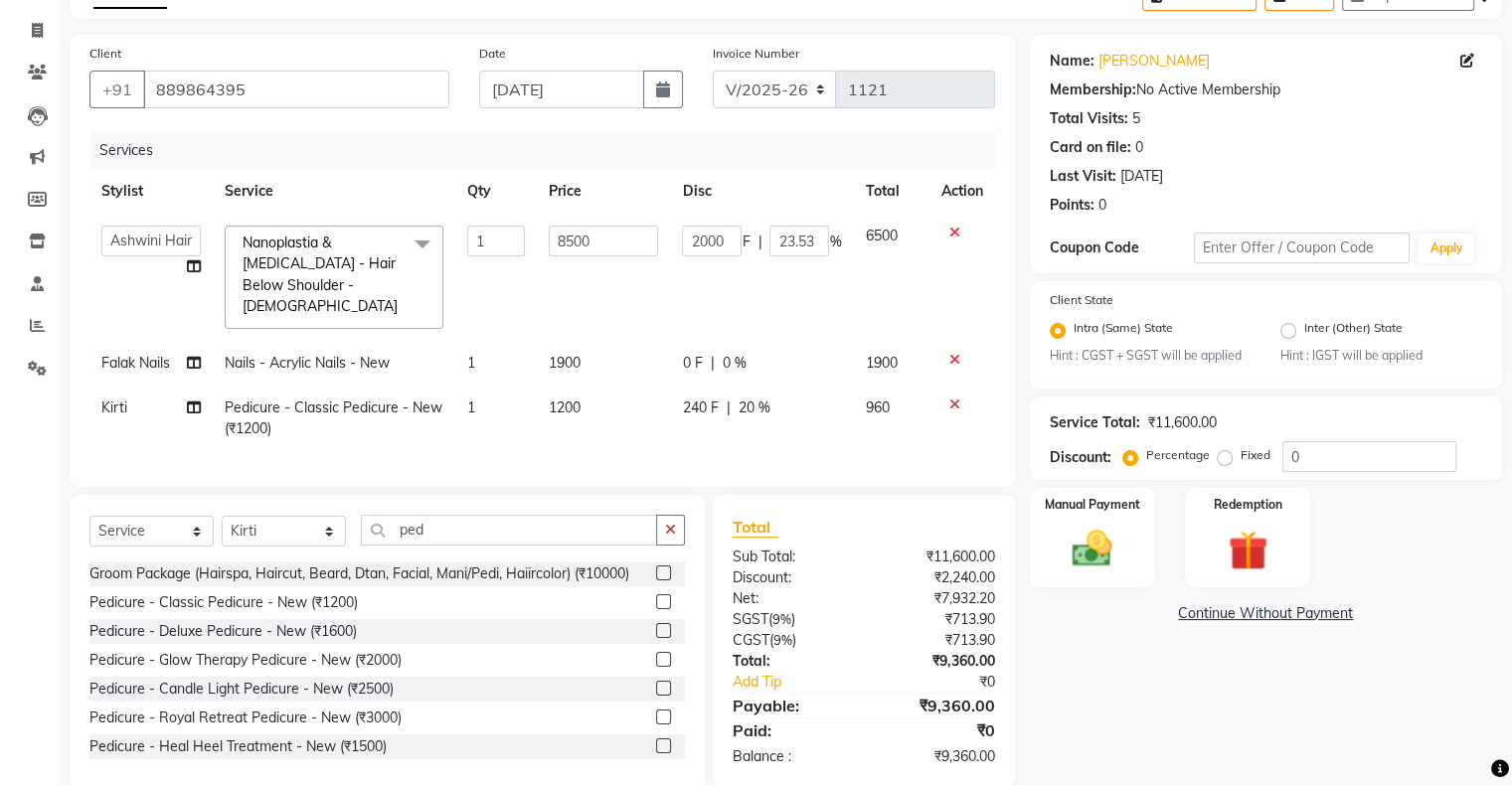 click on "1900" 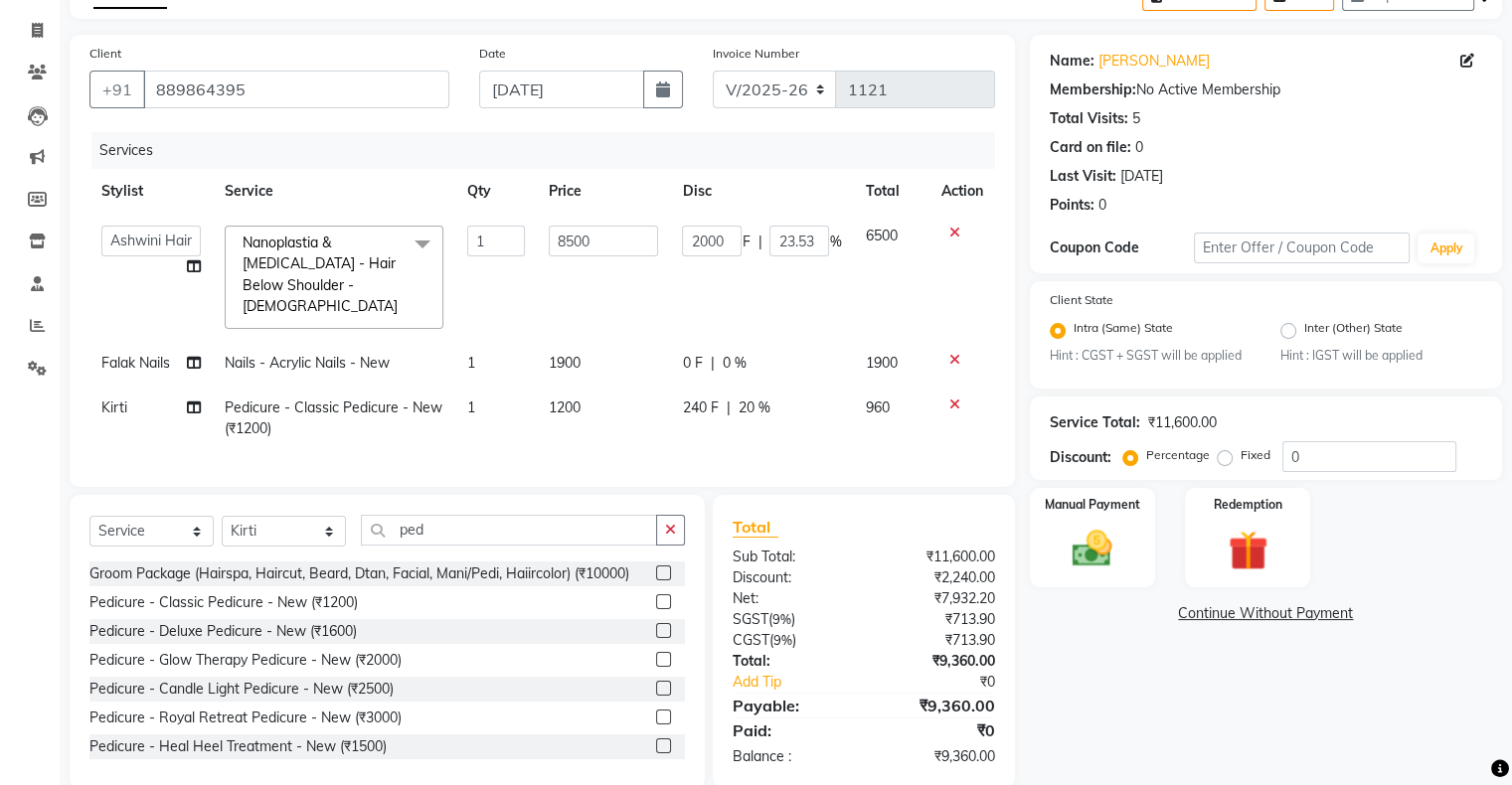 select on "54023" 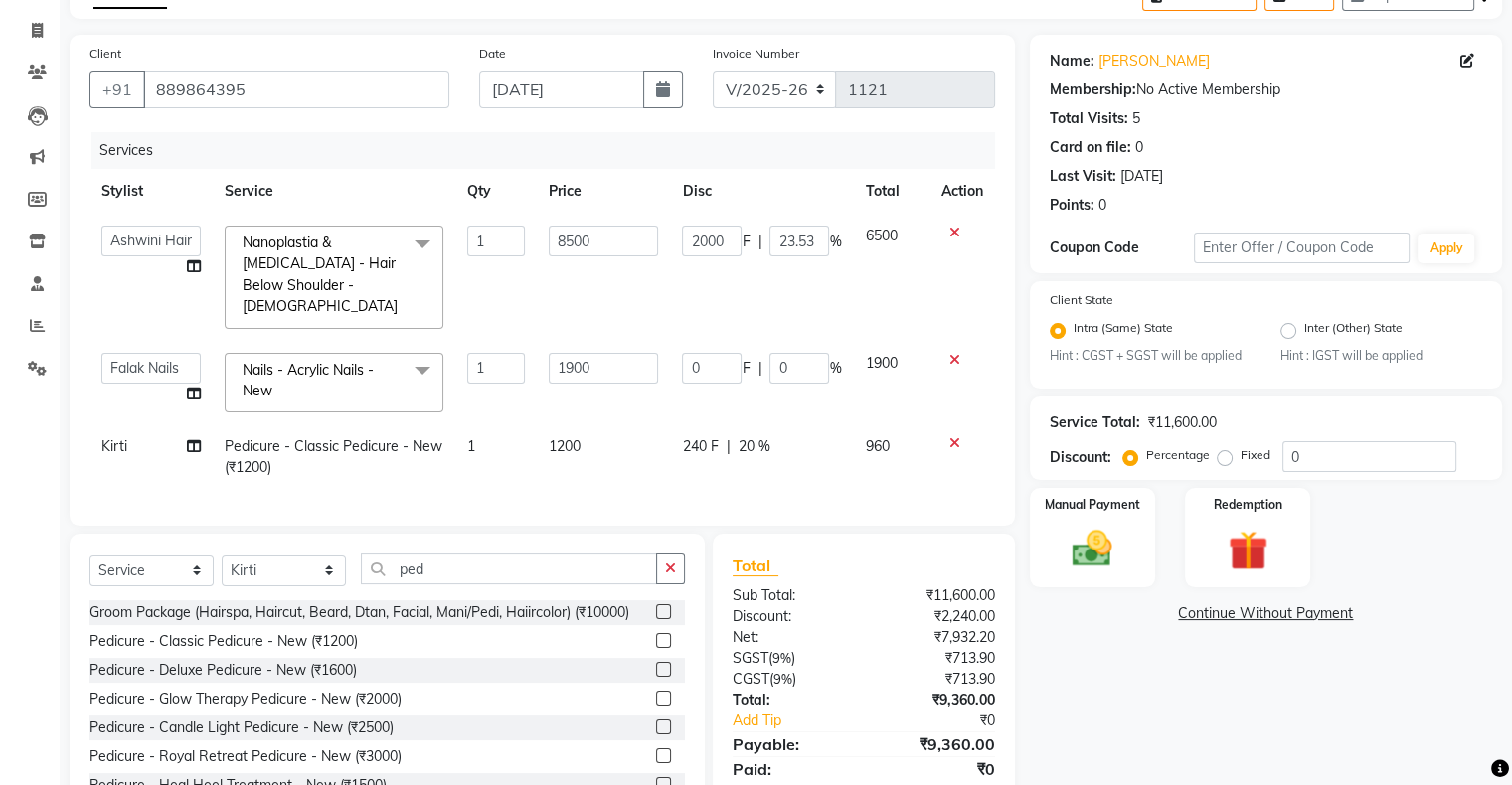 scroll, scrollTop: 179, scrollLeft: 0, axis: vertical 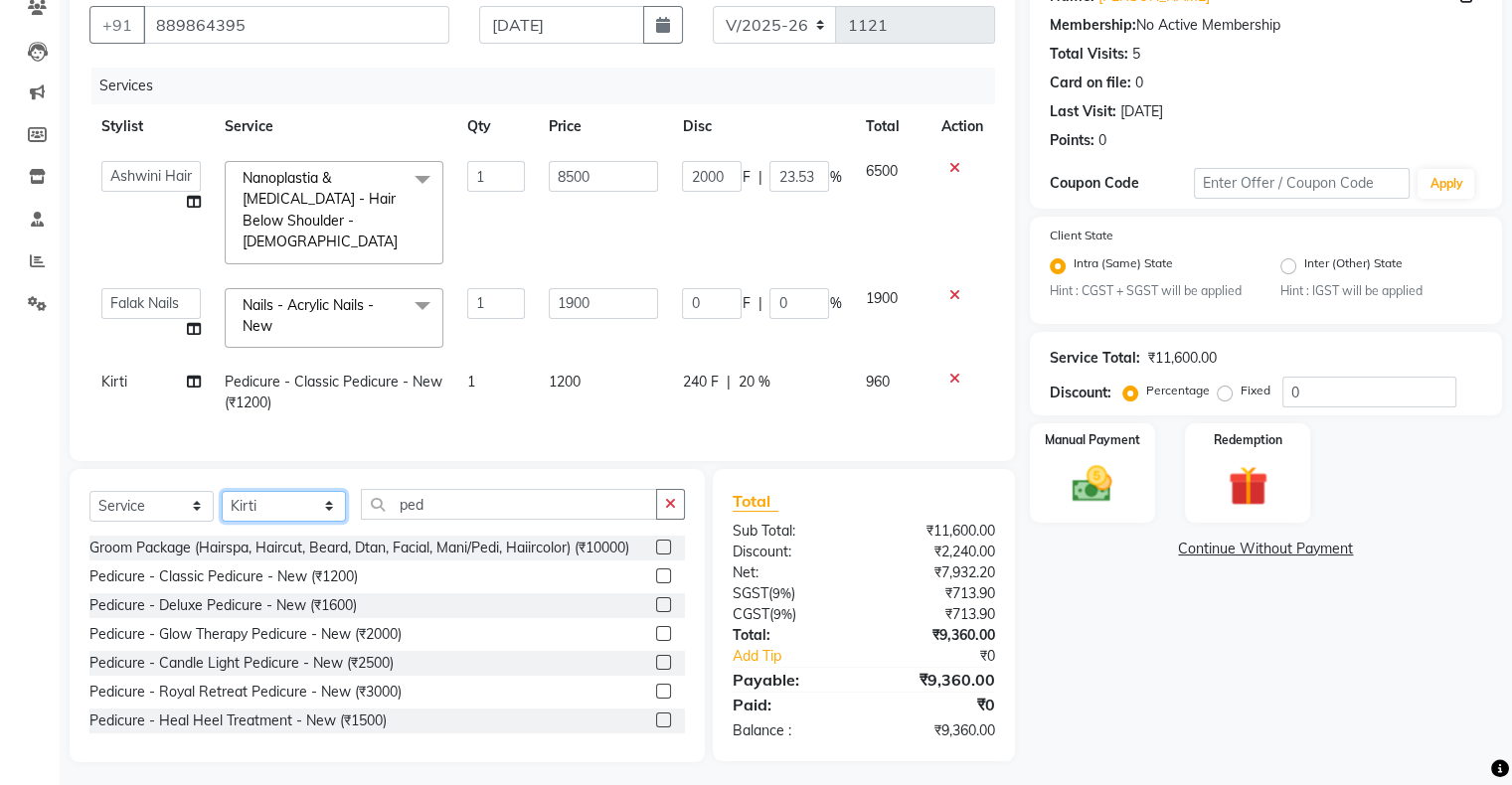 click on "Select Stylist Akshay [PERSON_NAME] Hair Head Falak Nails [PERSON_NAME] [PERSON_NAME] [PERSON_NAME] [PERSON_NAME]  [PERSON_NAME] [PERSON_NAME] Veera [PERSON_NAME] Unisex hair" 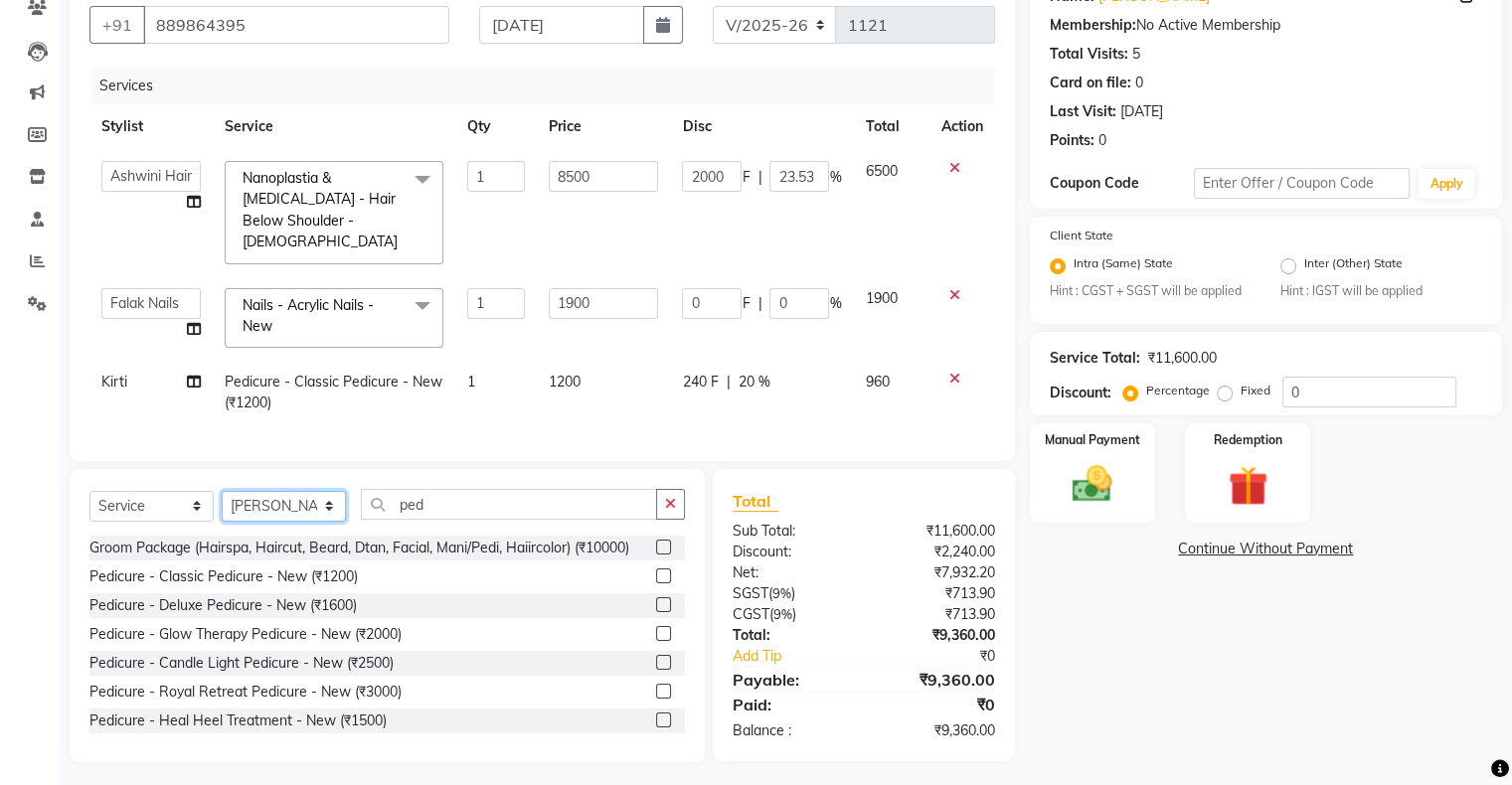 click on "Select Stylist Akshay [PERSON_NAME] Hair Head Falak Nails [PERSON_NAME] [PERSON_NAME] [PERSON_NAME] [PERSON_NAME]  [PERSON_NAME] [PERSON_NAME] Veera [PERSON_NAME] Unisex hair" 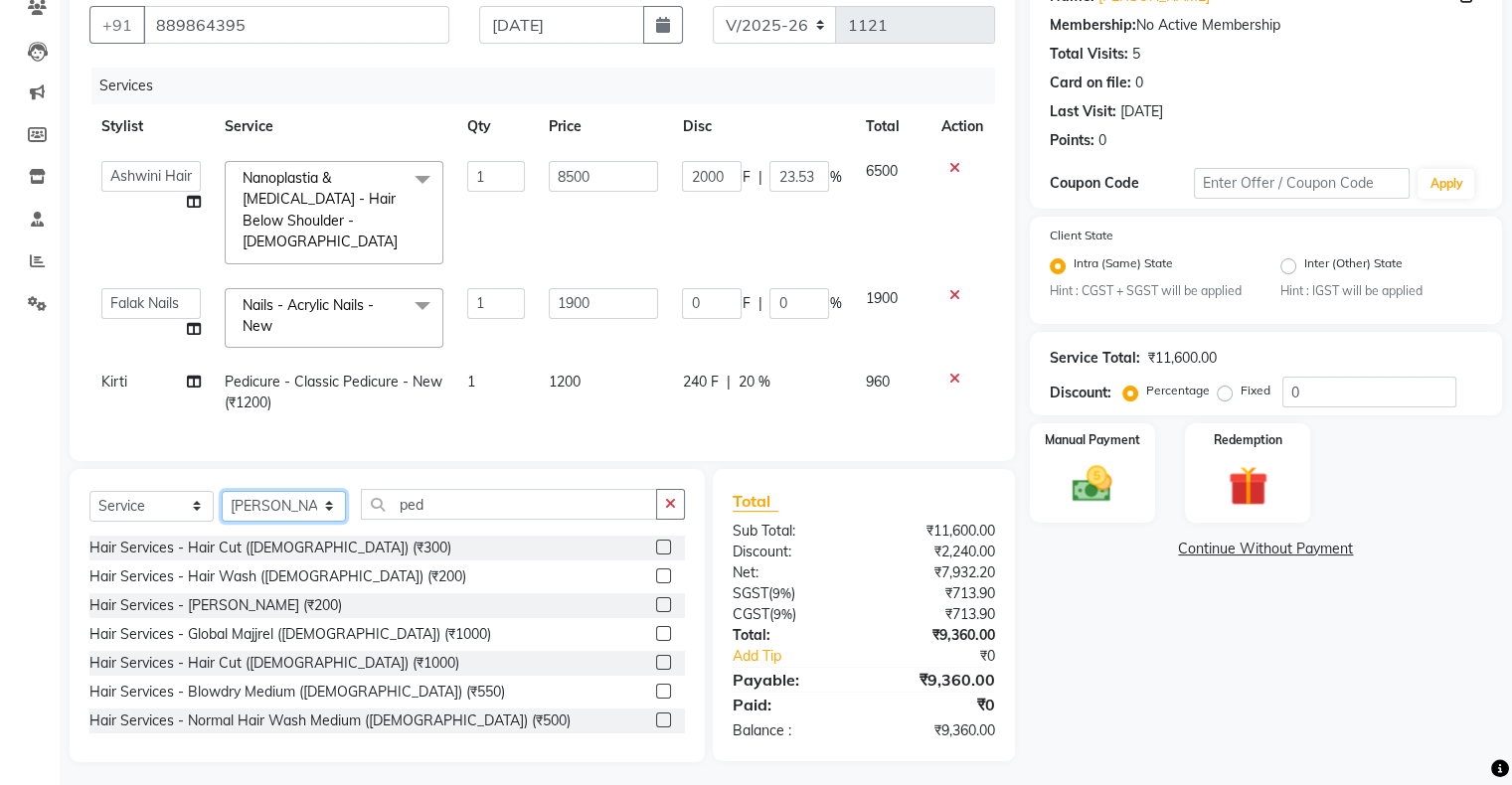 click on "Select Stylist Akshay [PERSON_NAME] Hair Head Falak Nails [PERSON_NAME] [PERSON_NAME] [PERSON_NAME] [PERSON_NAME]  [PERSON_NAME] [PERSON_NAME] Veera [PERSON_NAME] Unisex hair" 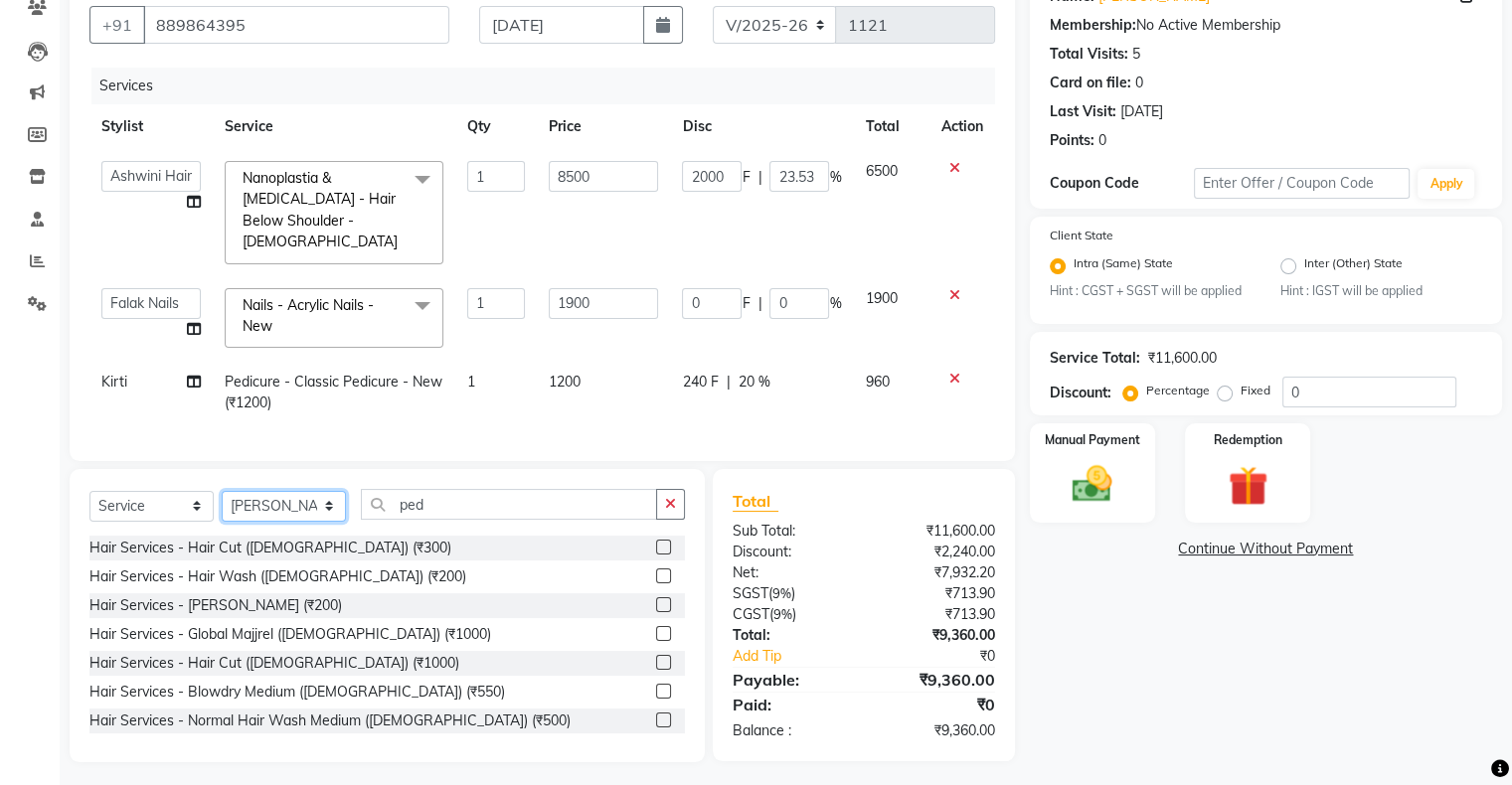 select on "22071" 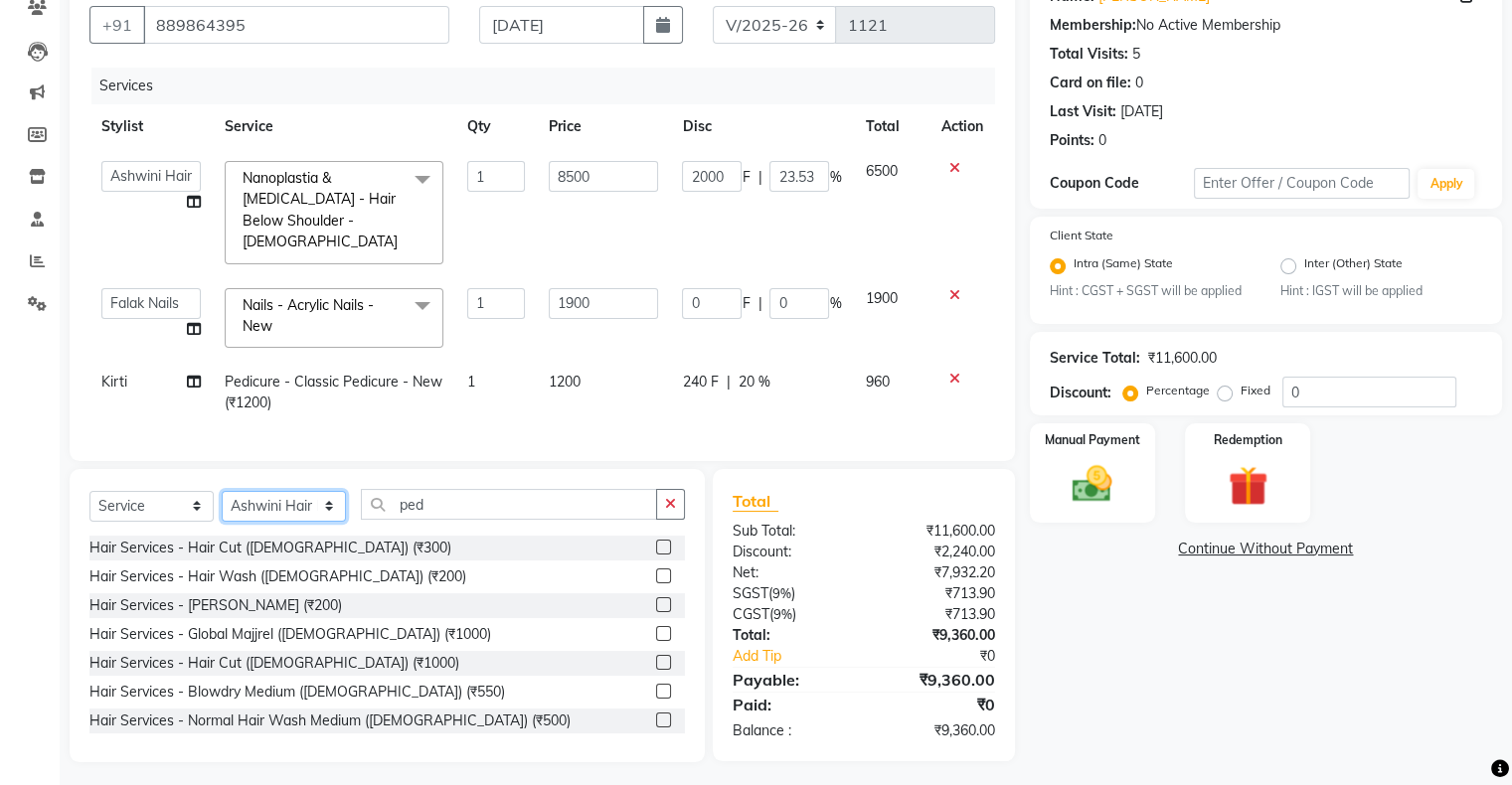 click on "Select Stylist Akshay [PERSON_NAME] Hair Head Falak Nails [PERSON_NAME] [PERSON_NAME] [PERSON_NAME] [PERSON_NAME]  [PERSON_NAME] [PERSON_NAME] Veera [PERSON_NAME] Unisex hair" 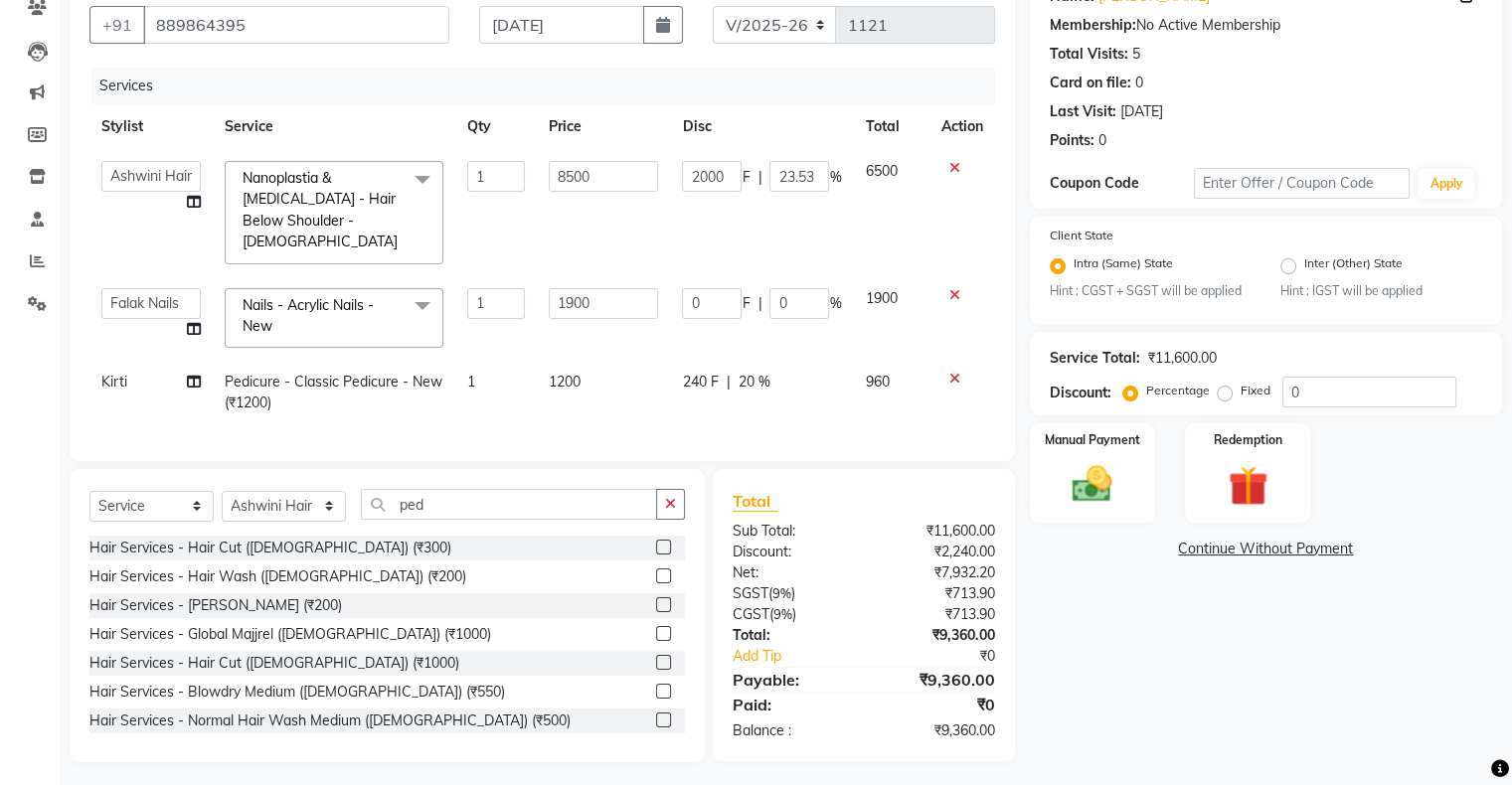 click on "Select  Service  Product  Membership  Package Voucher Prepaid Gift Card  Select Stylist Akshay [PERSON_NAME] Hair Head Falak Nails [PERSON_NAME] [PERSON_NAME] [PERSON_NAME] [PERSON_NAME]  [PERSON_NAME] [PERSON_NAME] Veera [PERSON_NAME] Unisex hair ped" 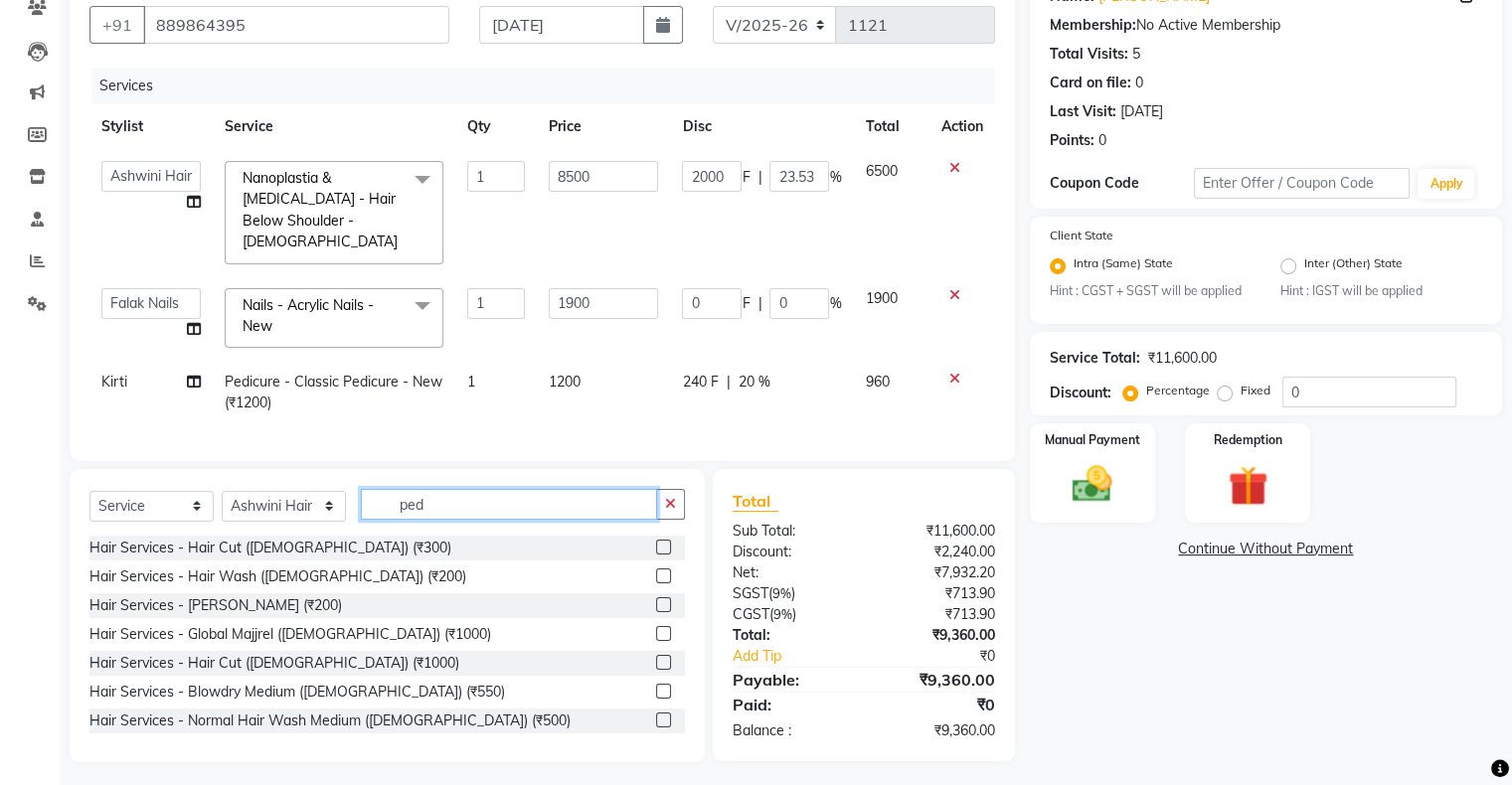 click on "ped" 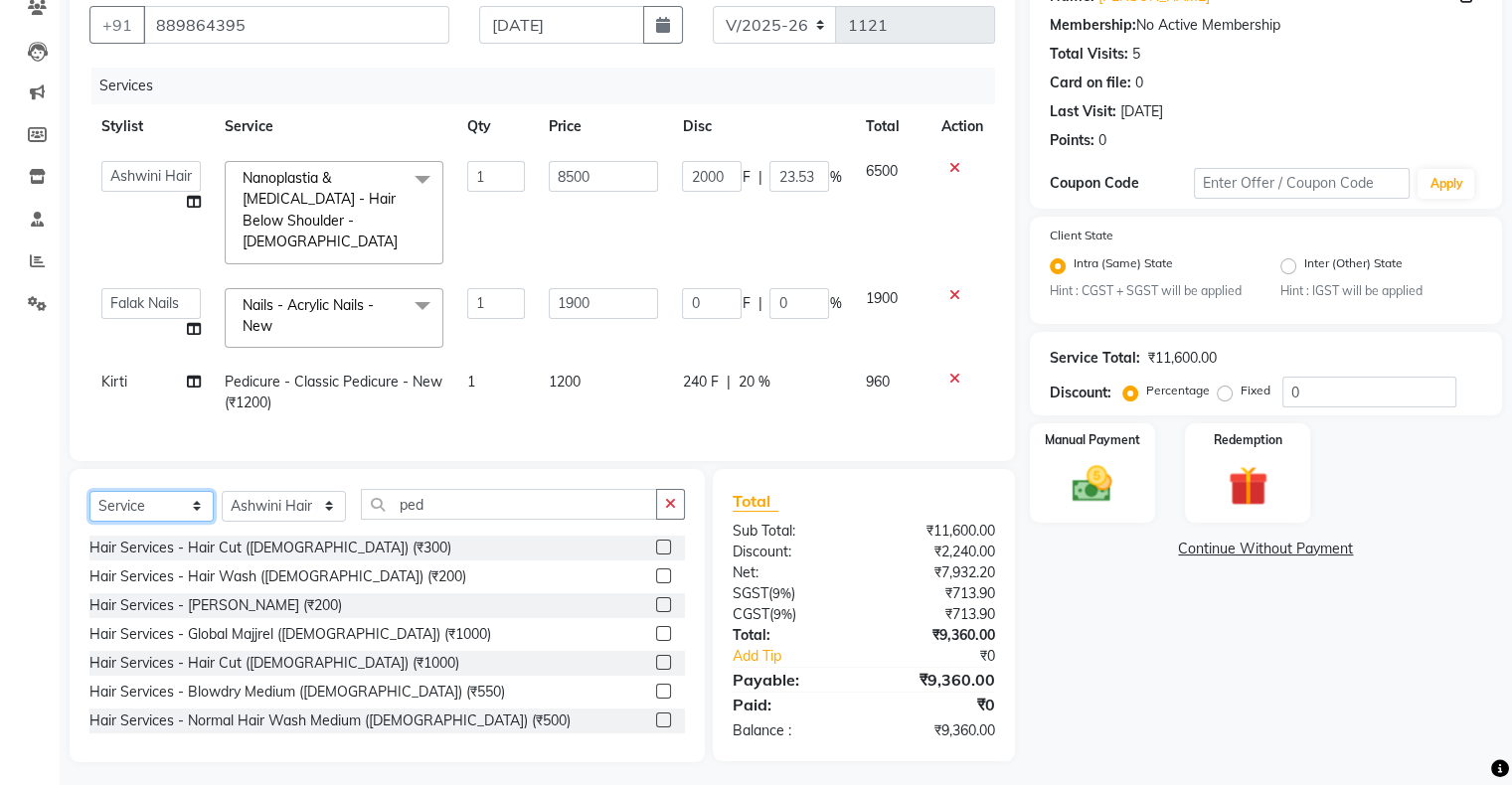 drag, startPoint x: 151, startPoint y: 495, endPoint x: 167, endPoint y: 509, distance: 21.260292 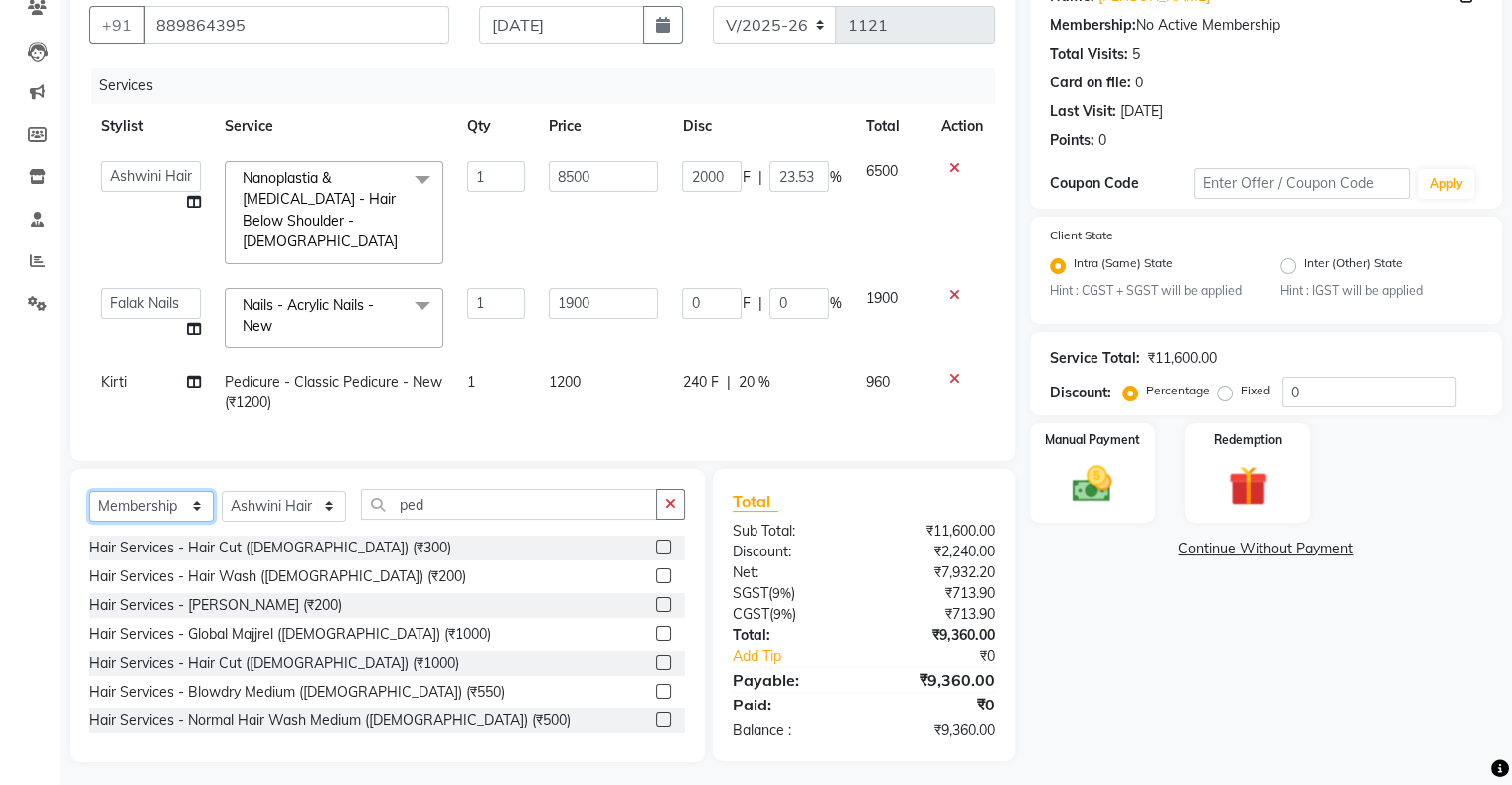 click on "Select  Service  Product  Membership  Package Voucher Prepaid Gift Card" 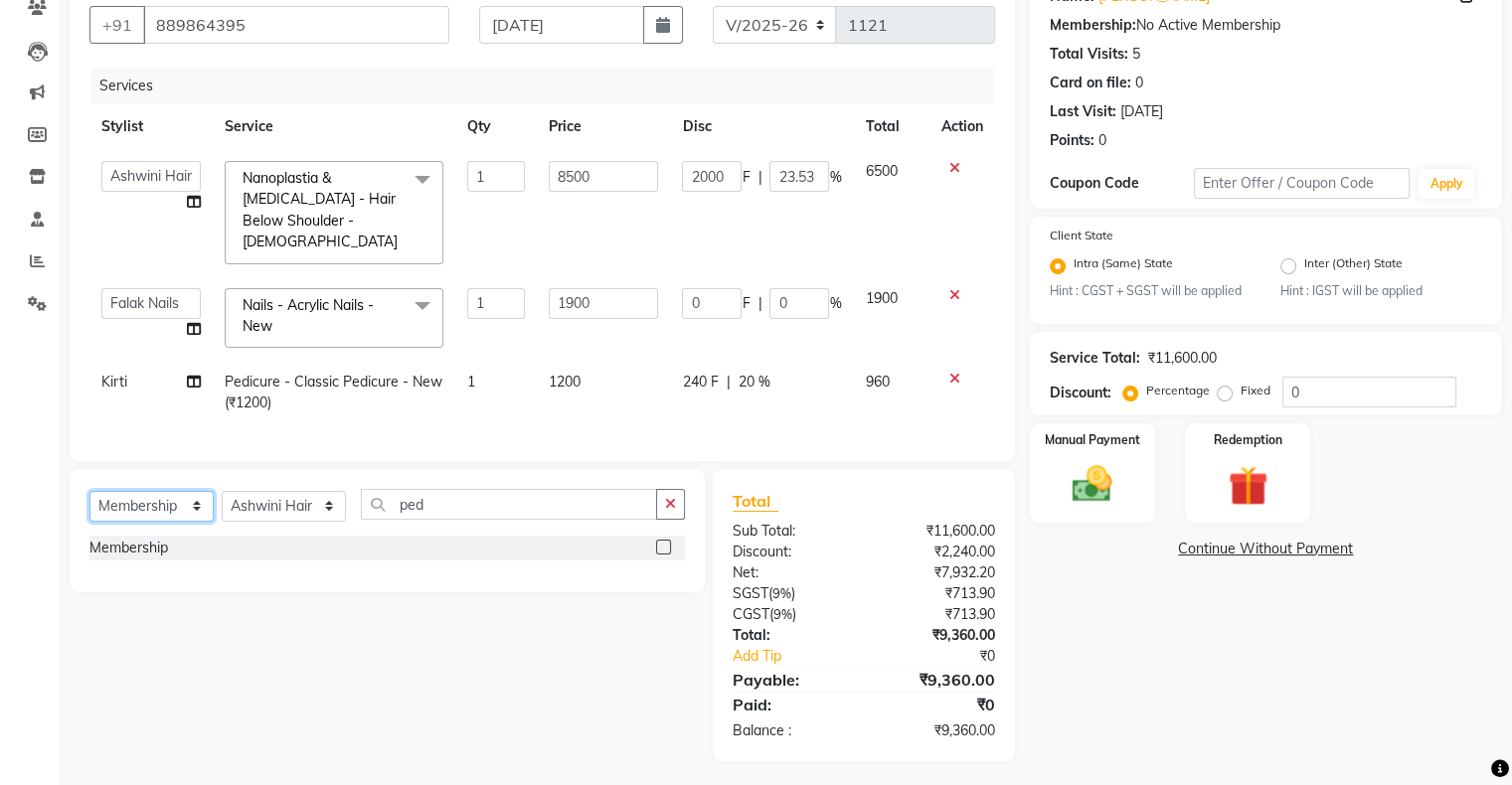 scroll, scrollTop: 179, scrollLeft: 0, axis: vertical 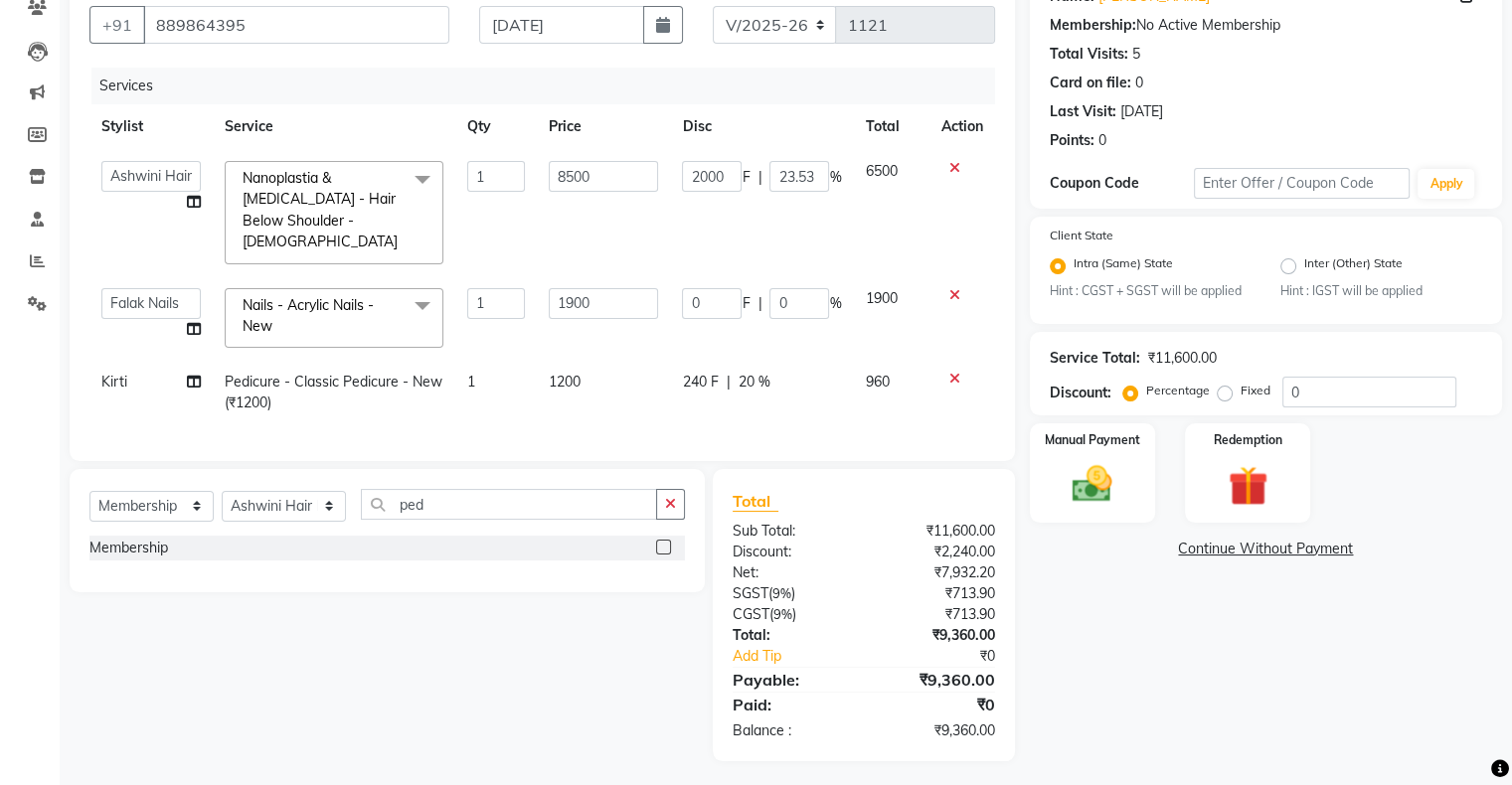 click 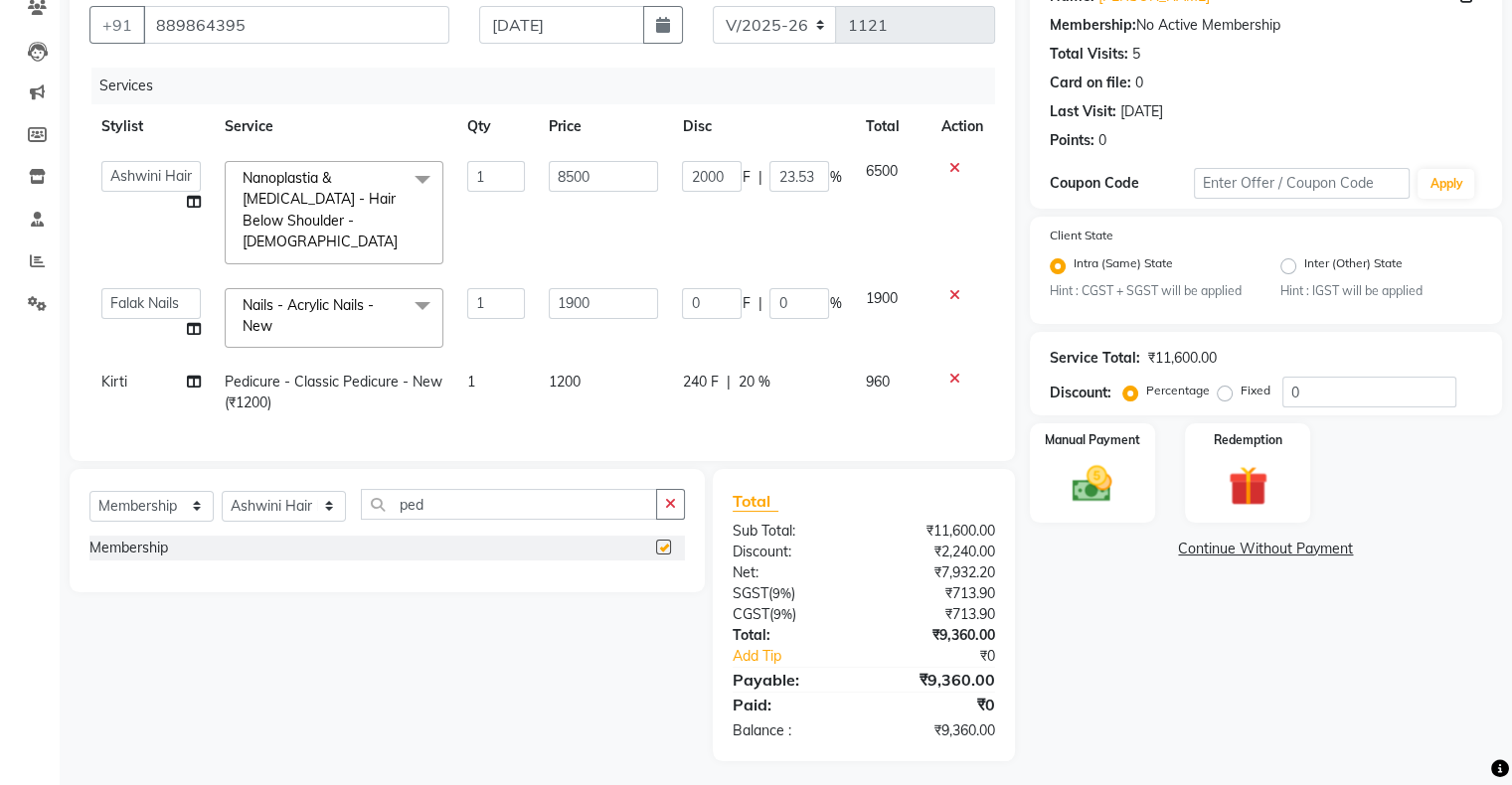 select on "select" 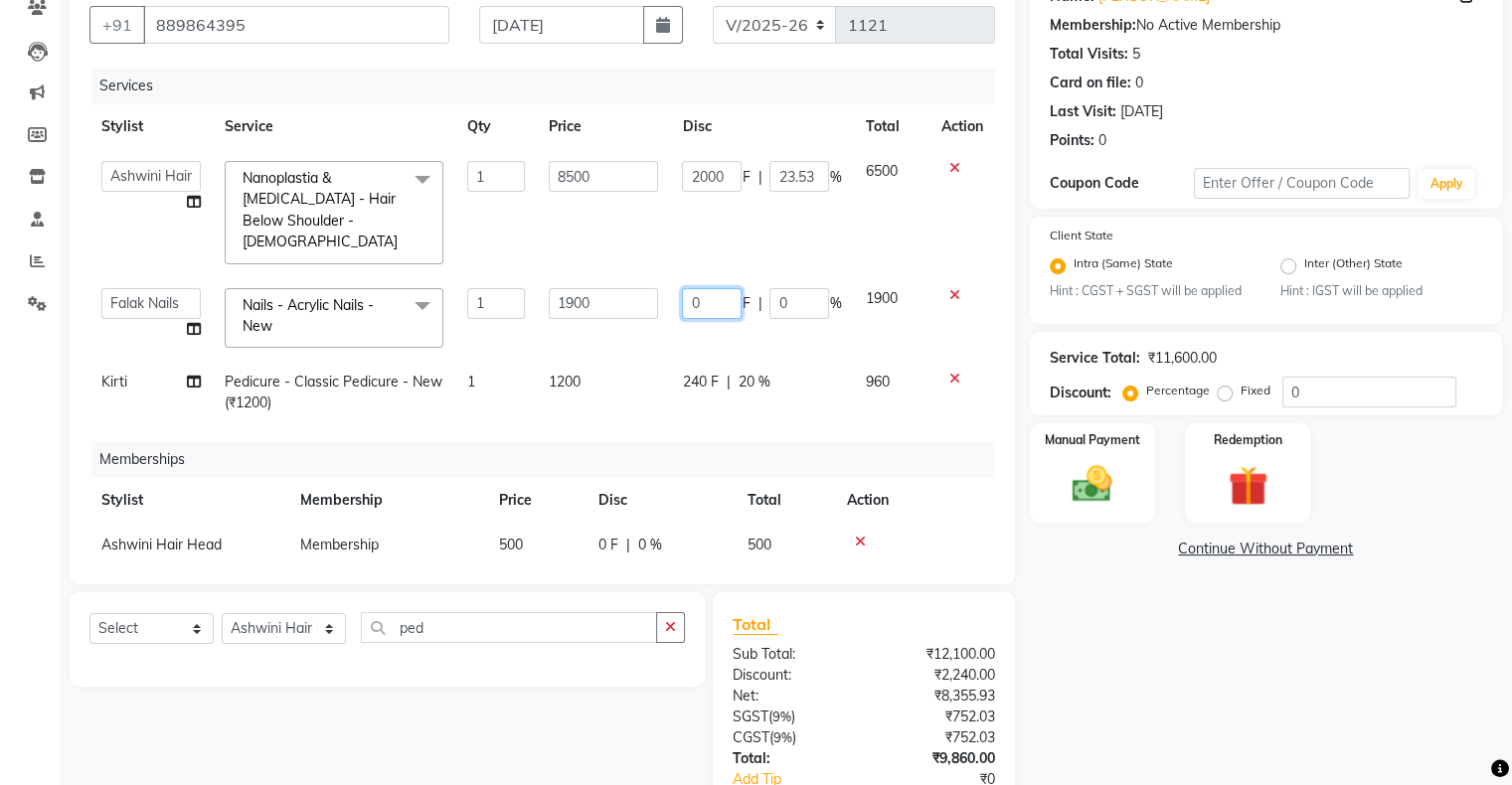 click on "0" 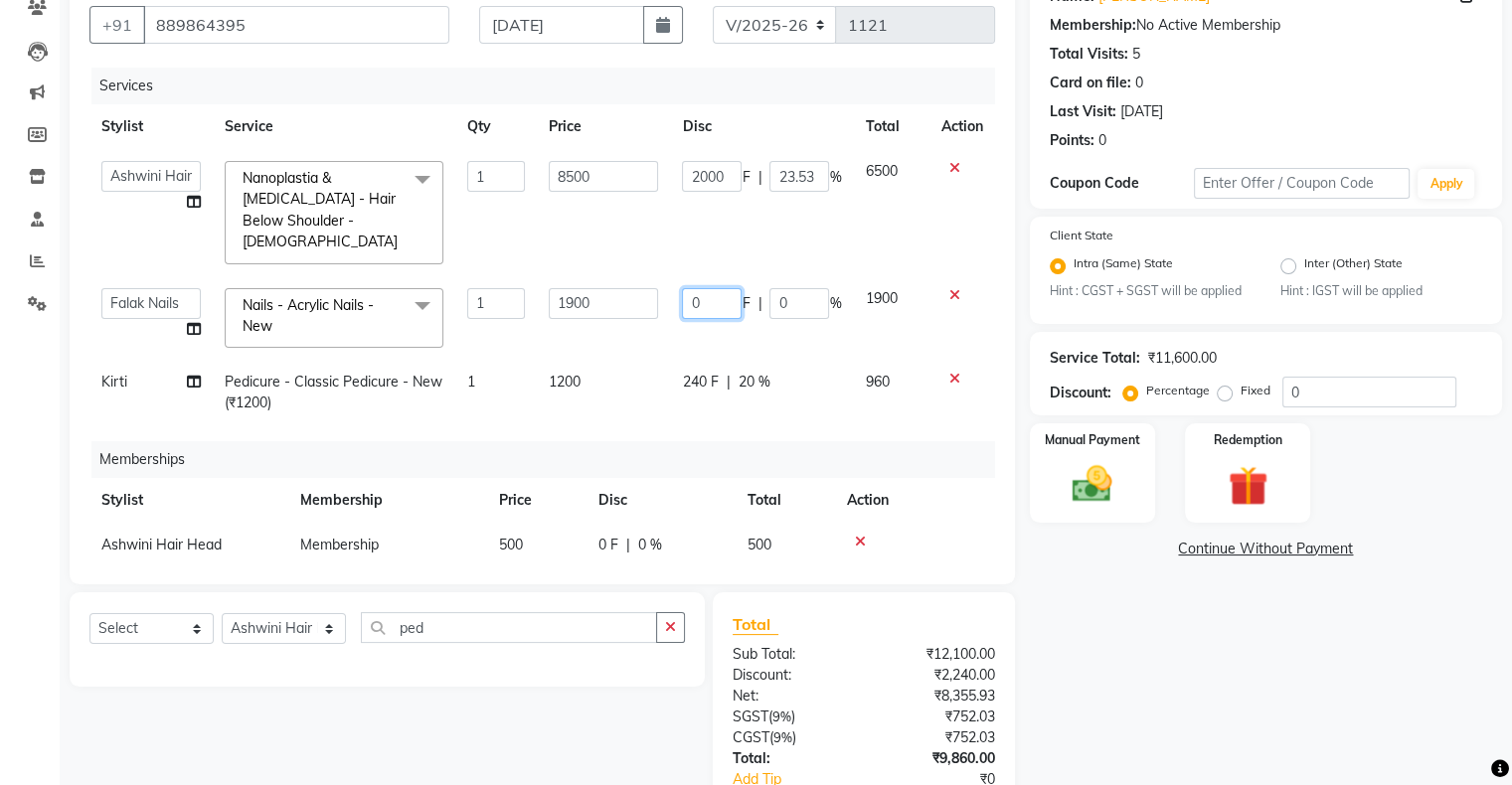 scroll, scrollTop: 209, scrollLeft: 0, axis: vertical 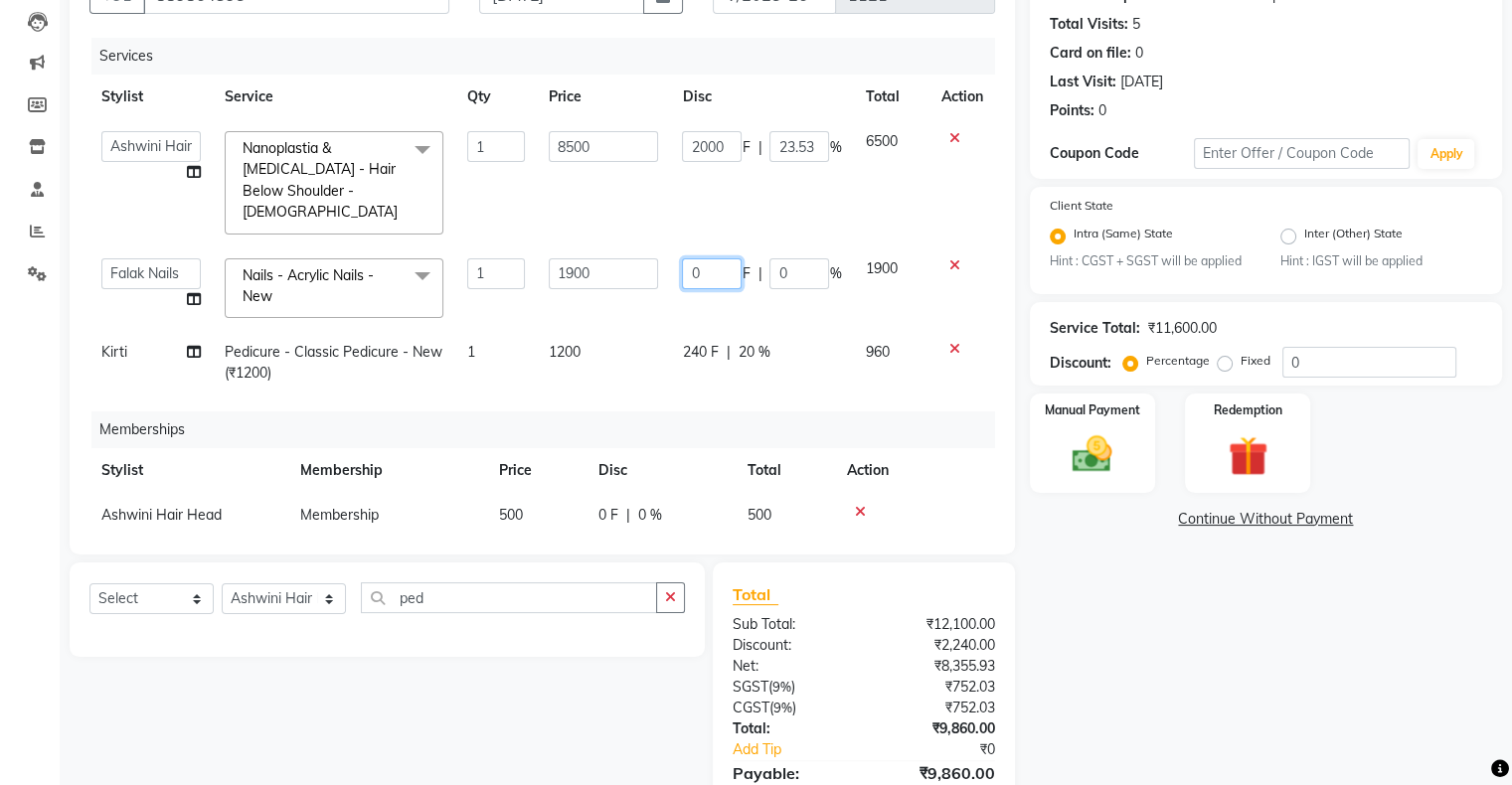 click on "0" 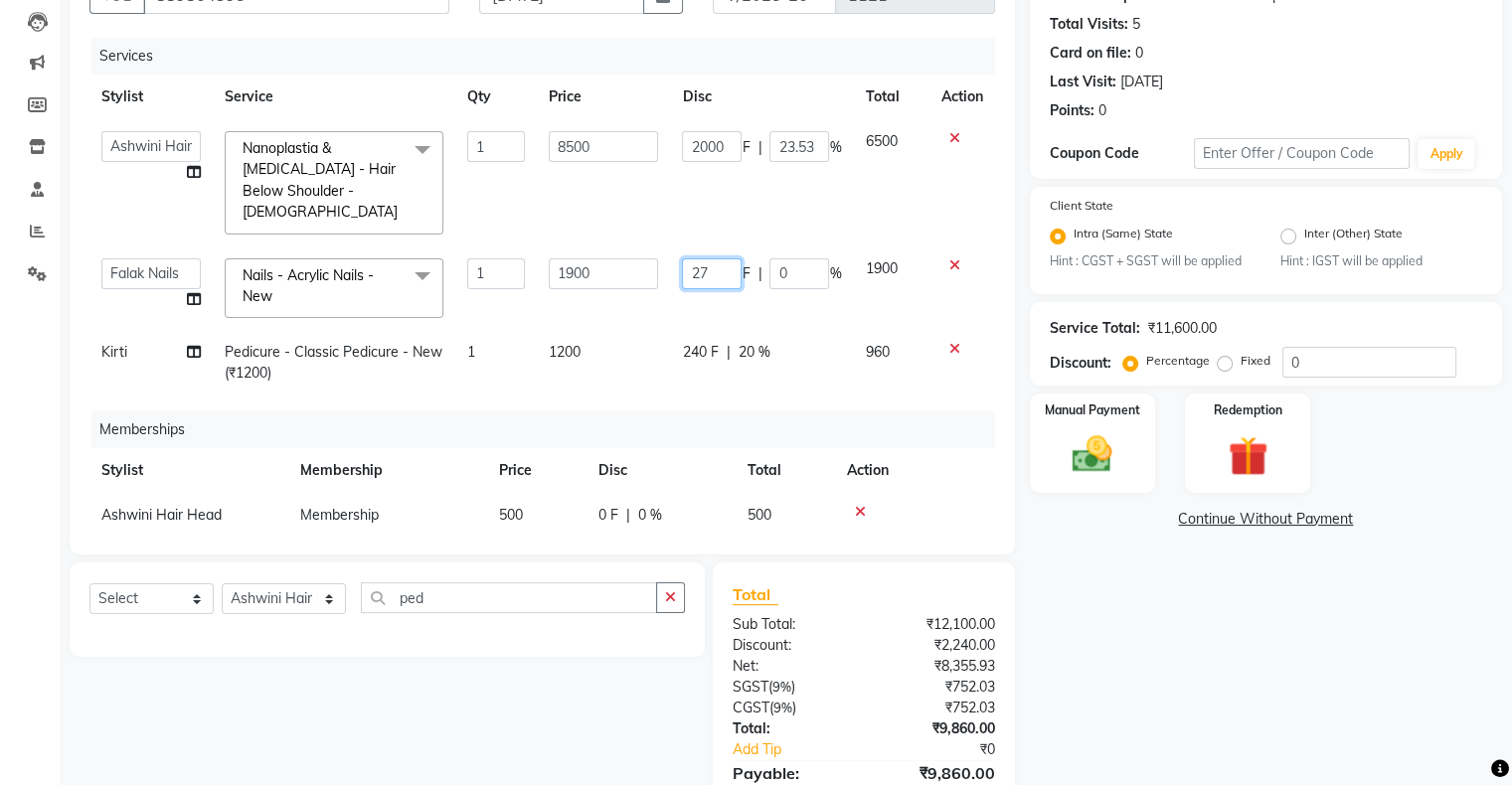 type on "270" 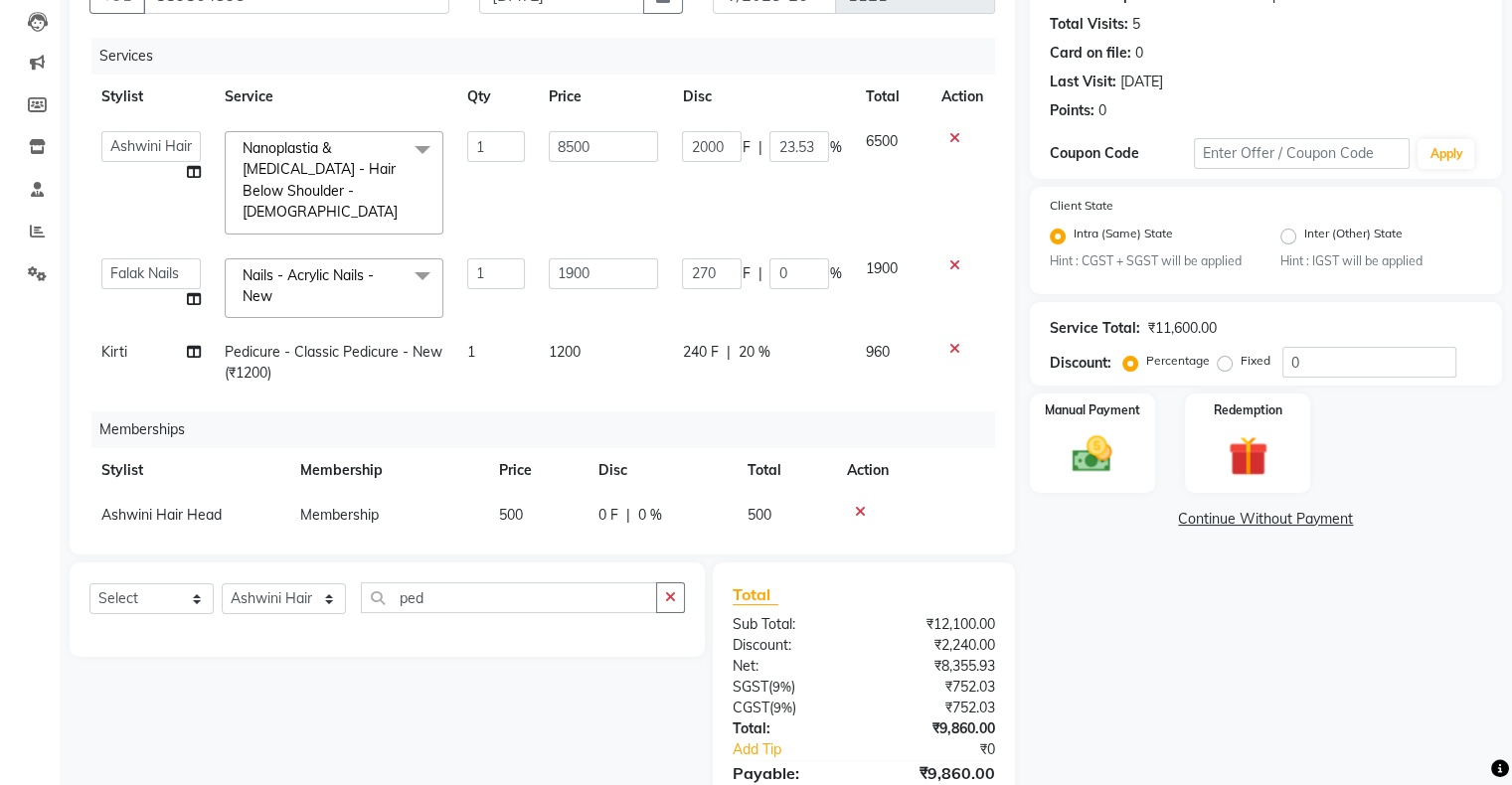 click on "Services Stylist Service Qty Price Disc Total Action  Akshay [PERSON_NAME] Hair Head   Falak Nails   [PERSON_NAME]   [PERSON_NAME]   [PERSON_NAME]   [PERSON_NAME]    [PERSON_NAME]   [PERSON_NAME] Veera   [PERSON_NAME] Unisex hair  Nanoplastia & [MEDICAL_DATA] -  Hair Below Shoulder  - [DEMOGRAPHIC_DATA]  x Hair Services - Hair Cut ([DEMOGRAPHIC_DATA]) (₹300) Hair Services - Hair Wash ([DEMOGRAPHIC_DATA]) (₹200) Hair Services - [PERSON_NAME] (₹200) Hair Services - Global Majjrel ([DEMOGRAPHIC_DATA]) (₹1000) Hair Services - Hair Cut ([DEMOGRAPHIC_DATA]) (₹1000) Hair Services - Blowdry Medium ([DEMOGRAPHIC_DATA]) (₹550) Hair Services - Normal Hair Wash Medium ([DEMOGRAPHIC_DATA]) (₹500) Hair Services - Hair Spa Medium ([DEMOGRAPHIC_DATA]) (₹1200) Threading-Full Face Threading ([DEMOGRAPHIC_DATA]) (₹299) Honey wax Half Legs ([DEMOGRAPHIC_DATA]) (₹1000) Flavoured Wax Underarms ([DEMOGRAPHIC_DATA]) (₹499) Honey wax Half Arms ([DEMOGRAPHIC_DATA]) (₹200) Honey wax Half Legs ([DEMOGRAPHIC_DATA]) (₹400) Adult Hair Cut - [DEMOGRAPHIC_DATA] Senior Stylist (₹600) [PERSON_NAME]/Clean Shave - [DEMOGRAPHIC_DATA] (₹250) Basic Styling - [DEMOGRAPHIC_DATA] (₹250) Basic Styling [DEMOGRAPHIC_DATA] - Senior Stylist (₹400) Side locks trim - [DEMOGRAPHIC_DATA] (₹150)" 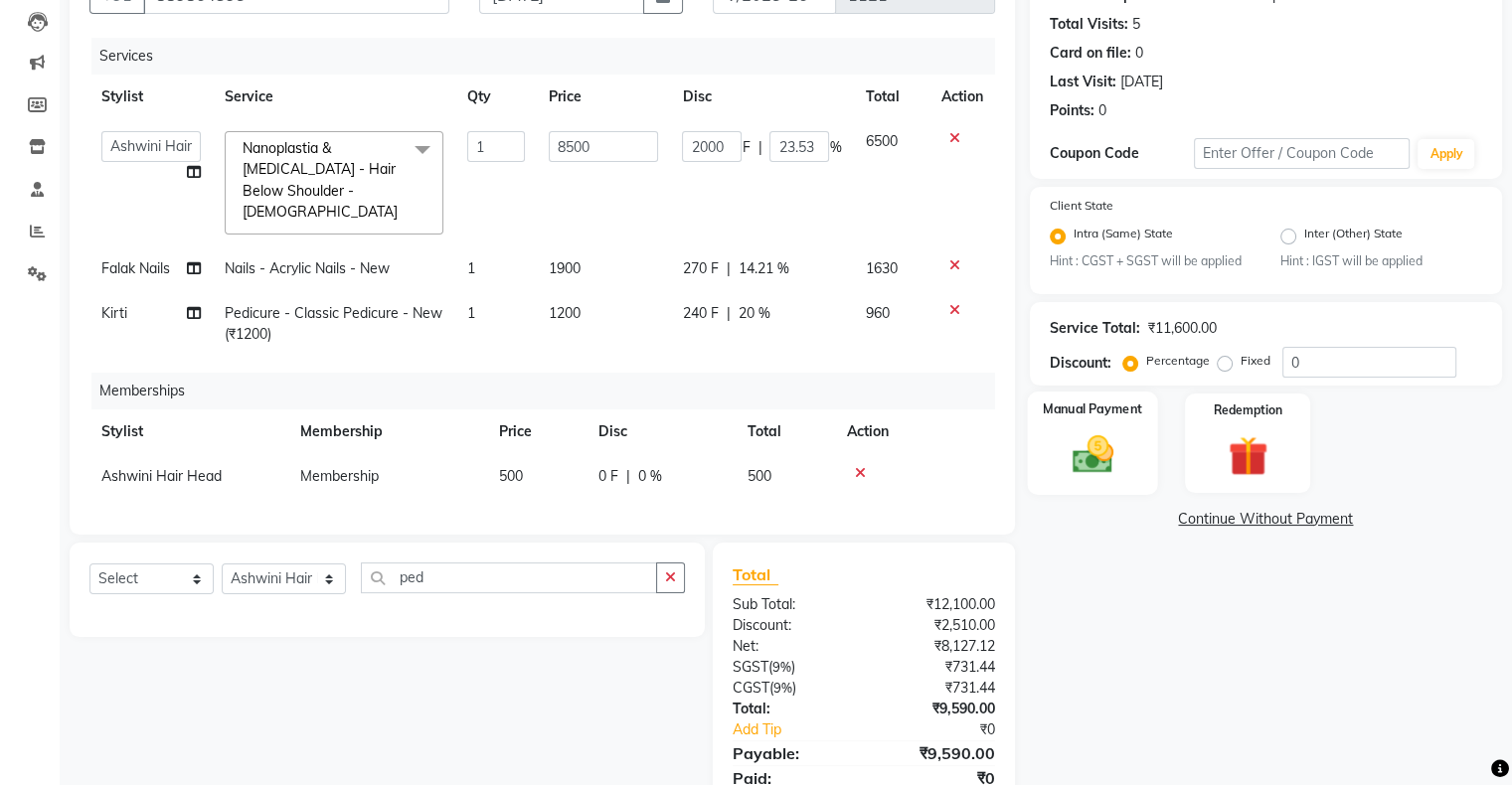 click 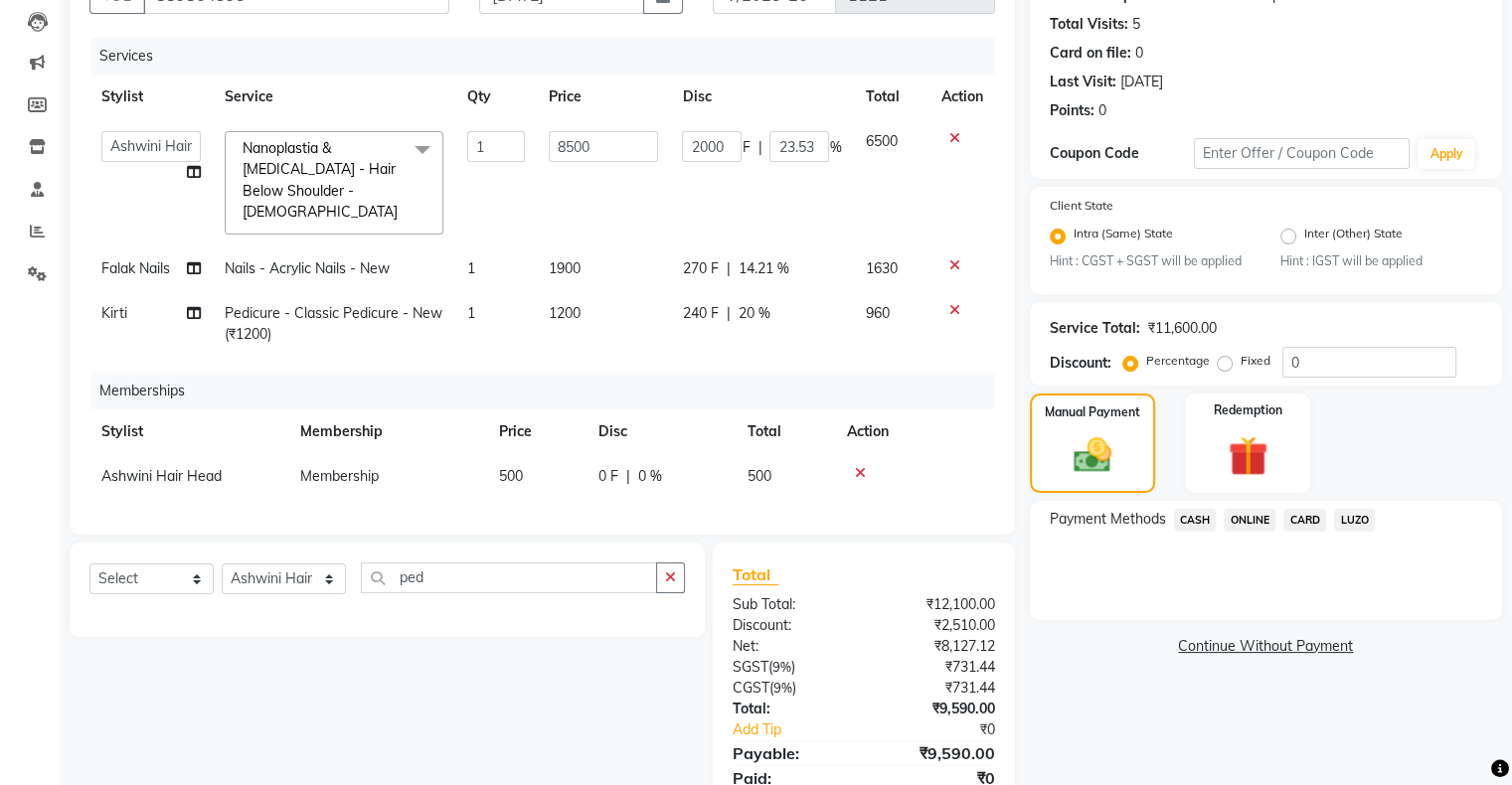 scroll, scrollTop: 281, scrollLeft: 0, axis: vertical 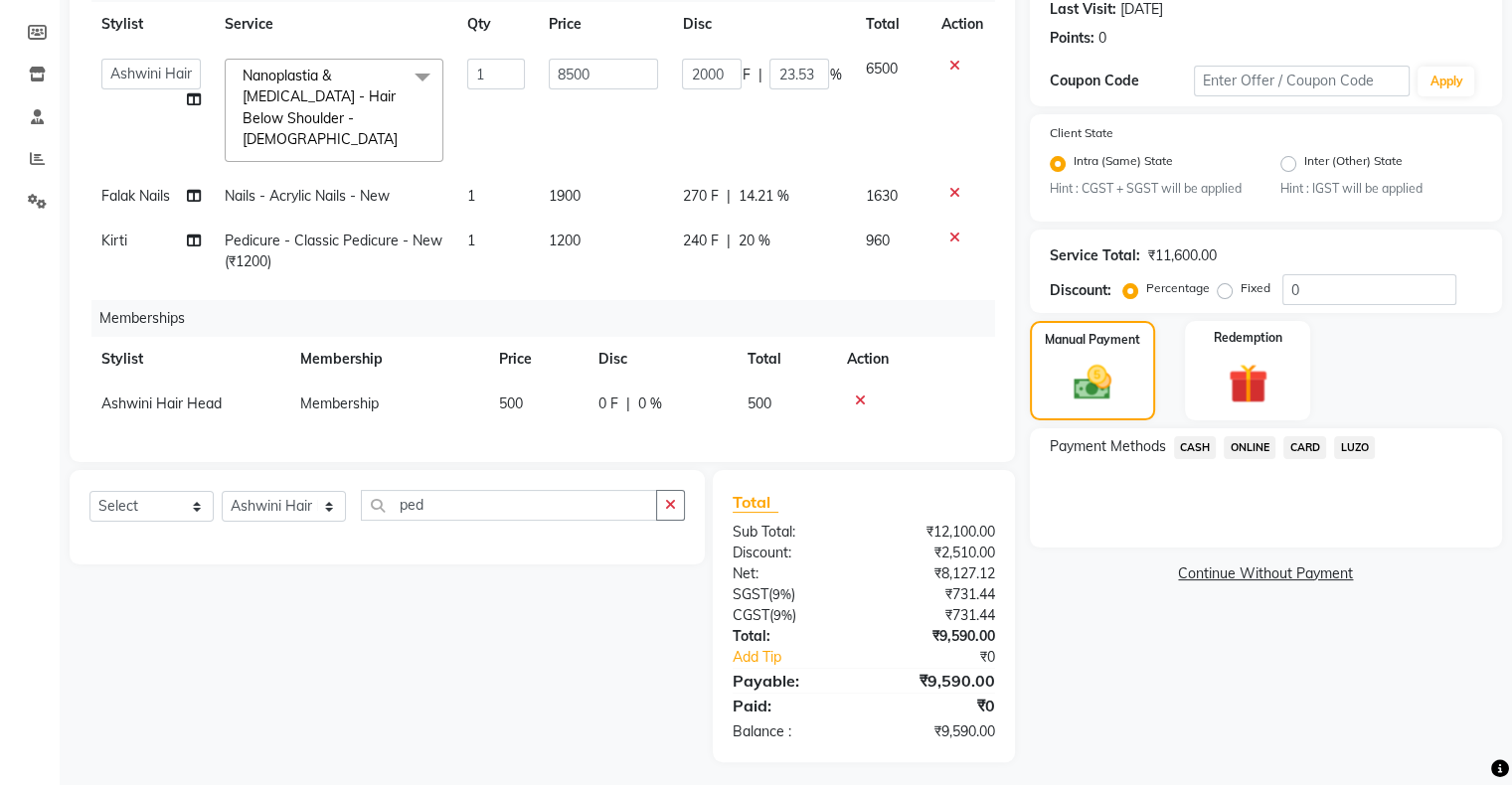 click on "CARD" 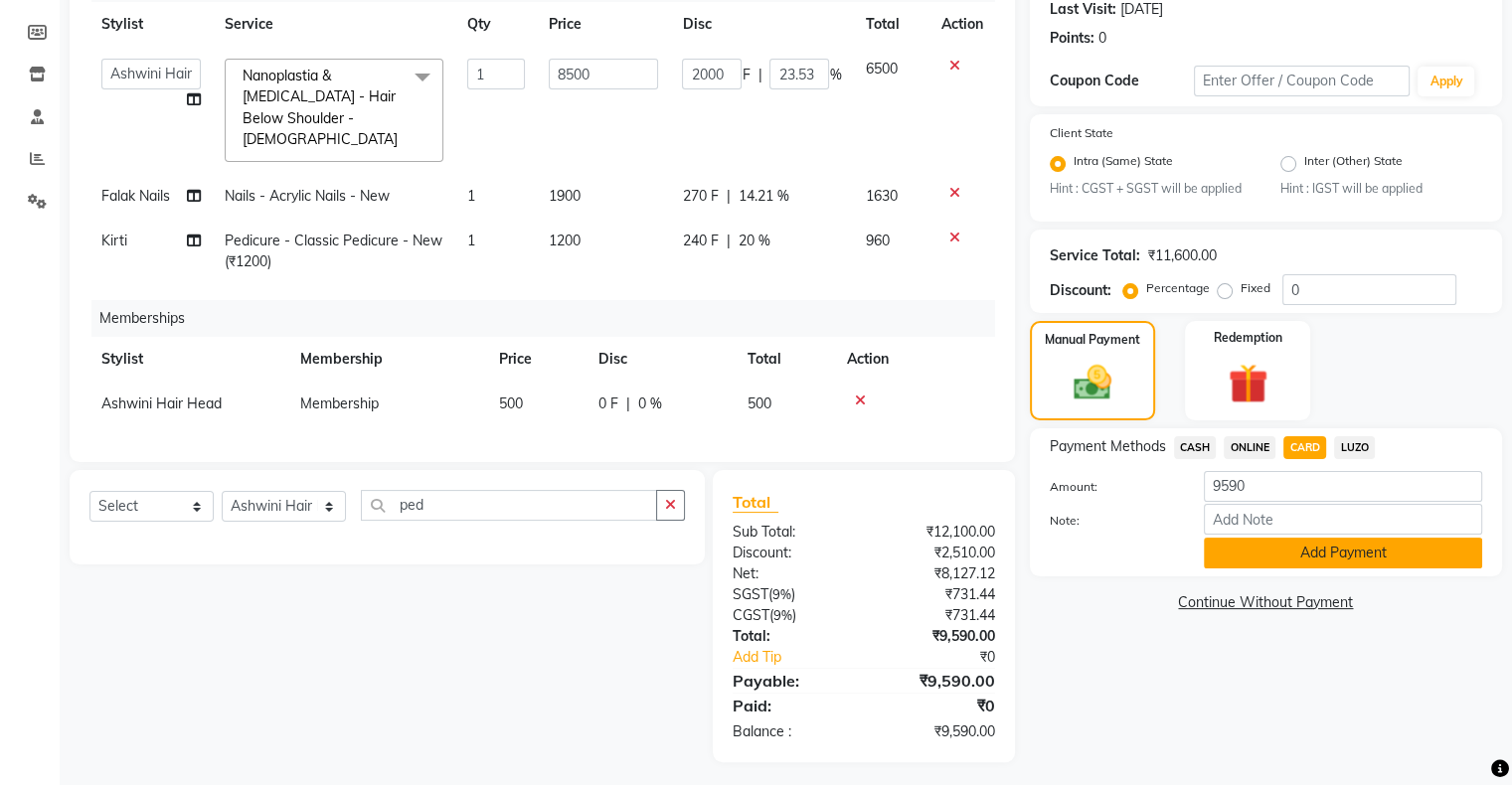 click on "Add Payment" 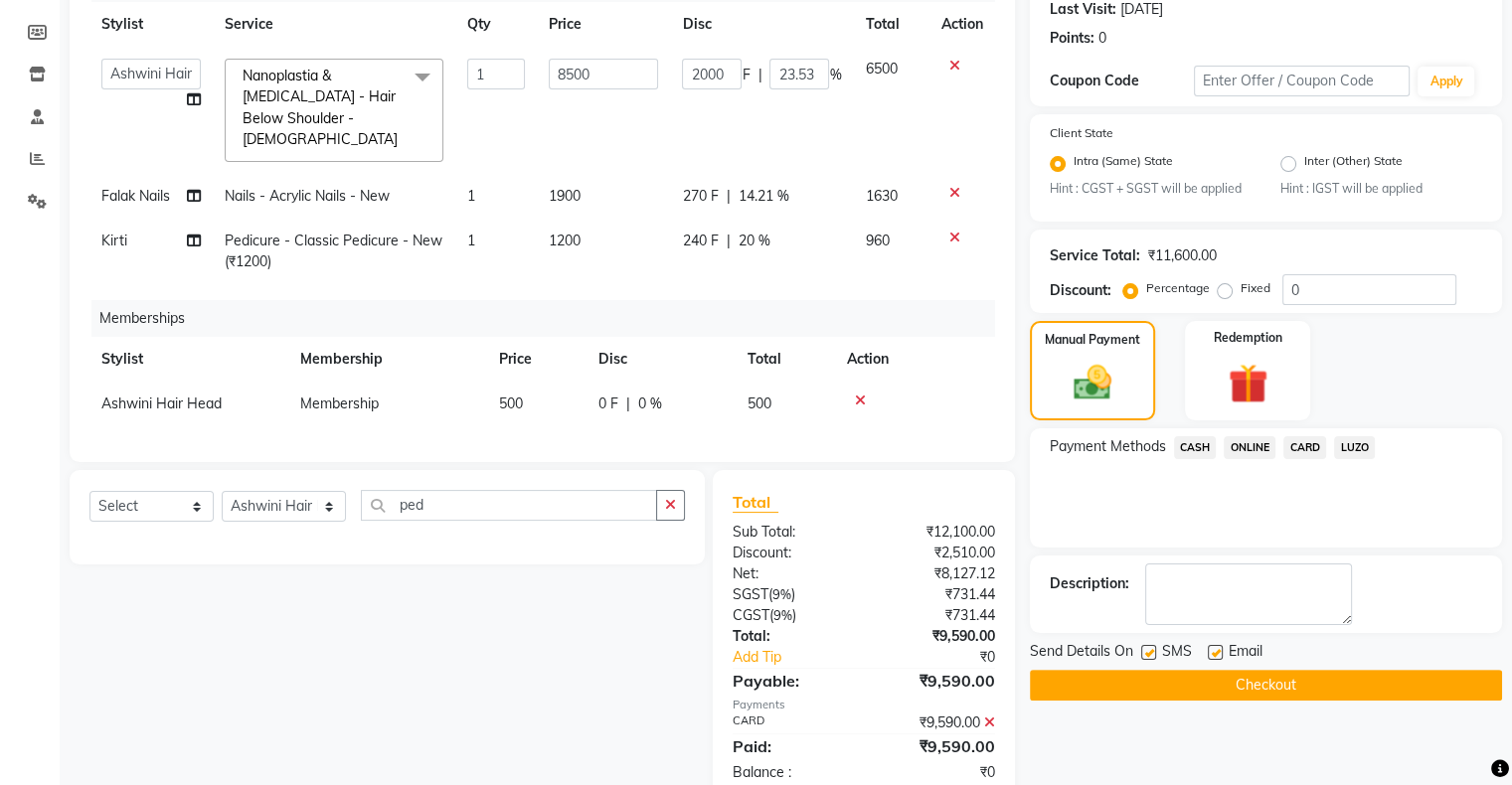click on "Checkout" 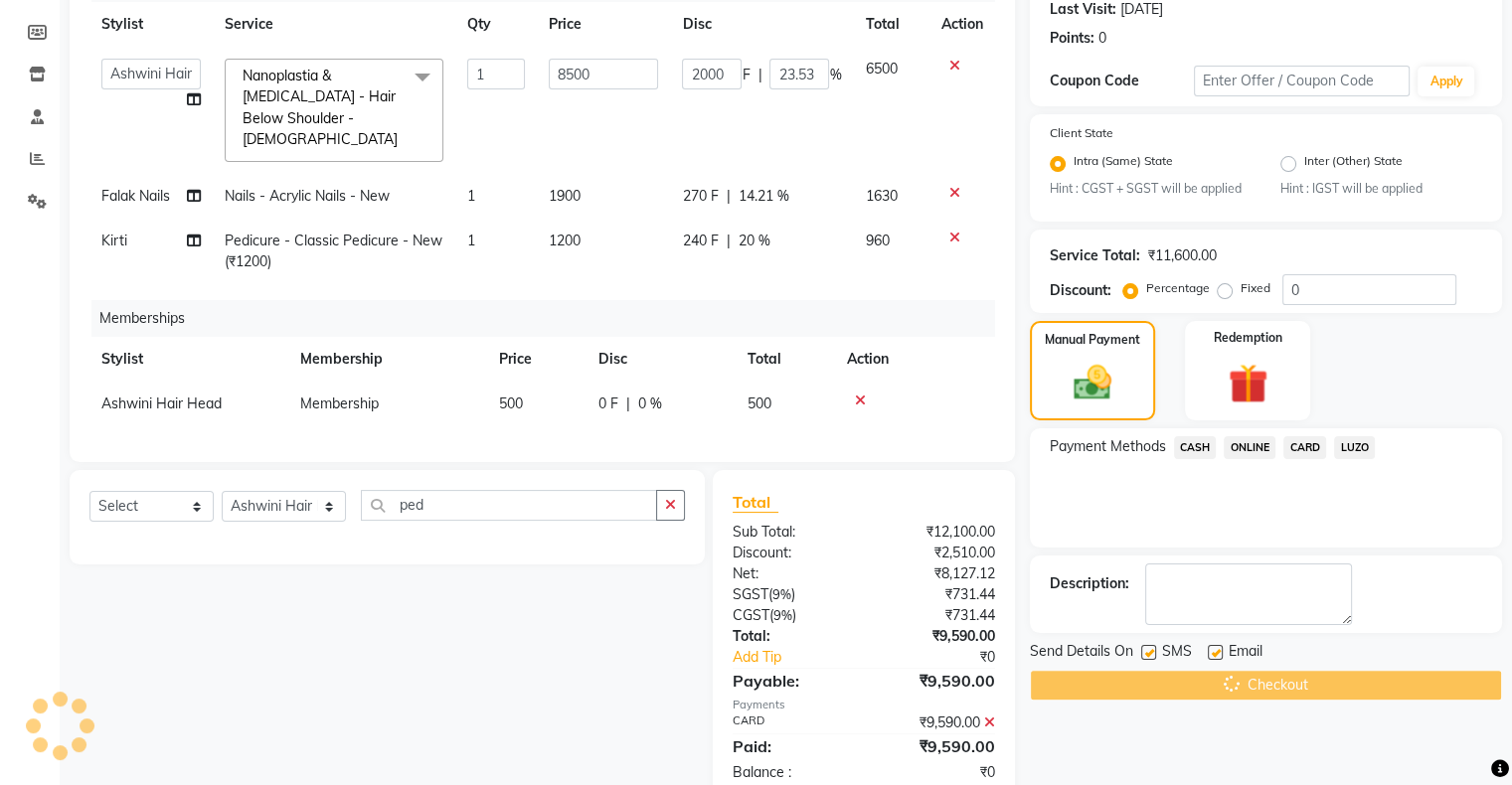 scroll, scrollTop: 322, scrollLeft: 0, axis: vertical 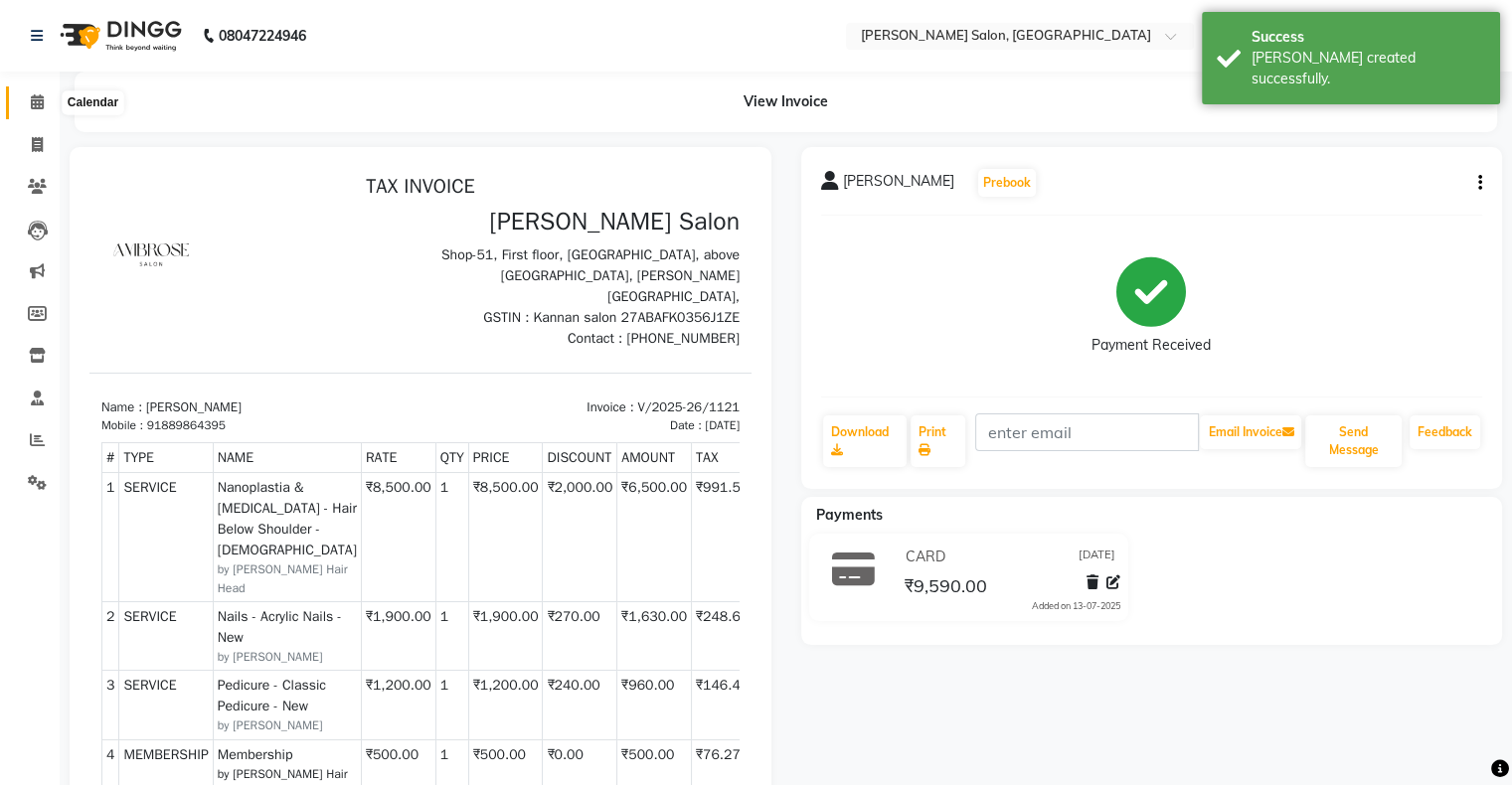 click 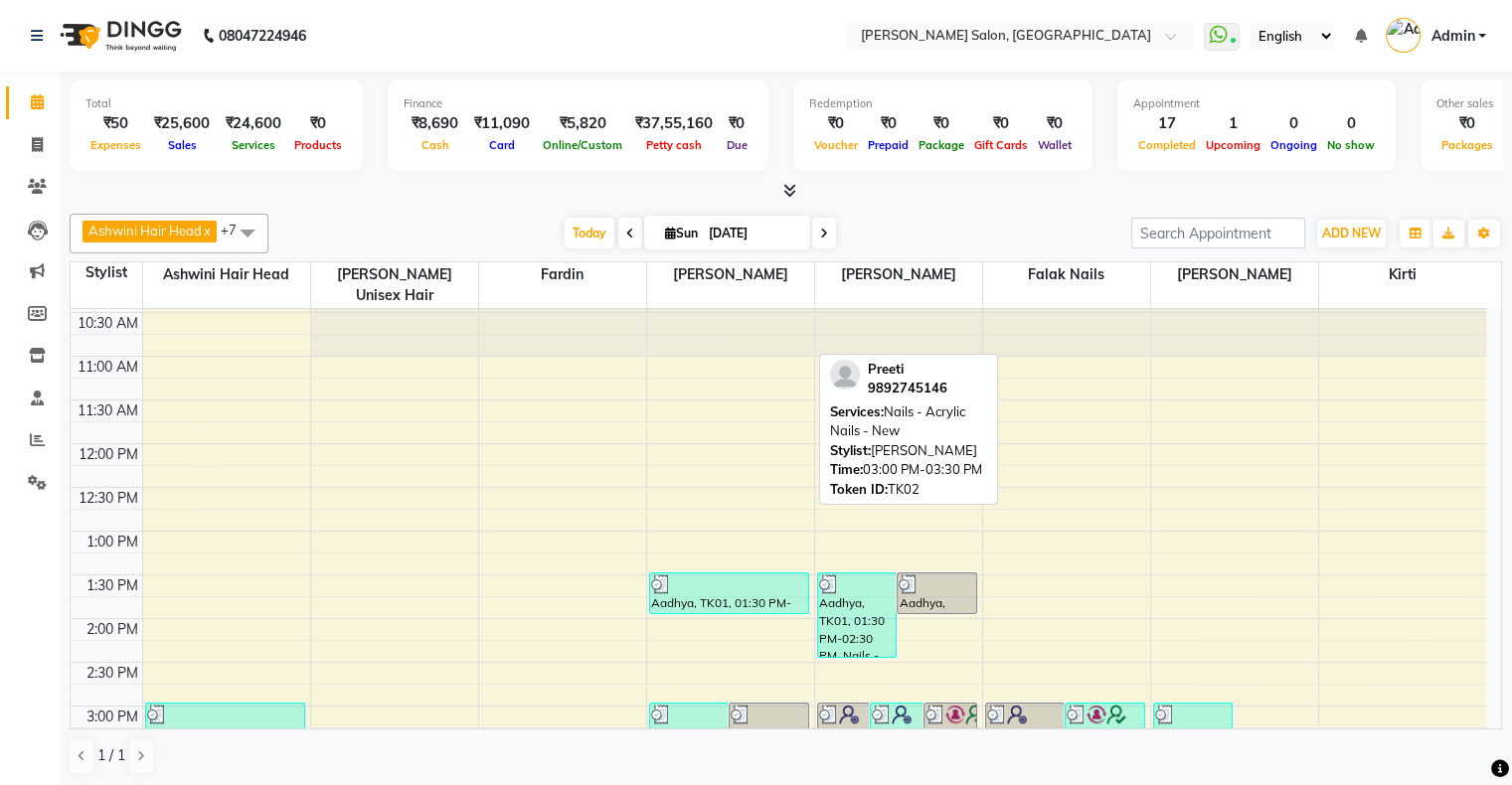 scroll, scrollTop: 0, scrollLeft: 0, axis: both 